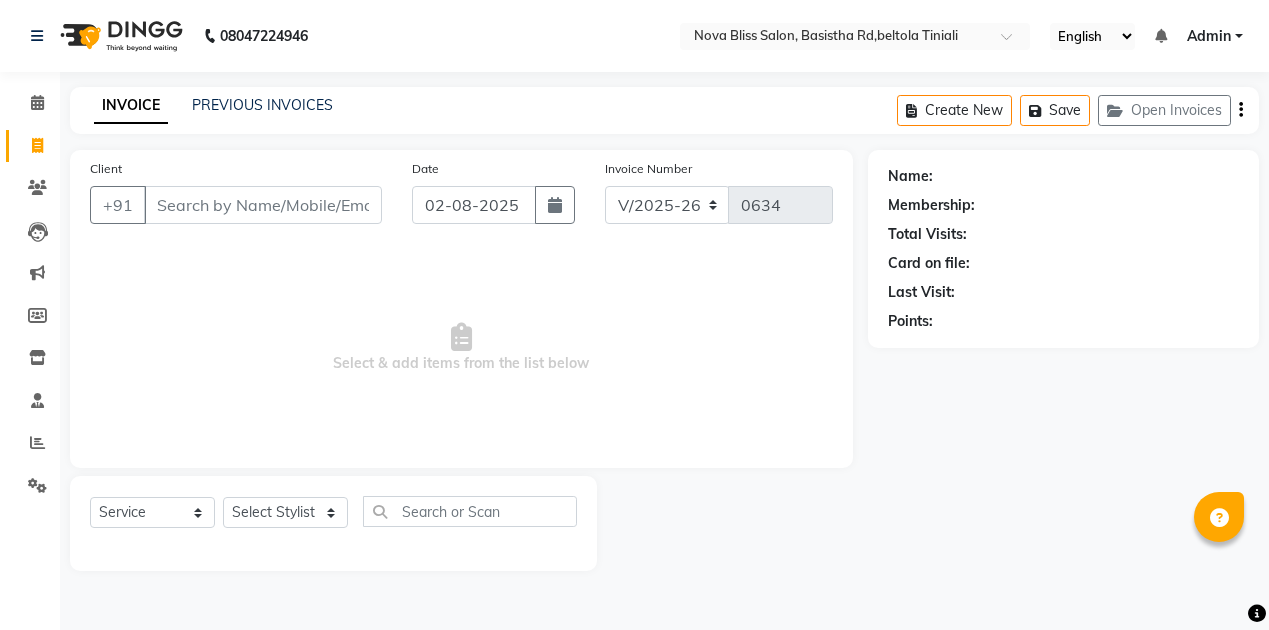 select on "6211" 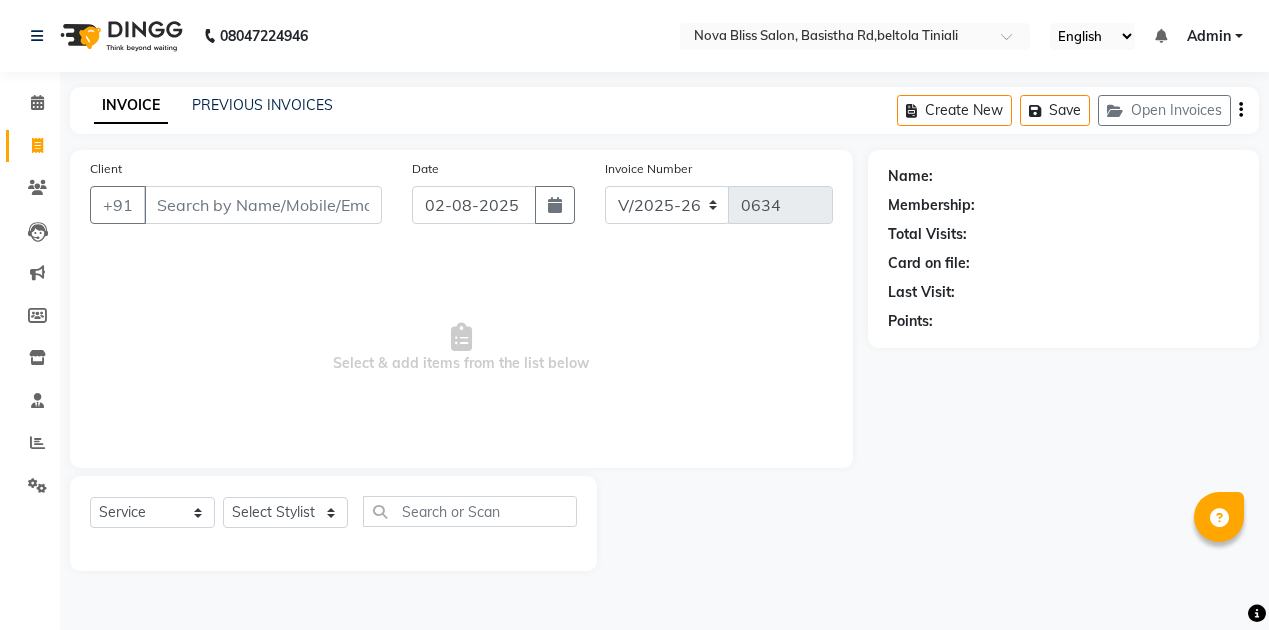 scroll, scrollTop: 0, scrollLeft: 0, axis: both 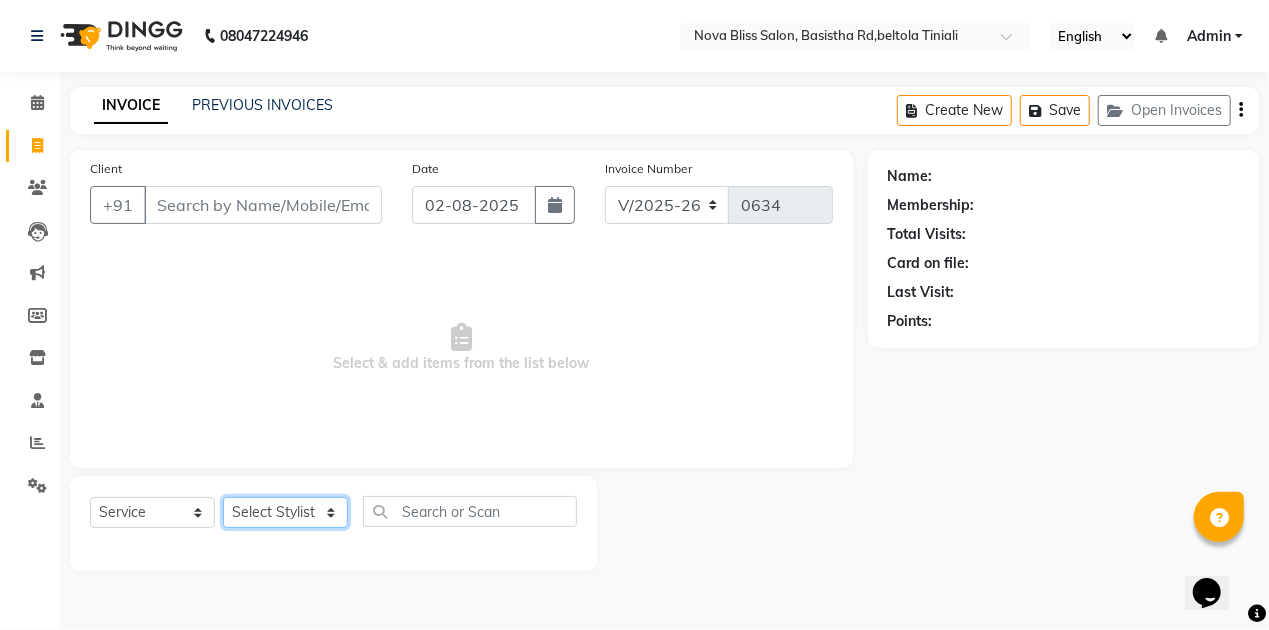 click on "Select Stylist Anuradha singh Bishaya Bhuyan Dip Das Ester jarain  Front Desk Luna kalita monisha mili Pintu Rajak" 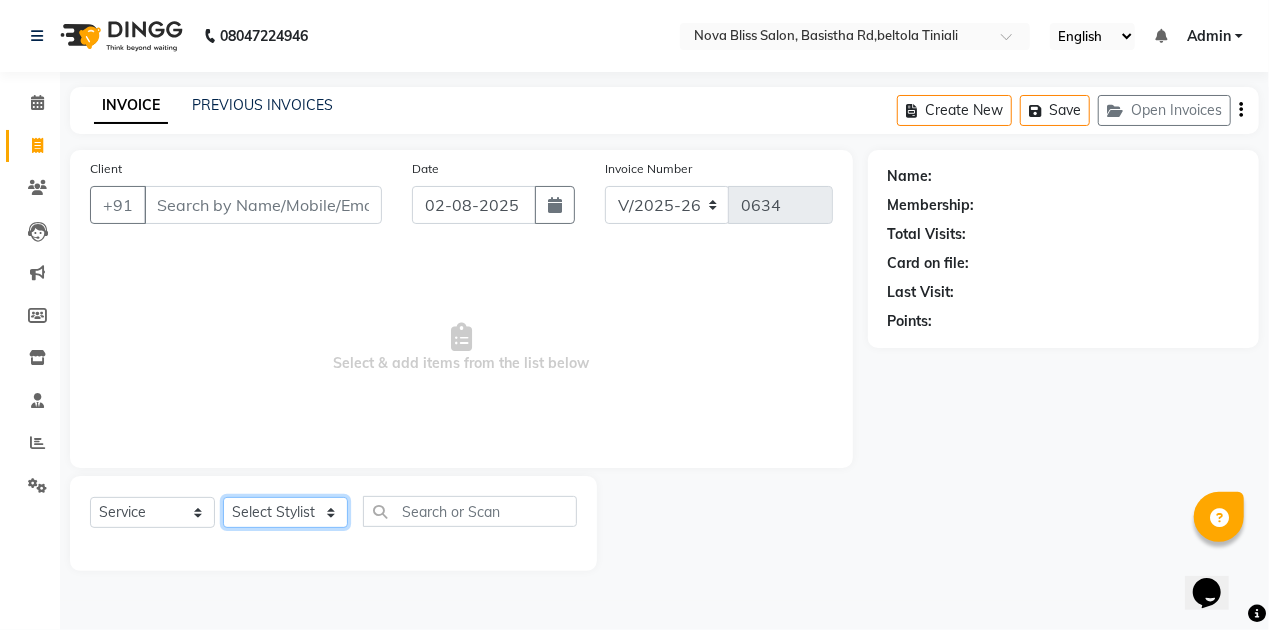 select on "45622" 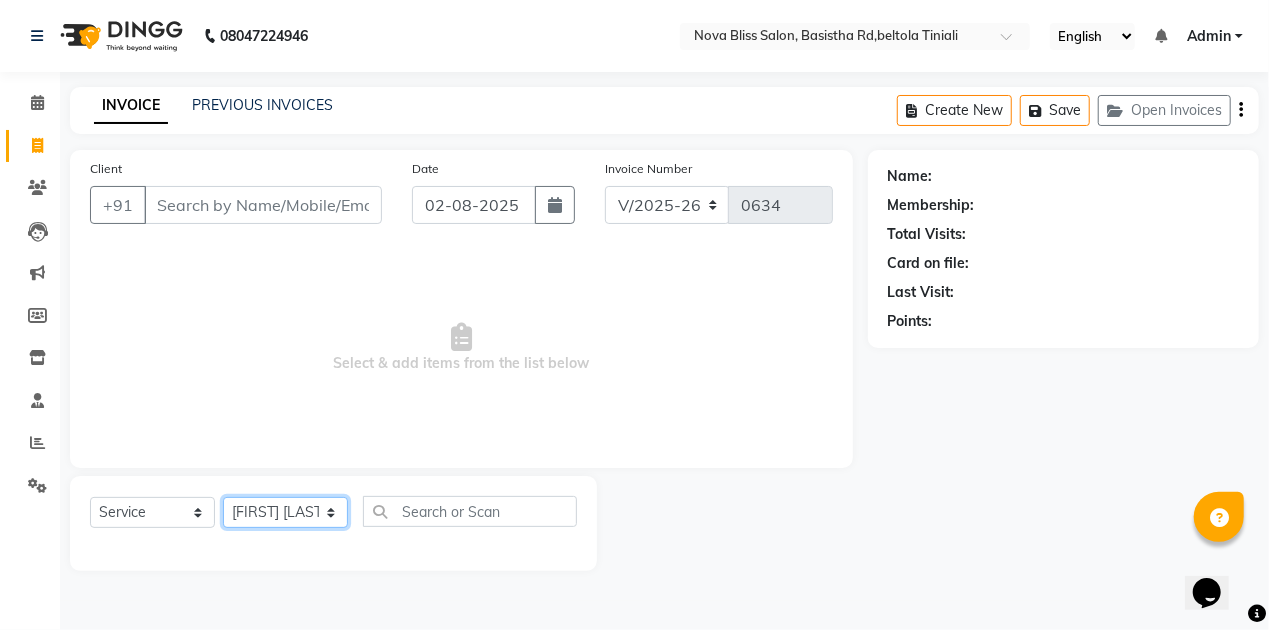 click on "Select Stylist Anuradha singh Bishaya Bhuyan Dip Das Ester jarain  Front Desk Luna kalita monisha mili Pintu Rajak" 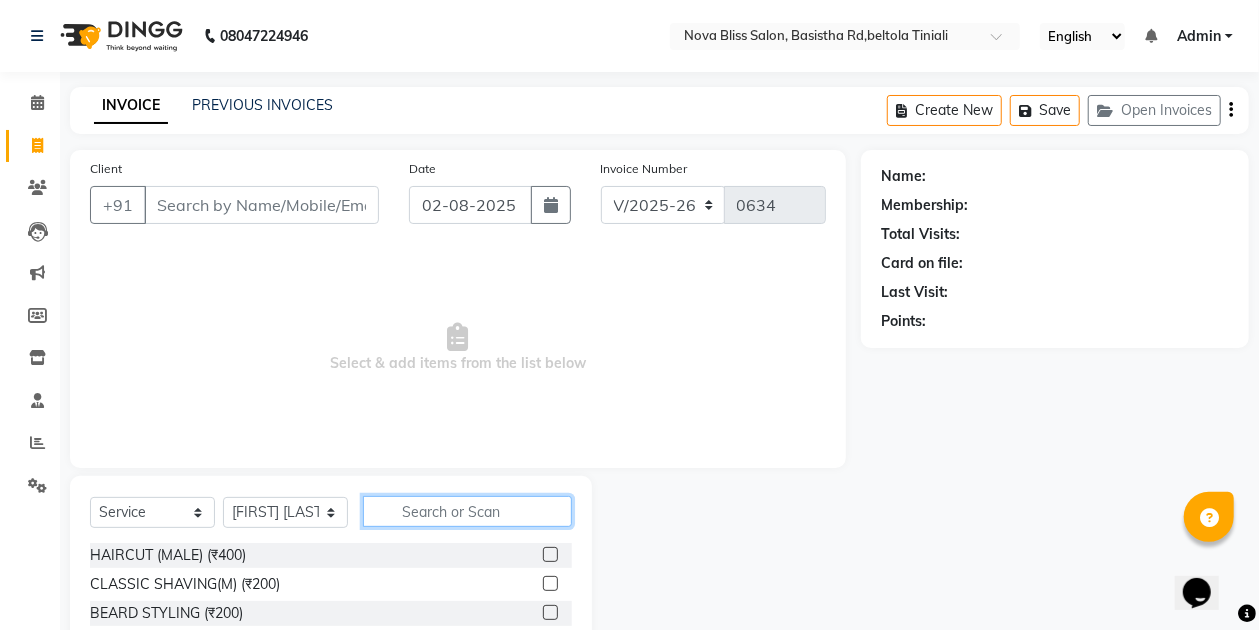 click 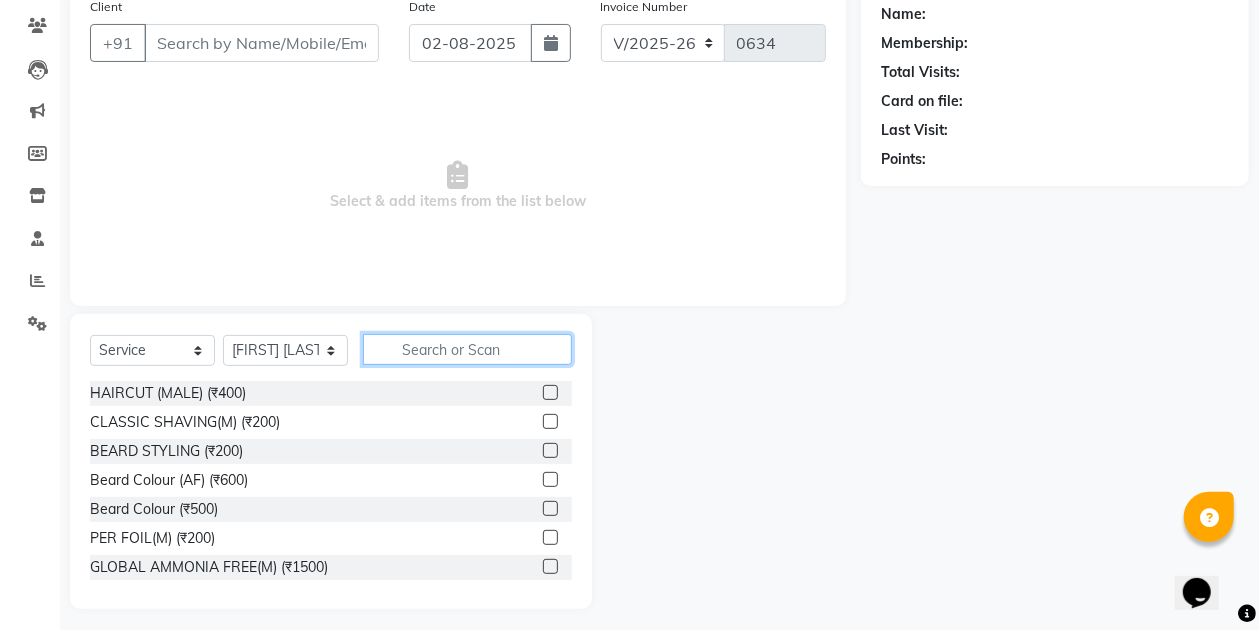 scroll, scrollTop: 170, scrollLeft: 0, axis: vertical 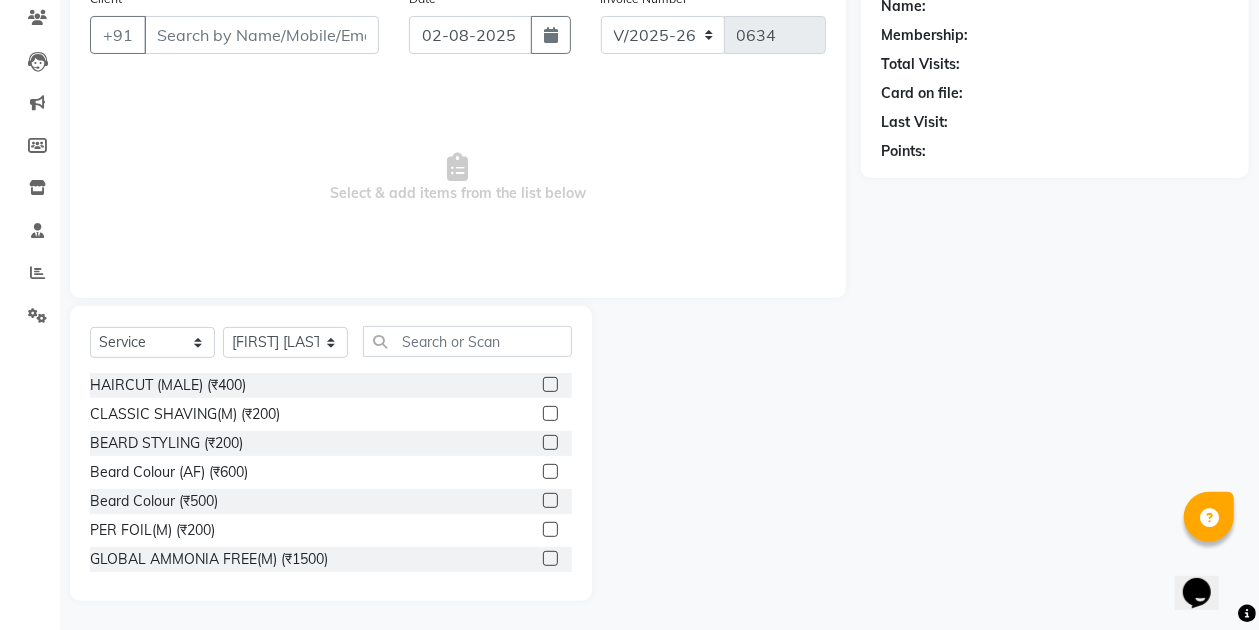 click 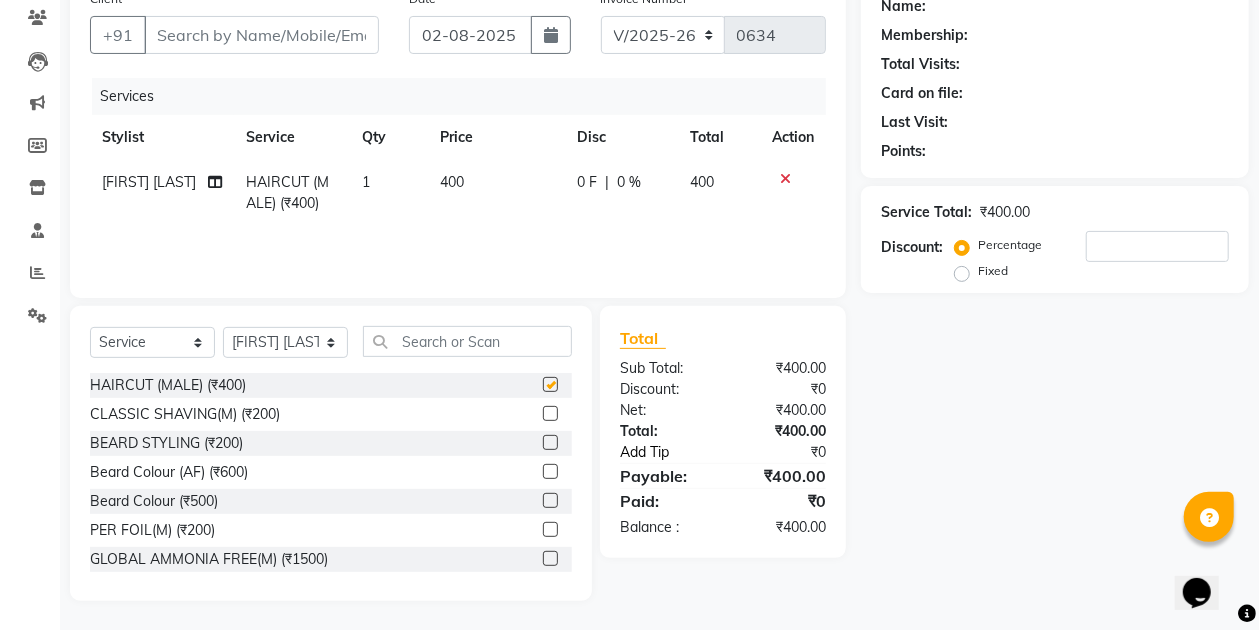 checkbox on "false" 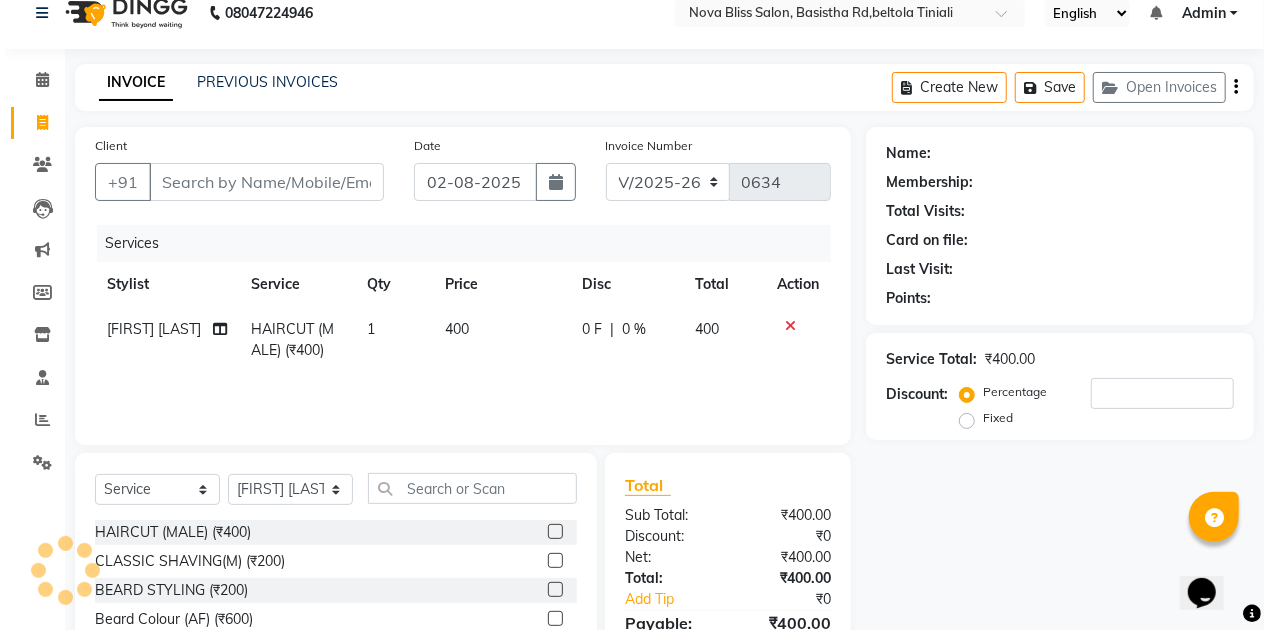 scroll, scrollTop: 0, scrollLeft: 0, axis: both 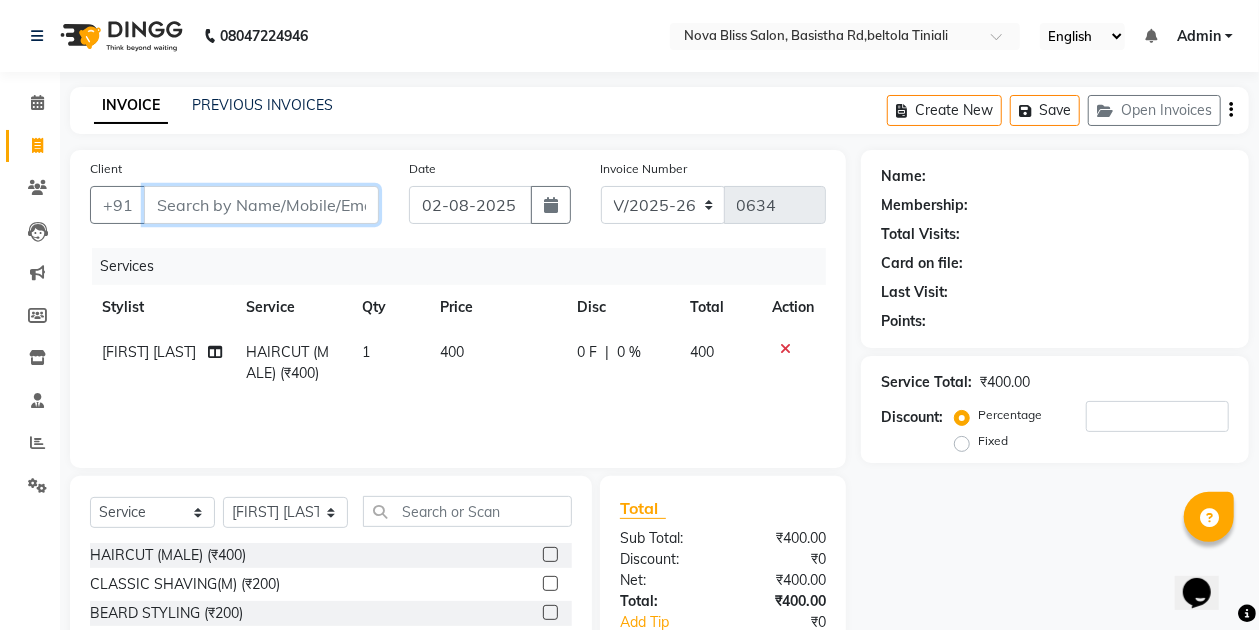 click on "Client" at bounding box center (261, 205) 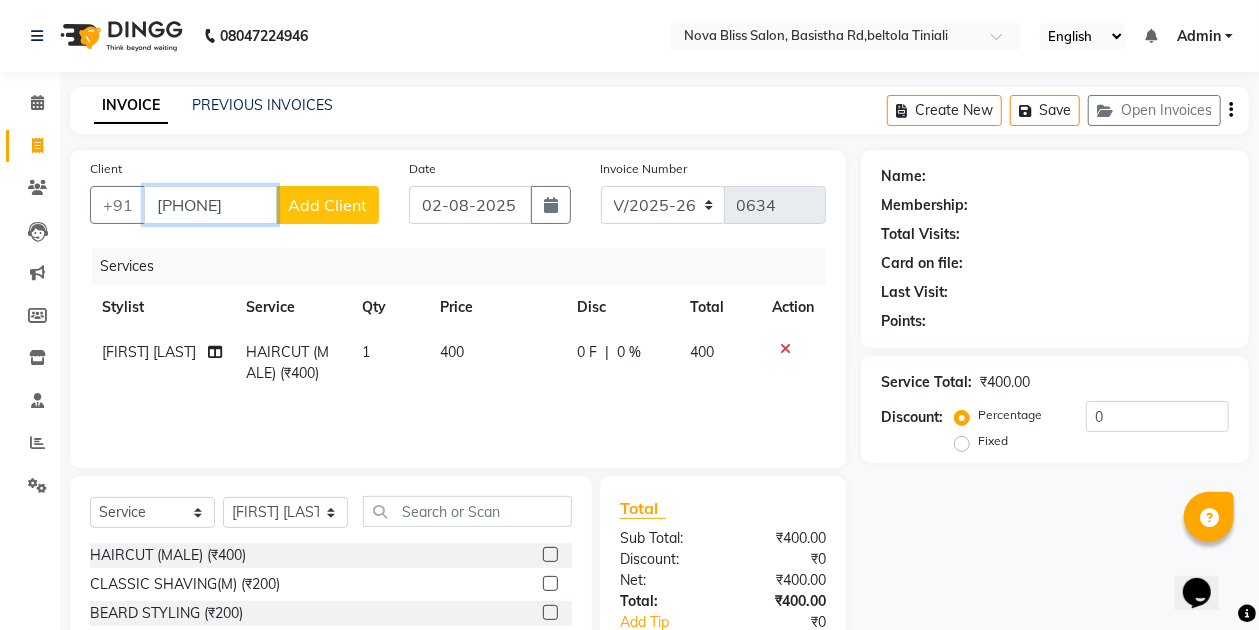 type on "[PHONE]" 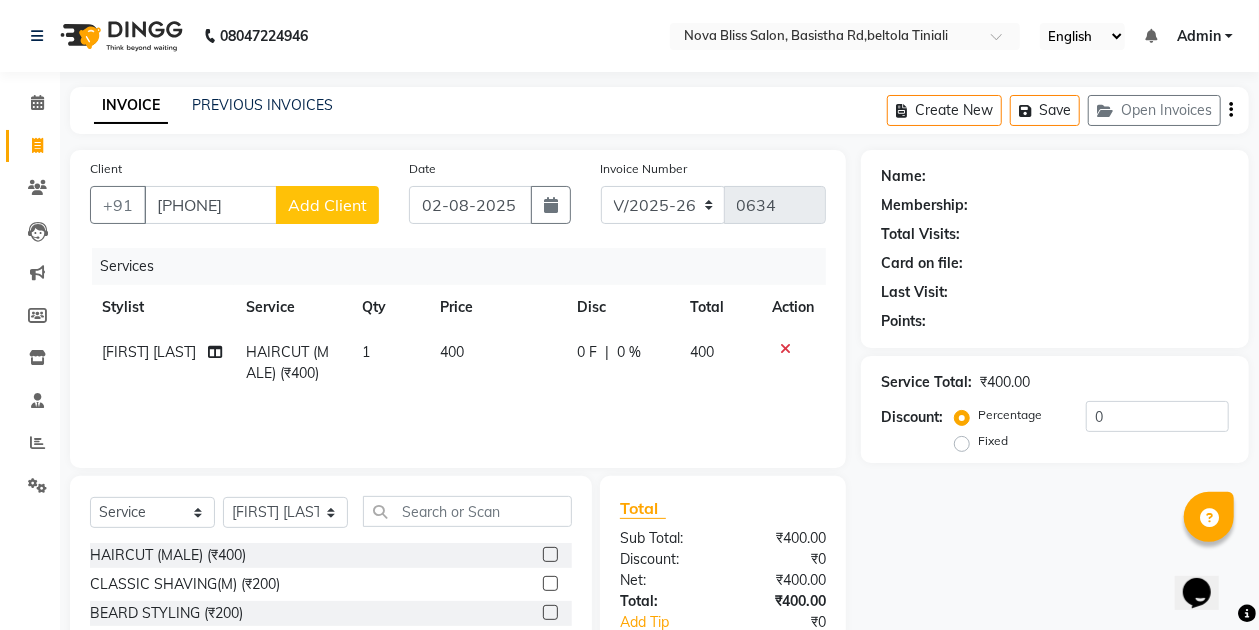 click on "Add Client" 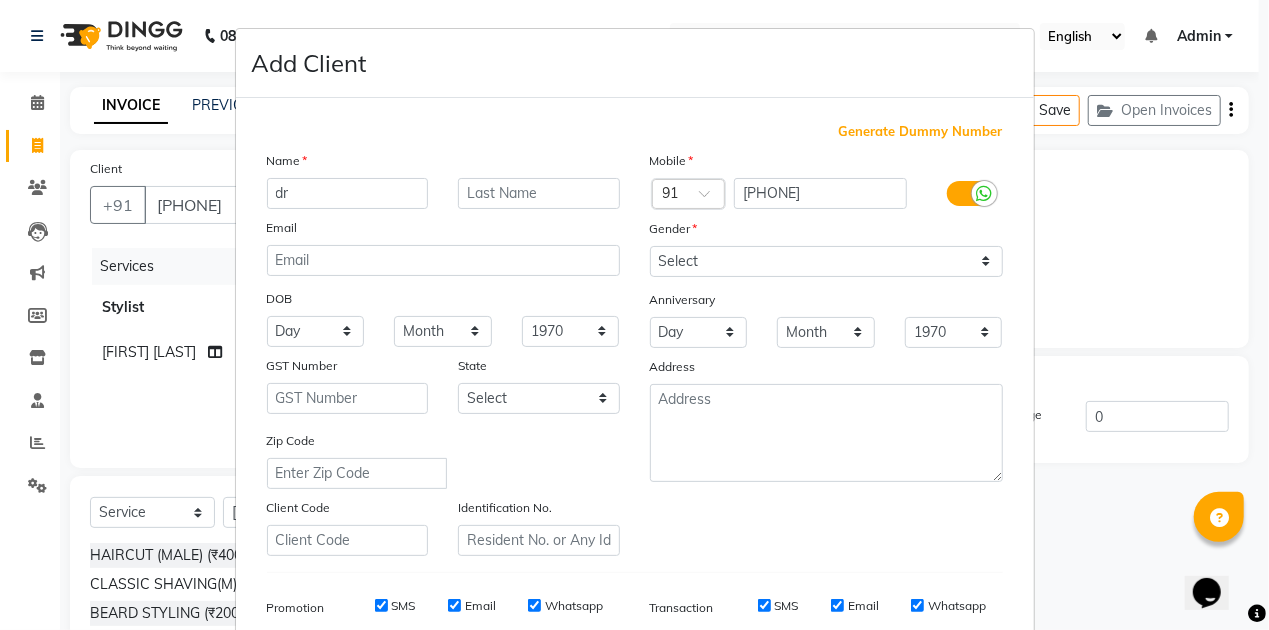 type on "d" 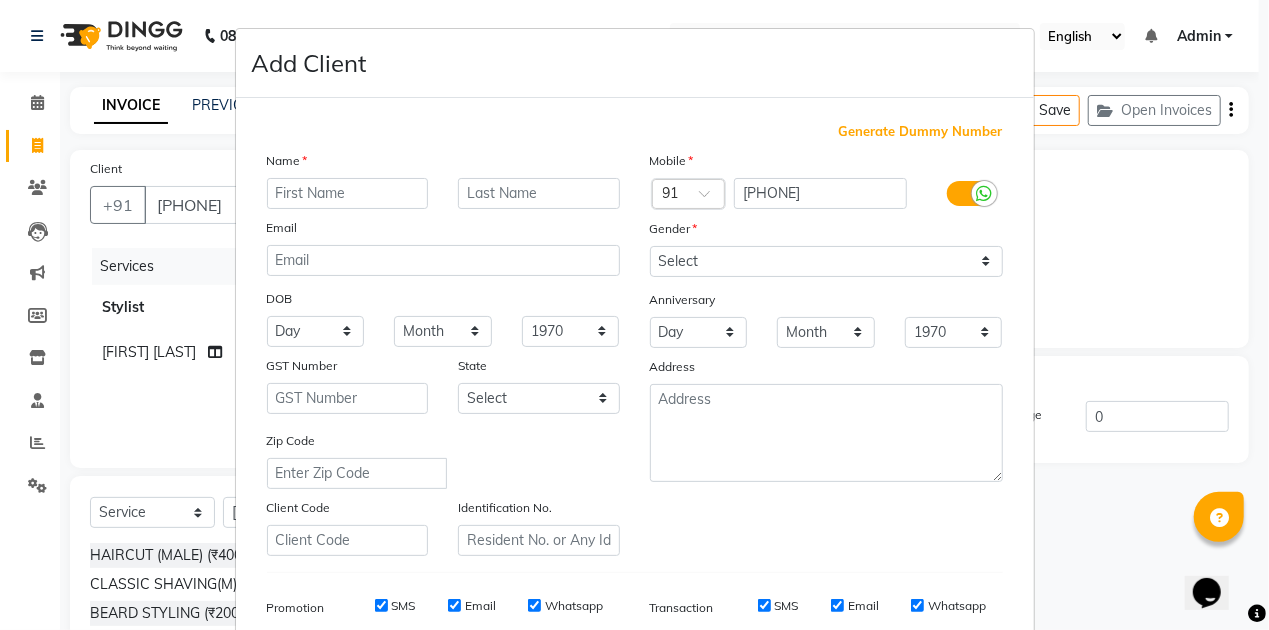 type on "d" 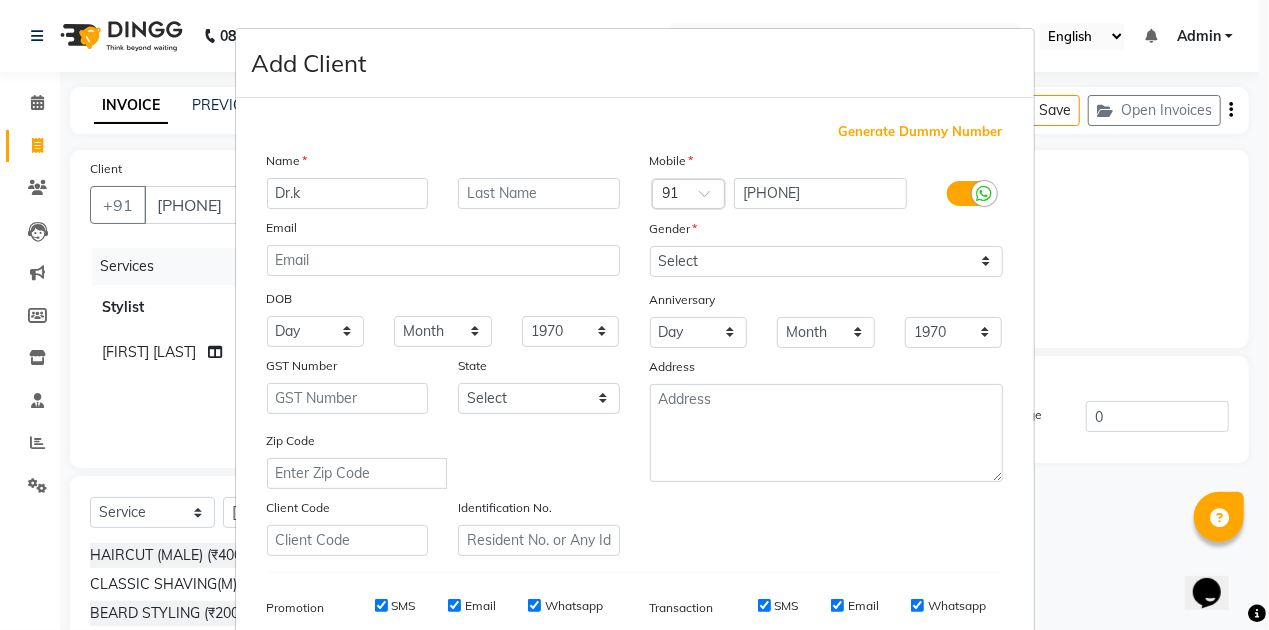 type on "Dr.k" 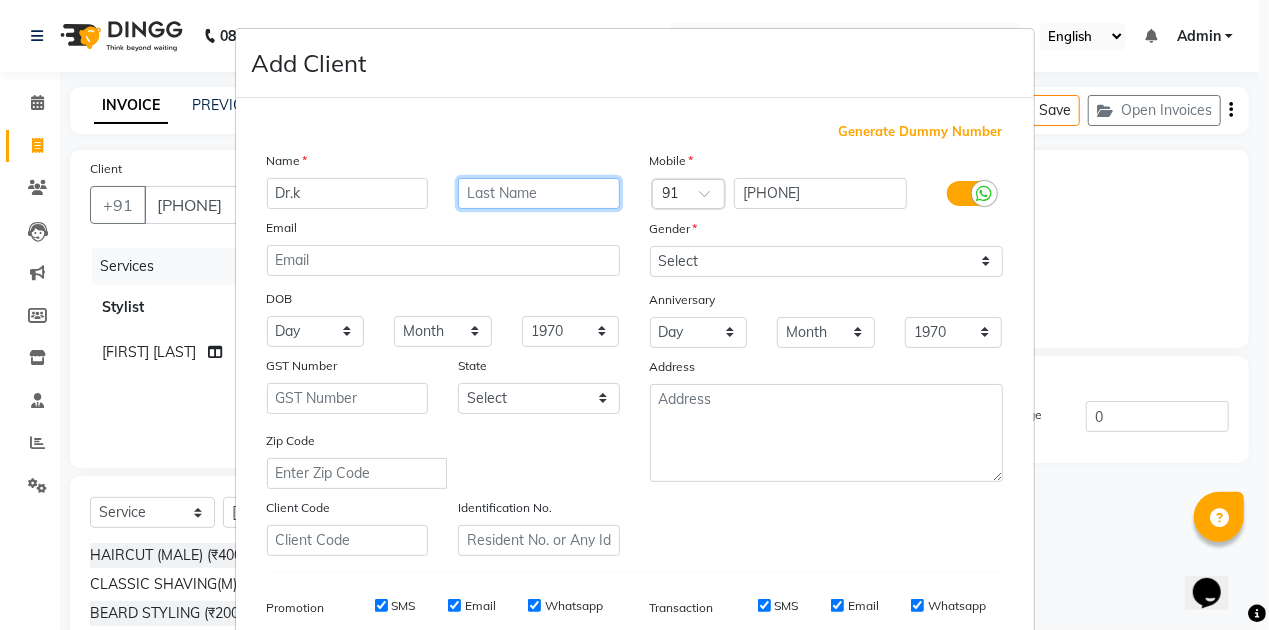 click at bounding box center [539, 193] 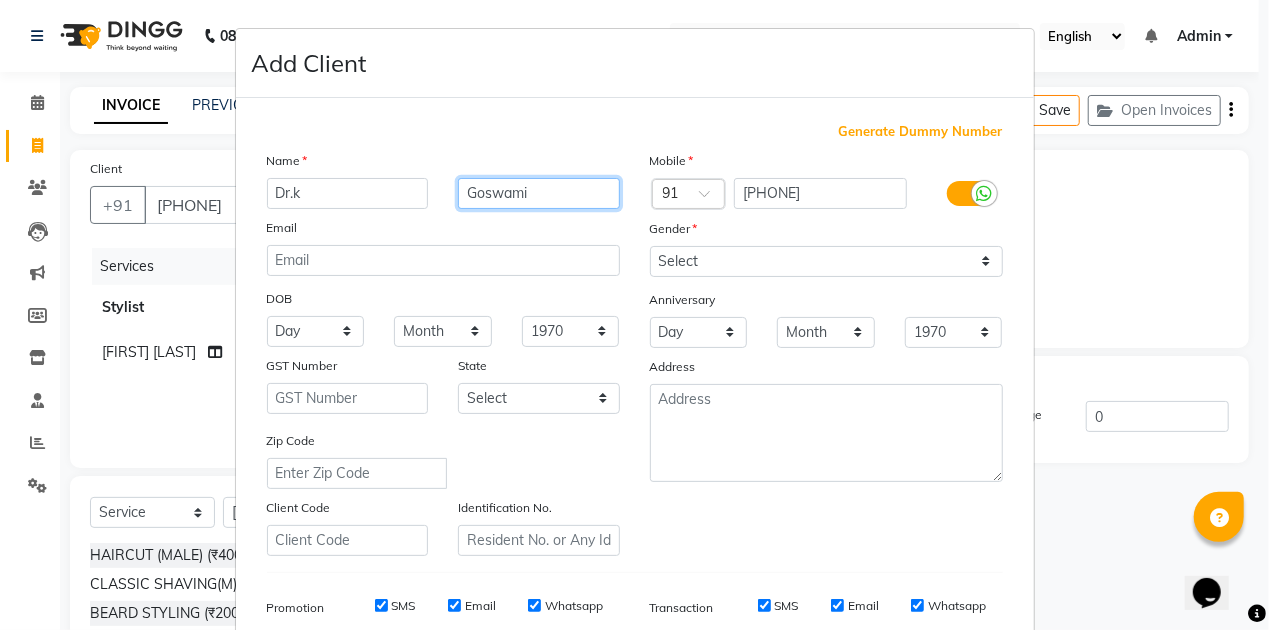 type on "Goswami" 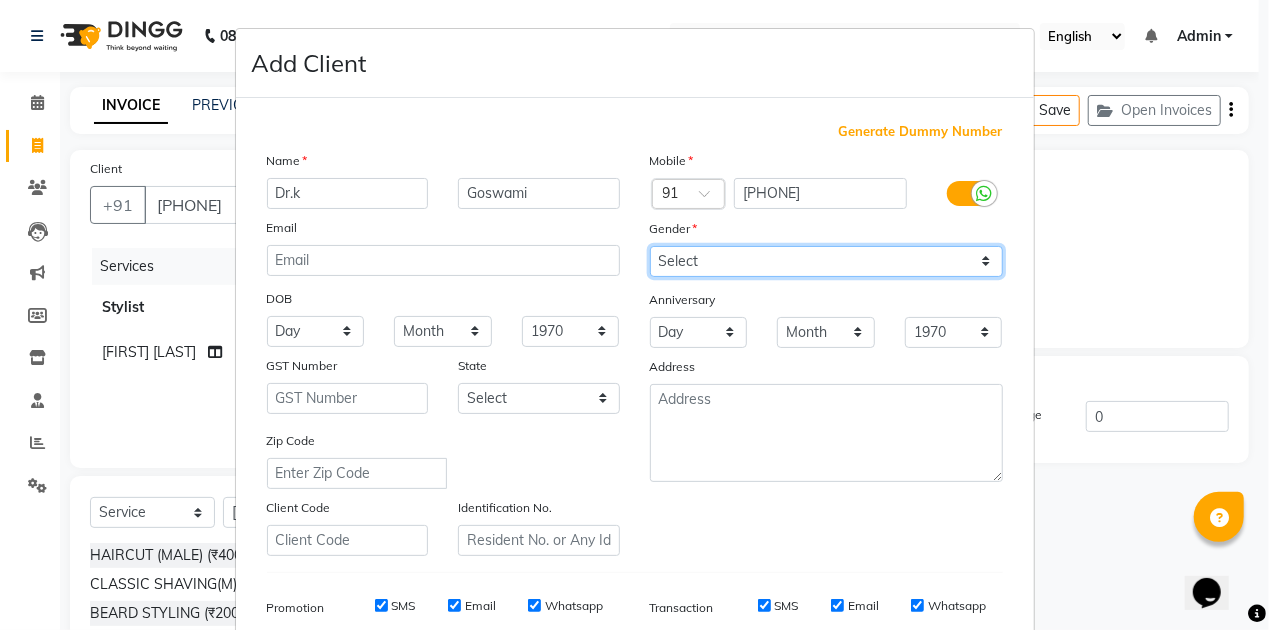 click on "Select Male Female Other Prefer Not To Say" at bounding box center [826, 261] 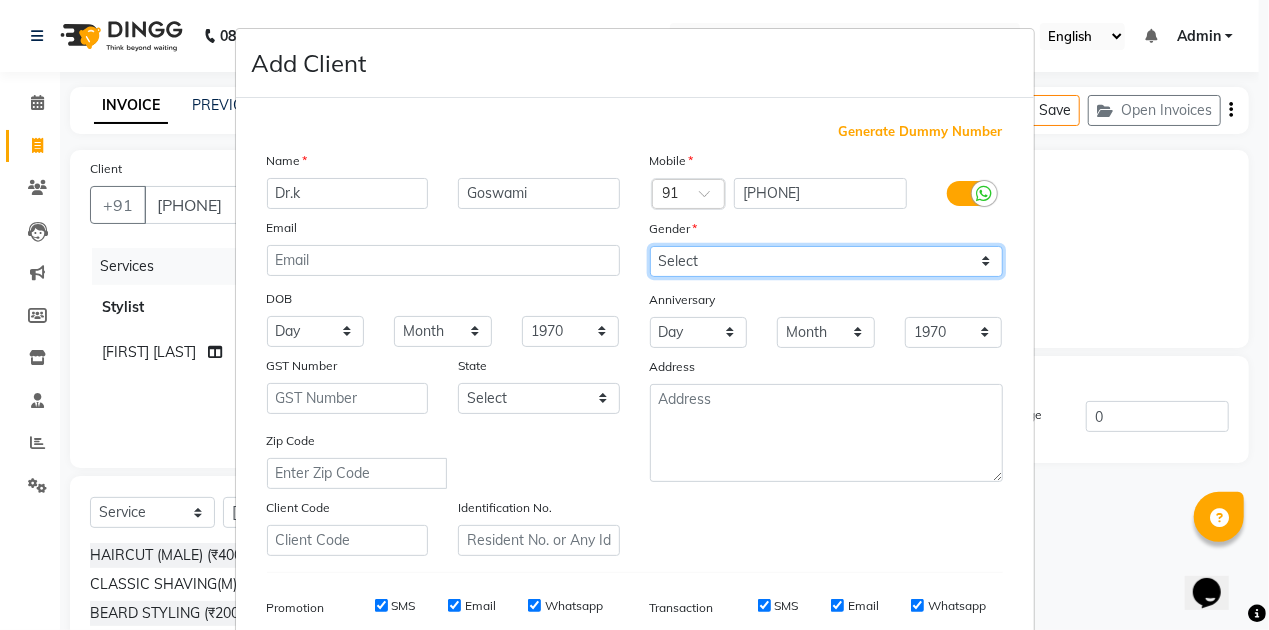 select on "male" 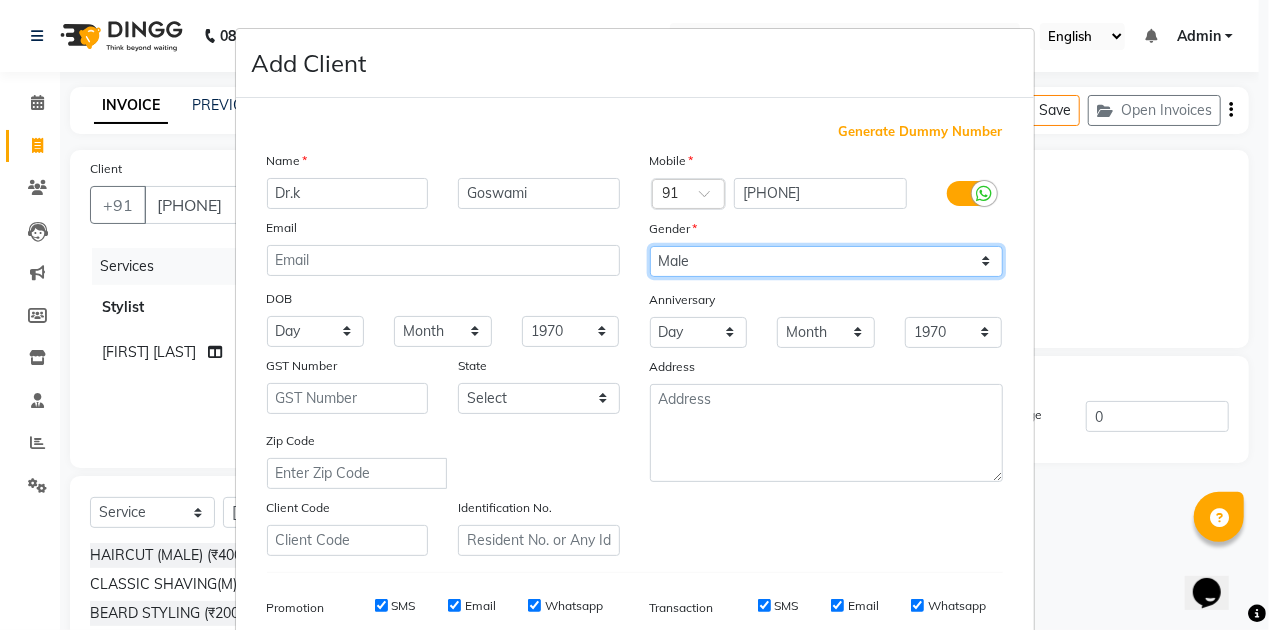 click on "Select Male Female Other Prefer Not To Say" at bounding box center [826, 261] 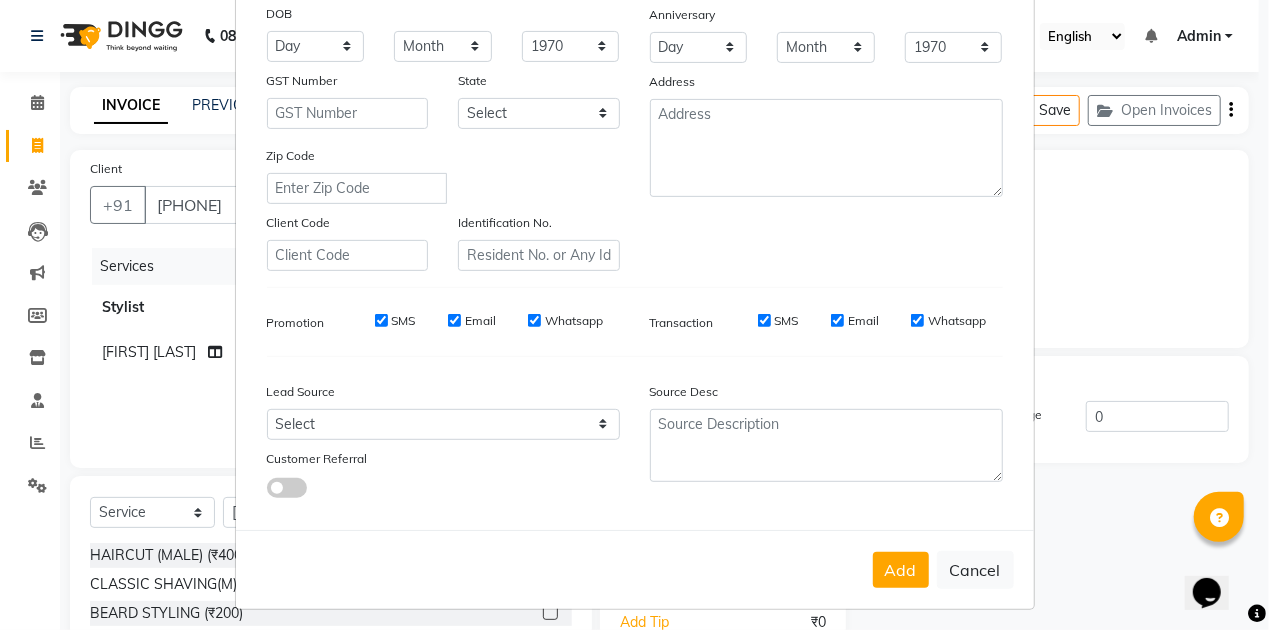 scroll, scrollTop: 290, scrollLeft: 0, axis: vertical 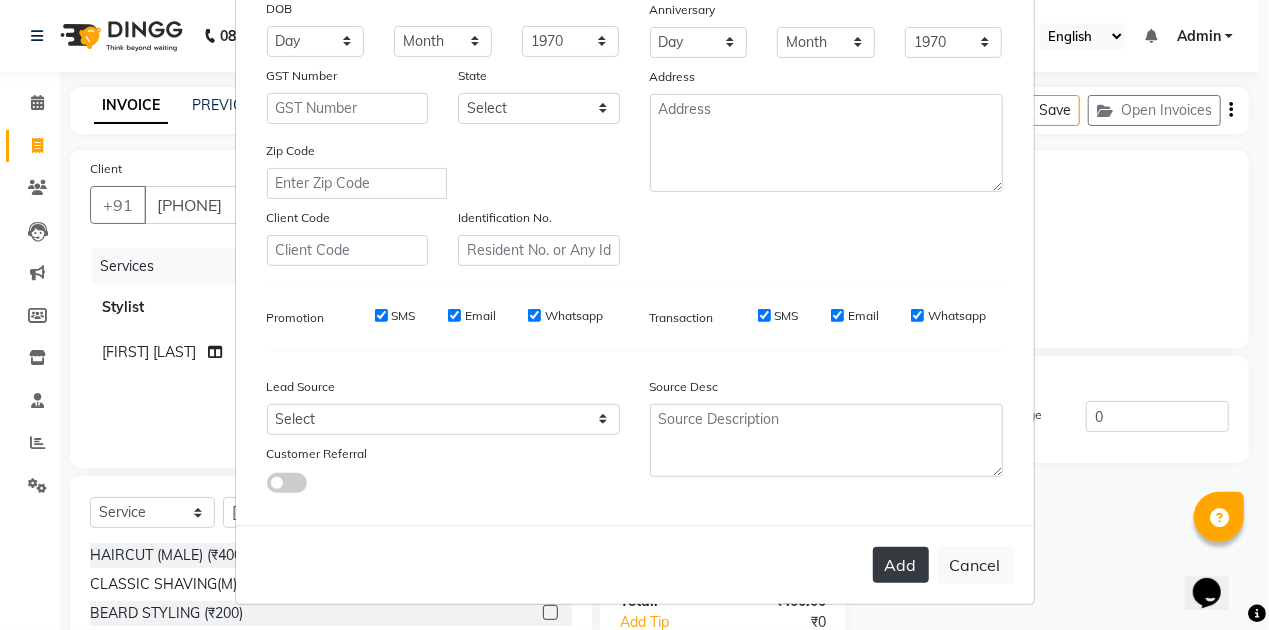 click on "Add" at bounding box center [901, 565] 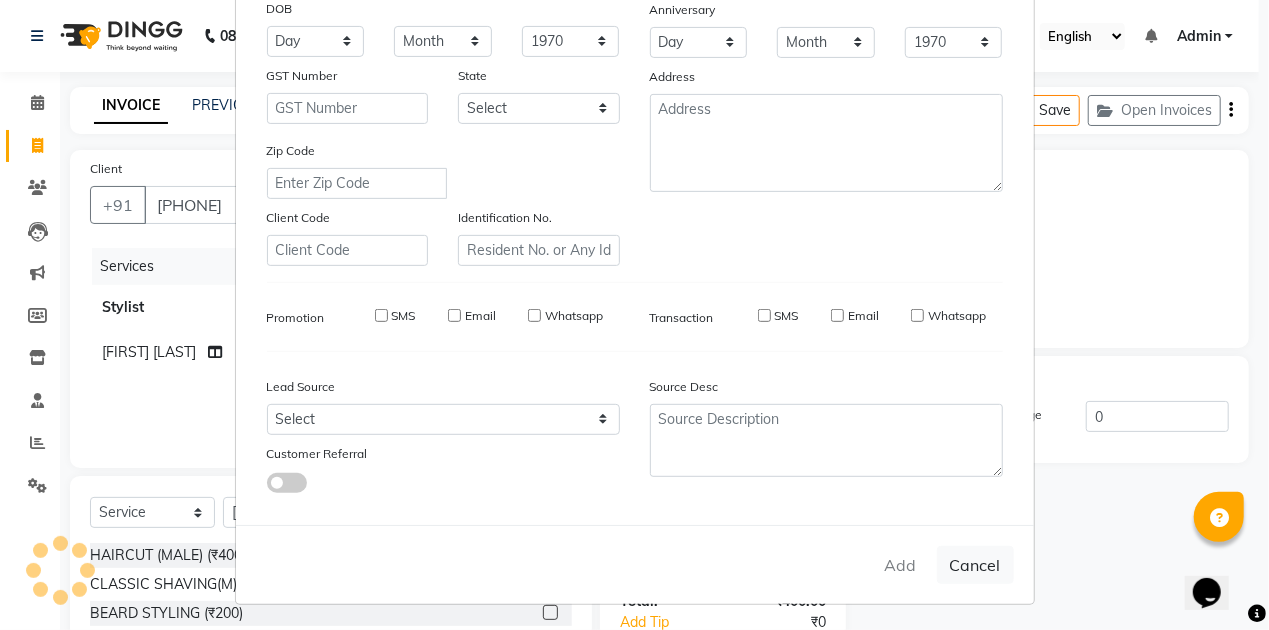 type 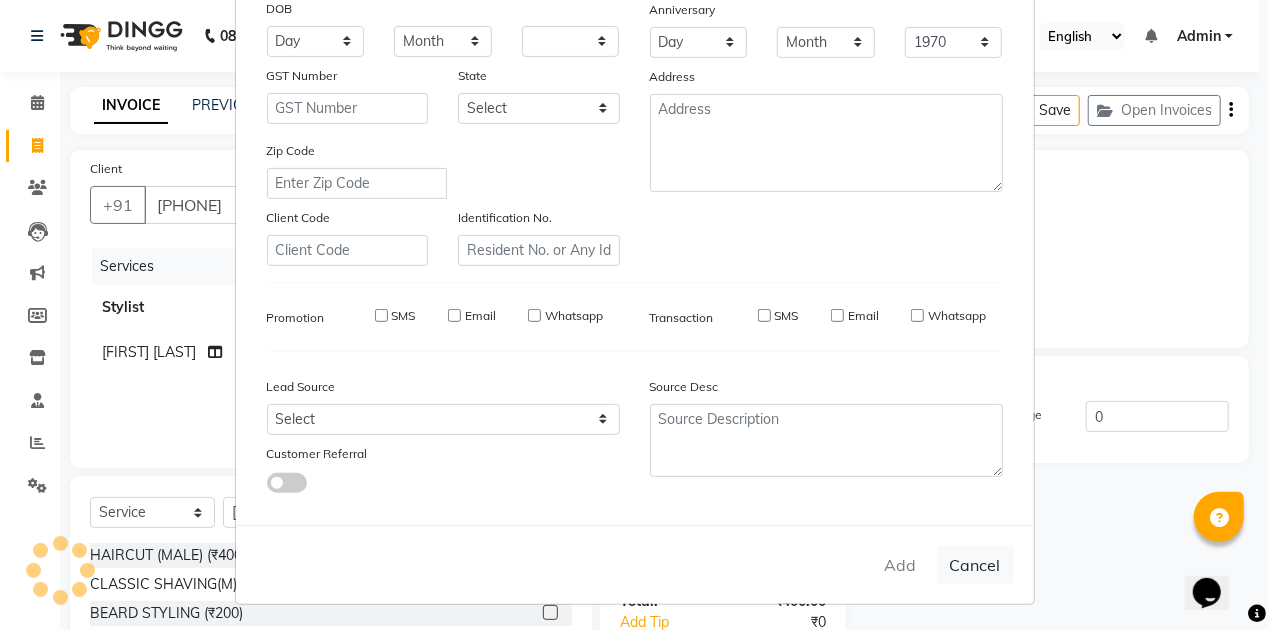 select 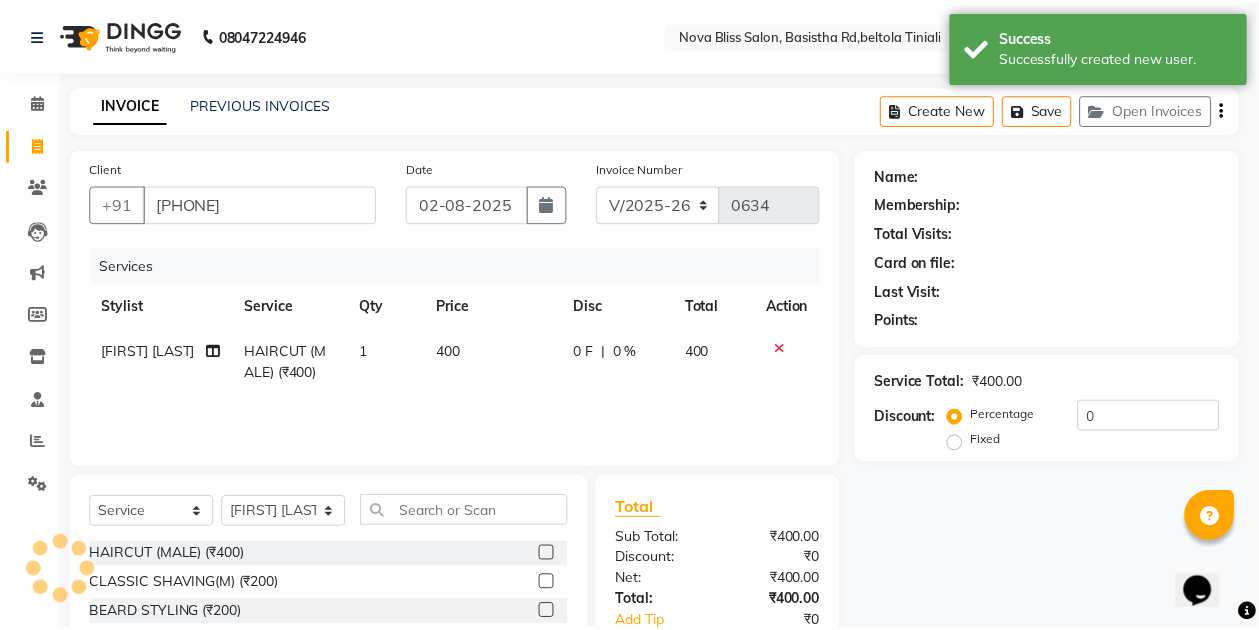 scroll, scrollTop: 172, scrollLeft: 0, axis: vertical 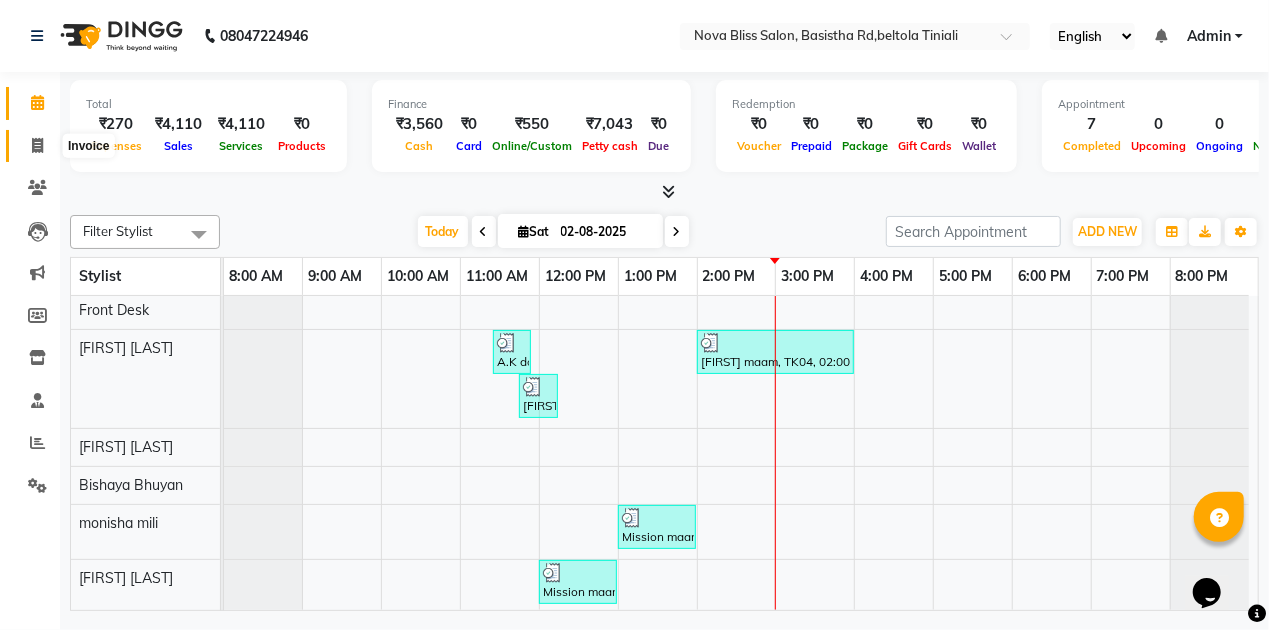 click 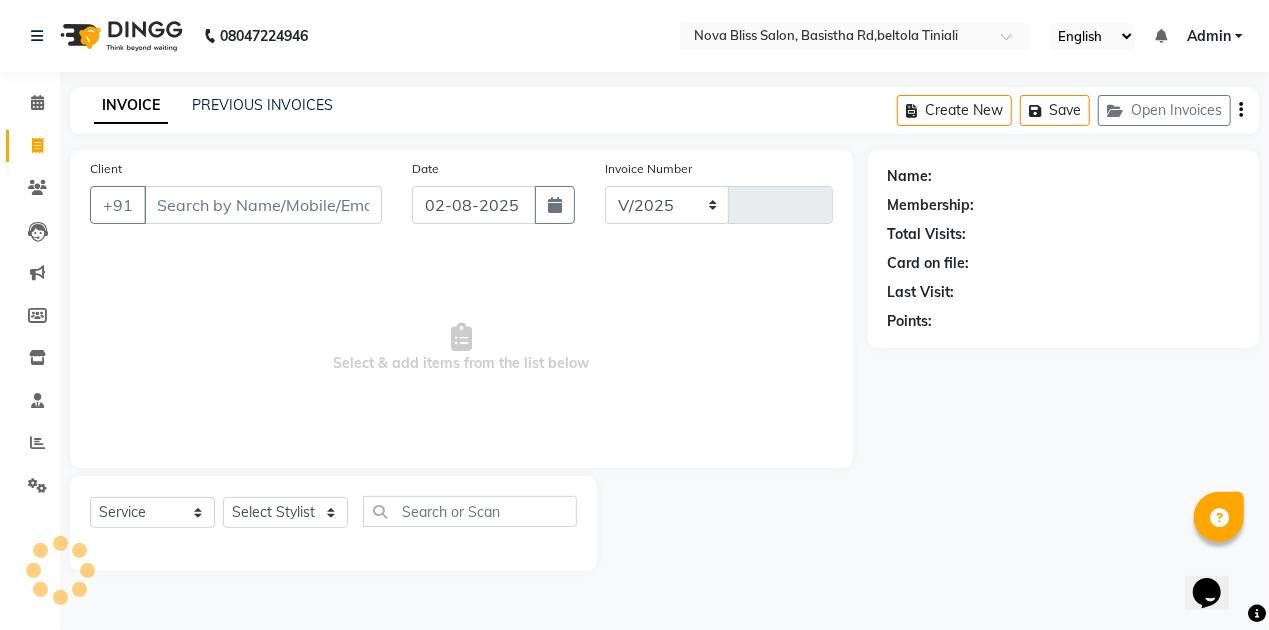 select on "6211" 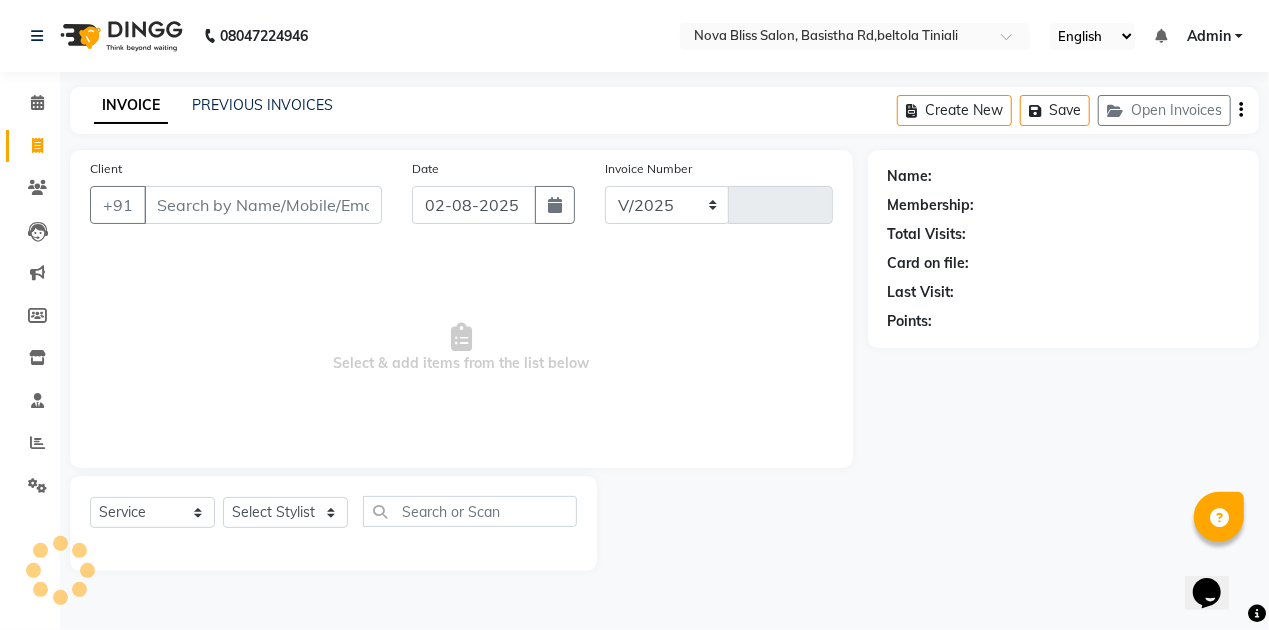 type on "0636" 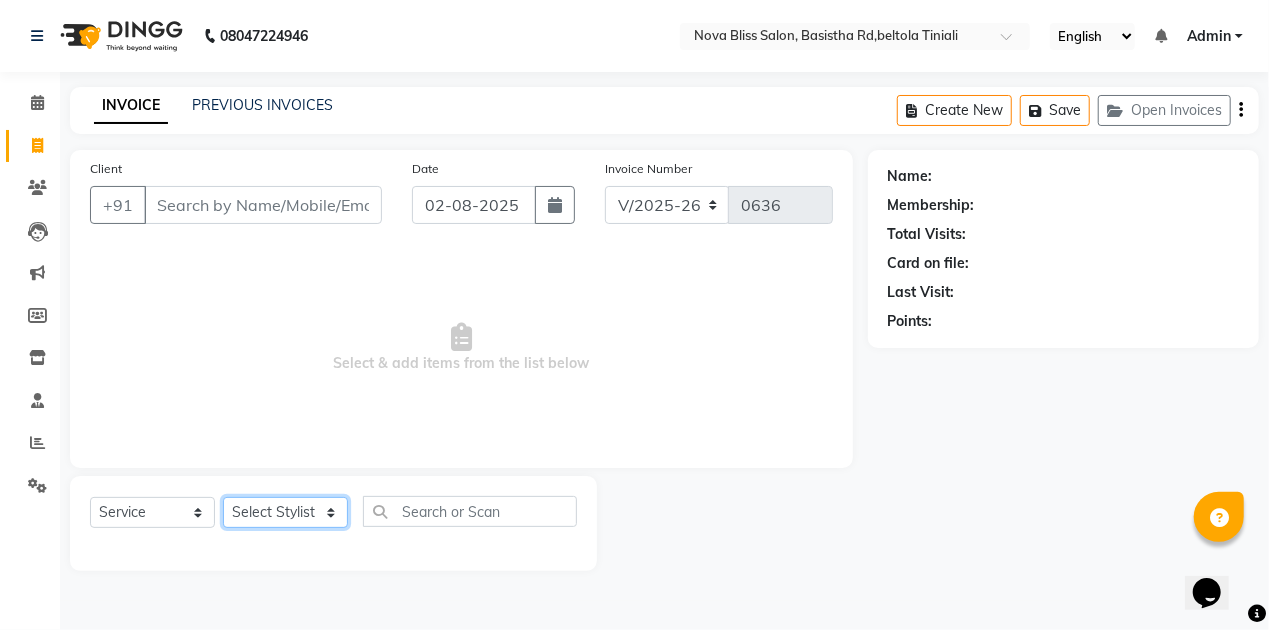 click on "Select Stylist Anuradha singh Bishaya Bhuyan Dip Das Ester jarain  Front Desk Luna kalita monisha mili Pintu Rajak" 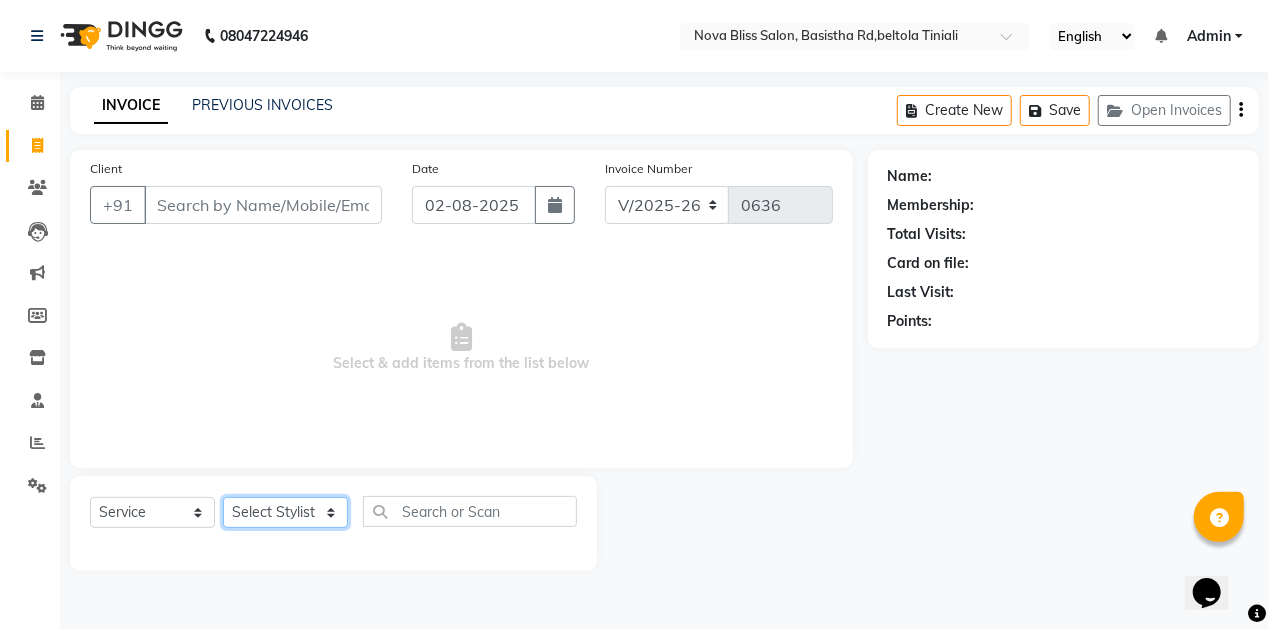 select on "70880" 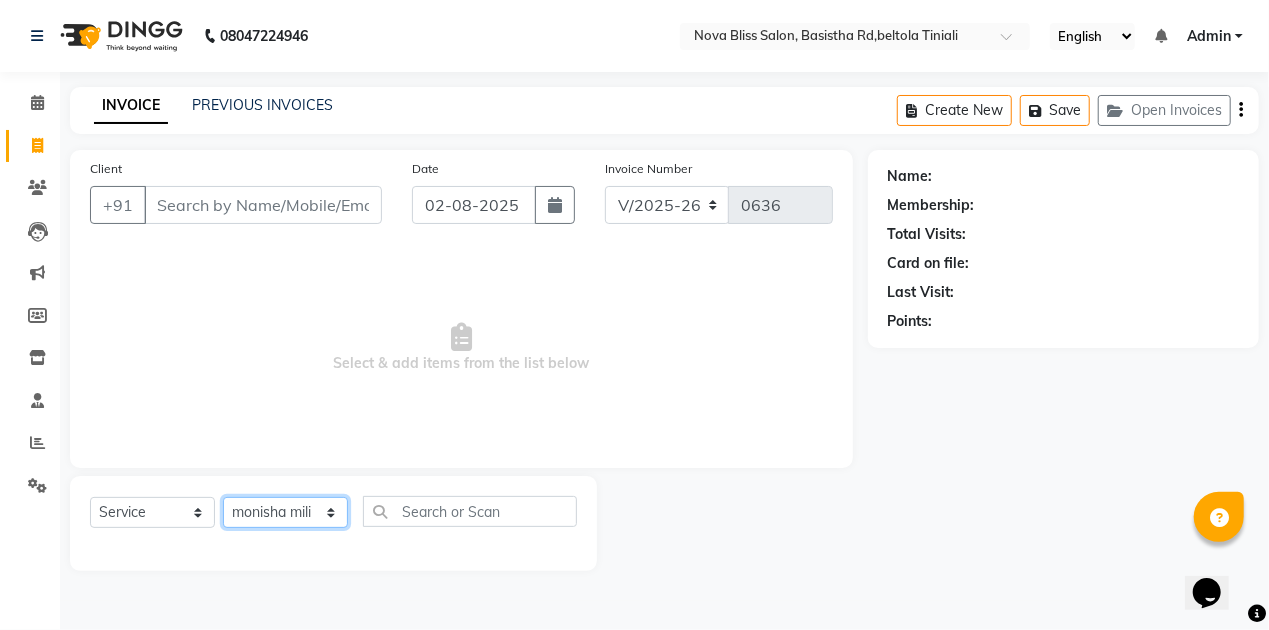 click on "Select Stylist Anuradha singh Bishaya Bhuyan Dip Das Ester jarain  Front Desk Luna kalita monisha mili Pintu Rajak" 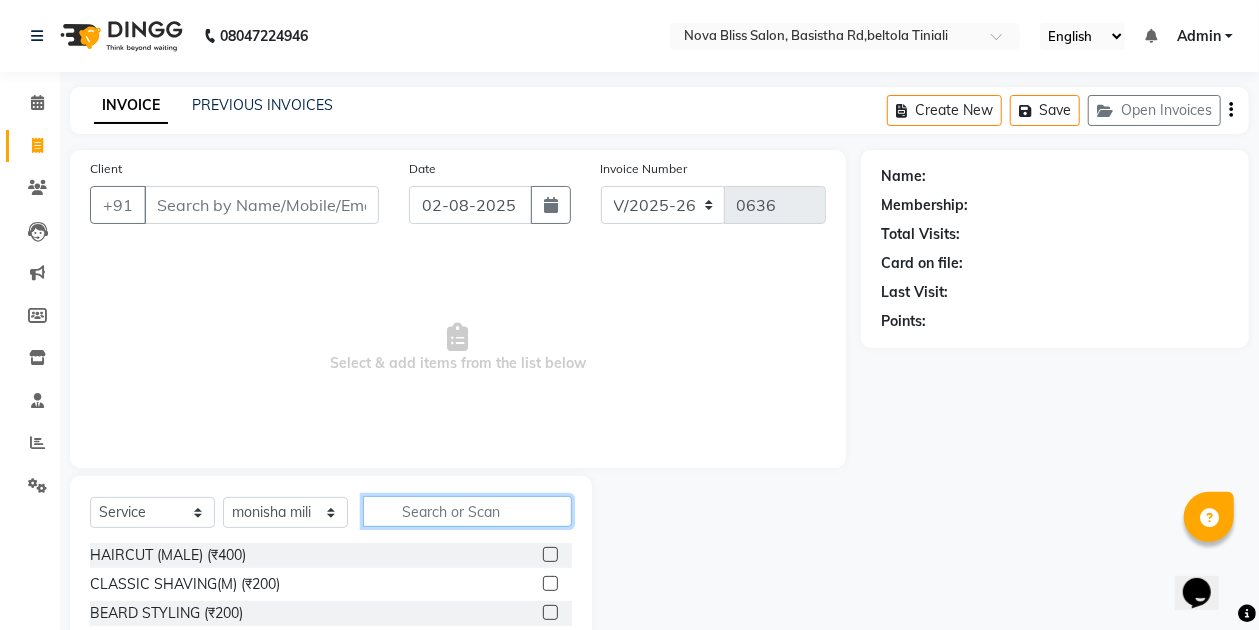 click 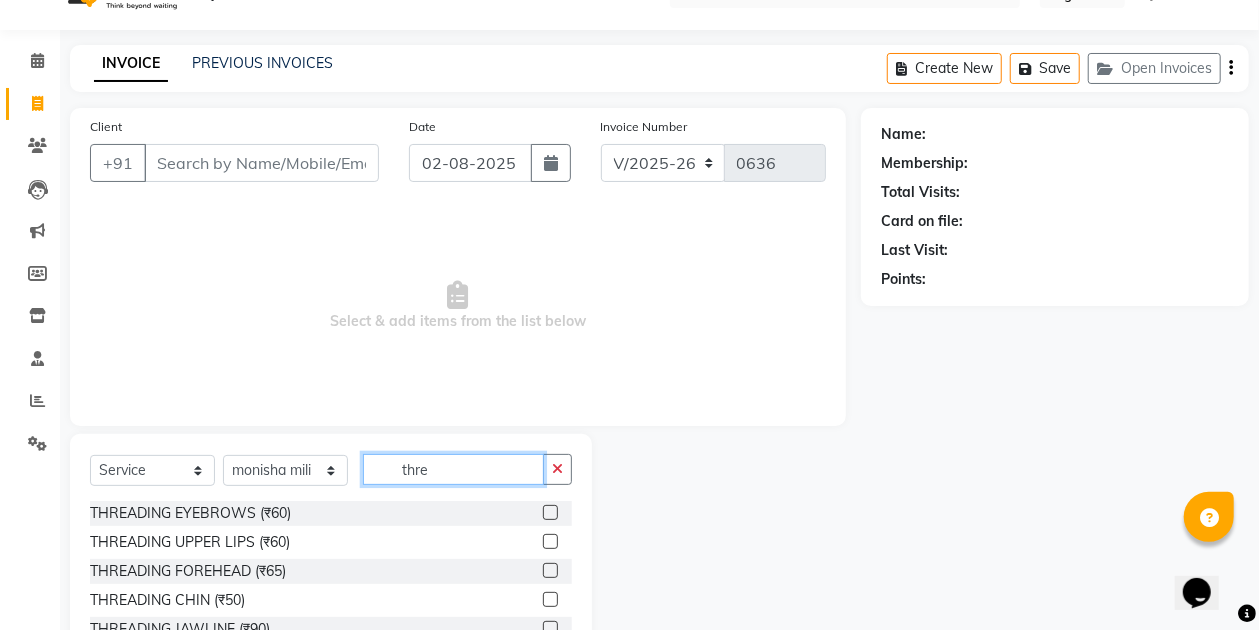 scroll, scrollTop: 66, scrollLeft: 0, axis: vertical 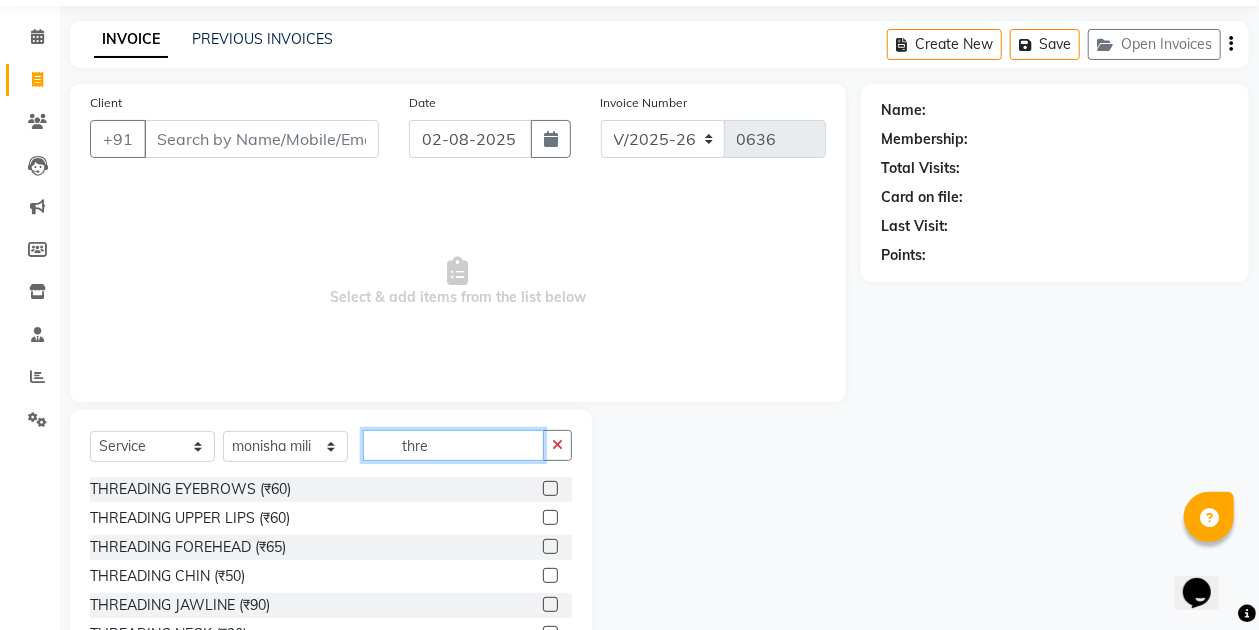 type on "thre" 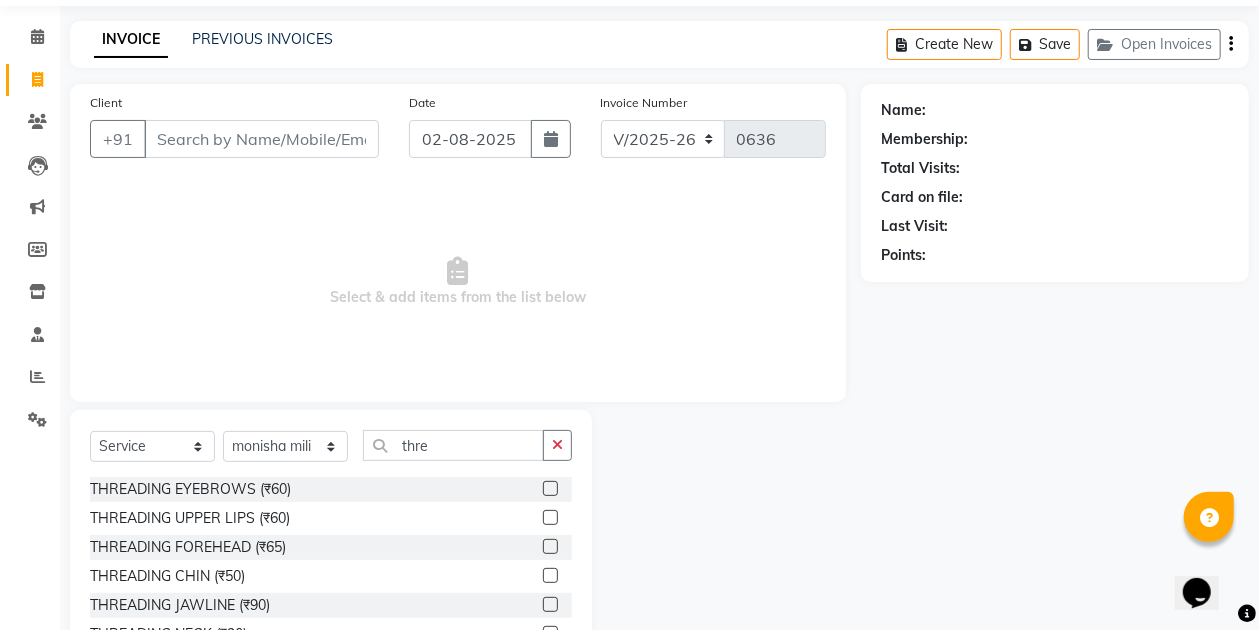 click 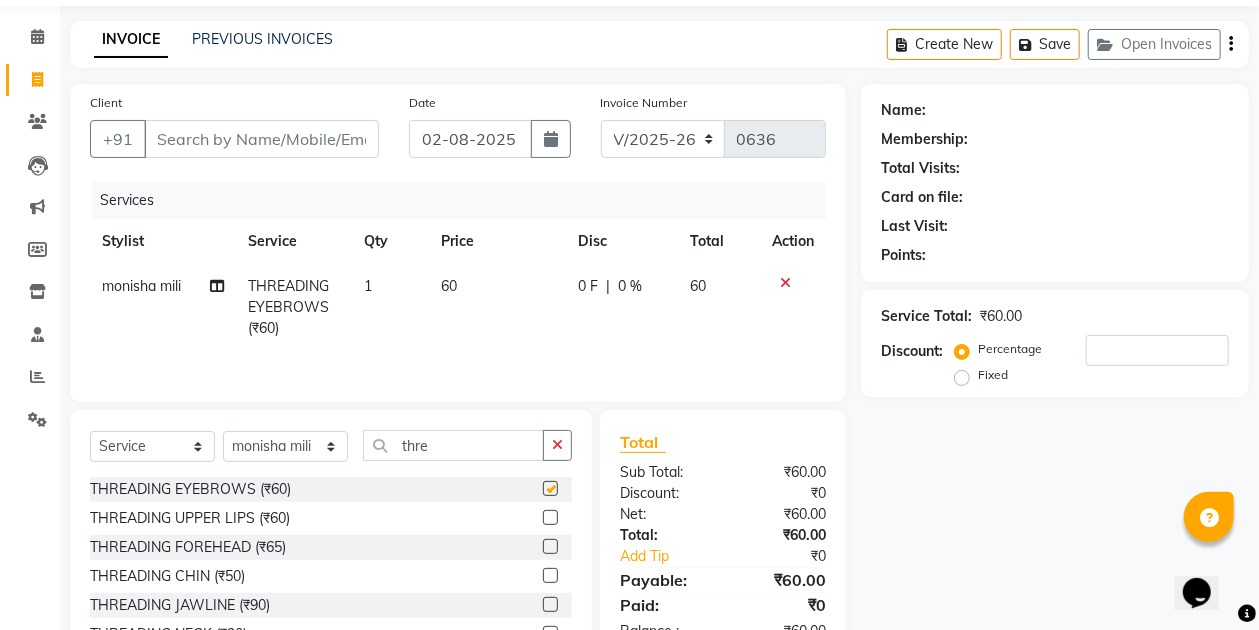 checkbox on "false" 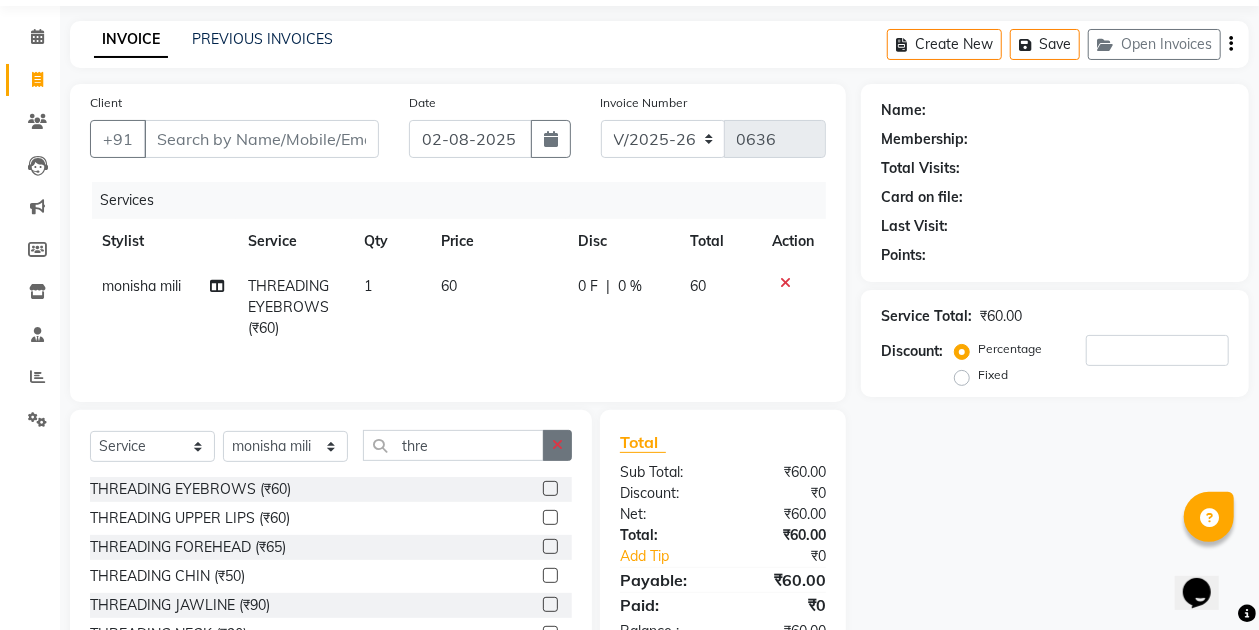 click 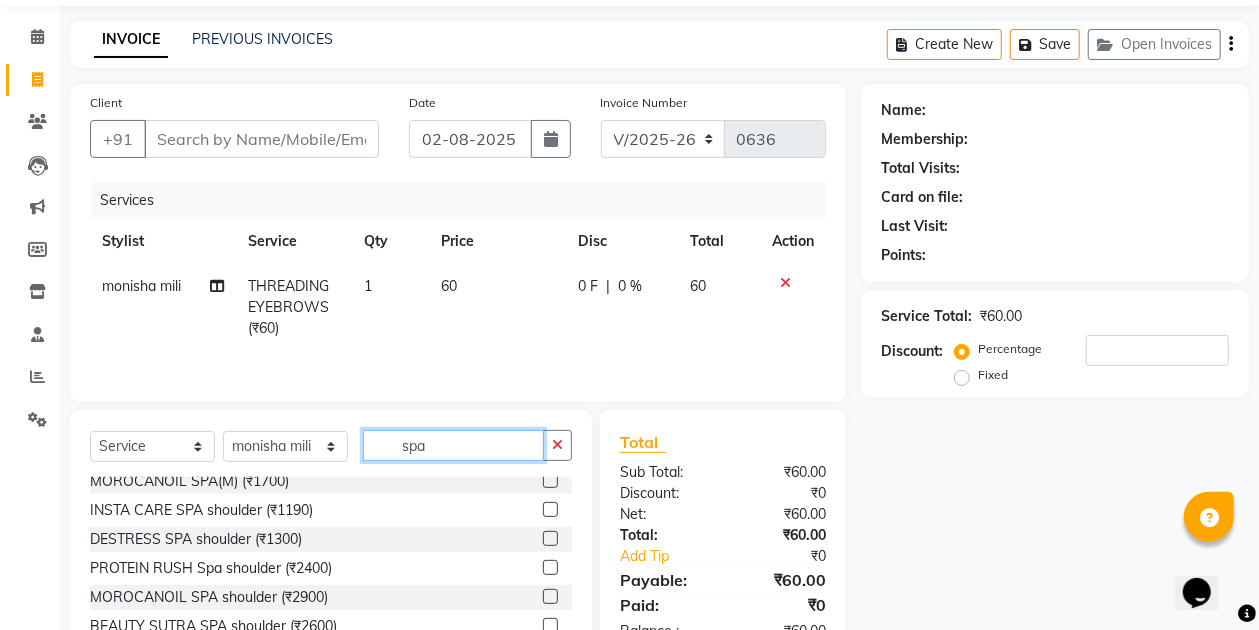 scroll, scrollTop: 0, scrollLeft: 0, axis: both 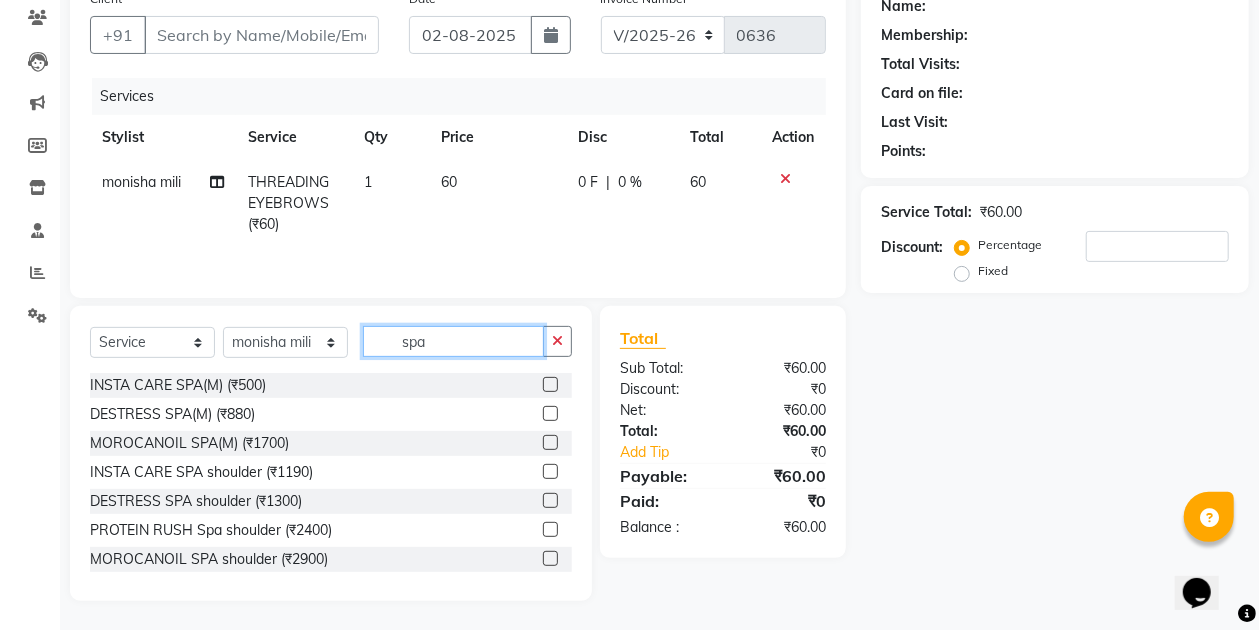 type on "spa" 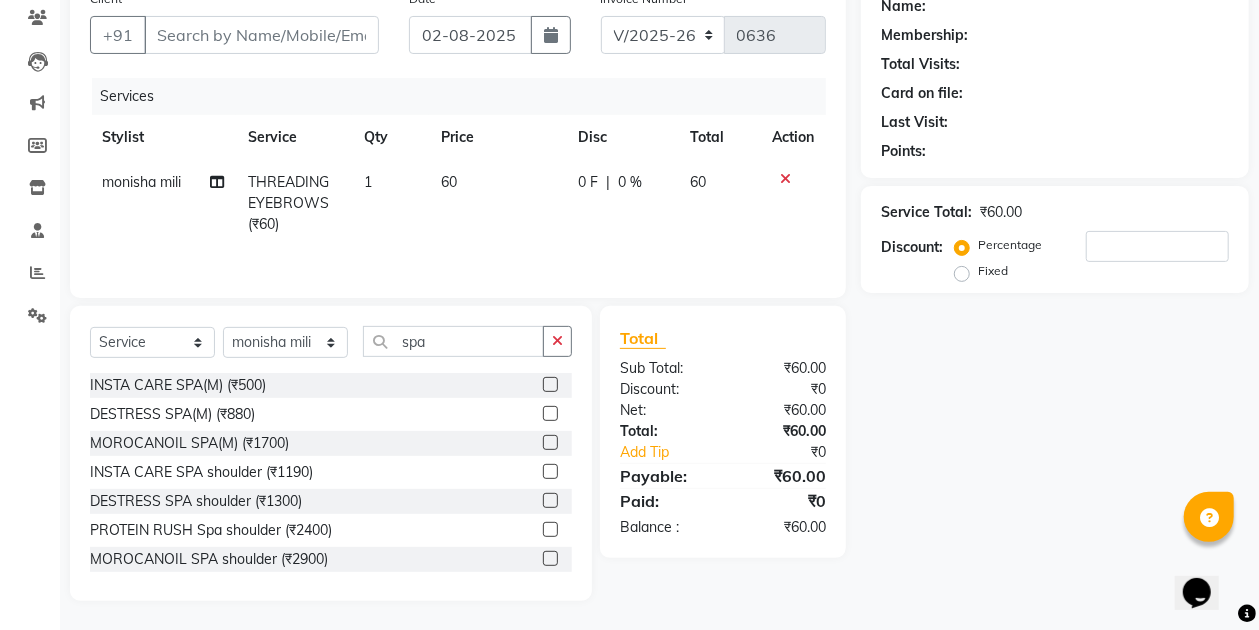 click 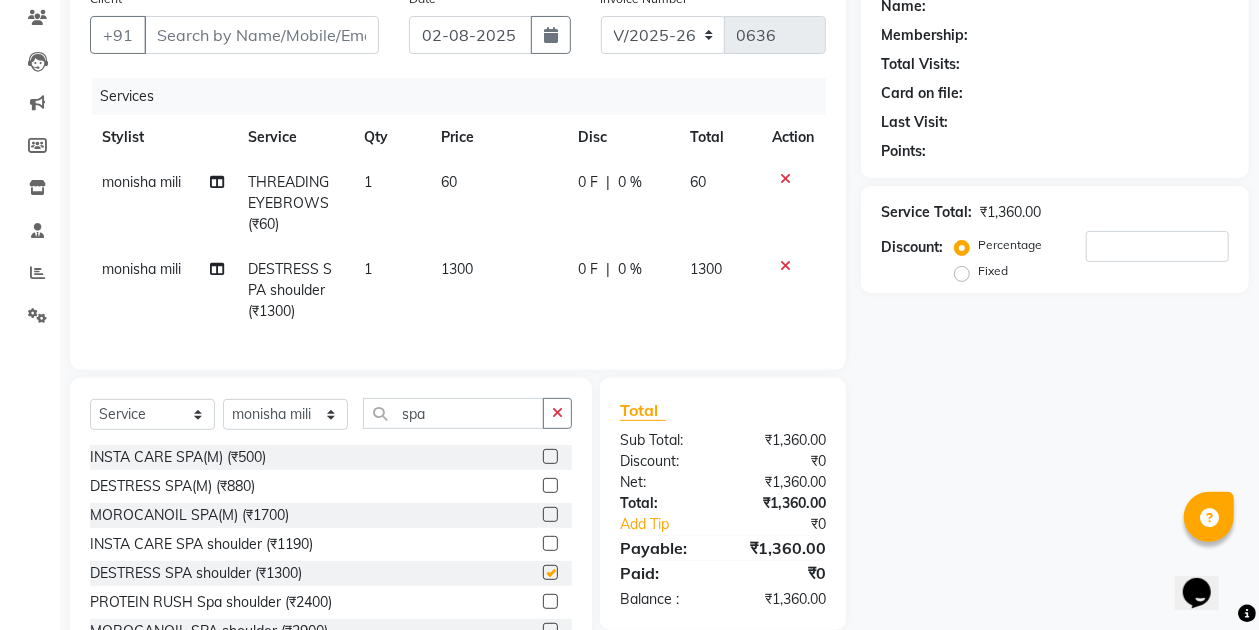 checkbox on "false" 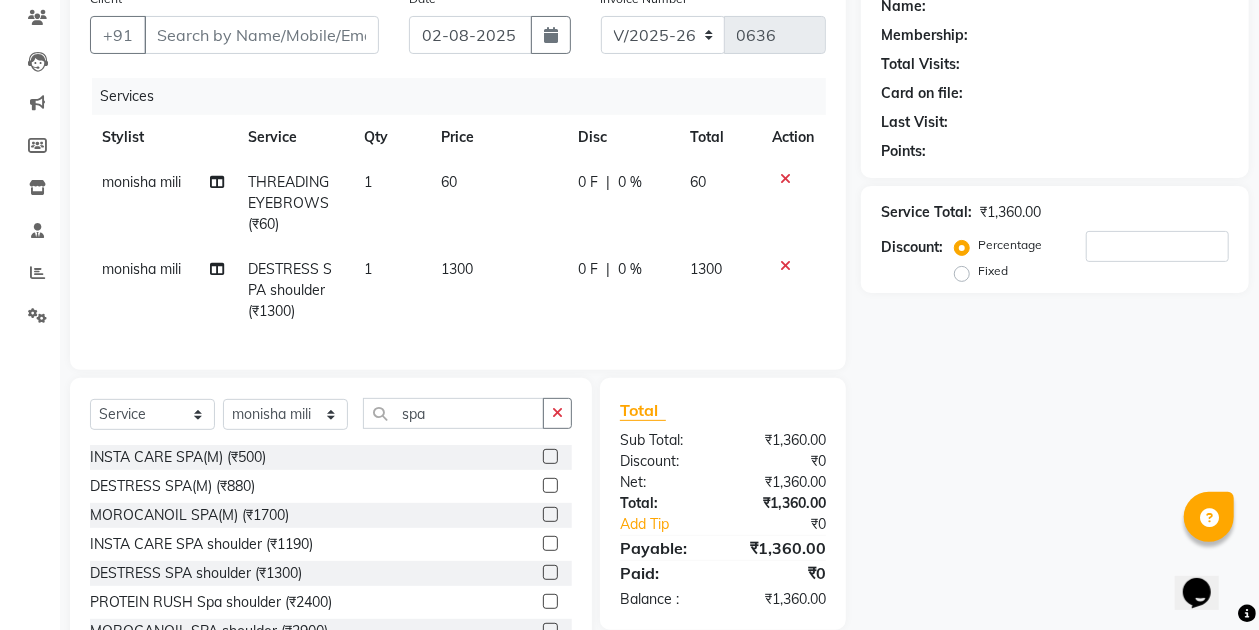 click on "0 F" 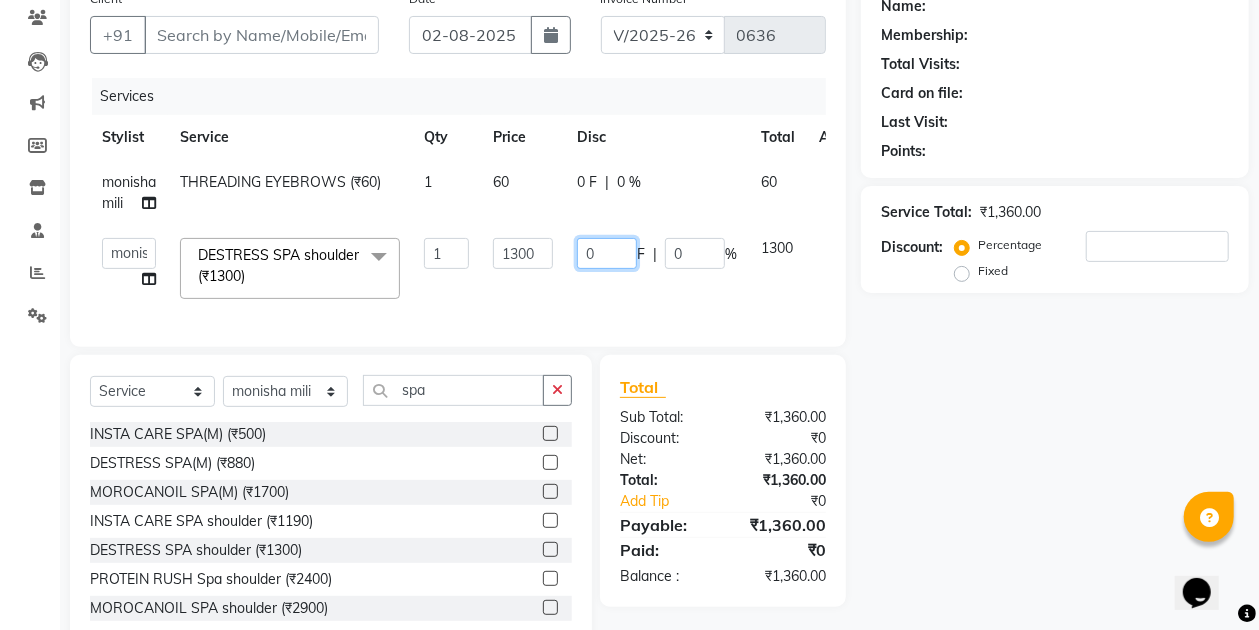 click on "0" 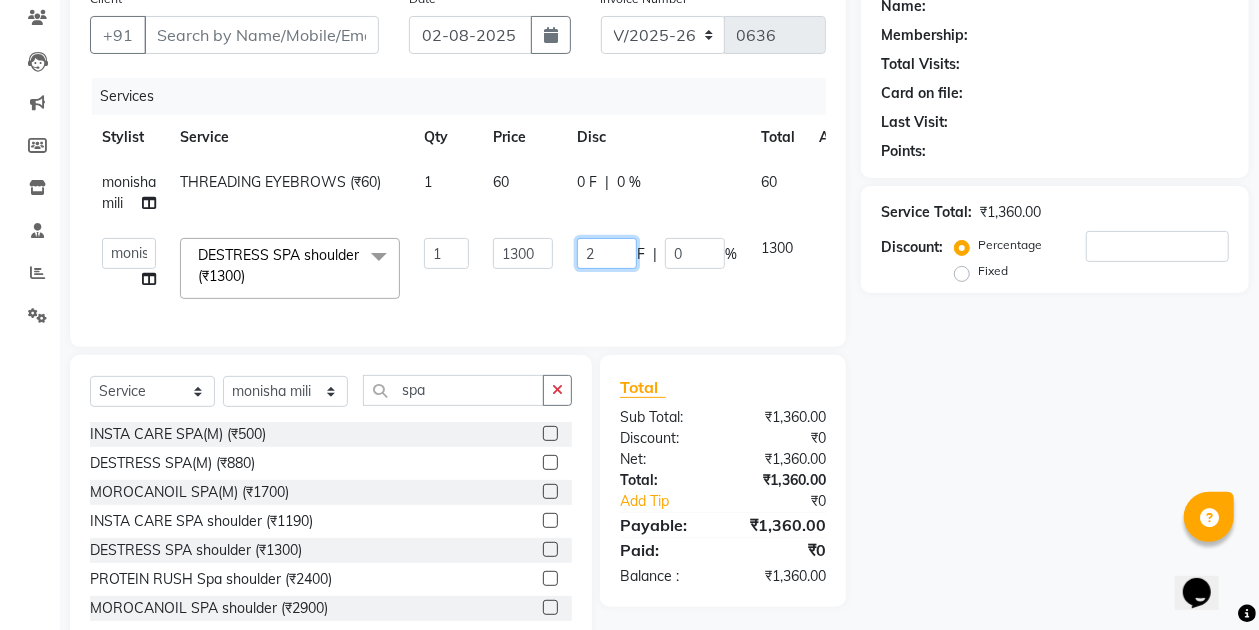 type on "20" 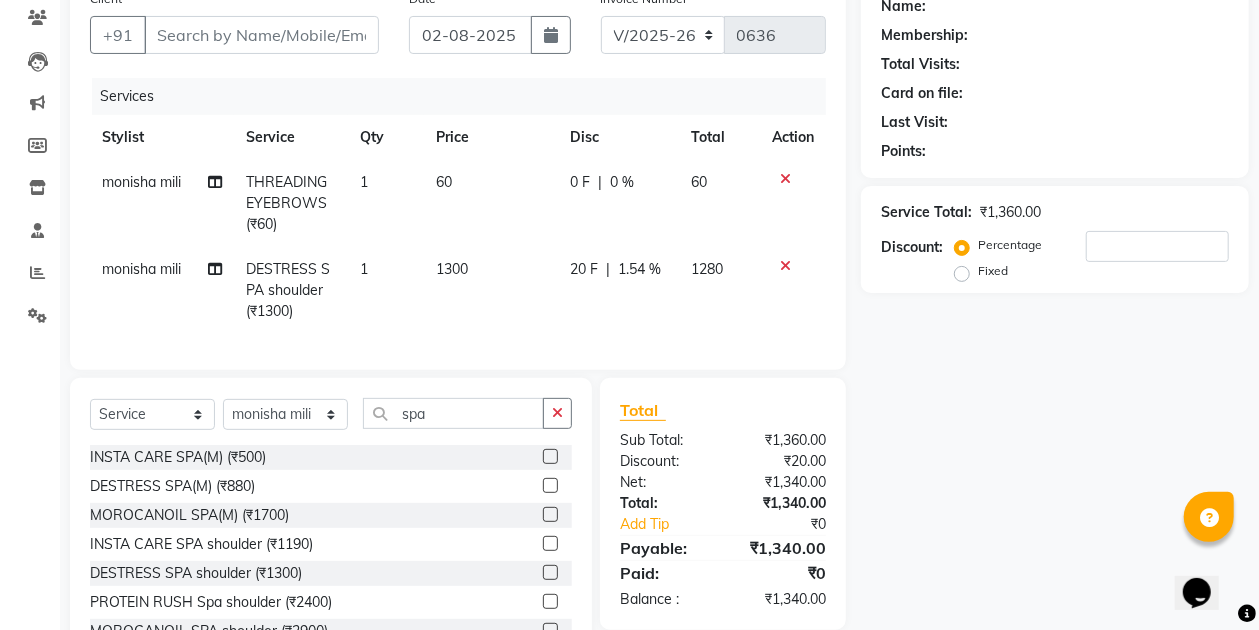 click on "20 F | 1.54 %" 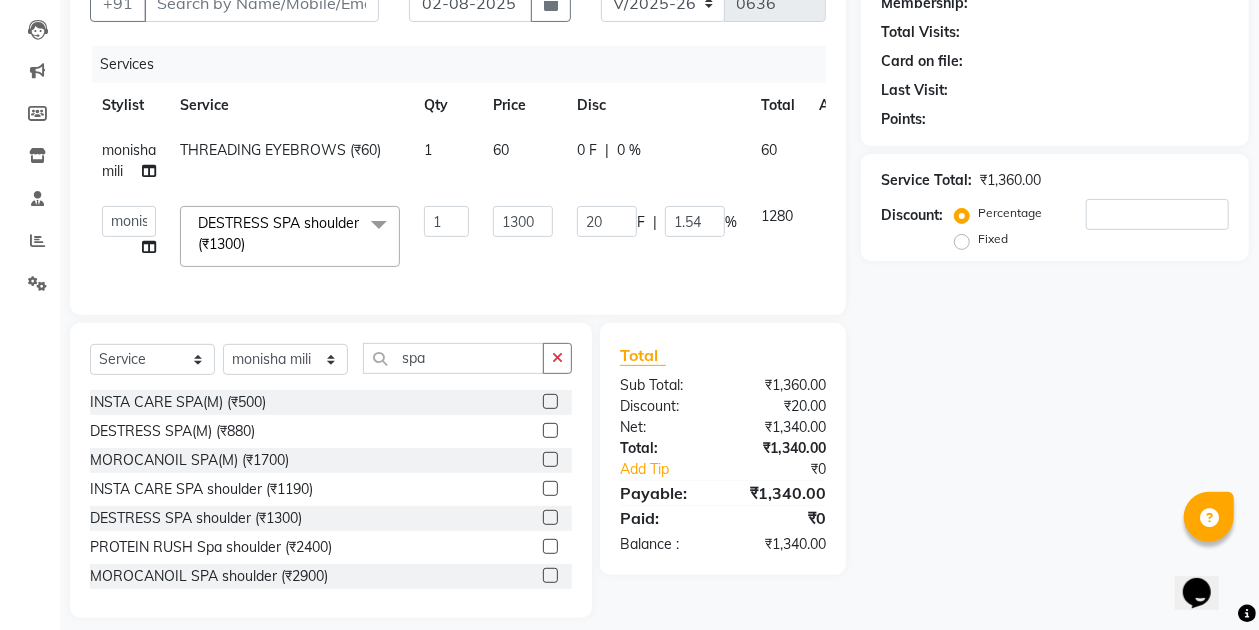 scroll, scrollTop: 228, scrollLeft: 0, axis: vertical 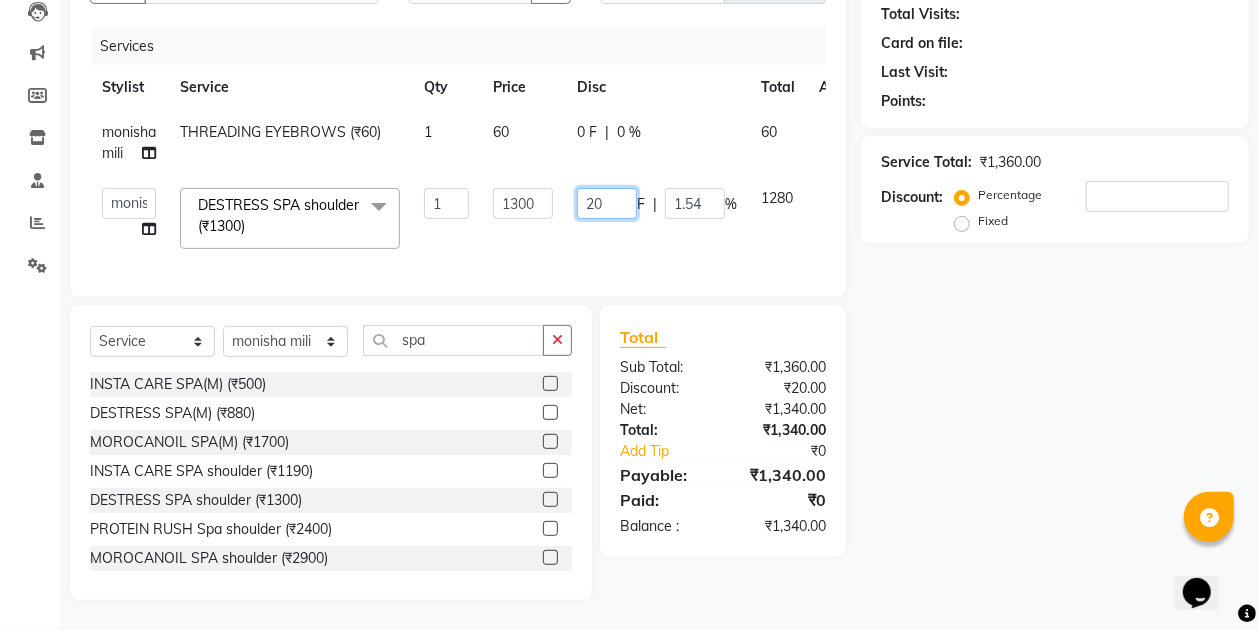 click on "20" 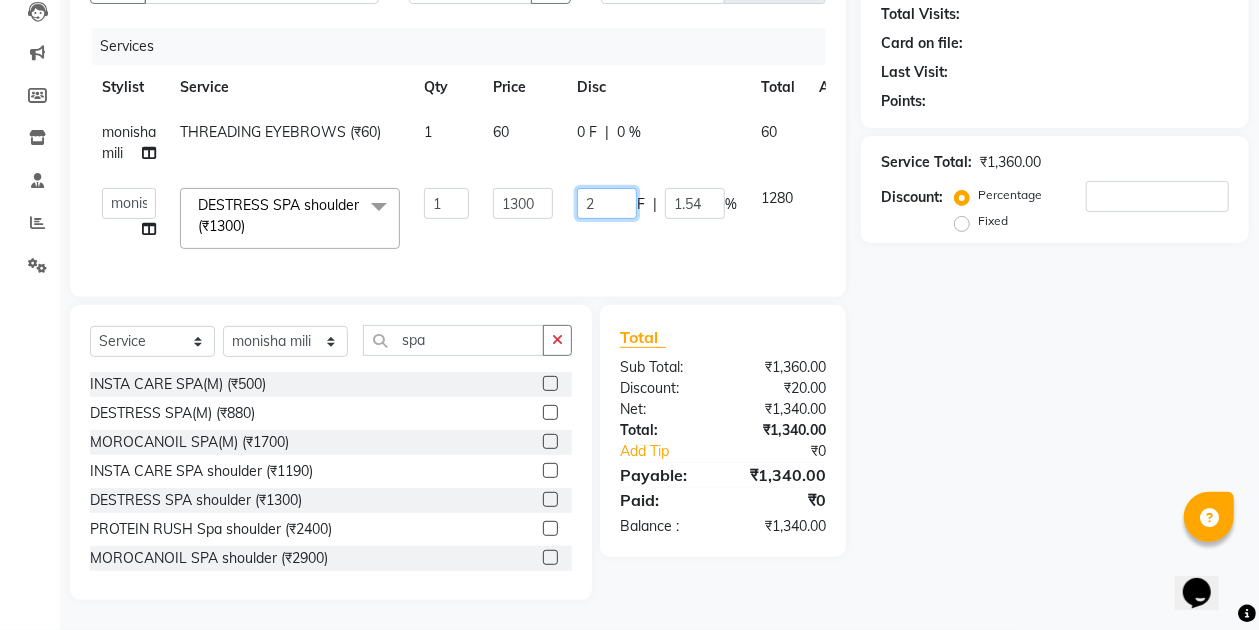 type 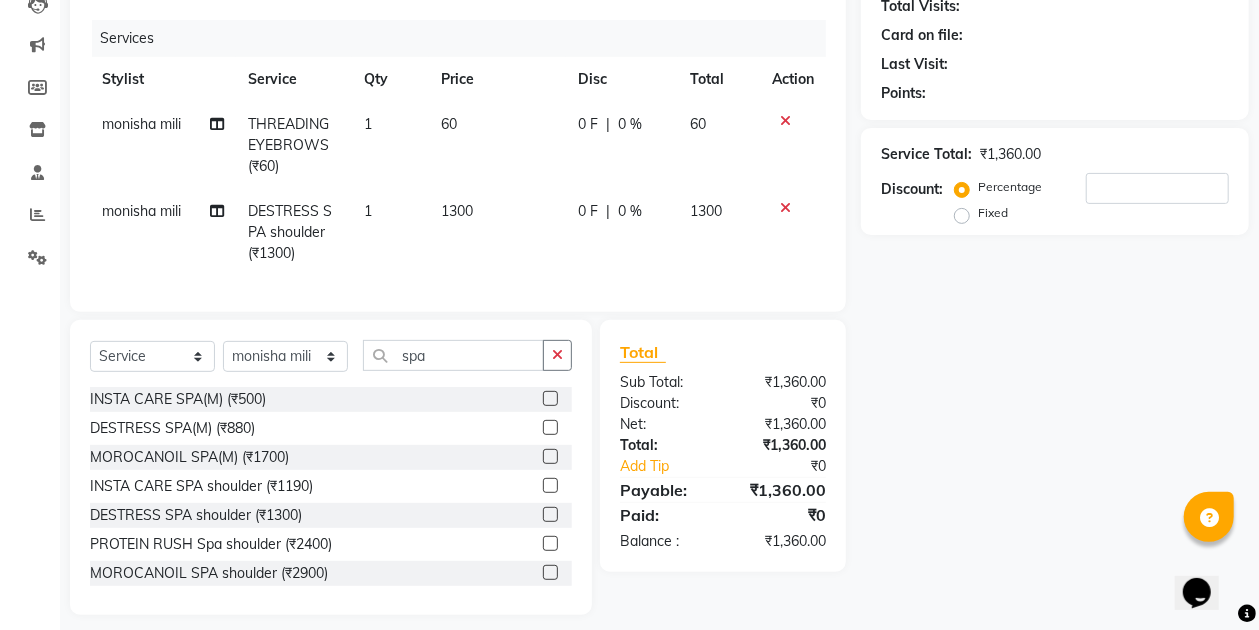click on "monisha mili DESTRESS SPA shoulder (₹1300) 1 1300 0 F | 0 % 1300" 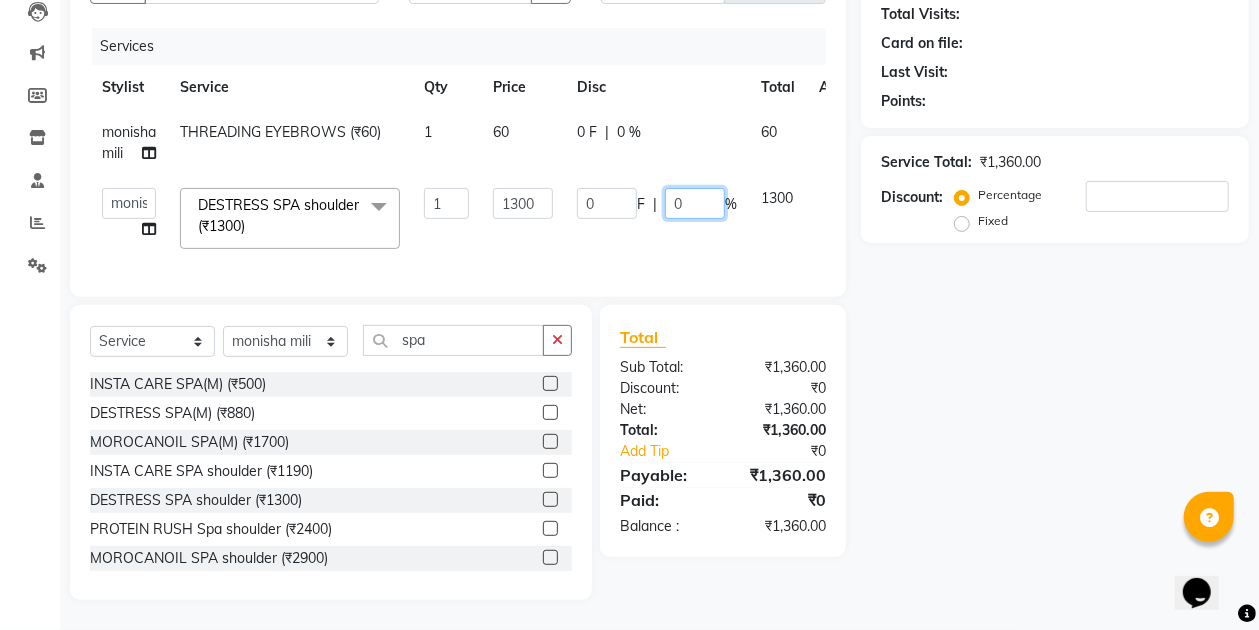 click on "0" 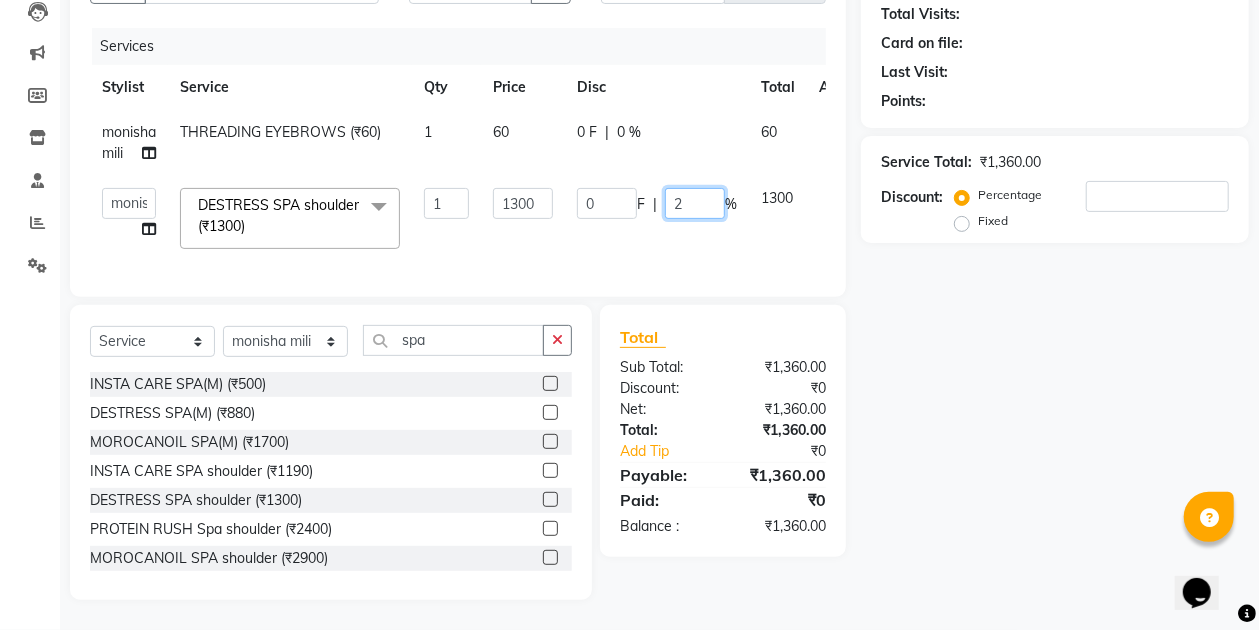 type on "20" 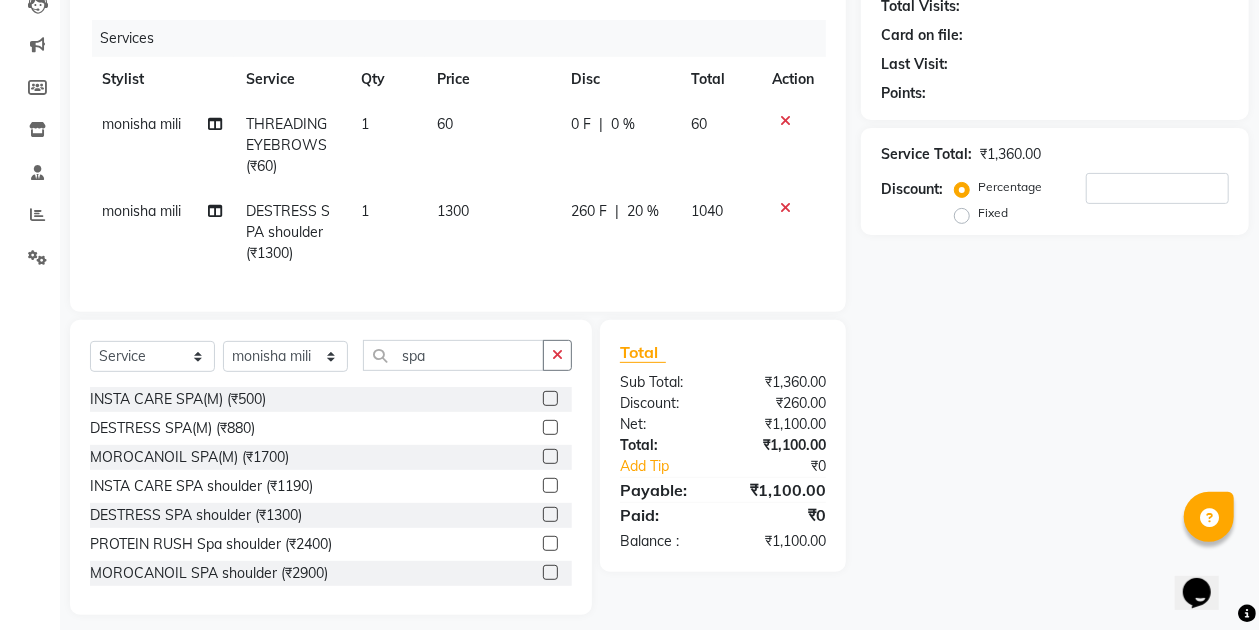 click on "monisha mili DESTRESS SPA shoulder (₹1300) 1 1300 260 F | 20 % 1040" 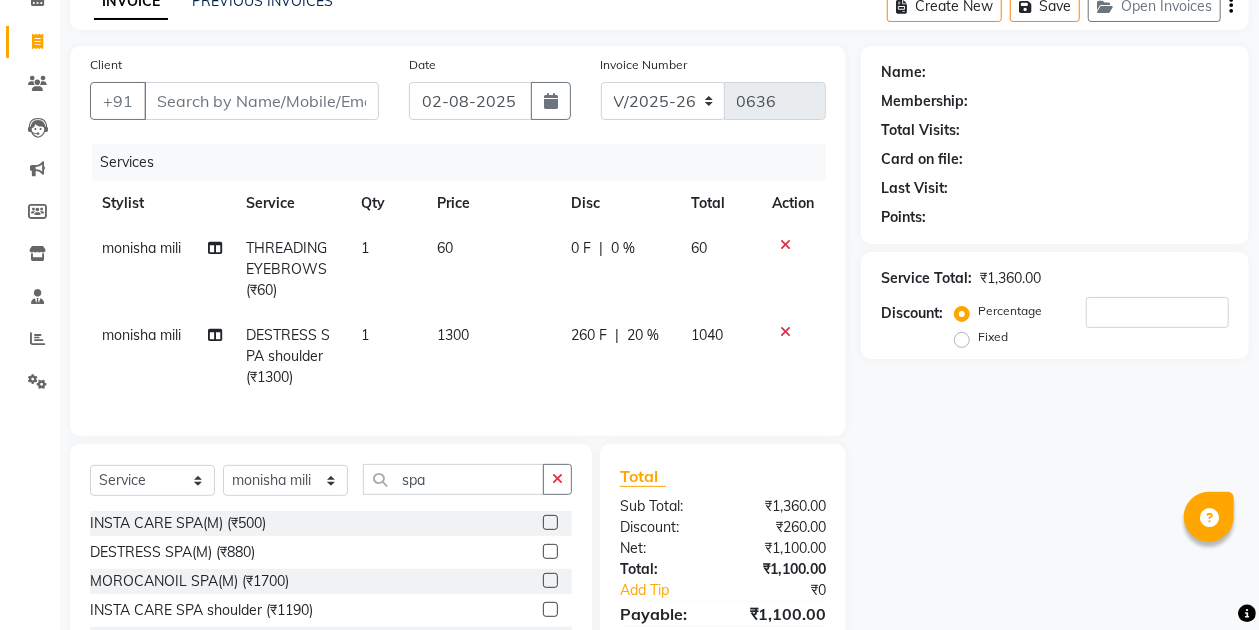 scroll, scrollTop: 95, scrollLeft: 0, axis: vertical 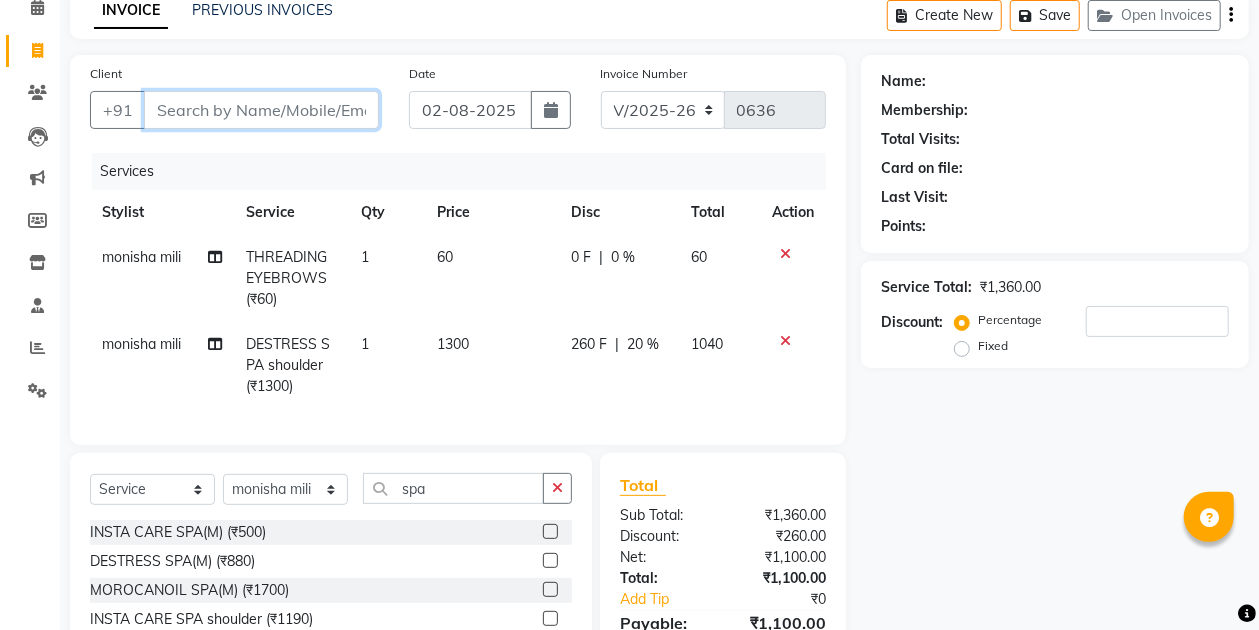 click on "Client" at bounding box center [261, 110] 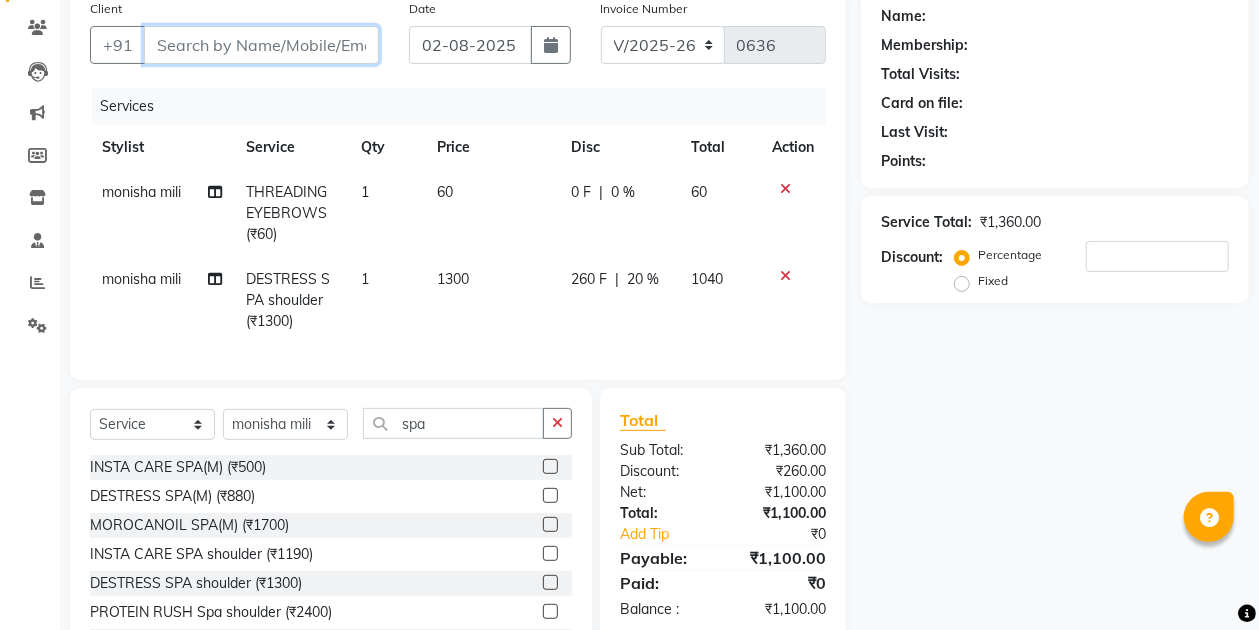 scroll, scrollTop: 252, scrollLeft: 0, axis: vertical 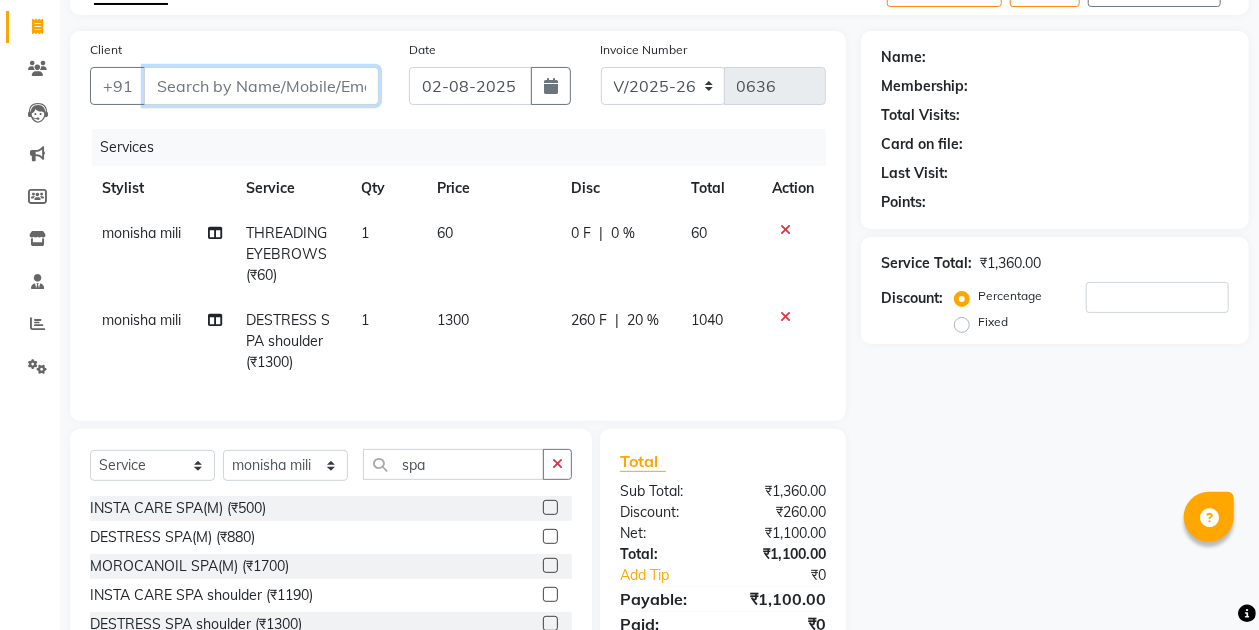 click on "Client" at bounding box center (261, 86) 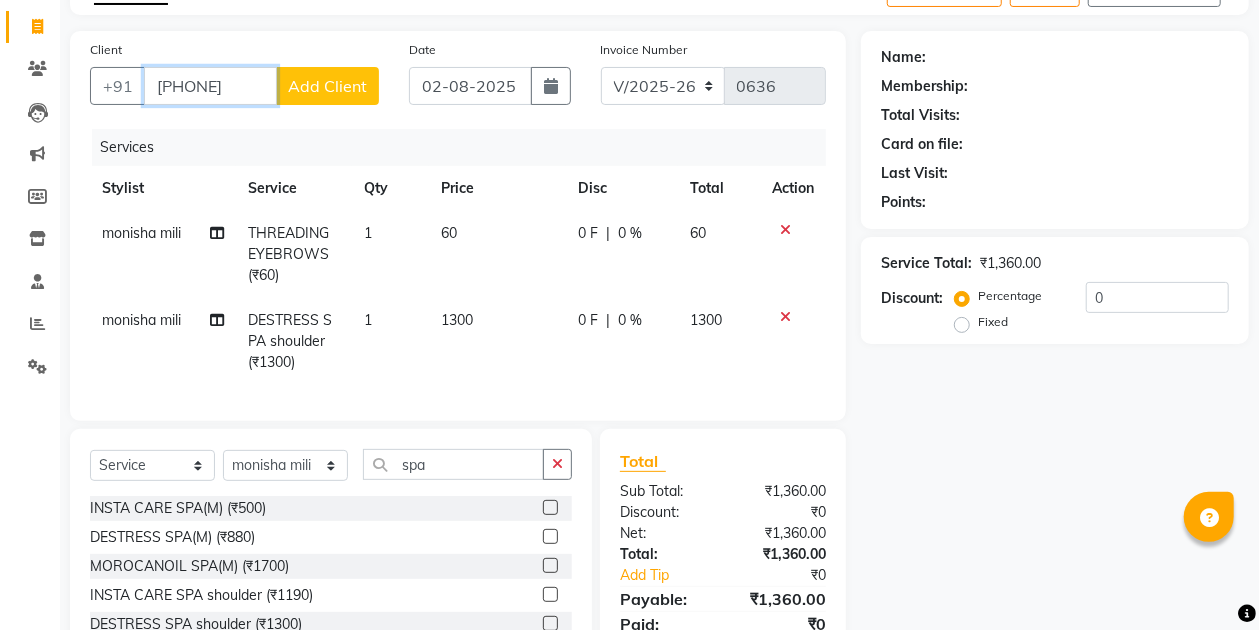 type on "[PHONE]" 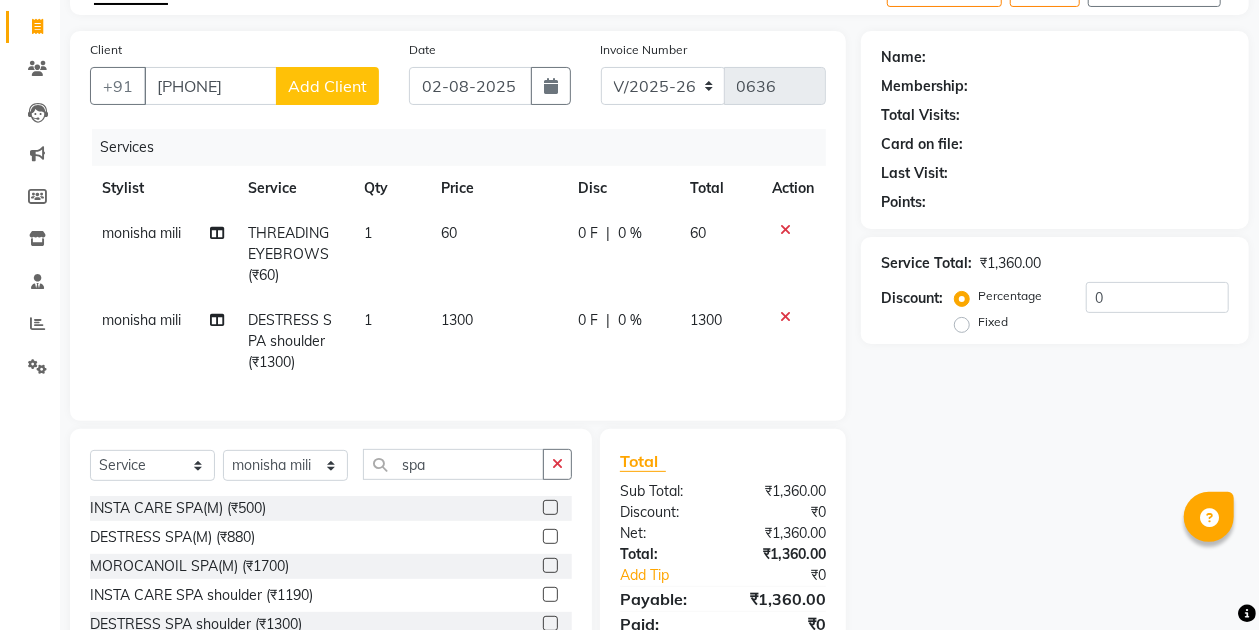 click on "Add Client" 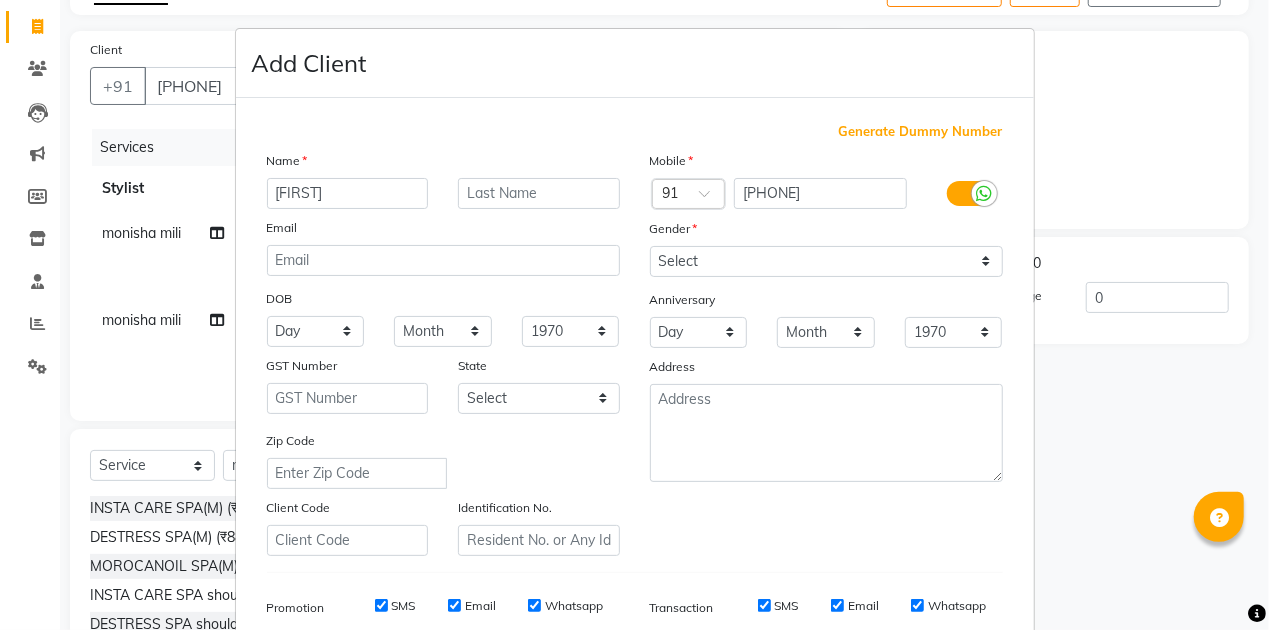type on "[FIRST]" 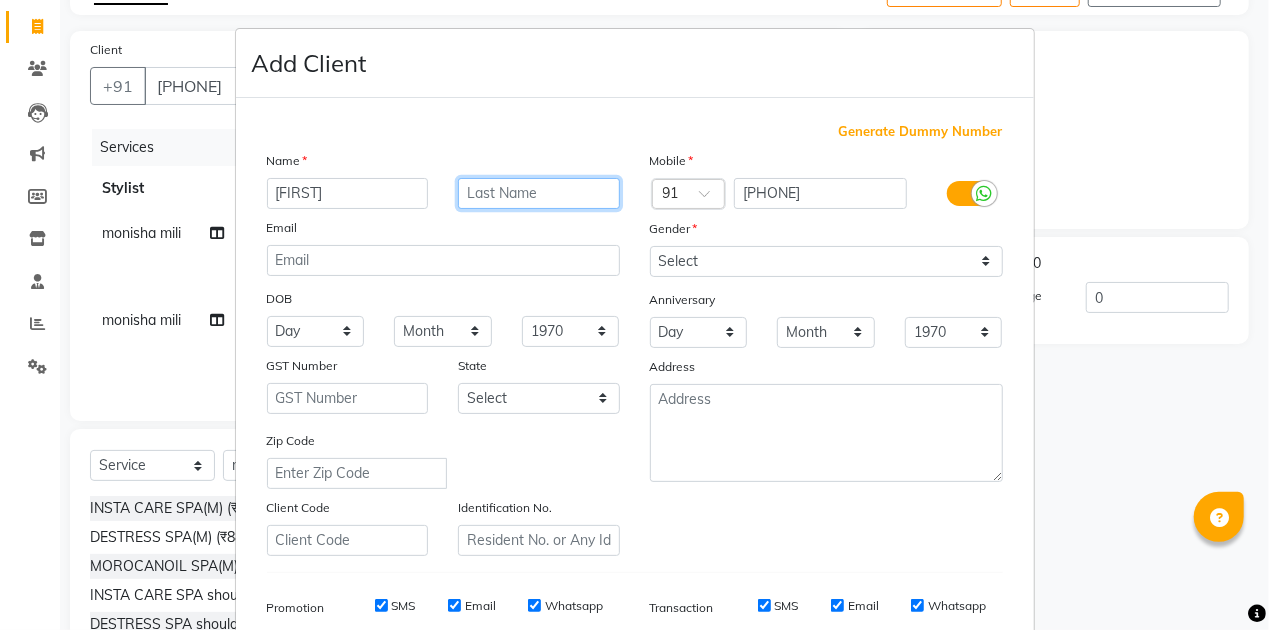 click at bounding box center [539, 193] 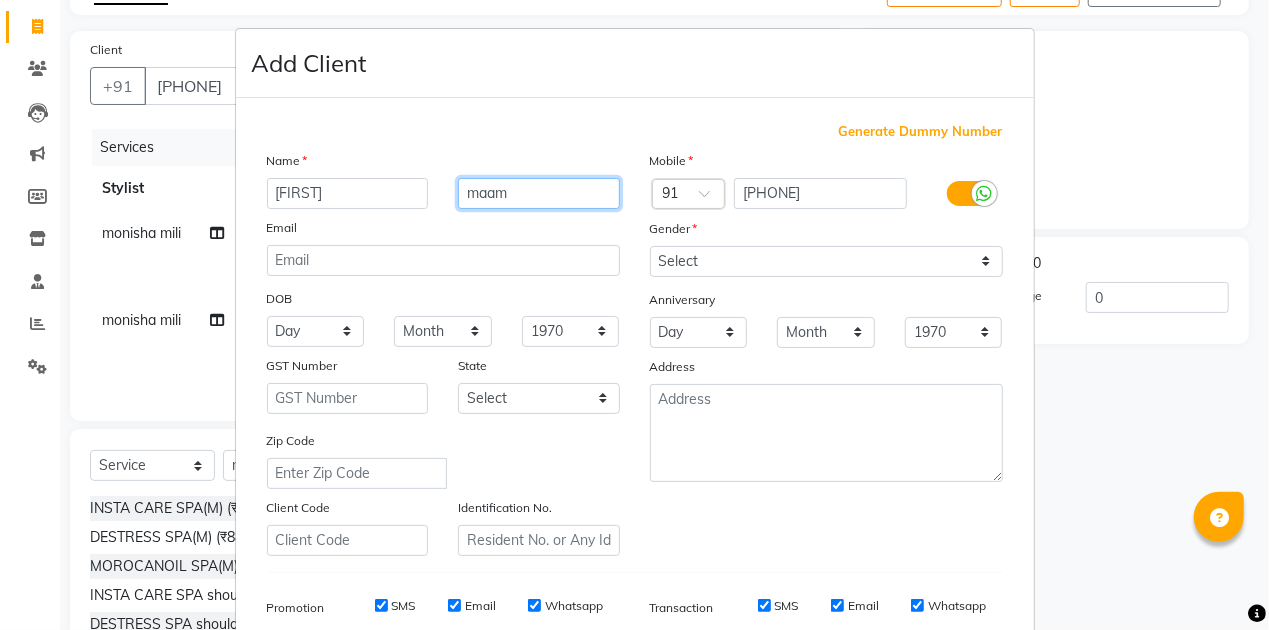 type on "maam" 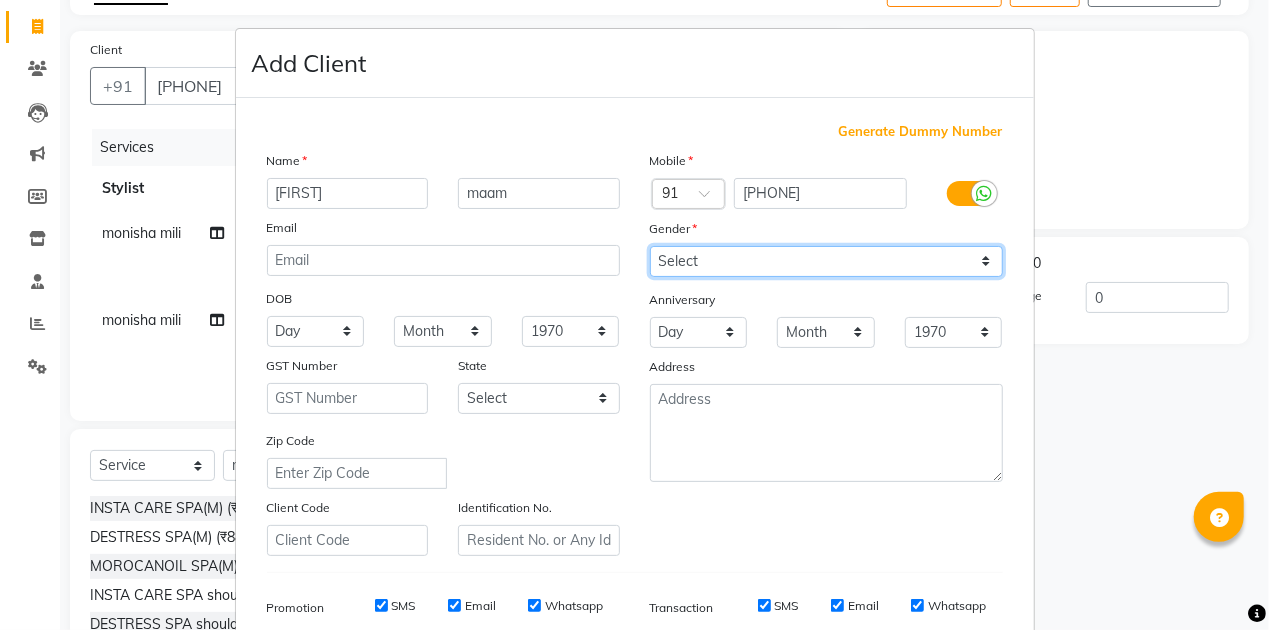 click on "Select Male Female Other Prefer Not To Say" at bounding box center (826, 261) 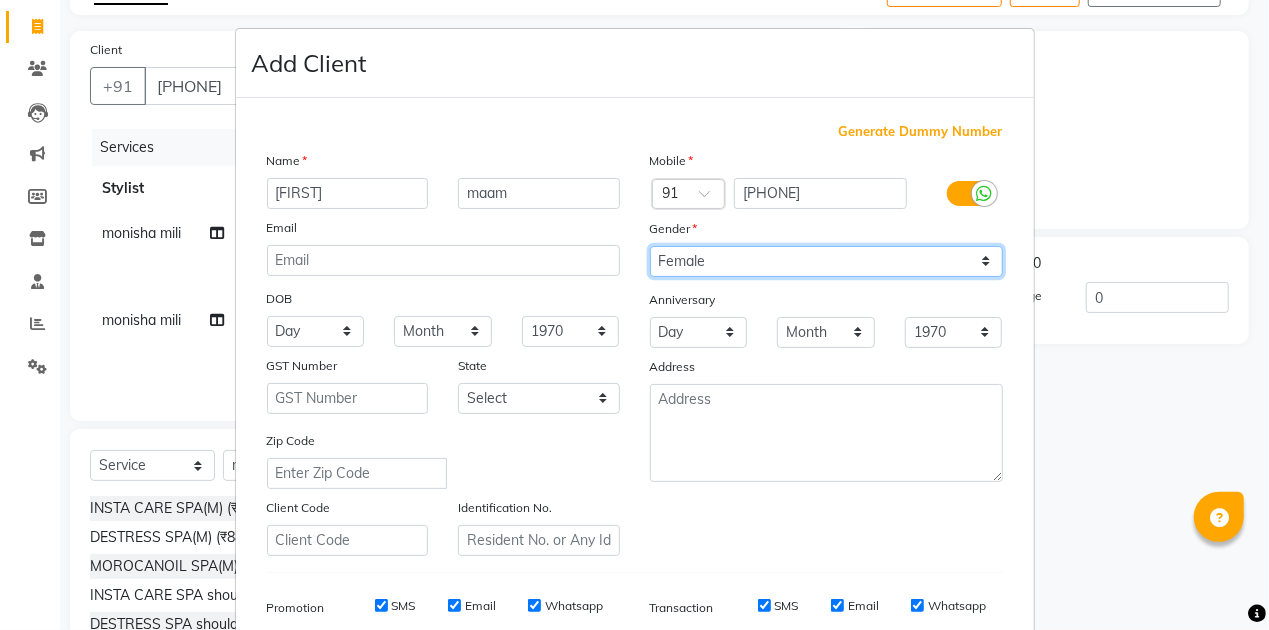 click on "Select Male Female Other Prefer Not To Say" at bounding box center (826, 261) 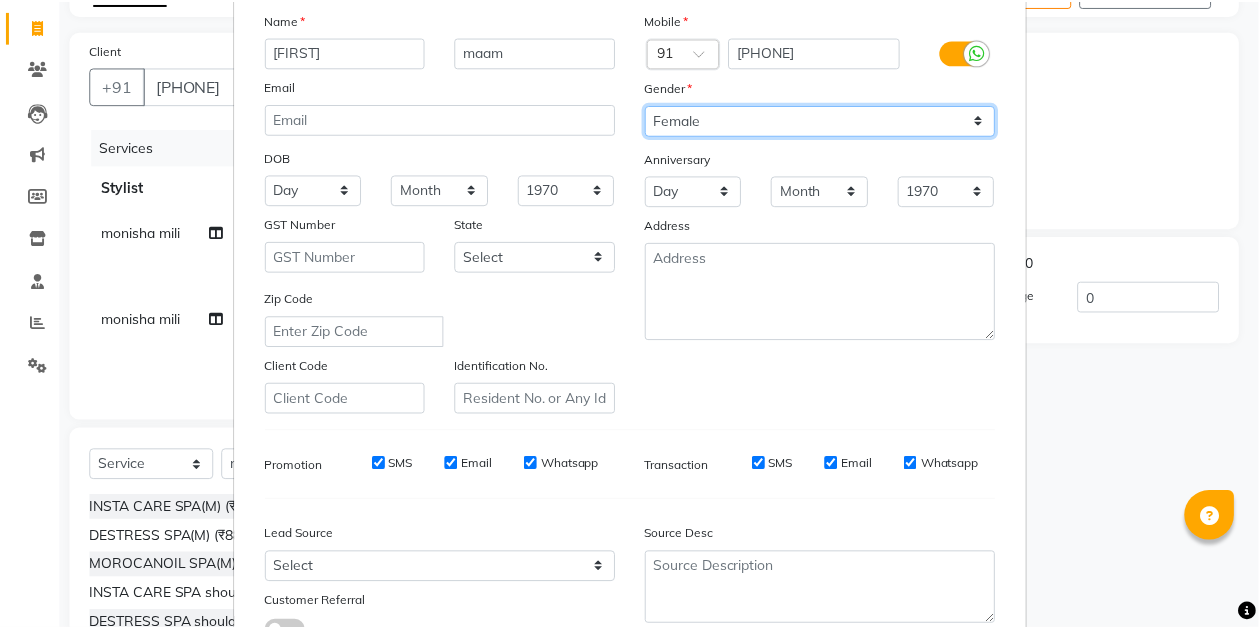 scroll, scrollTop: 290, scrollLeft: 0, axis: vertical 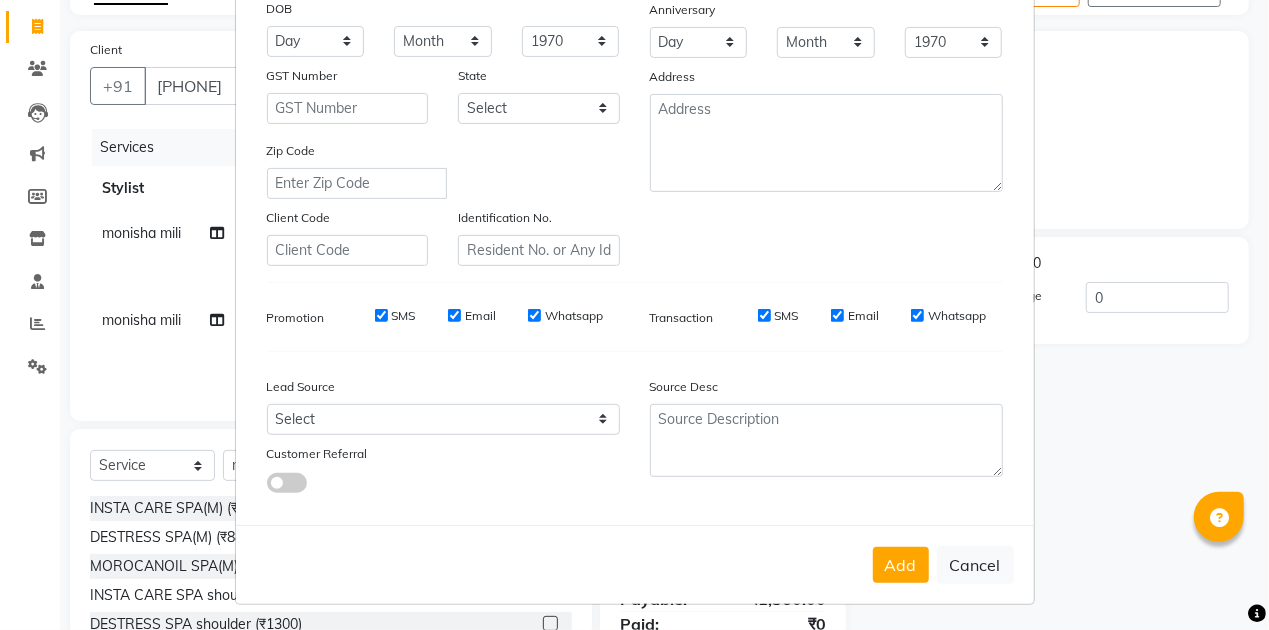 click on "Add" at bounding box center [901, 565] 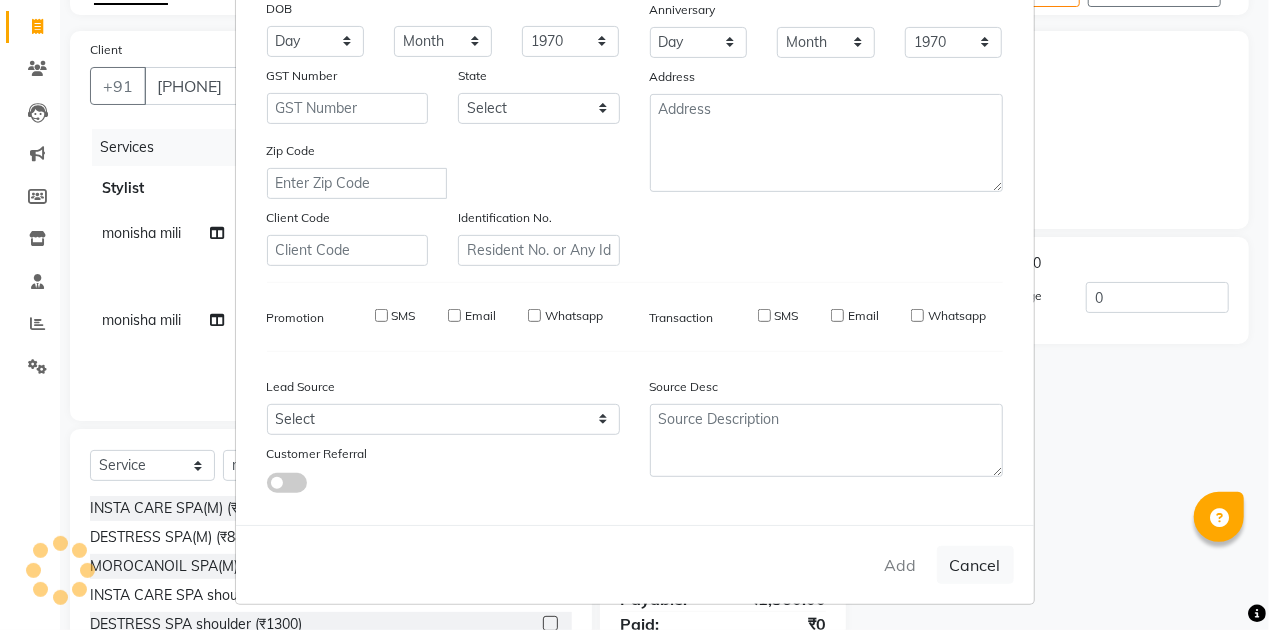 type 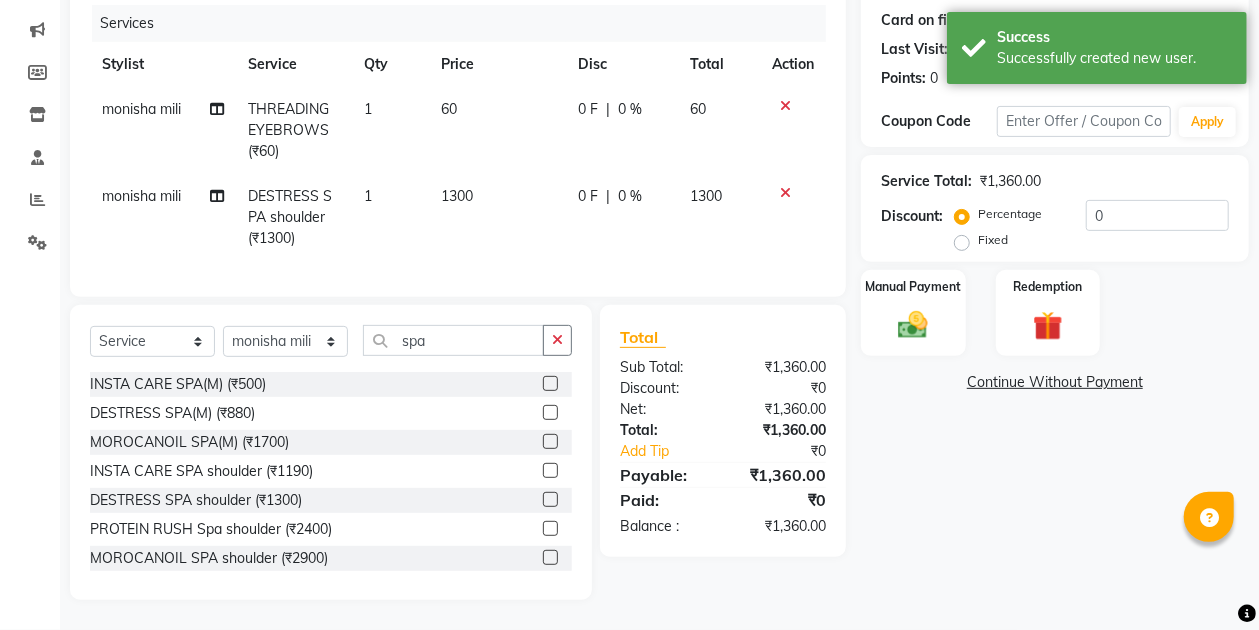 scroll, scrollTop: 252, scrollLeft: 0, axis: vertical 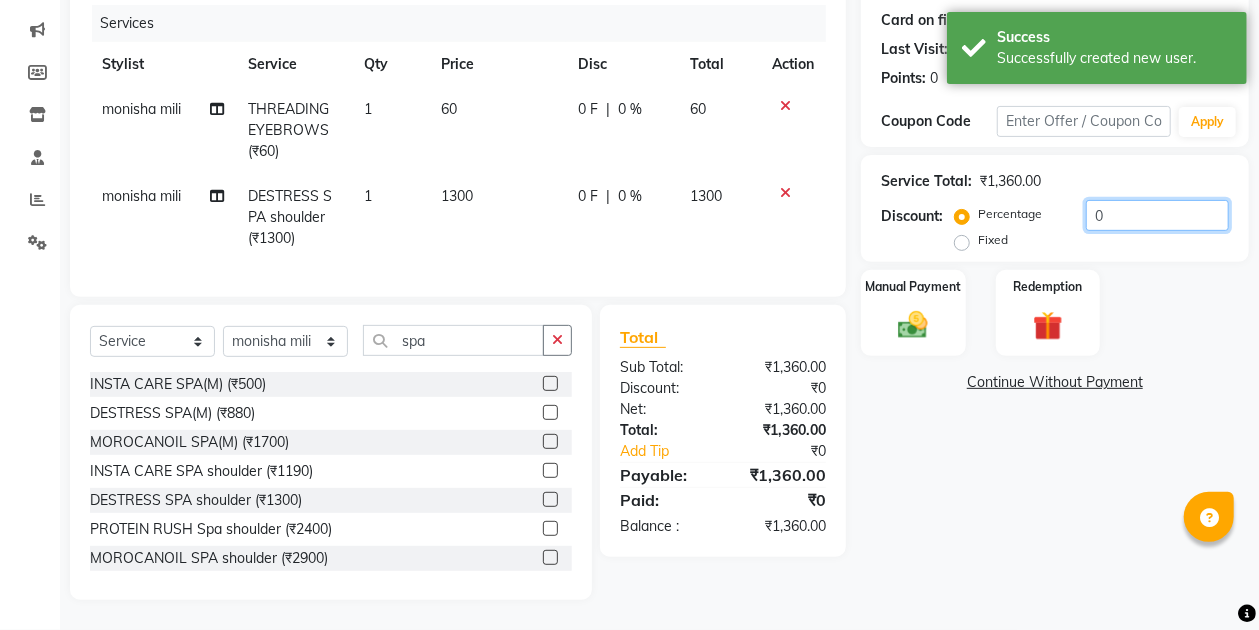 click on "0" 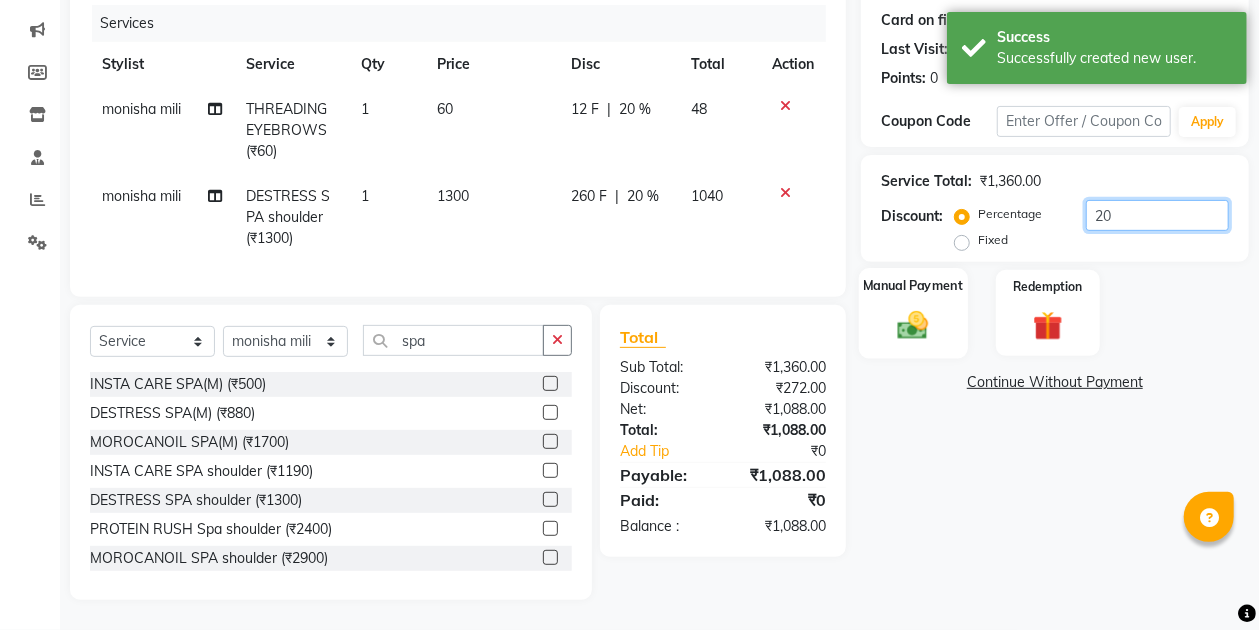 type on "20" 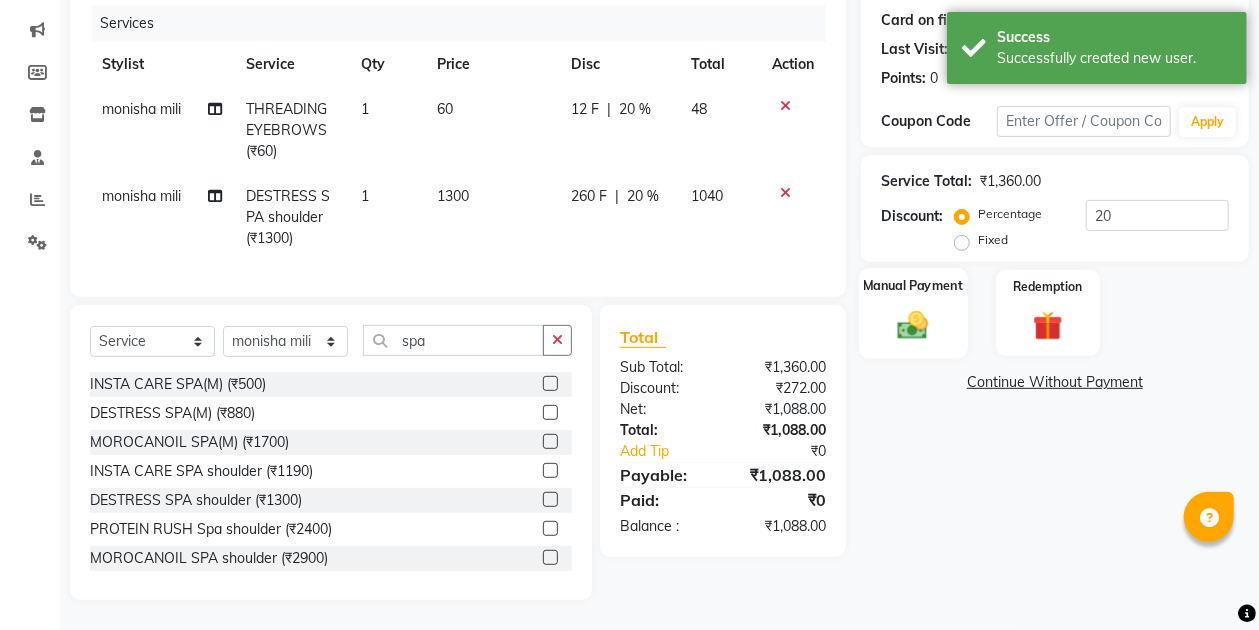 click on "Manual Payment" 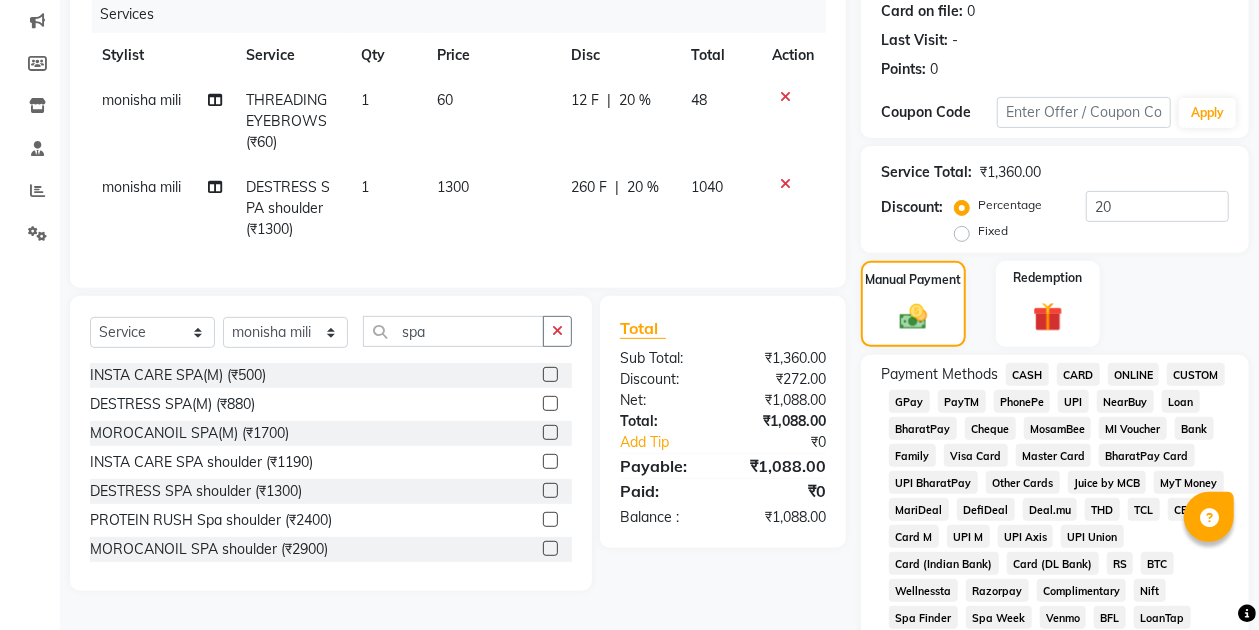 click on "GPay" 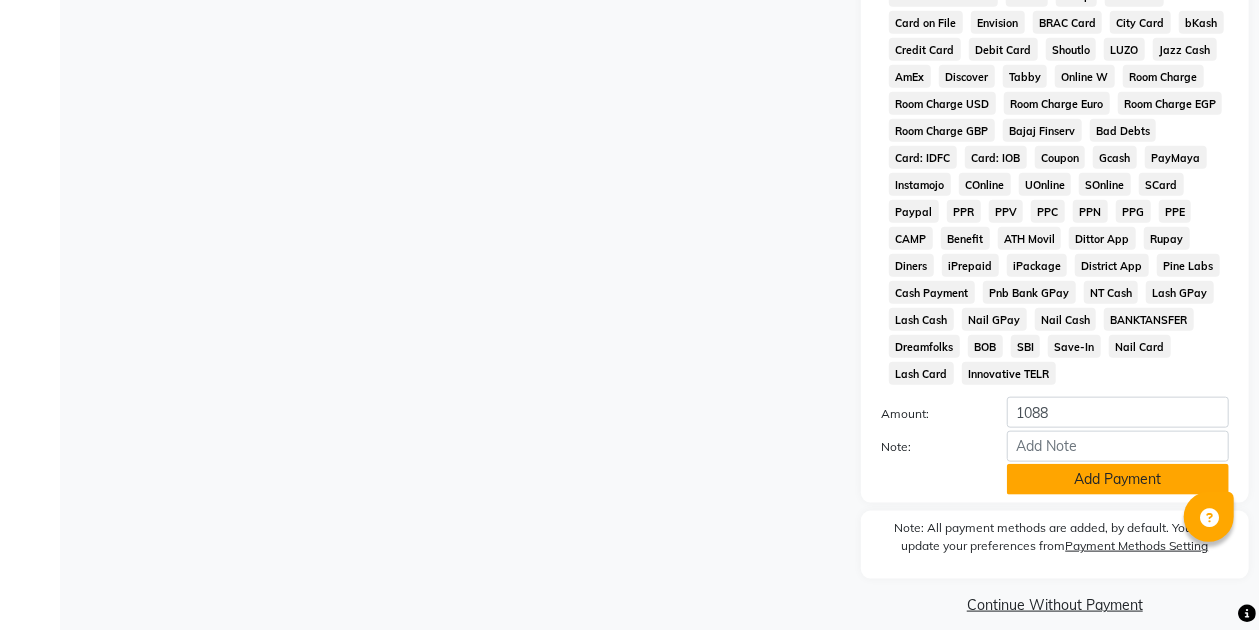 scroll, scrollTop: 954, scrollLeft: 0, axis: vertical 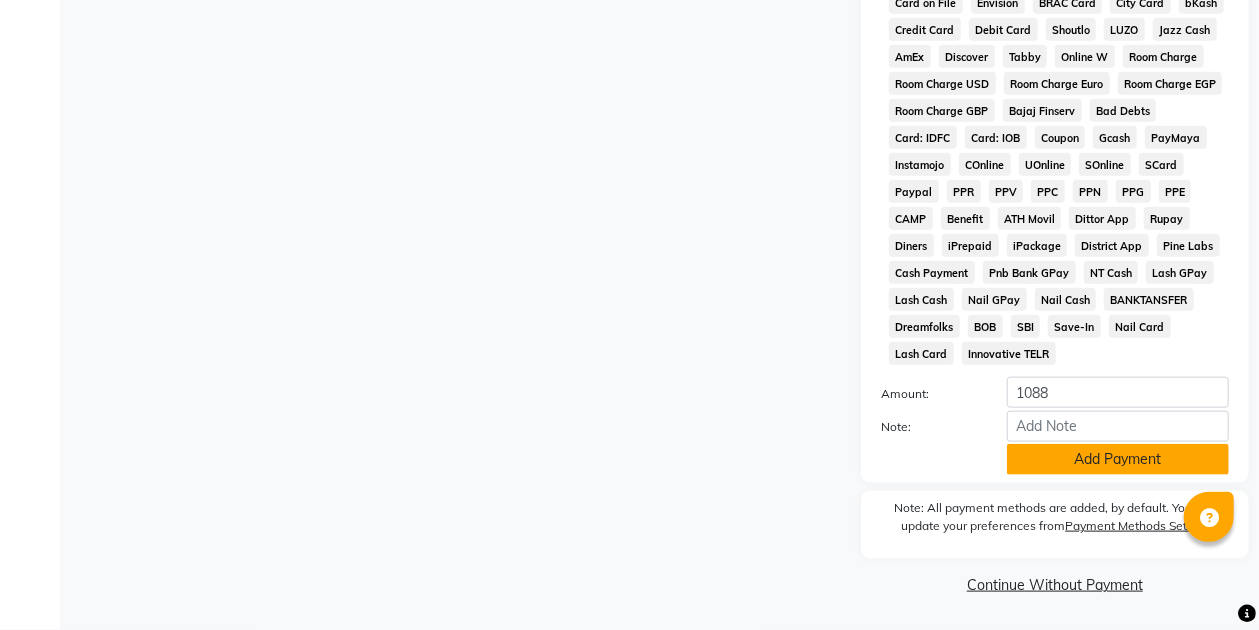 click on "Add Payment" 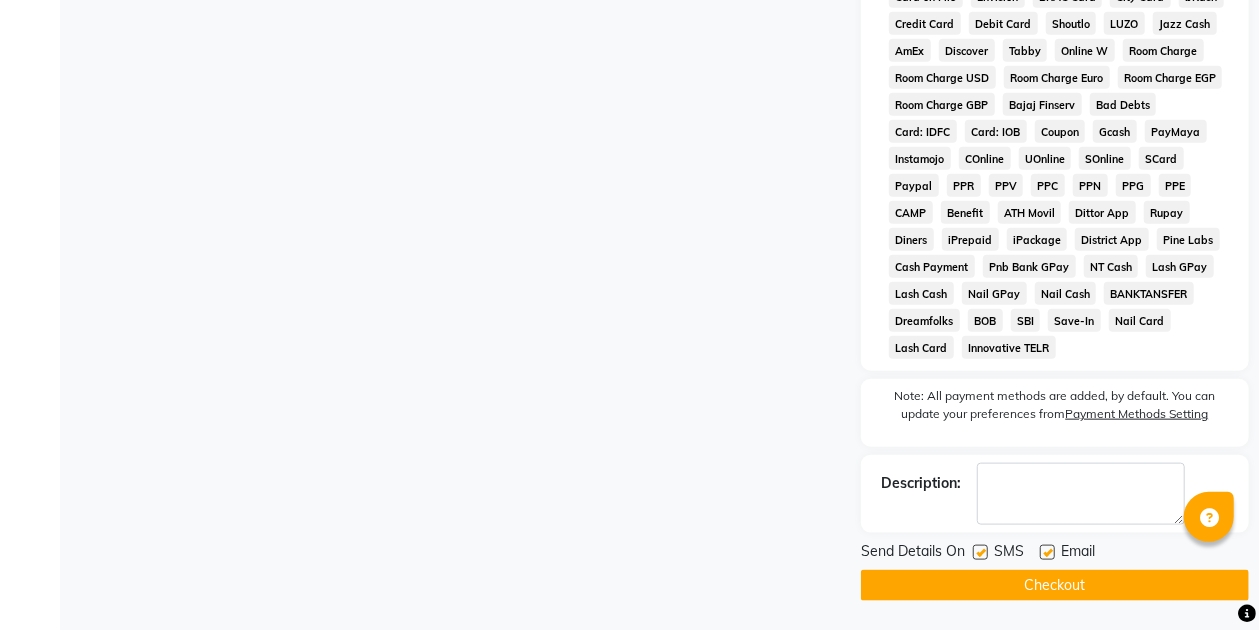scroll, scrollTop: 960, scrollLeft: 0, axis: vertical 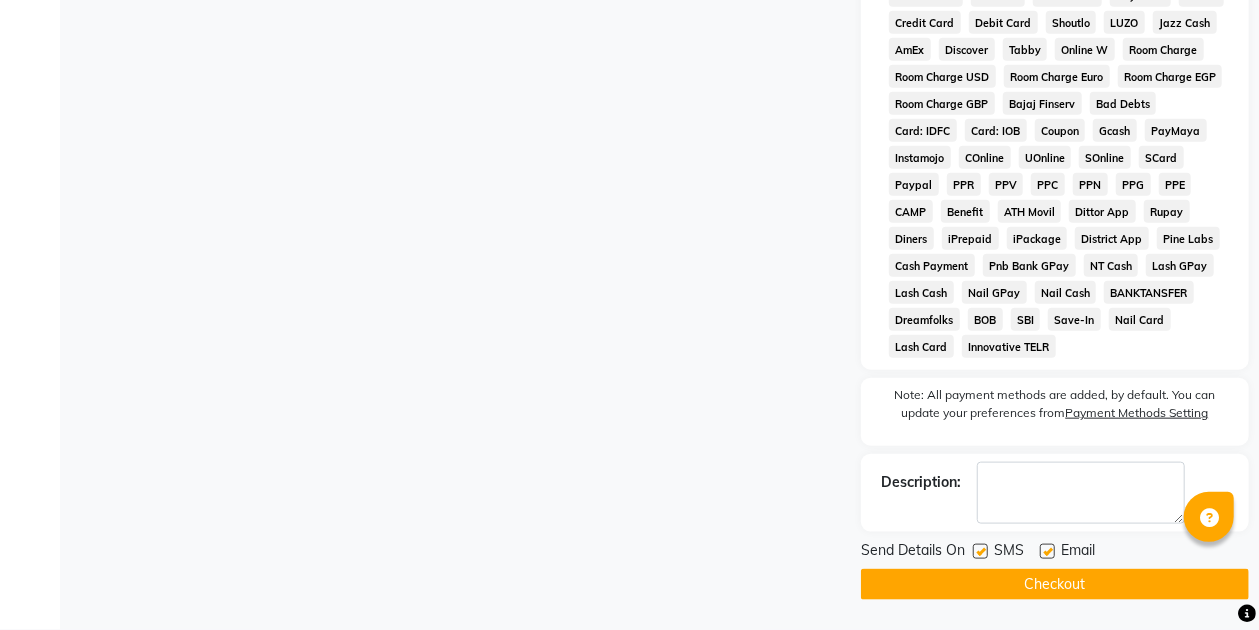 click on "Checkout" 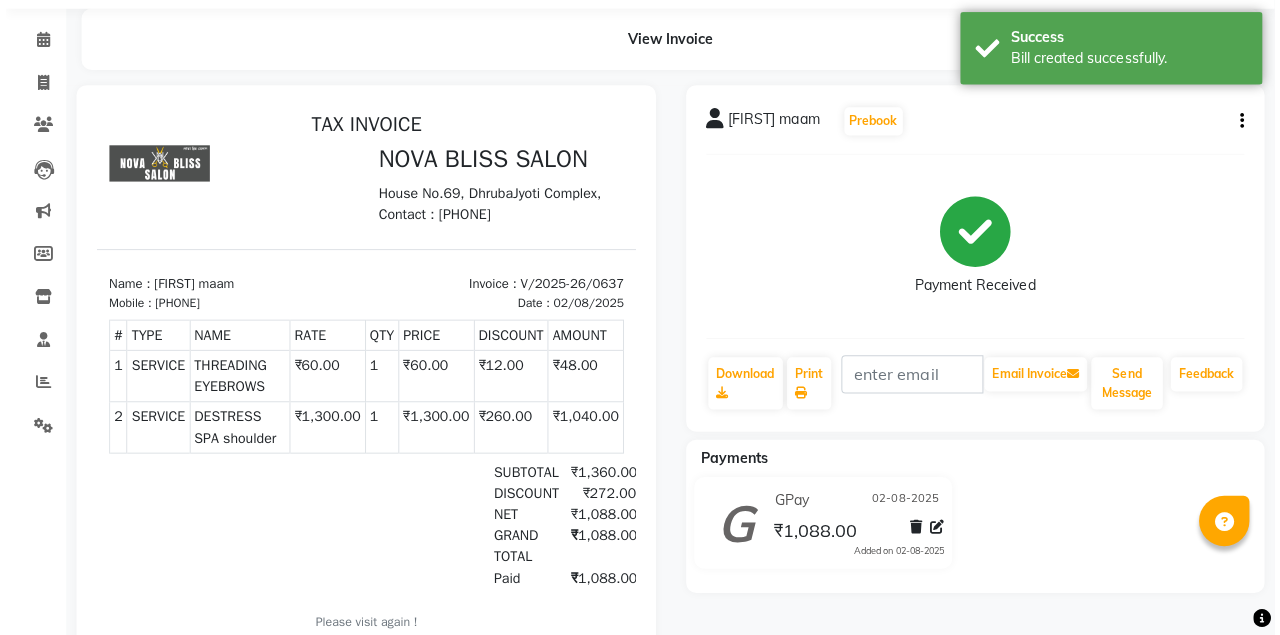 scroll, scrollTop: 0, scrollLeft: 0, axis: both 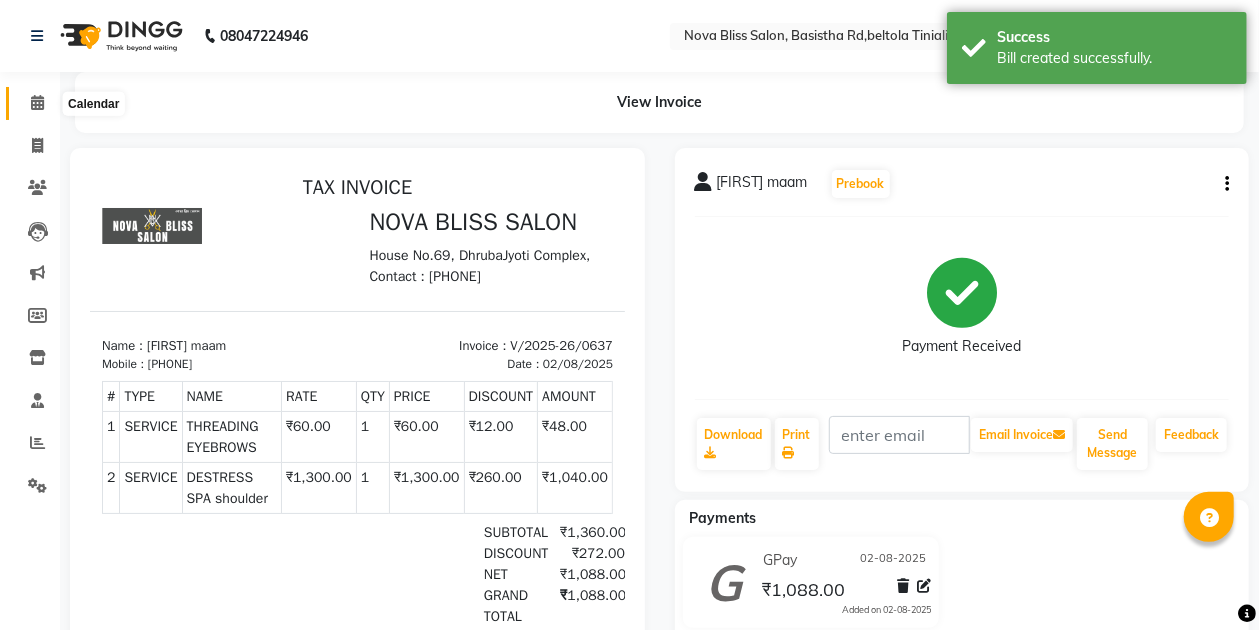 click 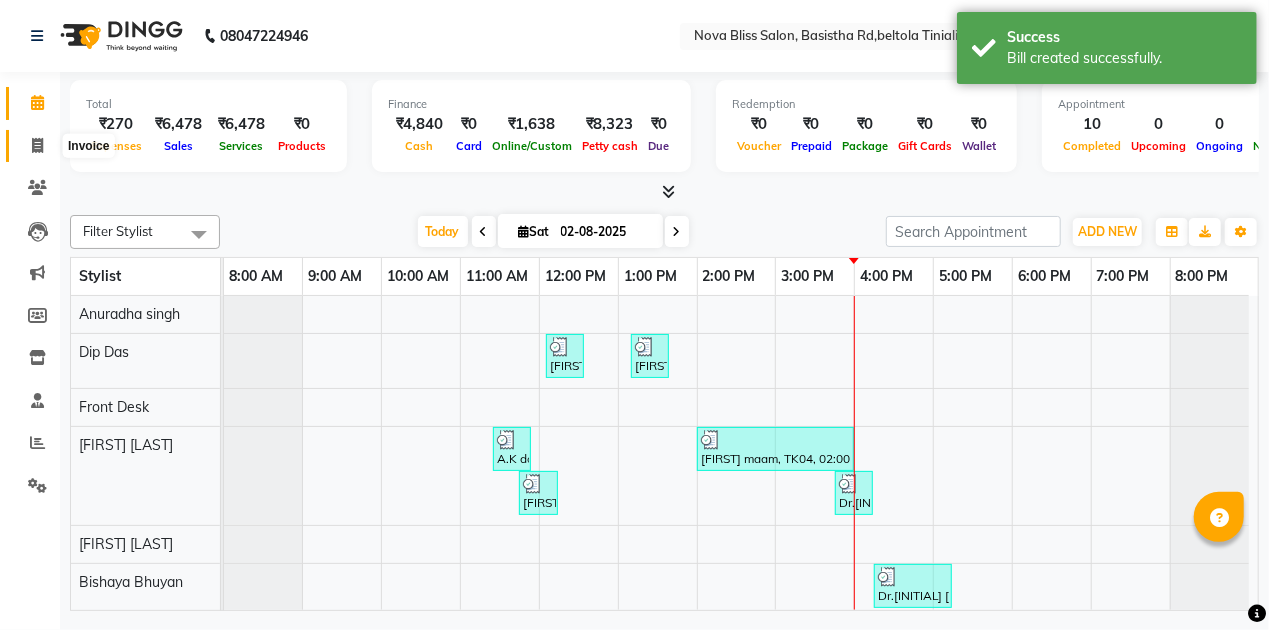 click 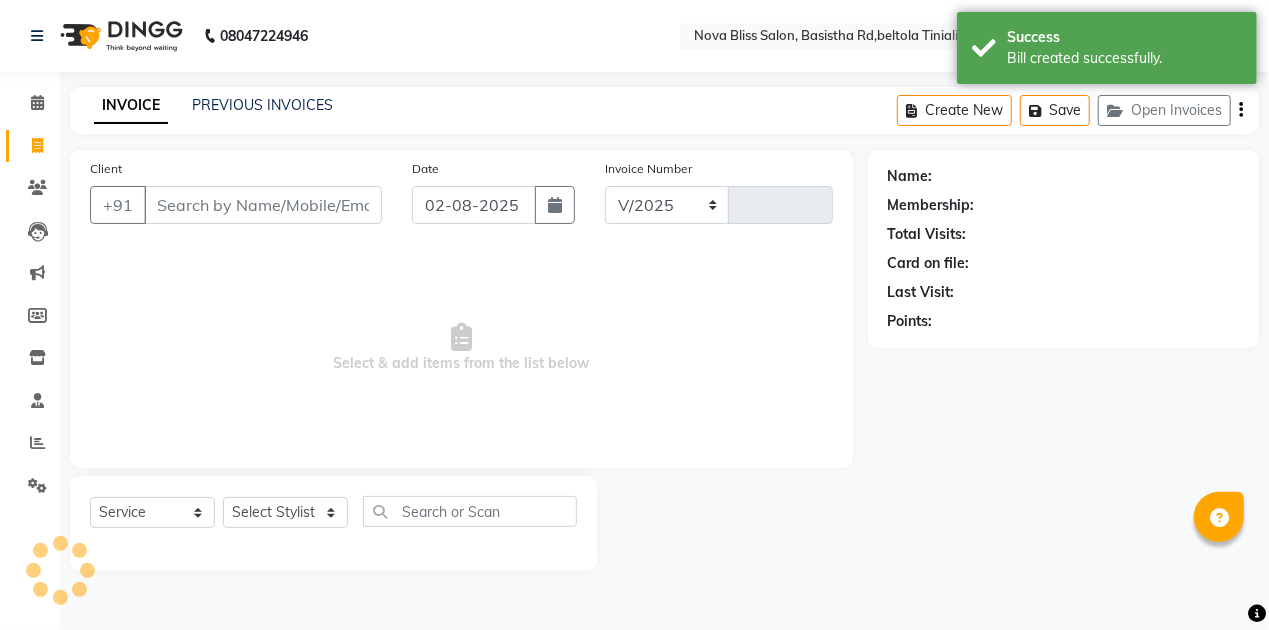 select on "6211" 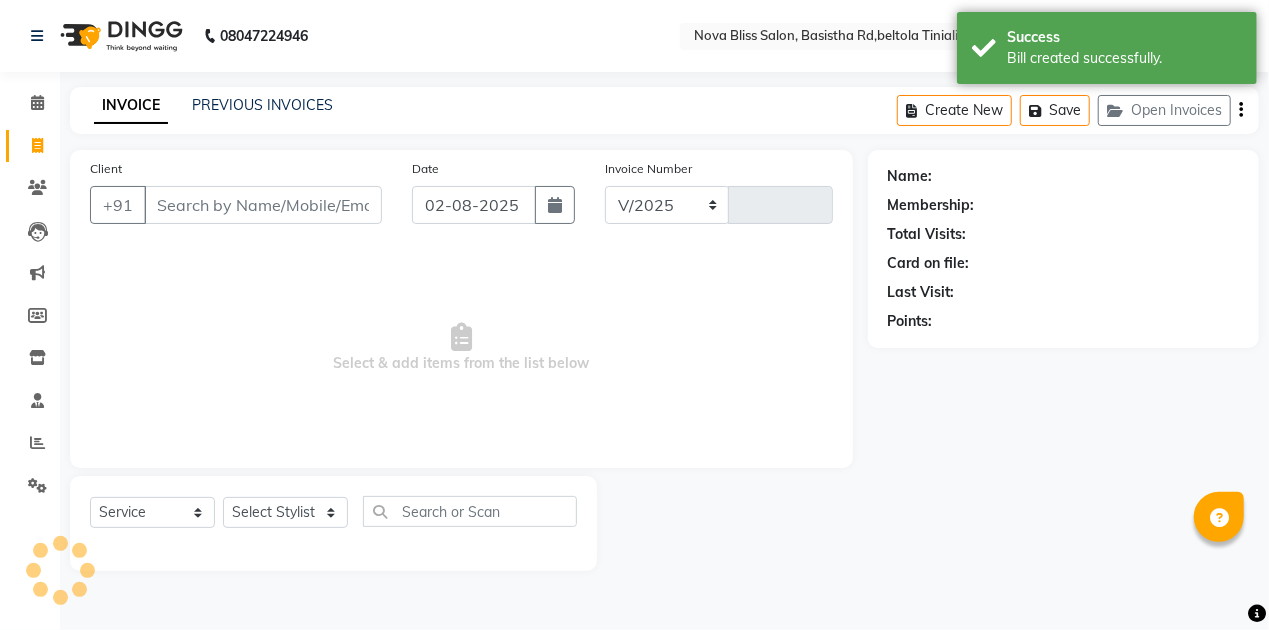 type on "0638" 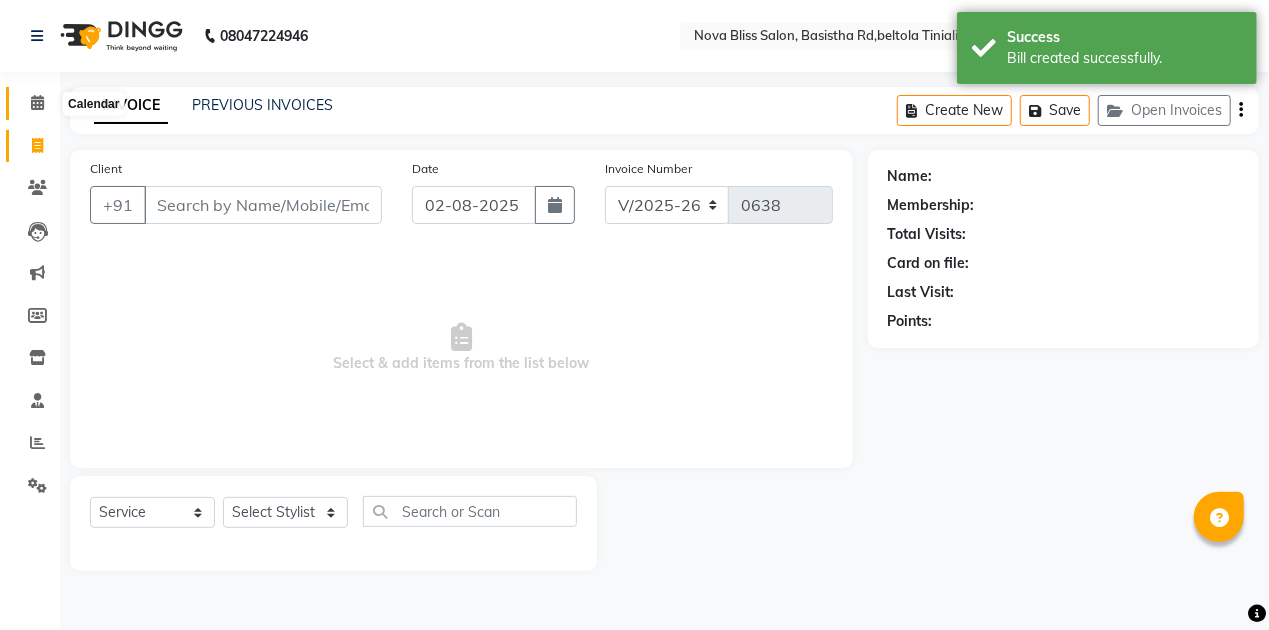 click 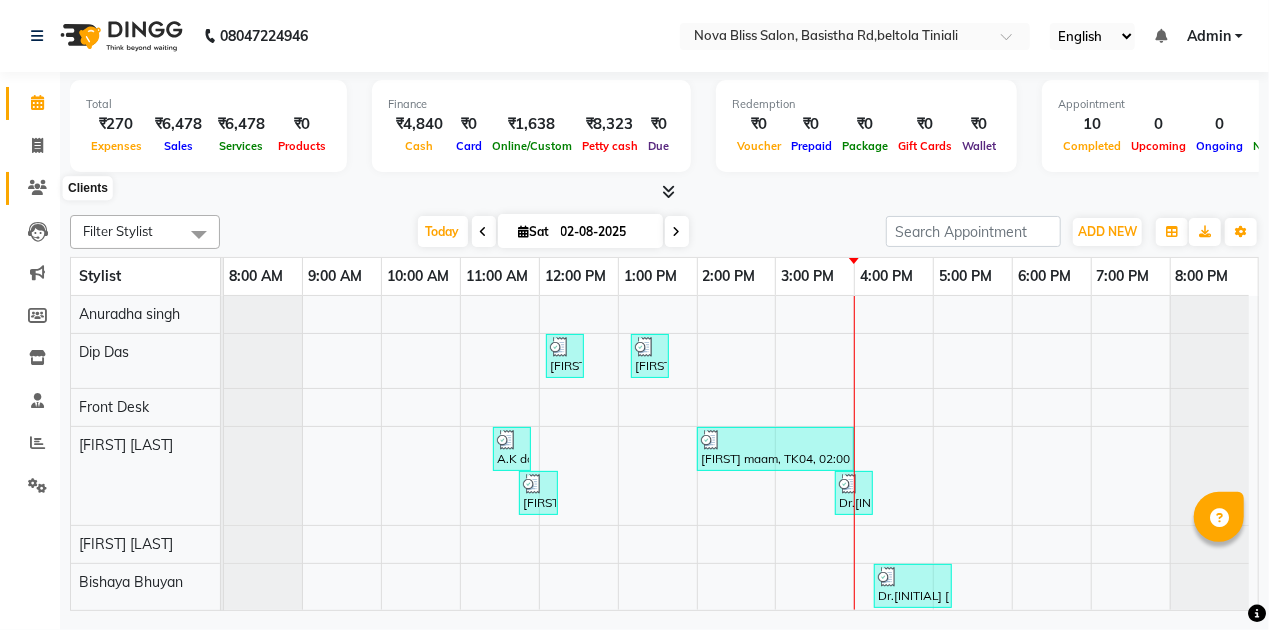 click 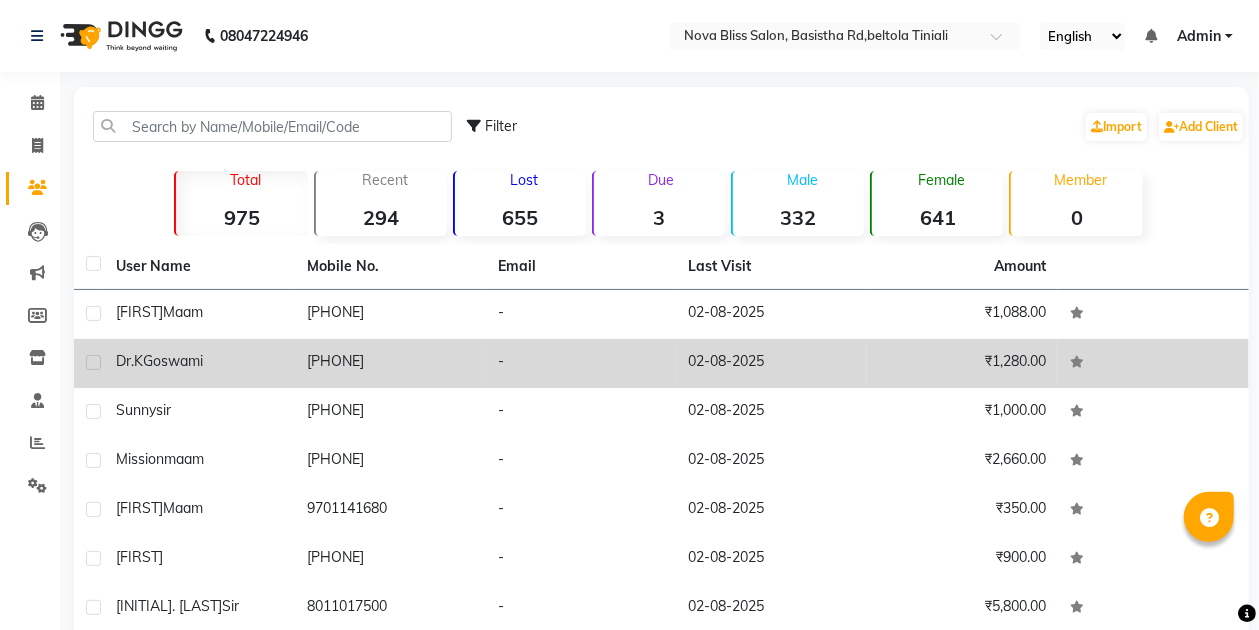 click on "9101499188" 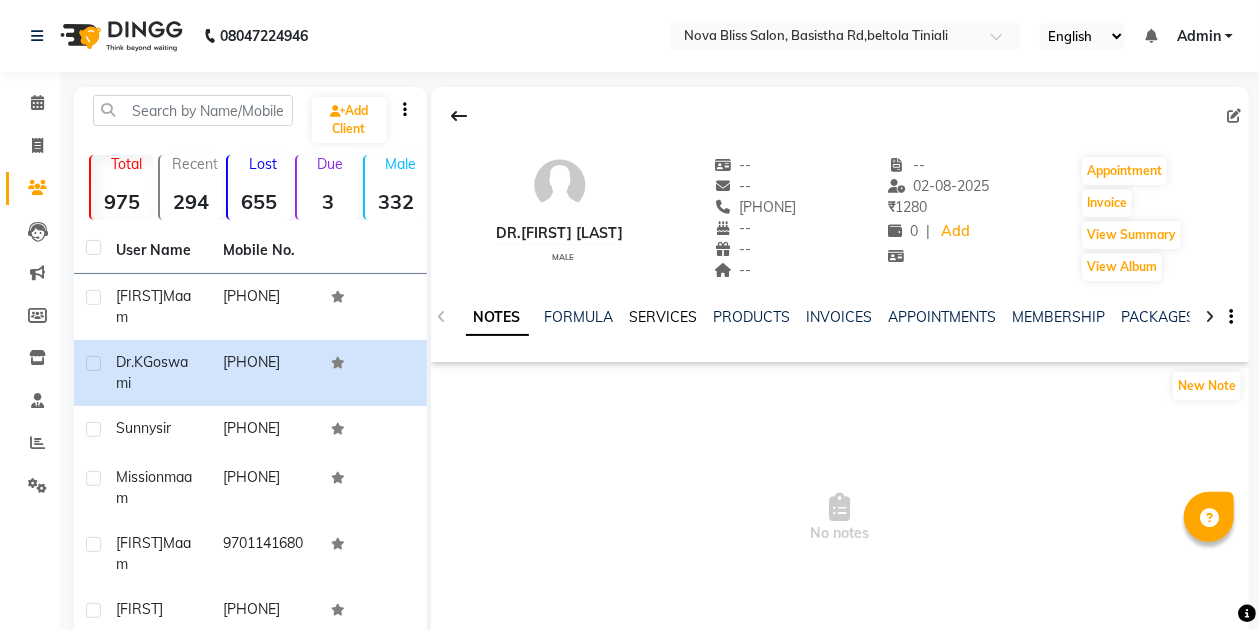 click on "SERVICES" 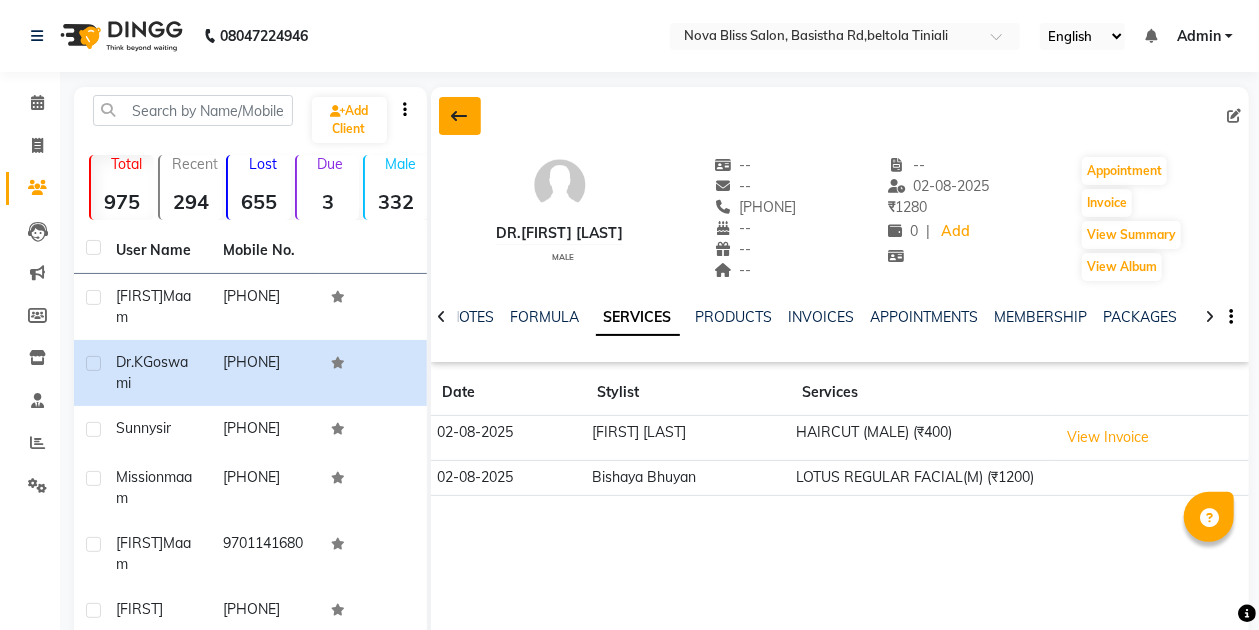 click 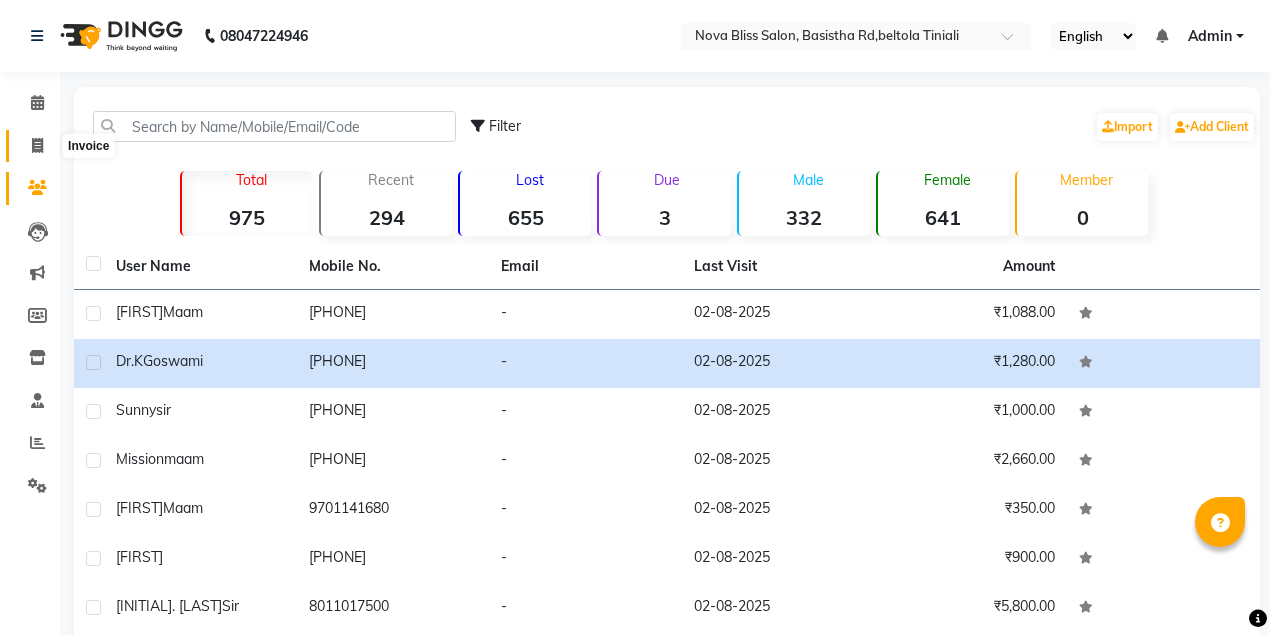 click 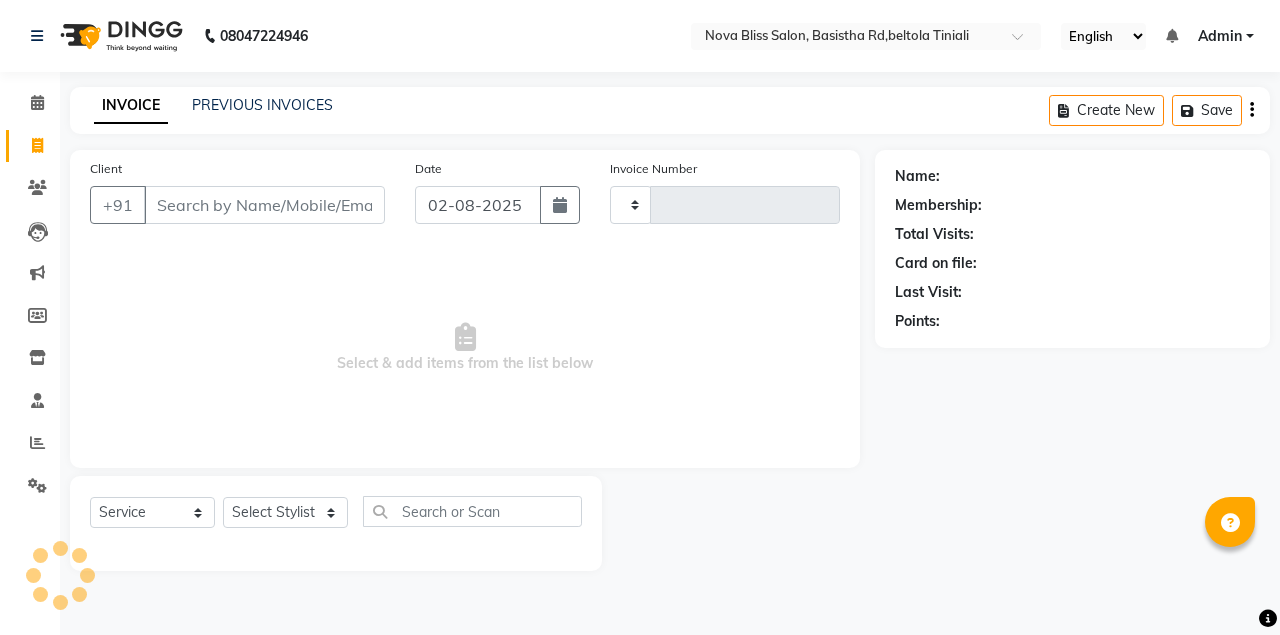 type on "0639" 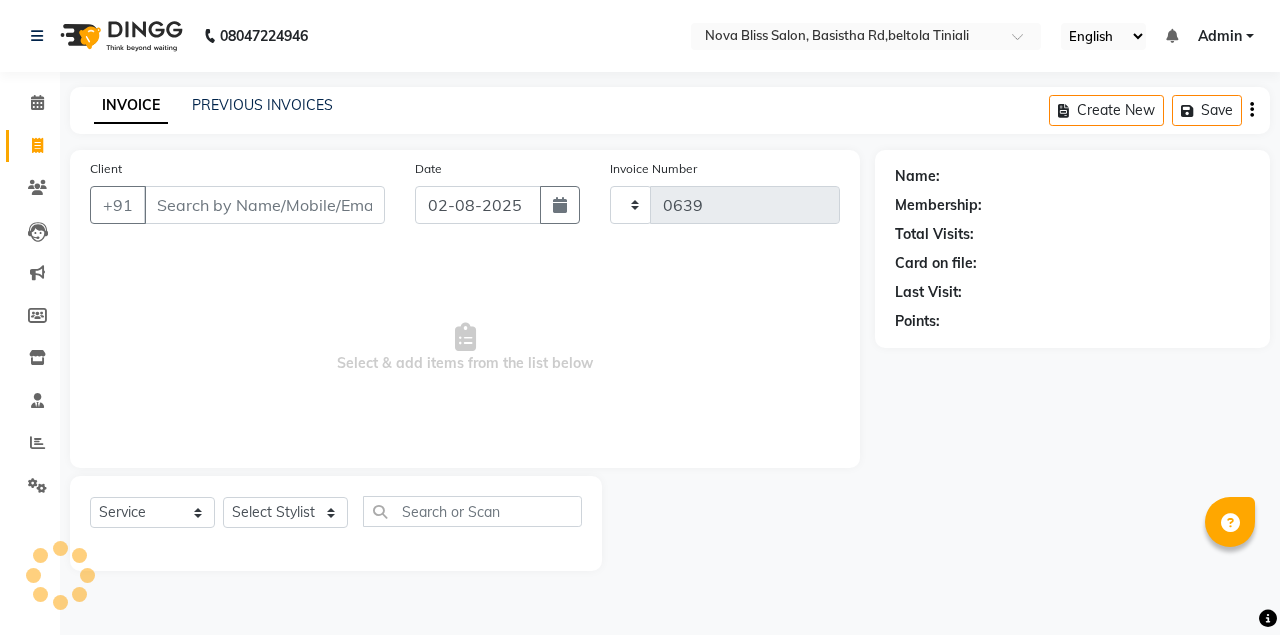 select on "6211" 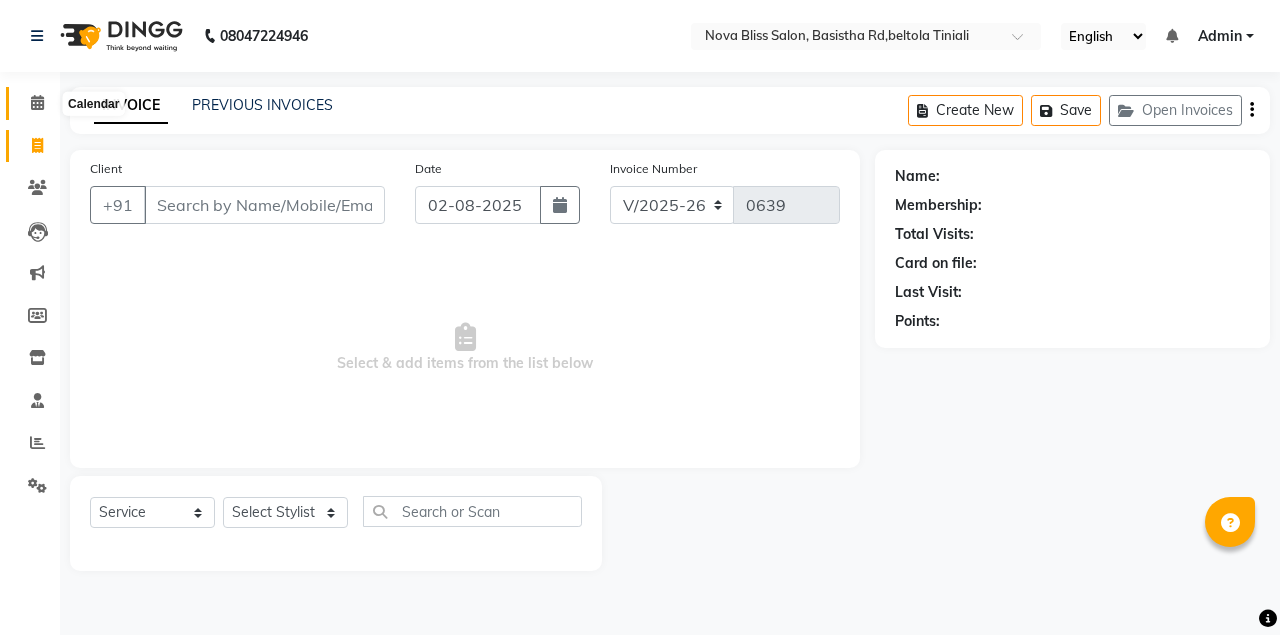 click 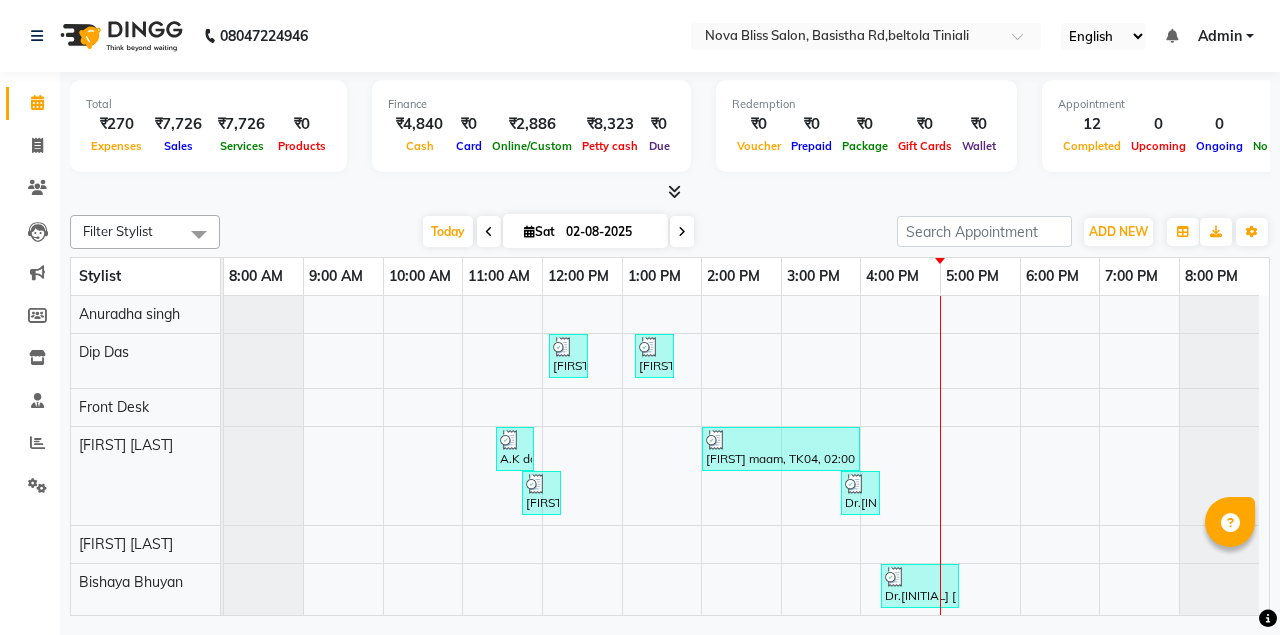 scroll, scrollTop: 109, scrollLeft: 0, axis: vertical 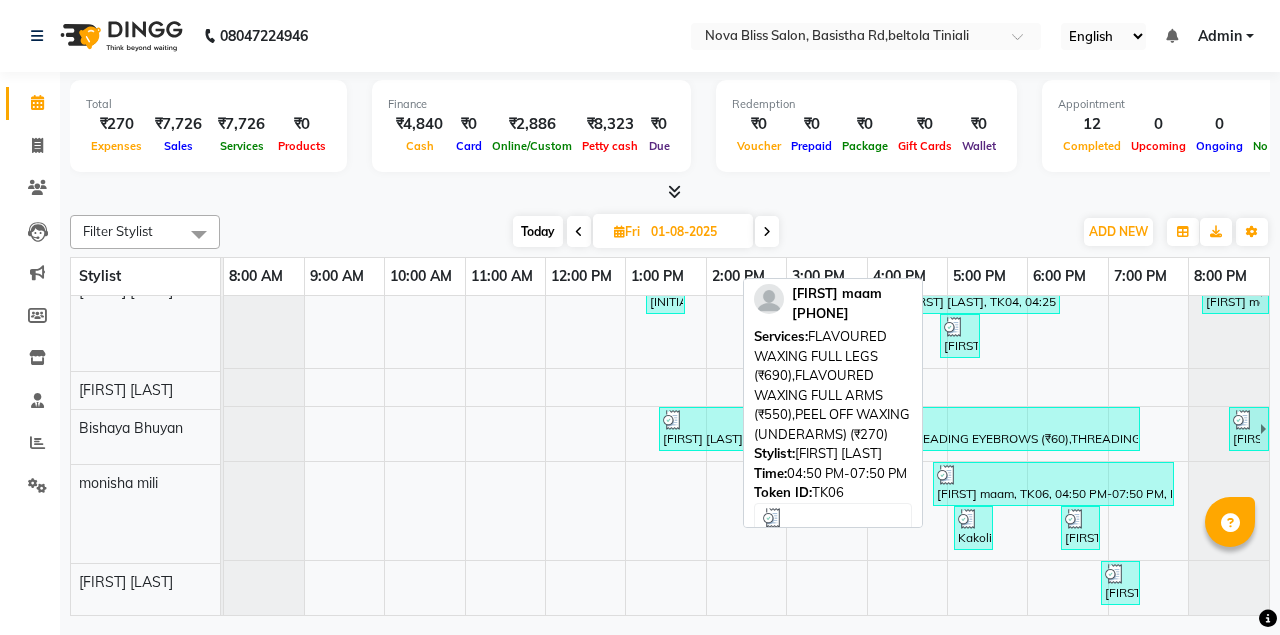 click on "pangkhuri maam, TK06, 04:50 PM-07:50 PM, FLAVOURED WAXING  FULL LEGS (₹690),FLAVOURED WAXING  FULL ARMS (₹550),PEEL OFF WAXING (UNDERARMS) (₹270)" at bounding box center [1053, 484] 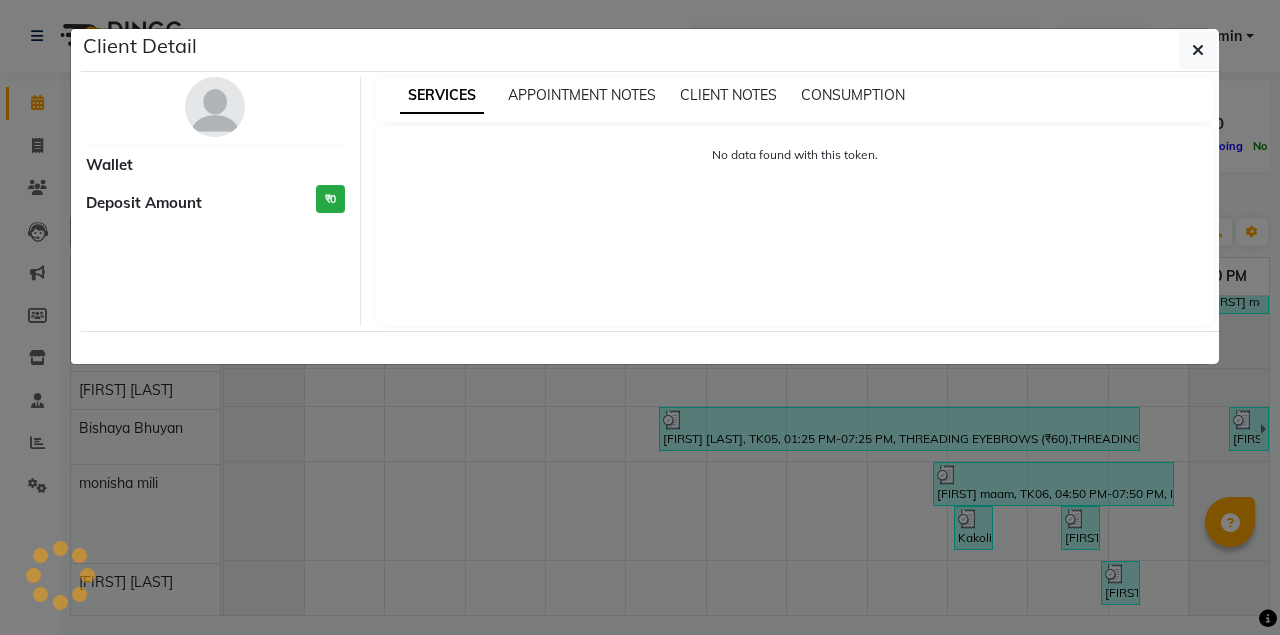 select on "3" 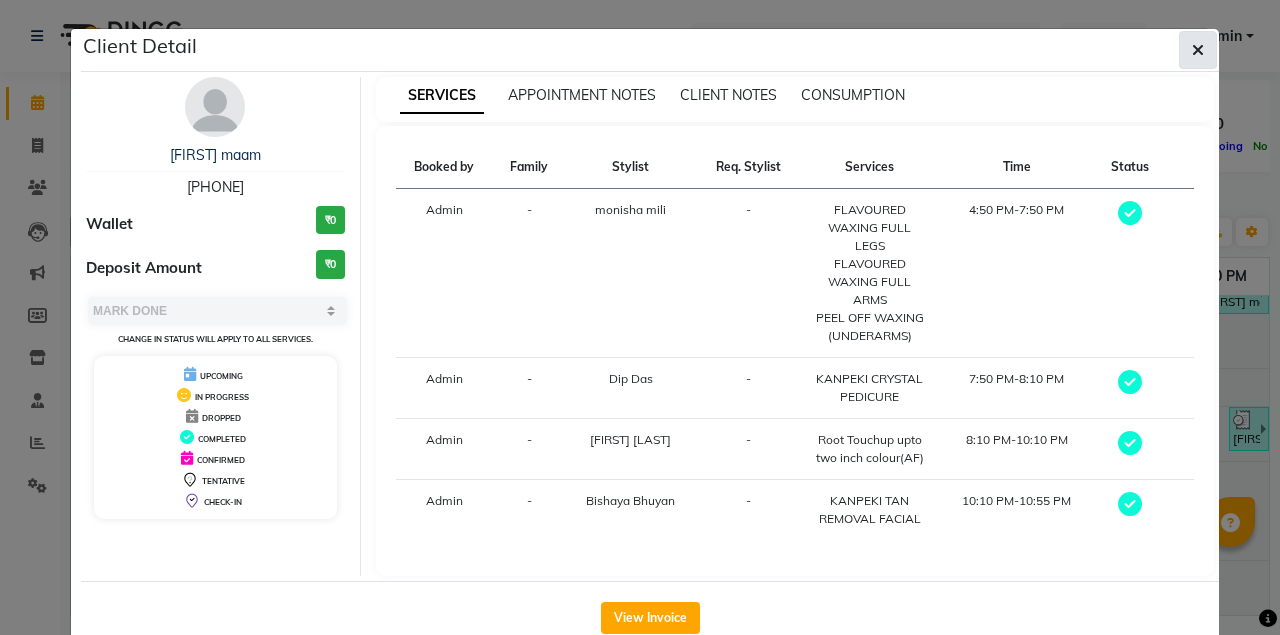 click 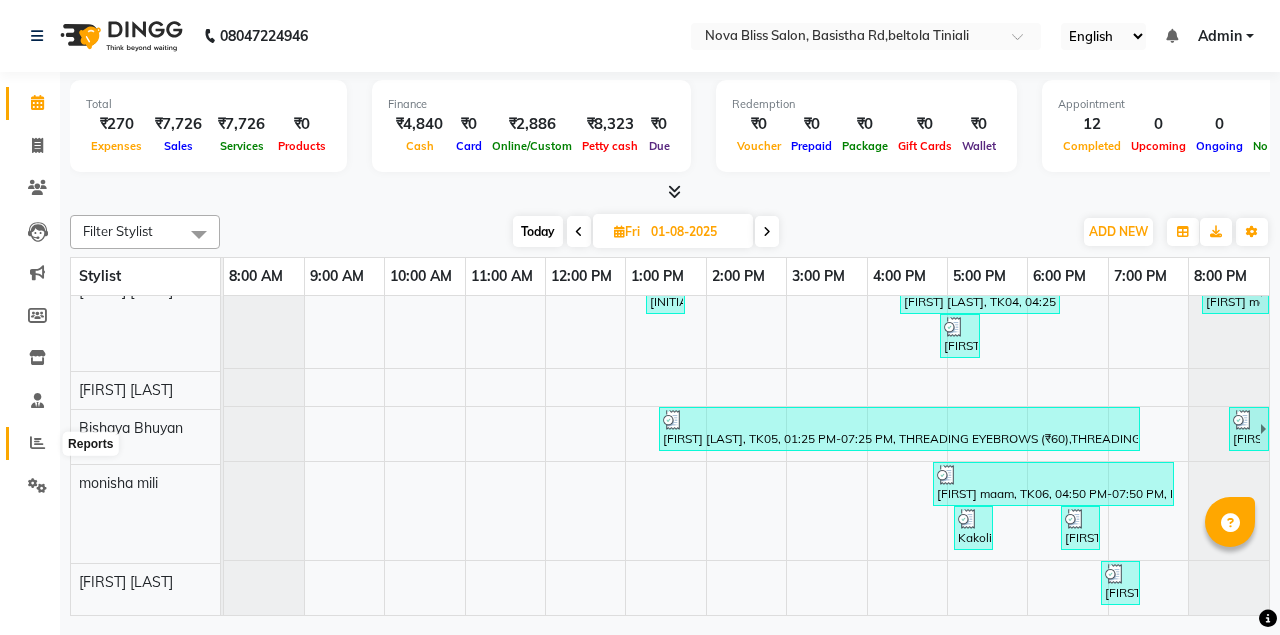 click 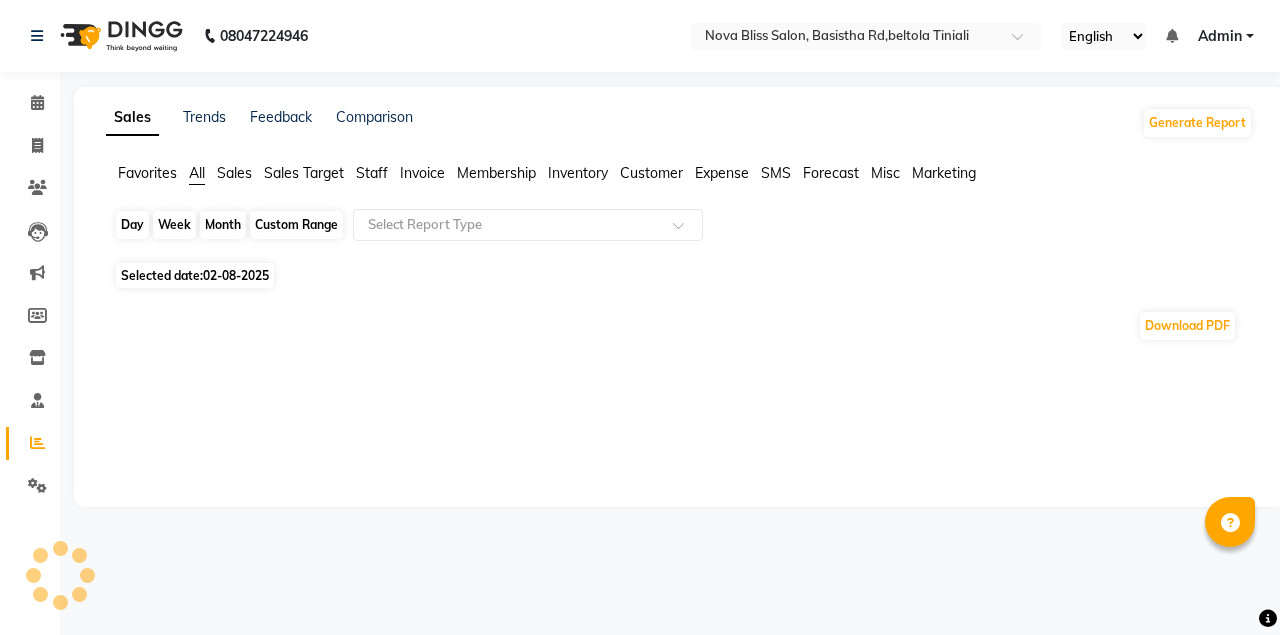 click on "Day" 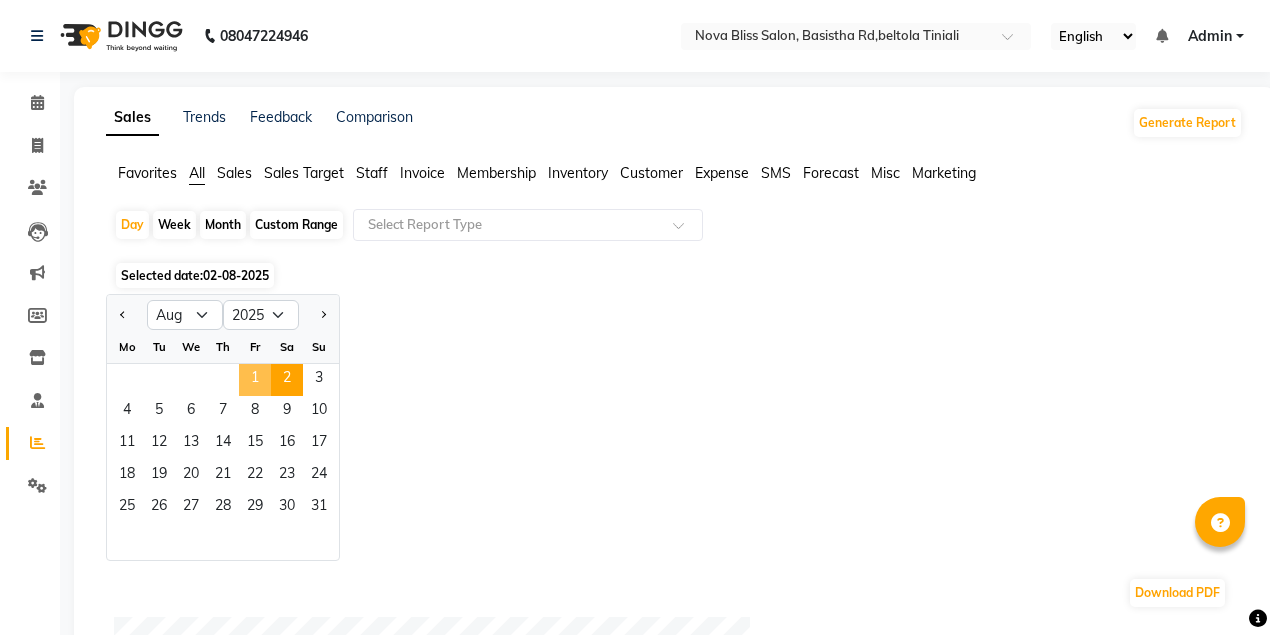 click on "1" 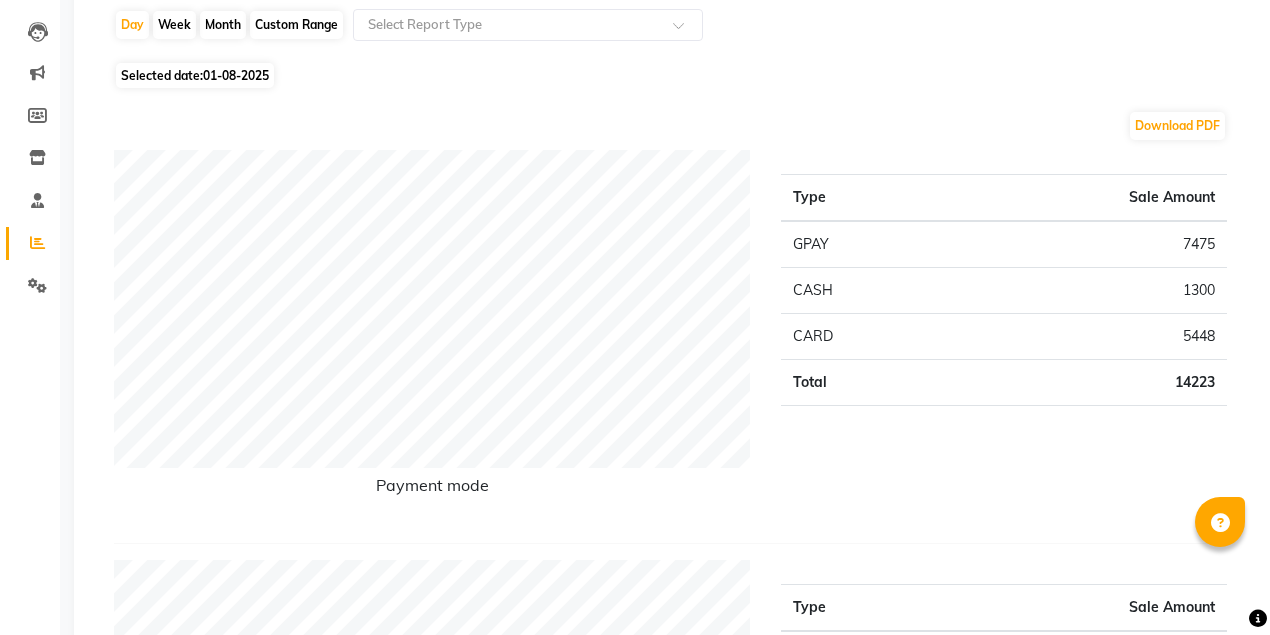 scroll, scrollTop: 0, scrollLeft: 0, axis: both 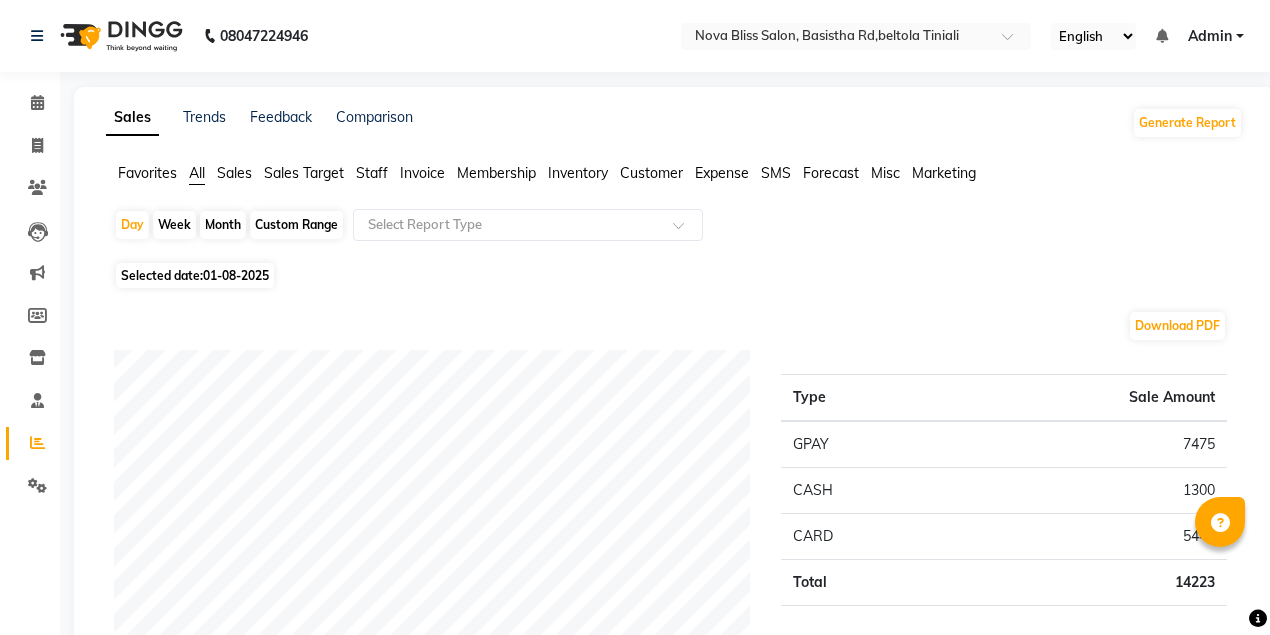 click on "Month" 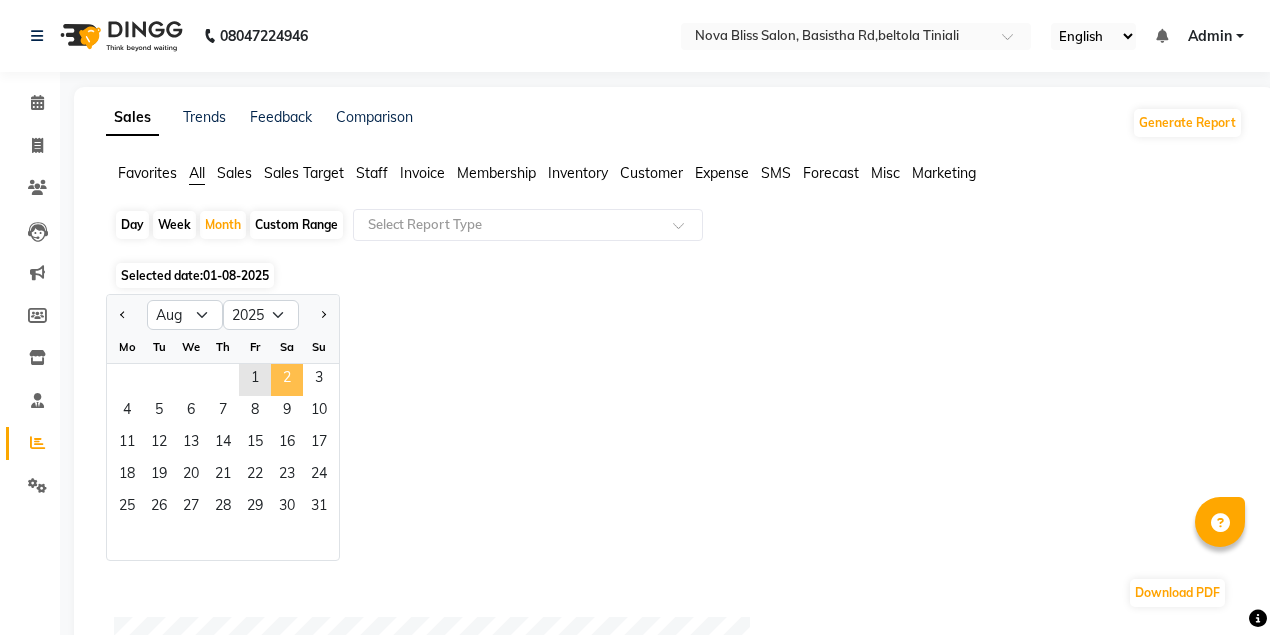 click on "2" 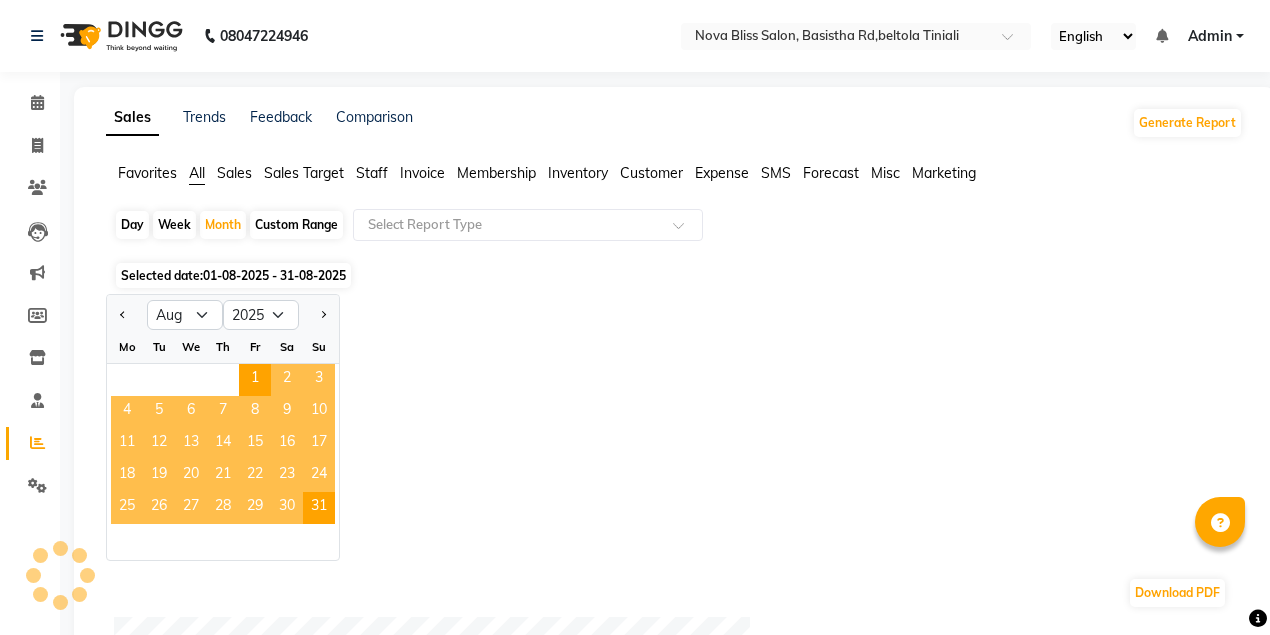 click on "2" 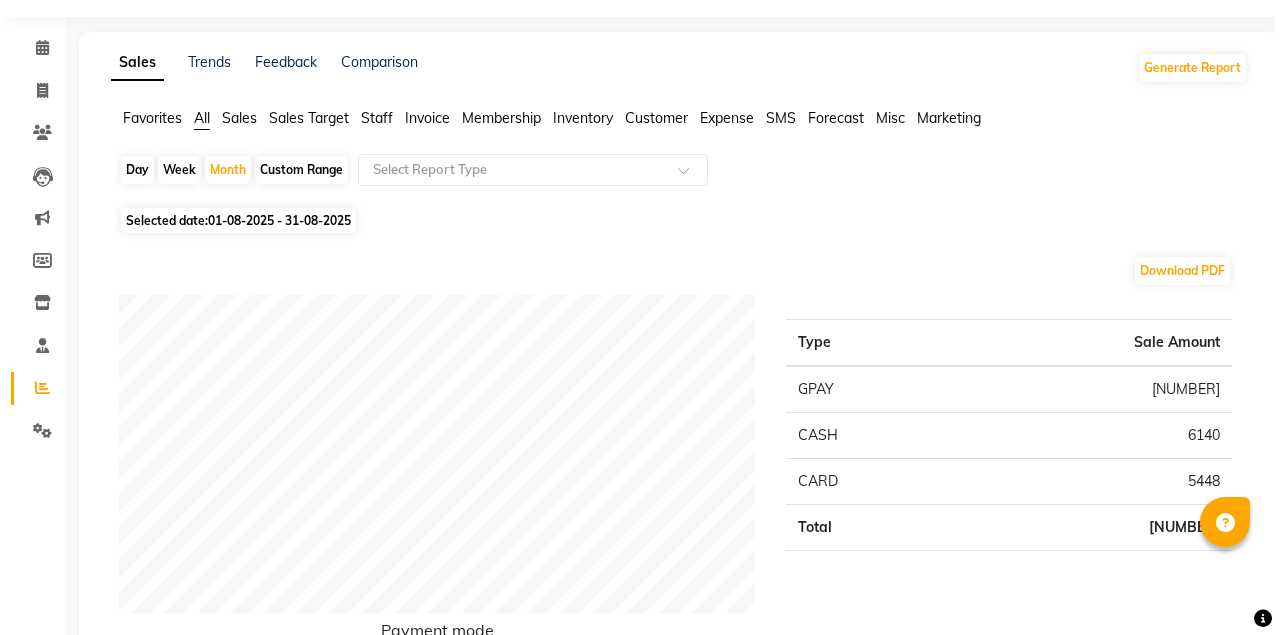 scroll, scrollTop: 0, scrollLeft: 0, axis: both 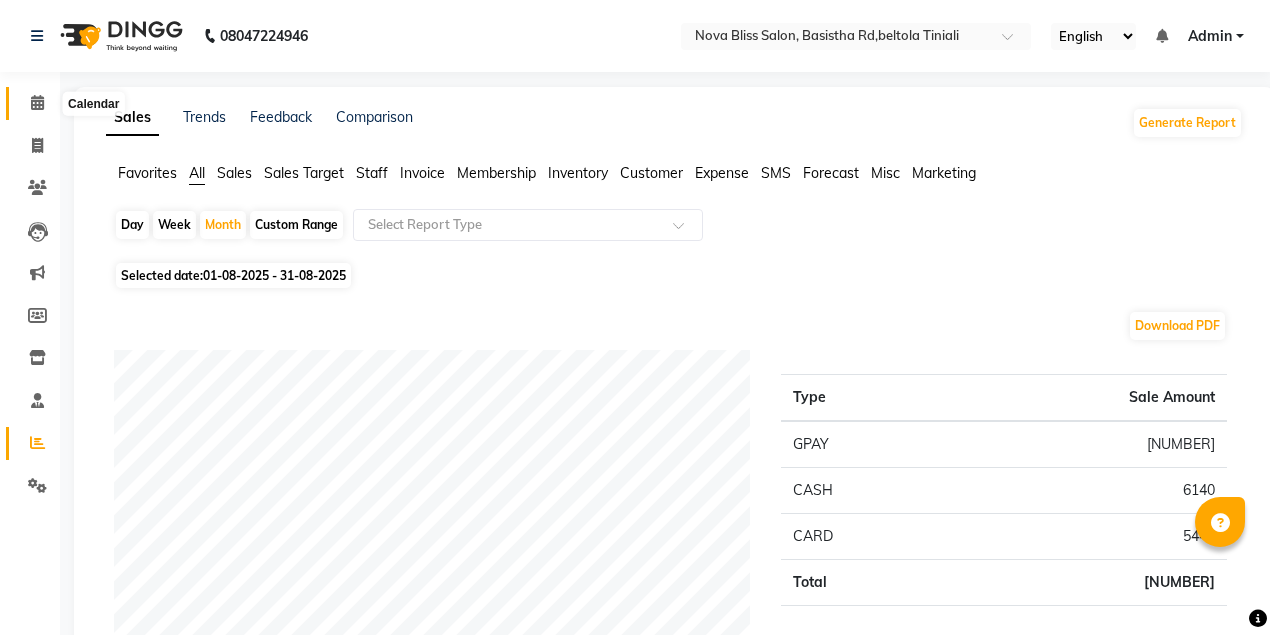 click 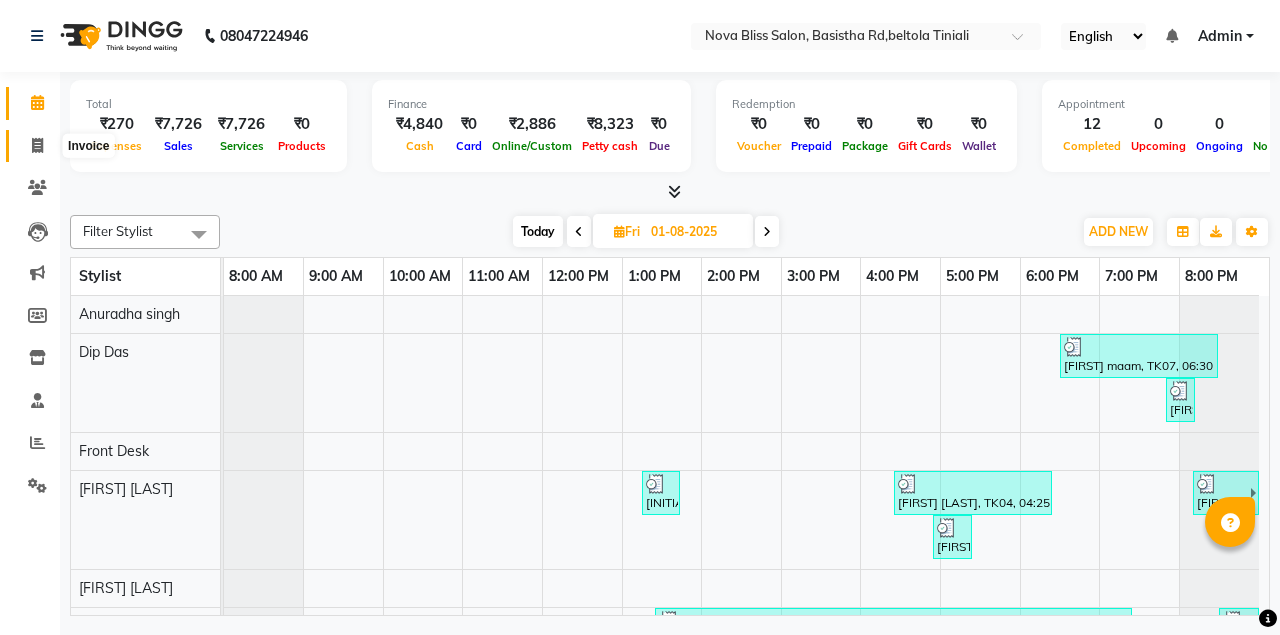 click 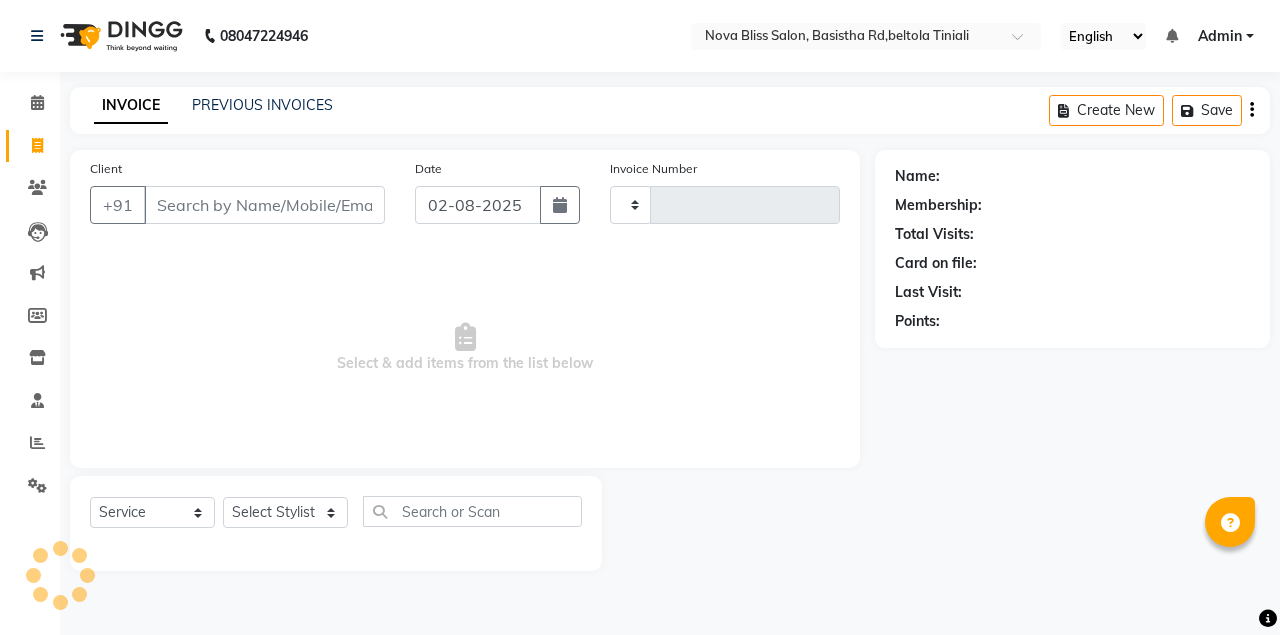 type on "0639" 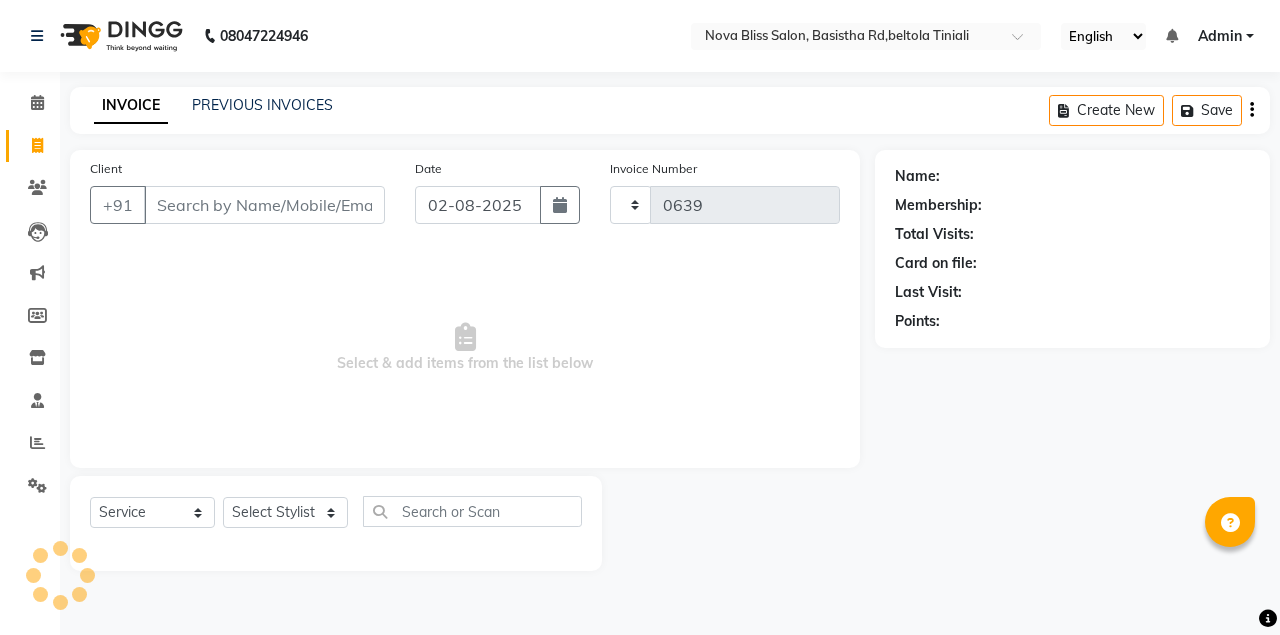 select on "6211" 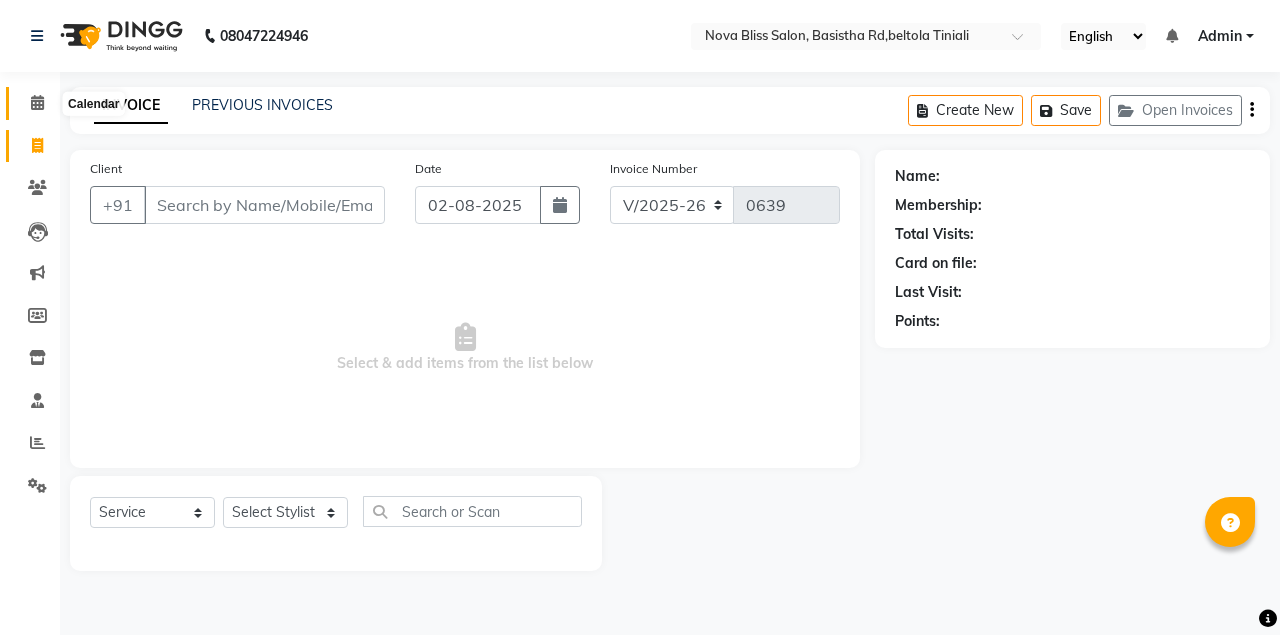 click 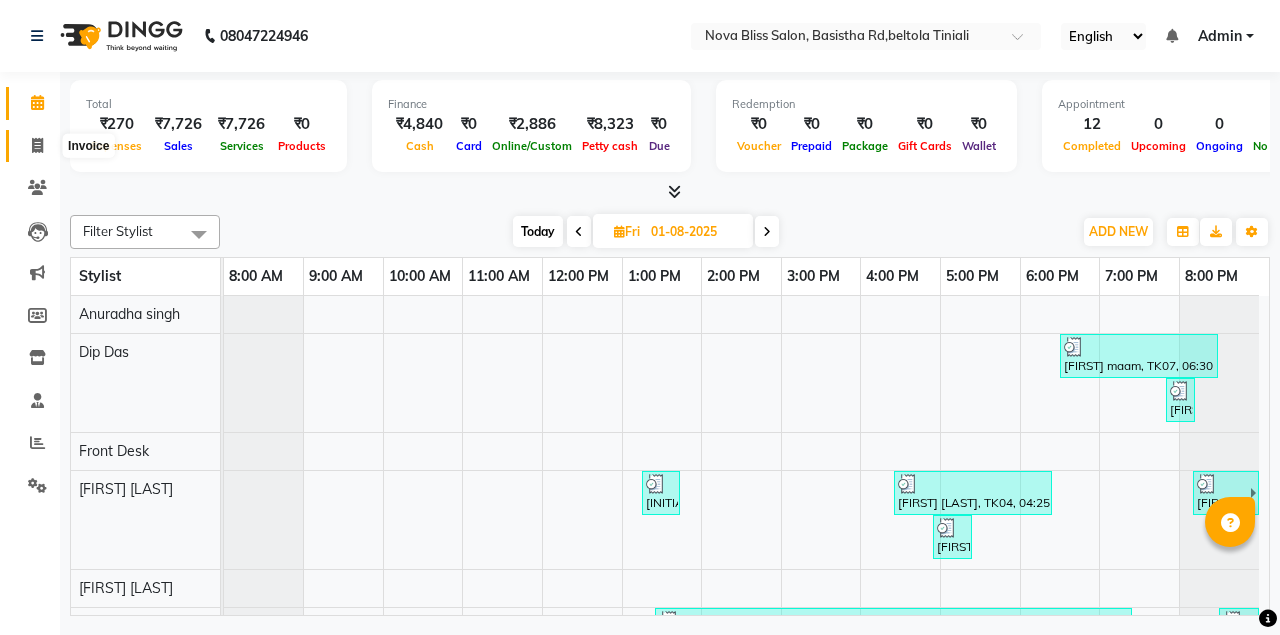 click 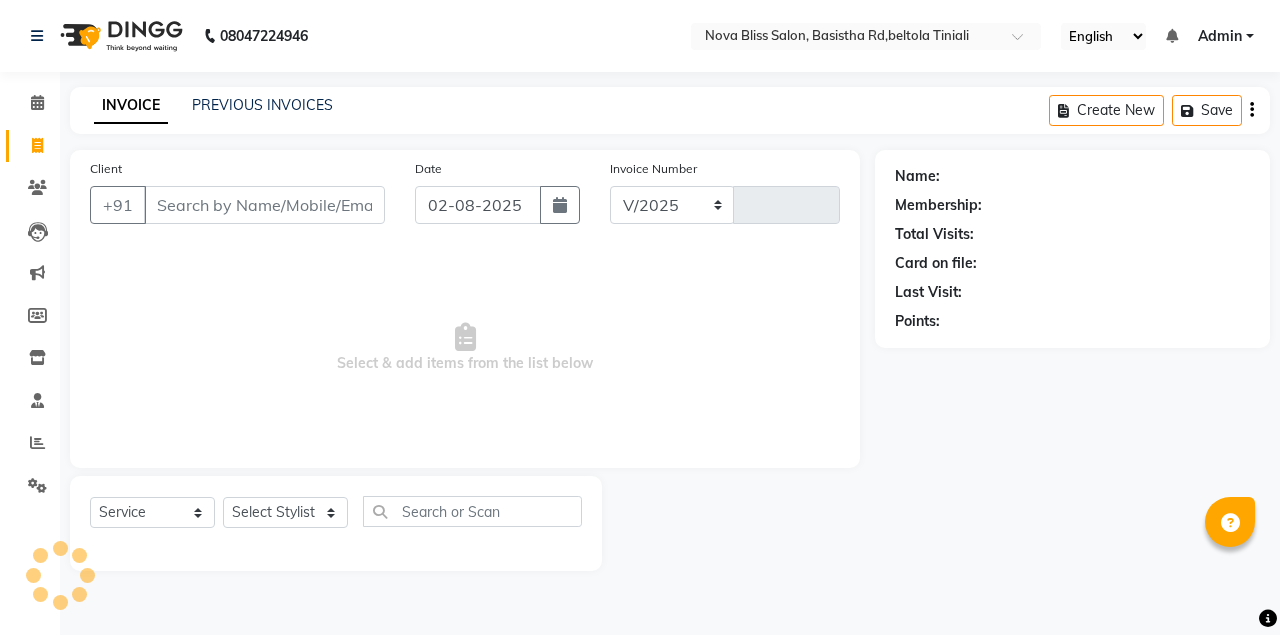 select on "6211" 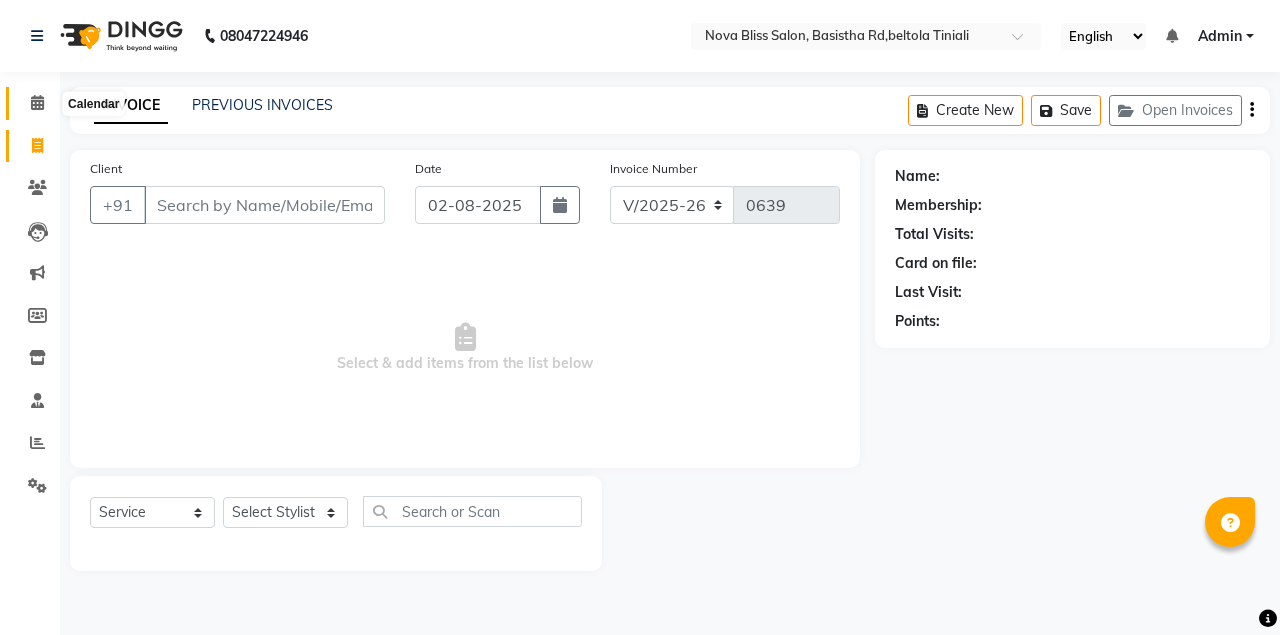 click 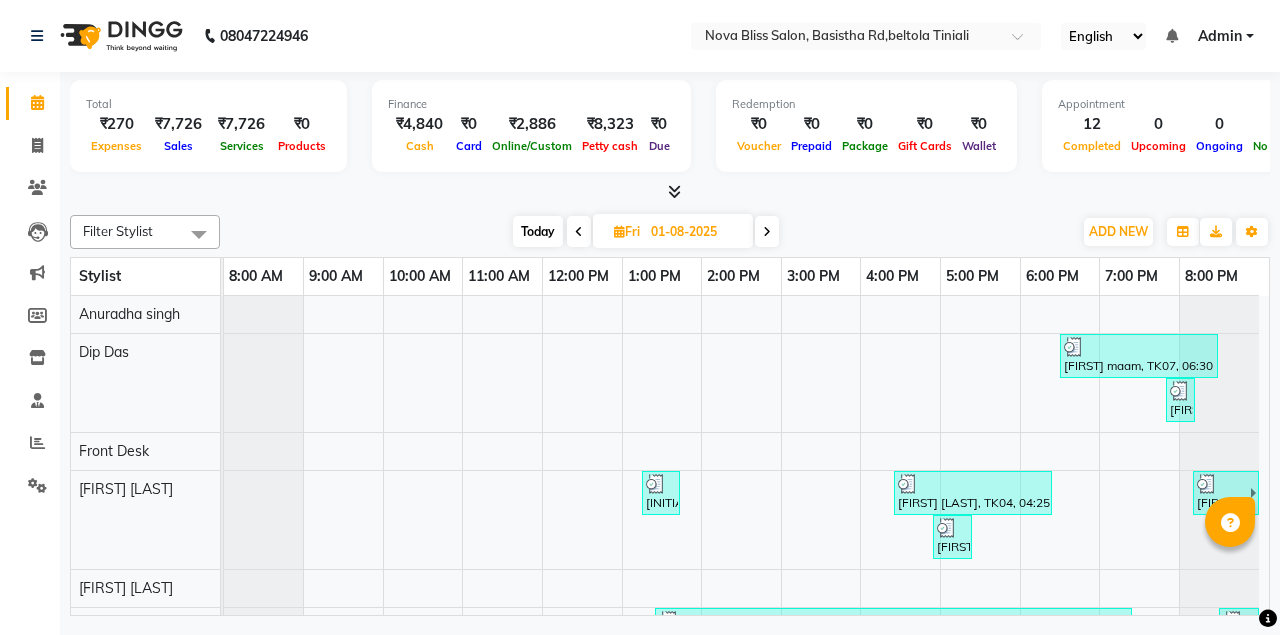 scroll, scrollTop: 108, scrollLeft: 0, axis: vertical 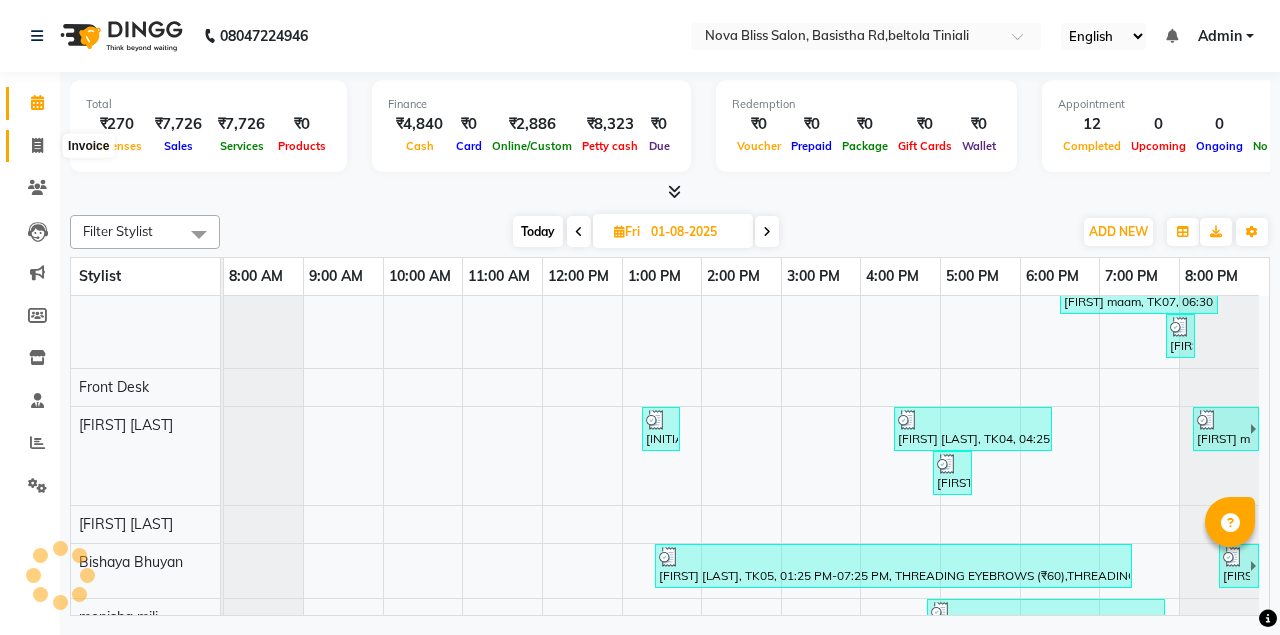 click 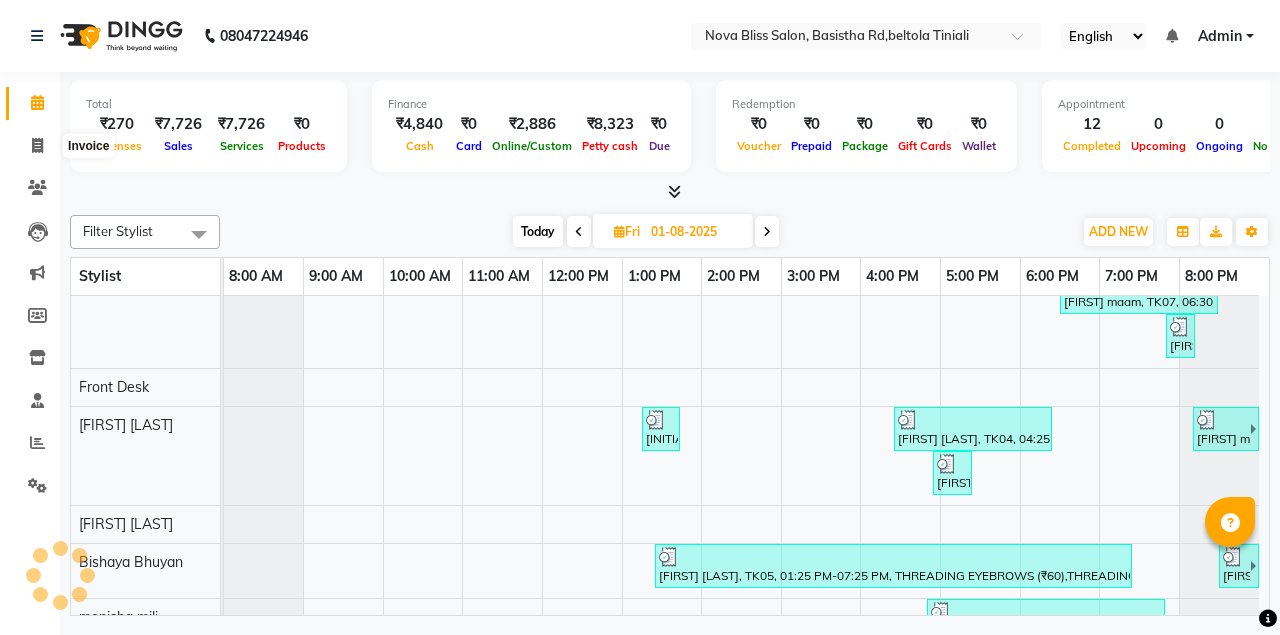select on "service" 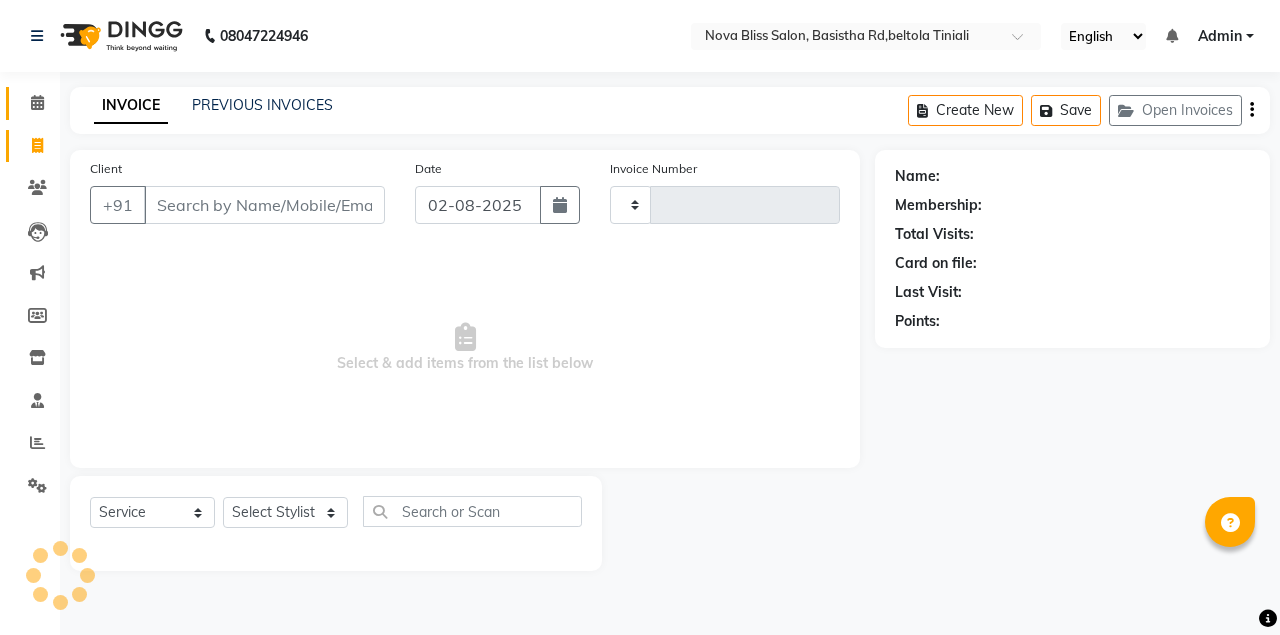type on "0639" 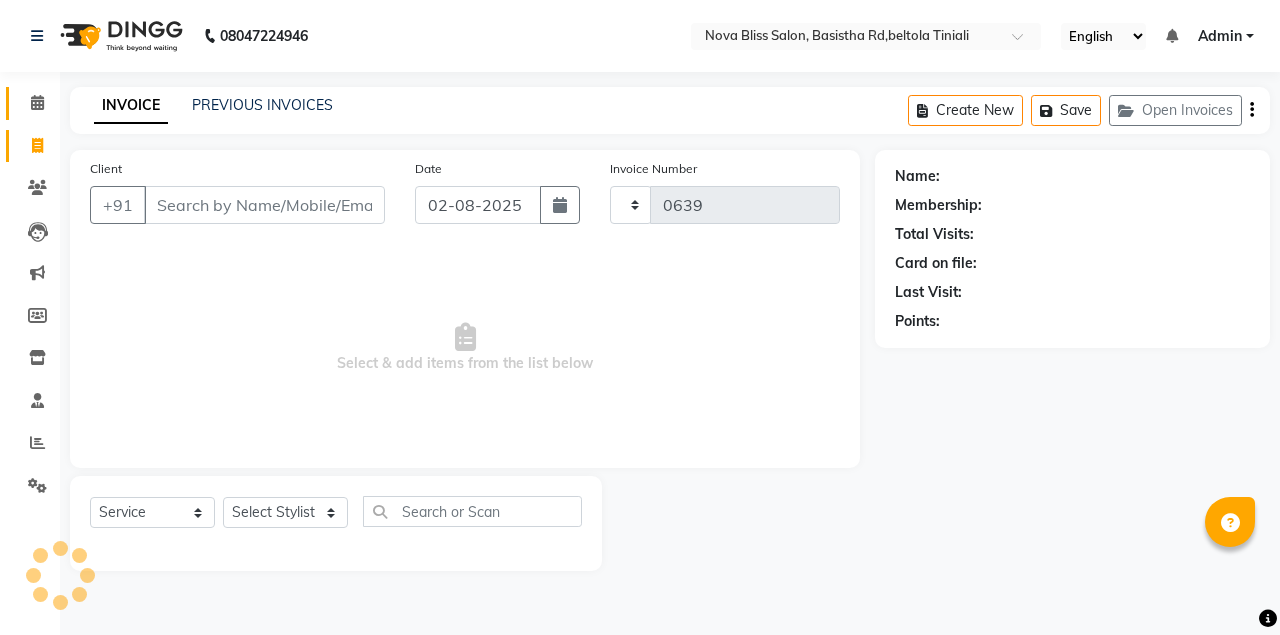 select on "6211" 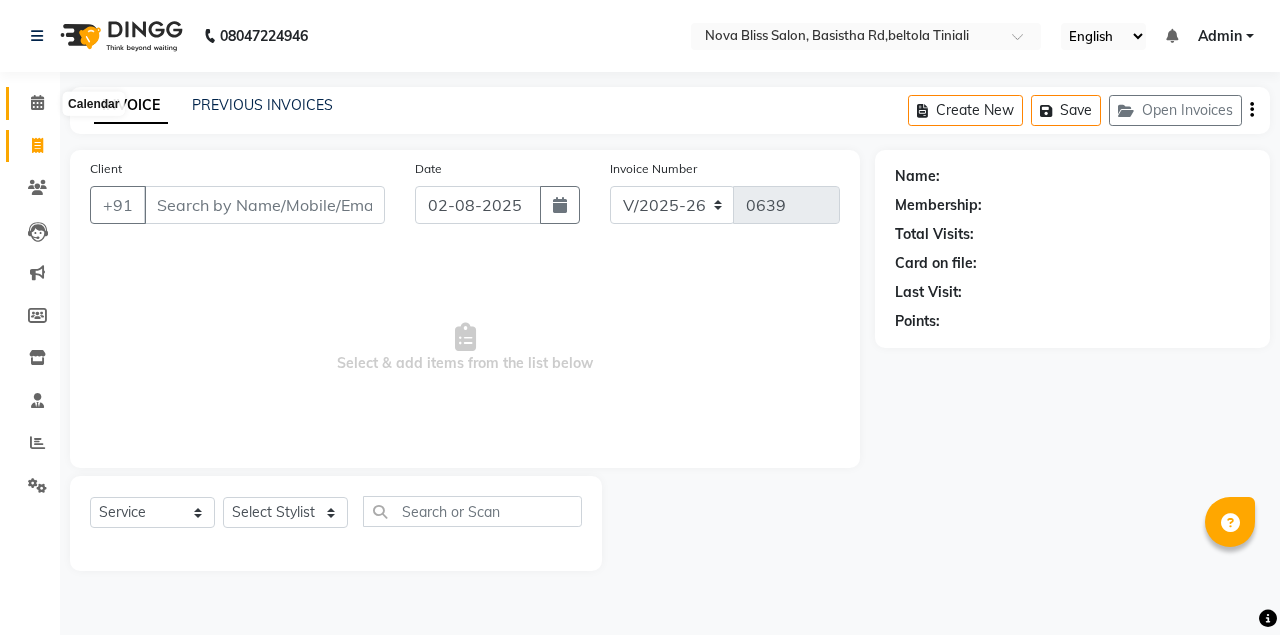 click 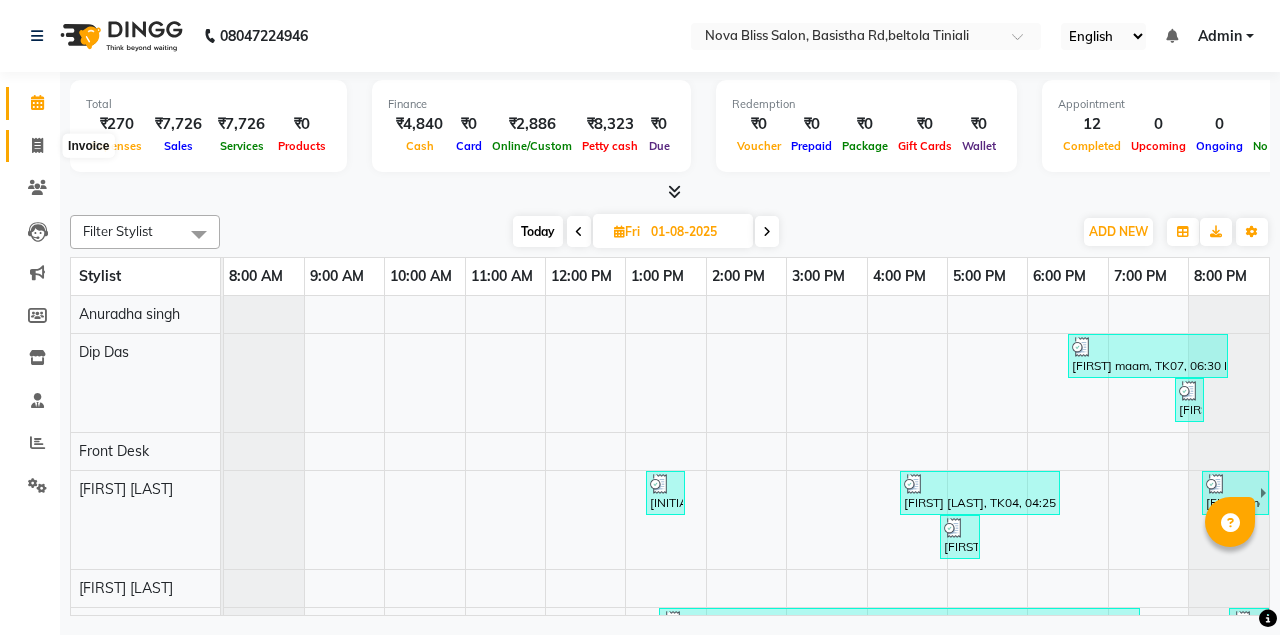 click 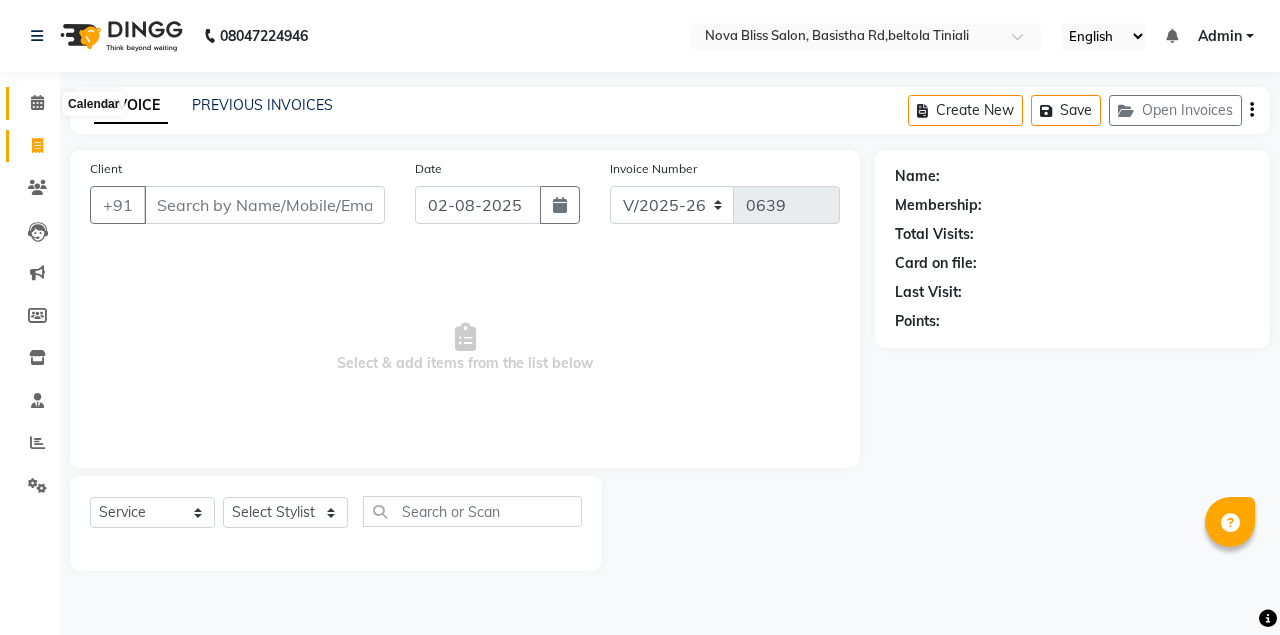 click 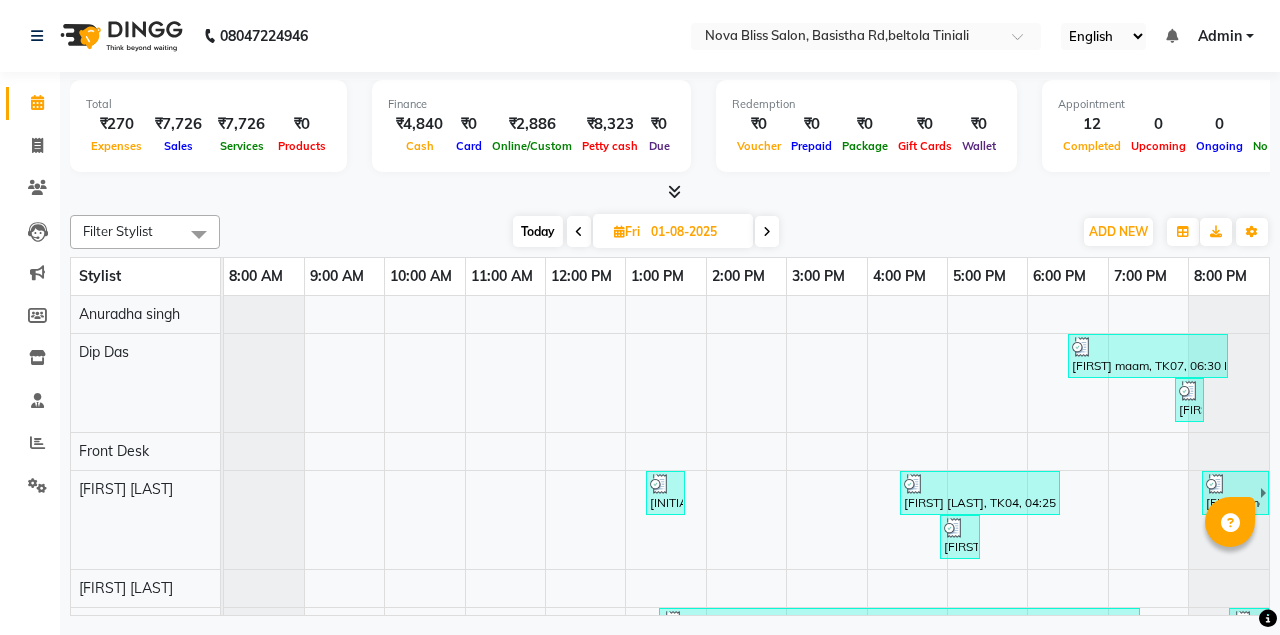 click at bounding box center (767, 232) 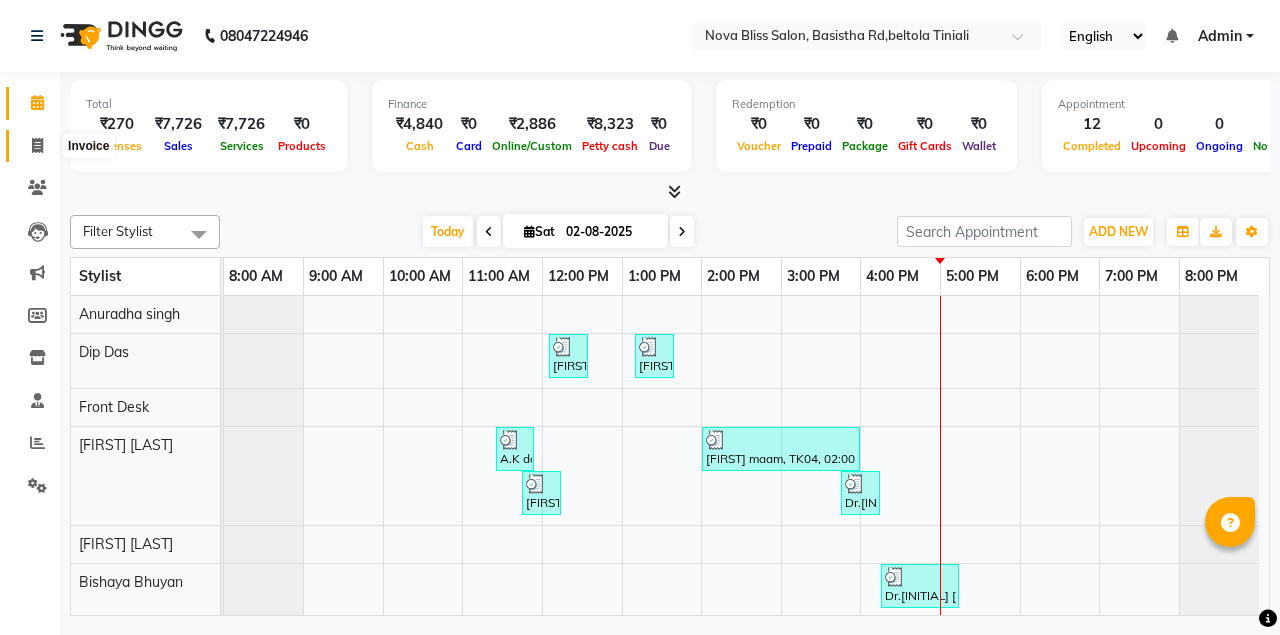 click 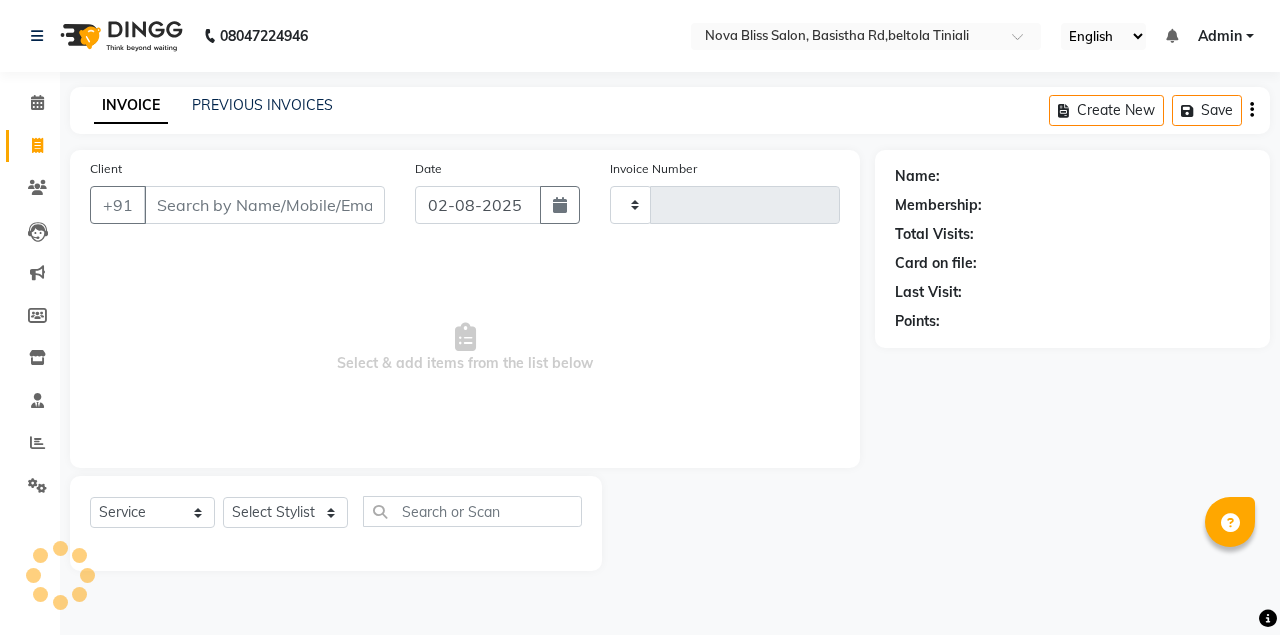 type on "0639" 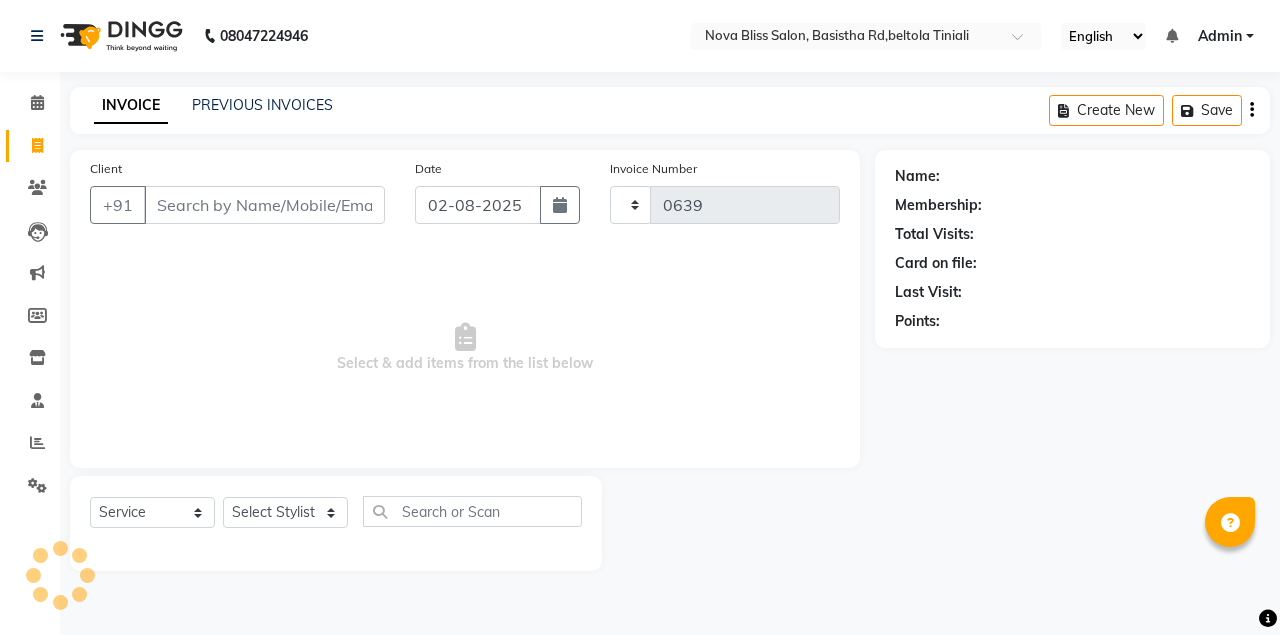 select on "6211" 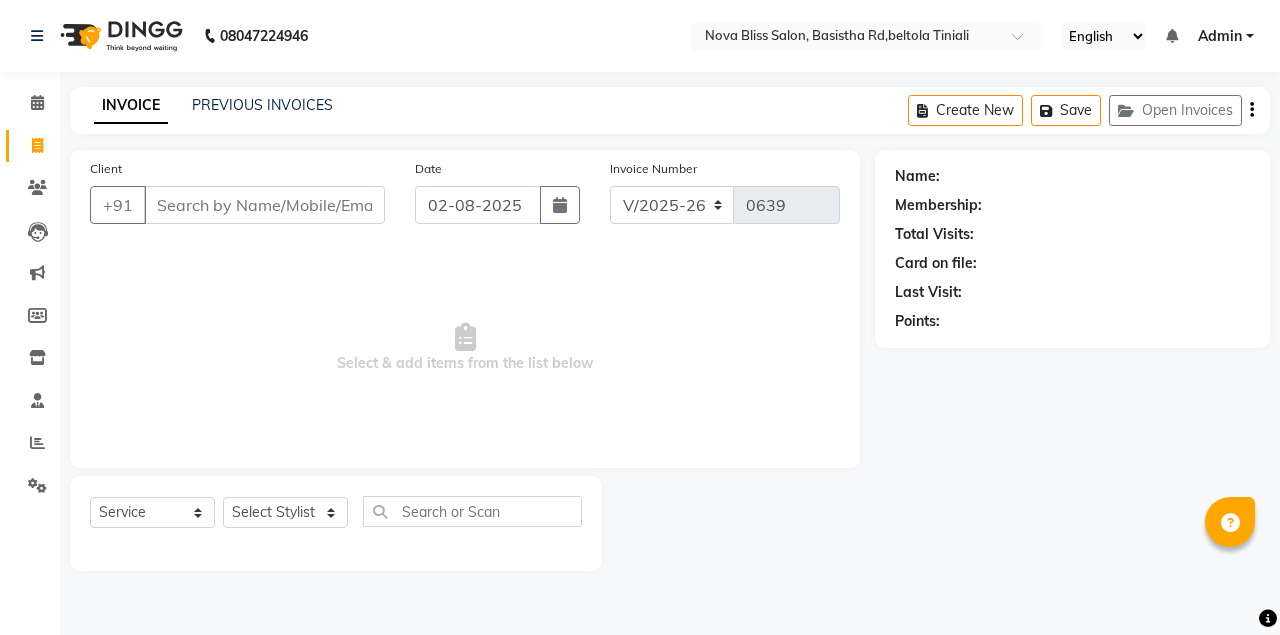 click on "Client" at bounding box center (264, 205) 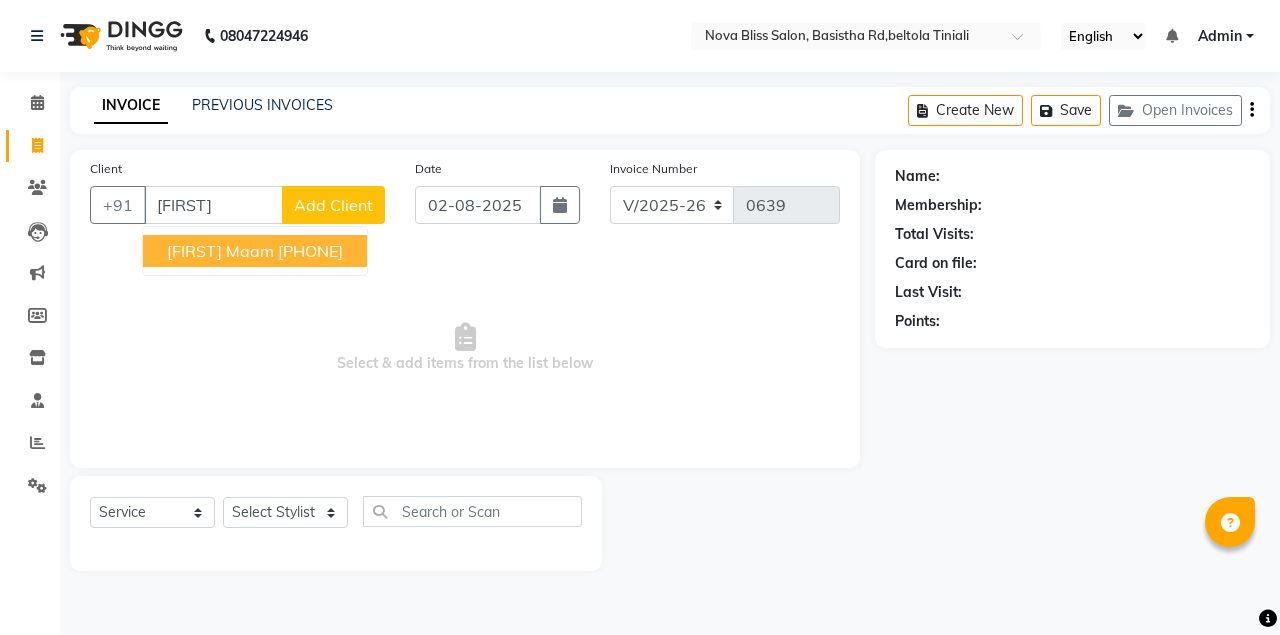 click on "Arunita maam  9953985635" at bounding box center (255, 251) 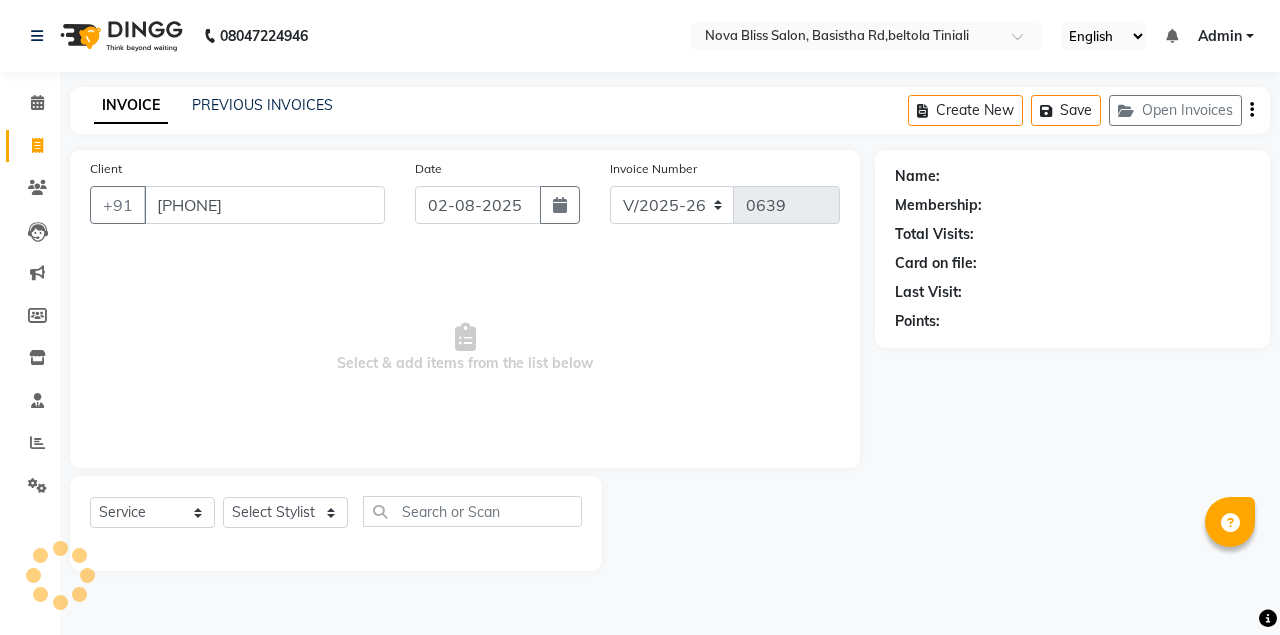 type on "9953985635" 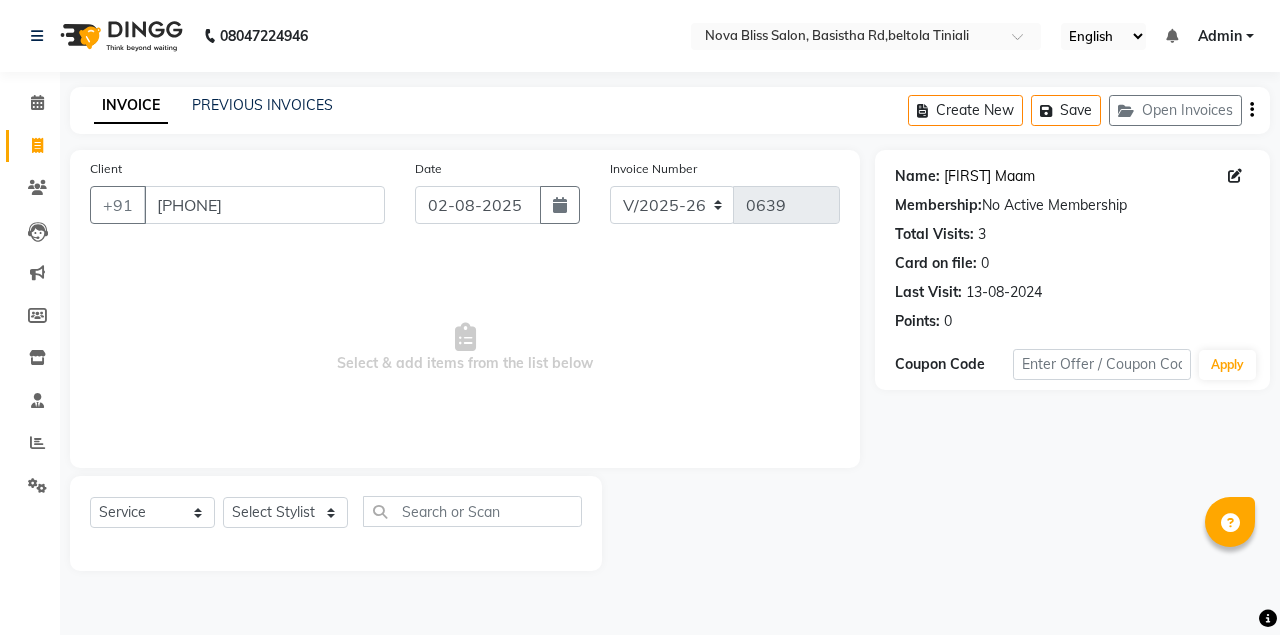click on "Arunita Maam" 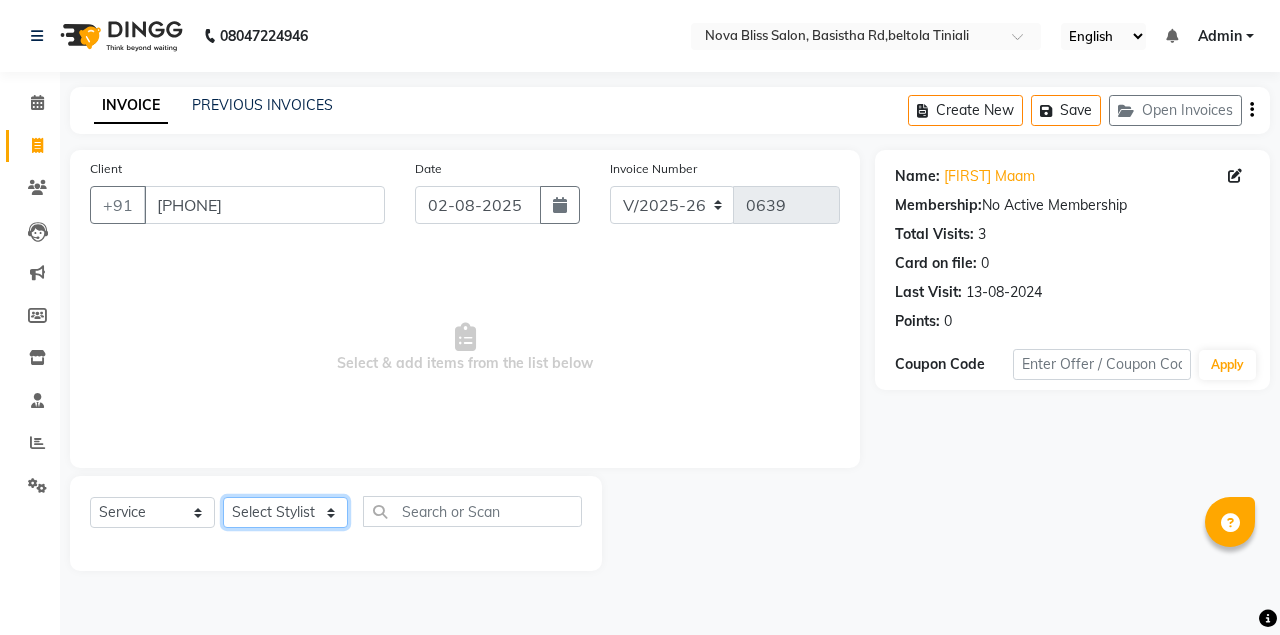 click on "Select Stylist Anuradha singh Bishaya Bhuyan Dip Das Ester jarain  Front Desk Luna kalita monisha mili Pintu Rajak" 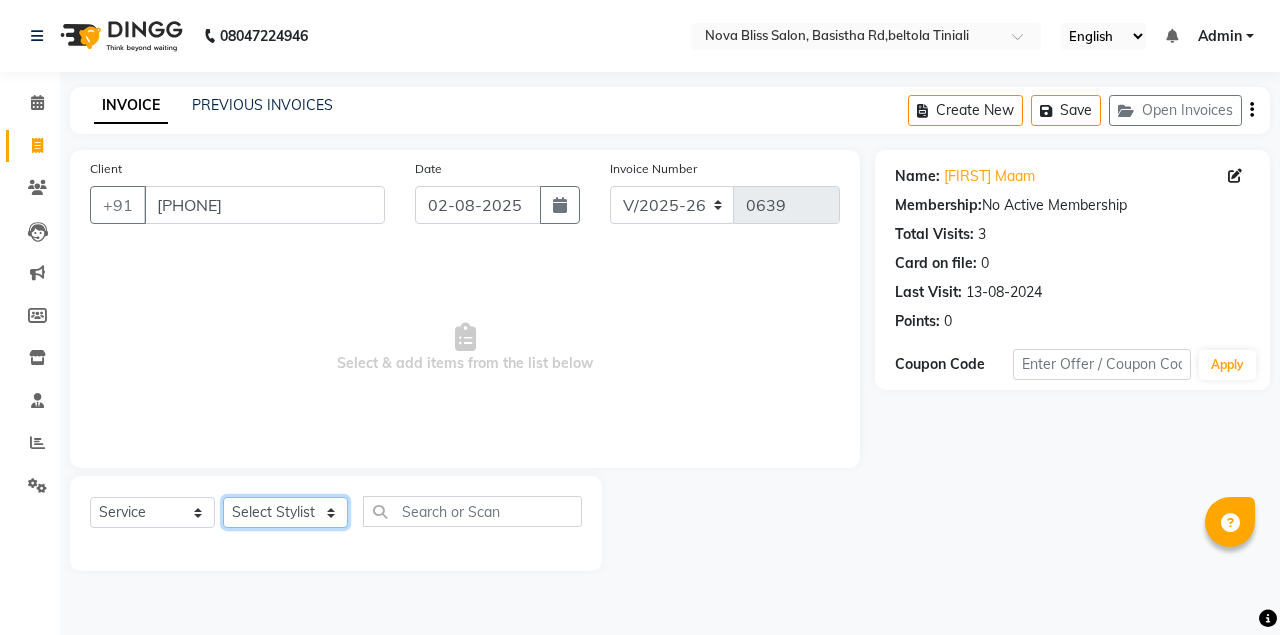 select on "45622" 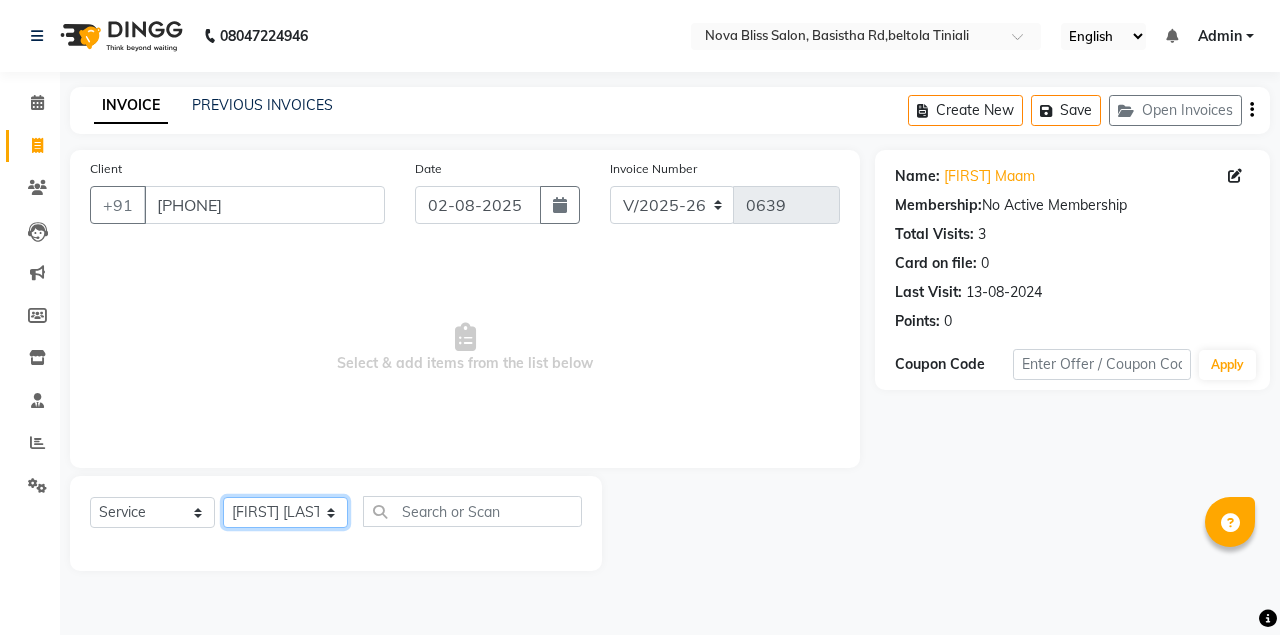 click on "Select Stylist Anuradha singh Bishaya Bhuyan Dip Das Ester jarain  Front Desk Luna kalita monisha mili Pintu Rajak" 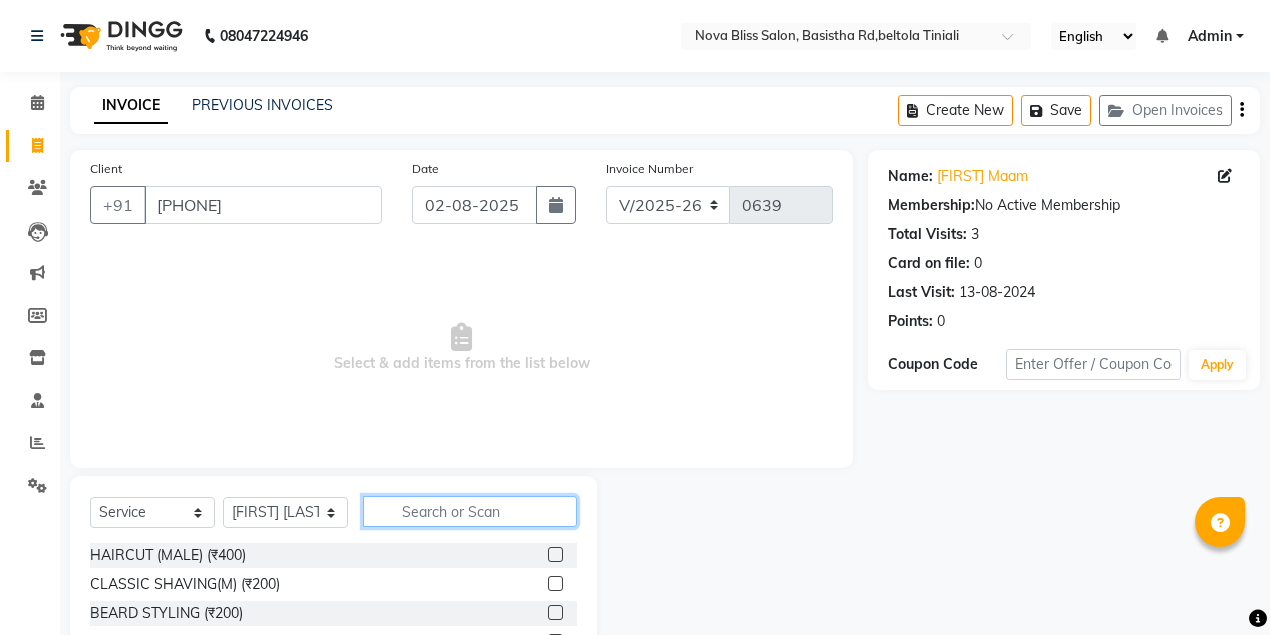 click 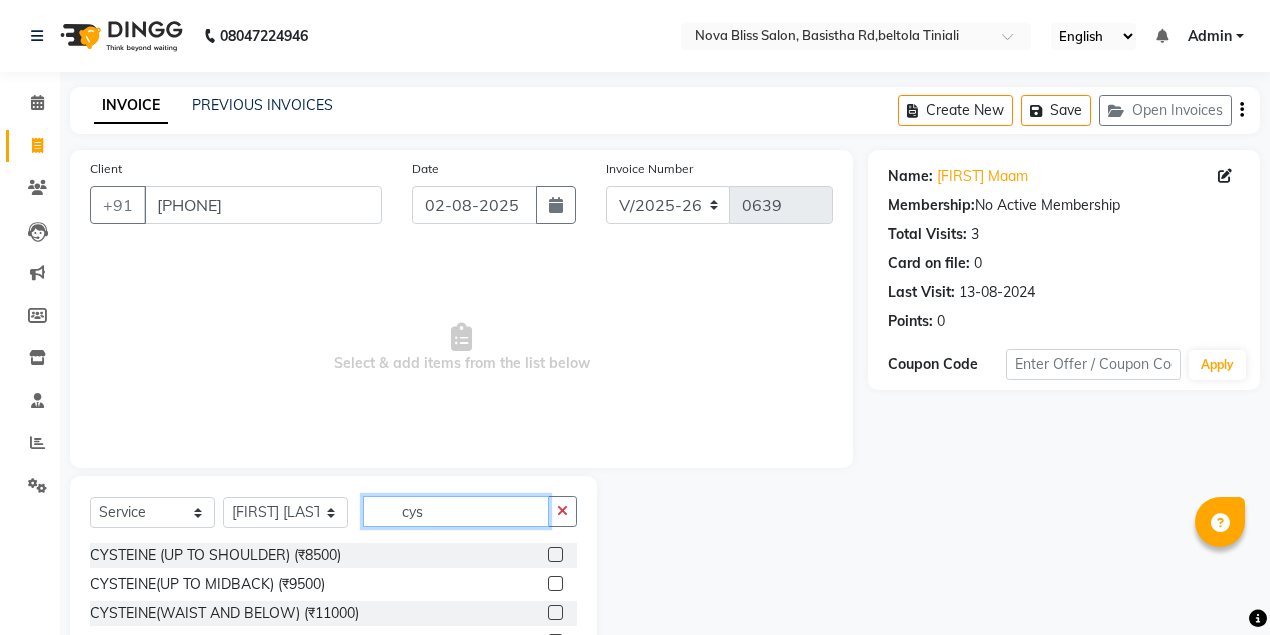 type on "cys" 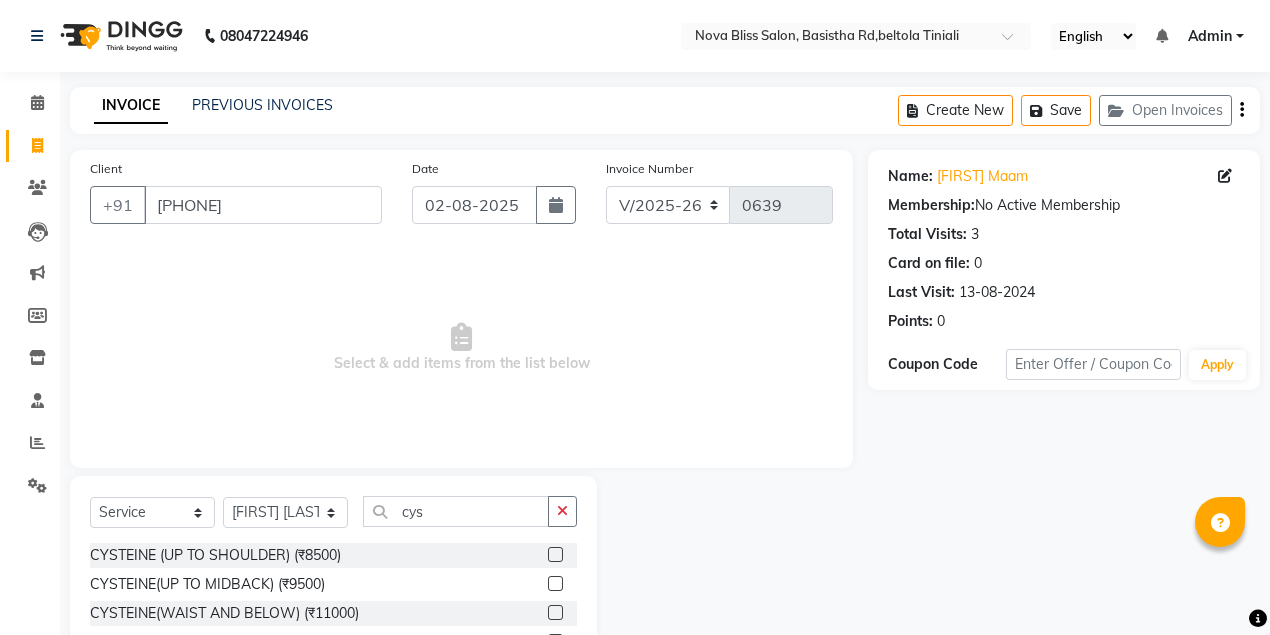 click 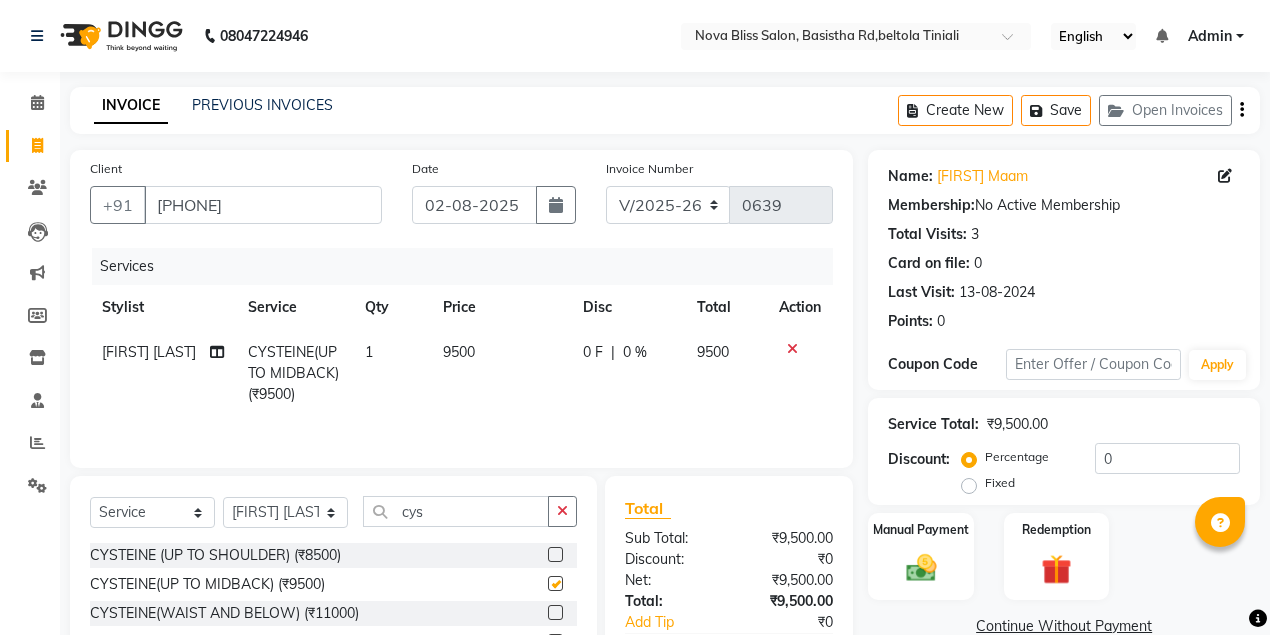 checkbox on "false" 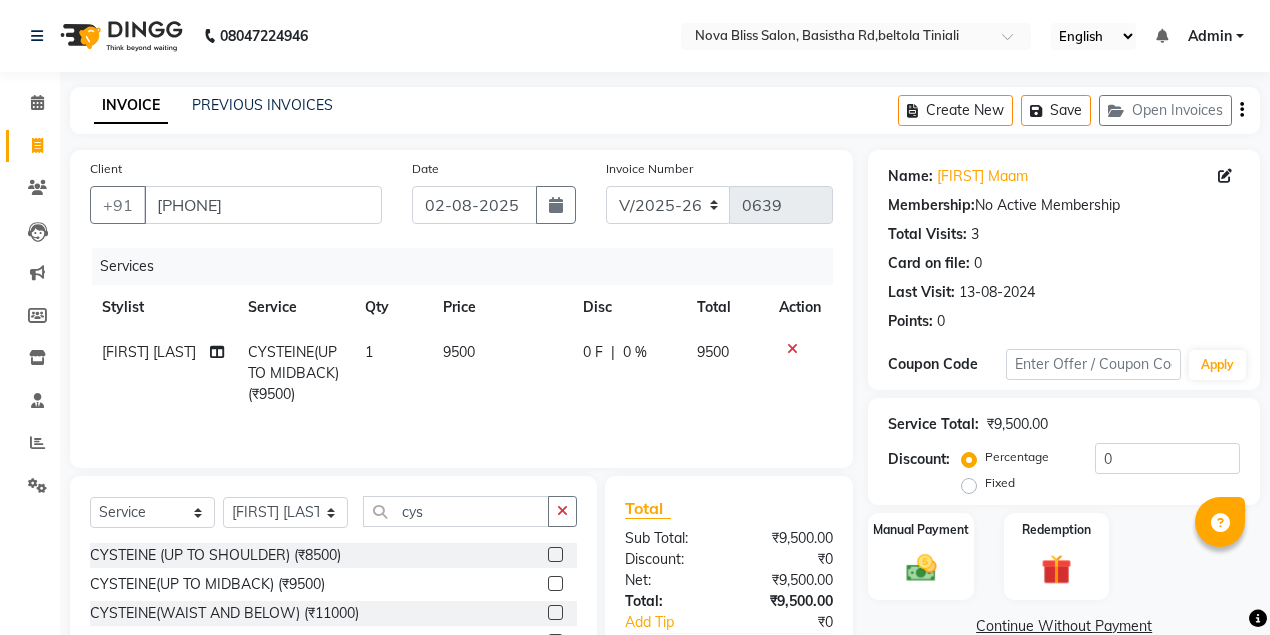 click on "0 %" 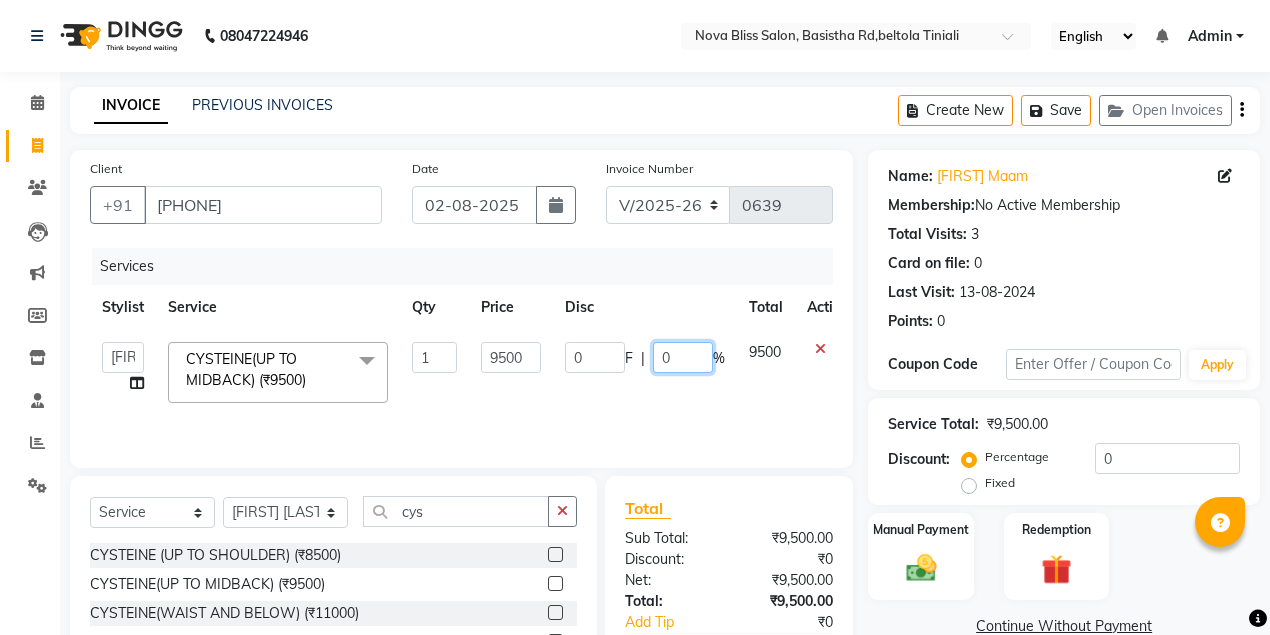 click on "0" 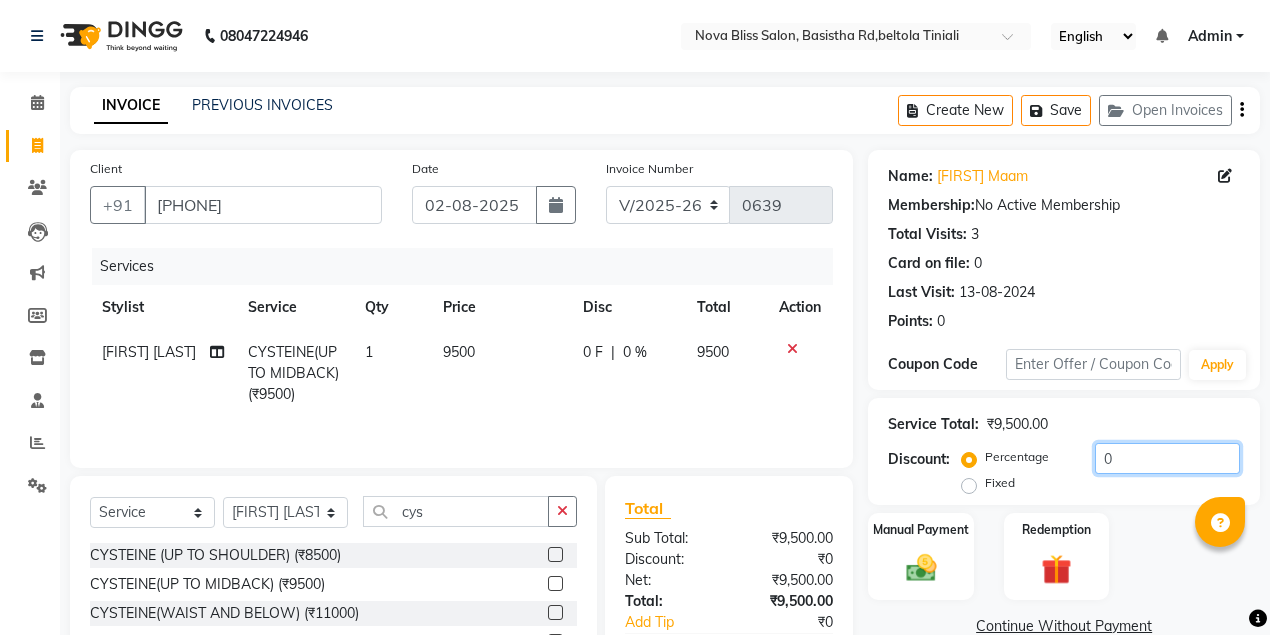 click on "0" 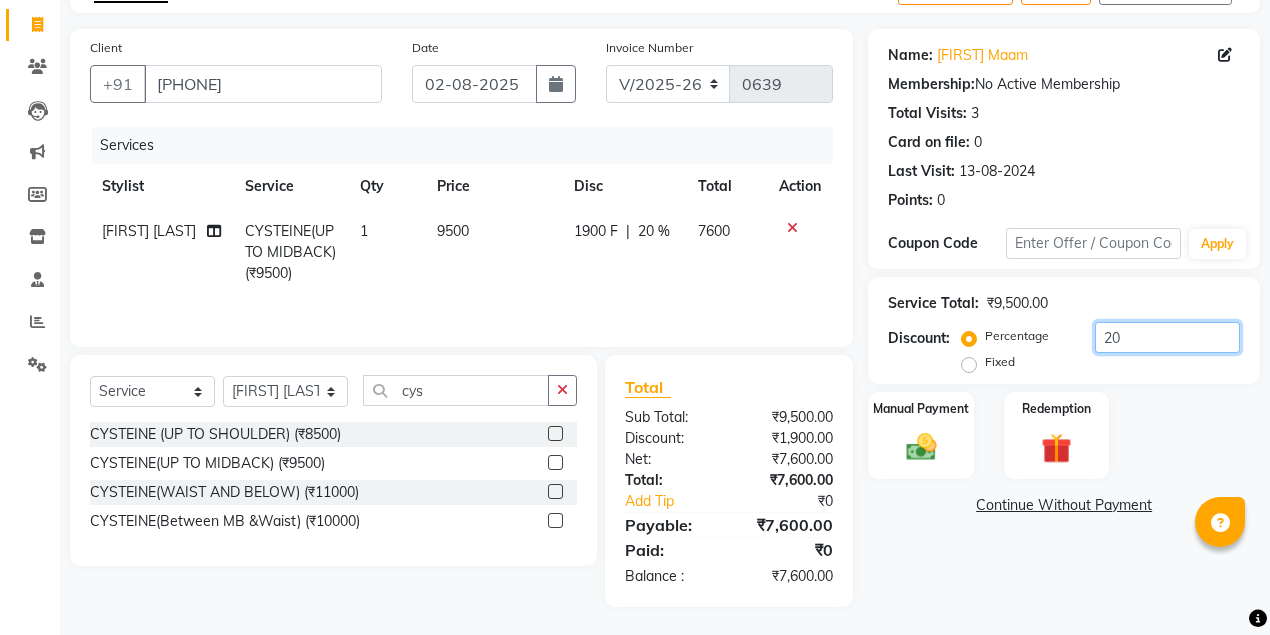 scroll, scrollTop: 0, scrollLeft: 0, axis: both 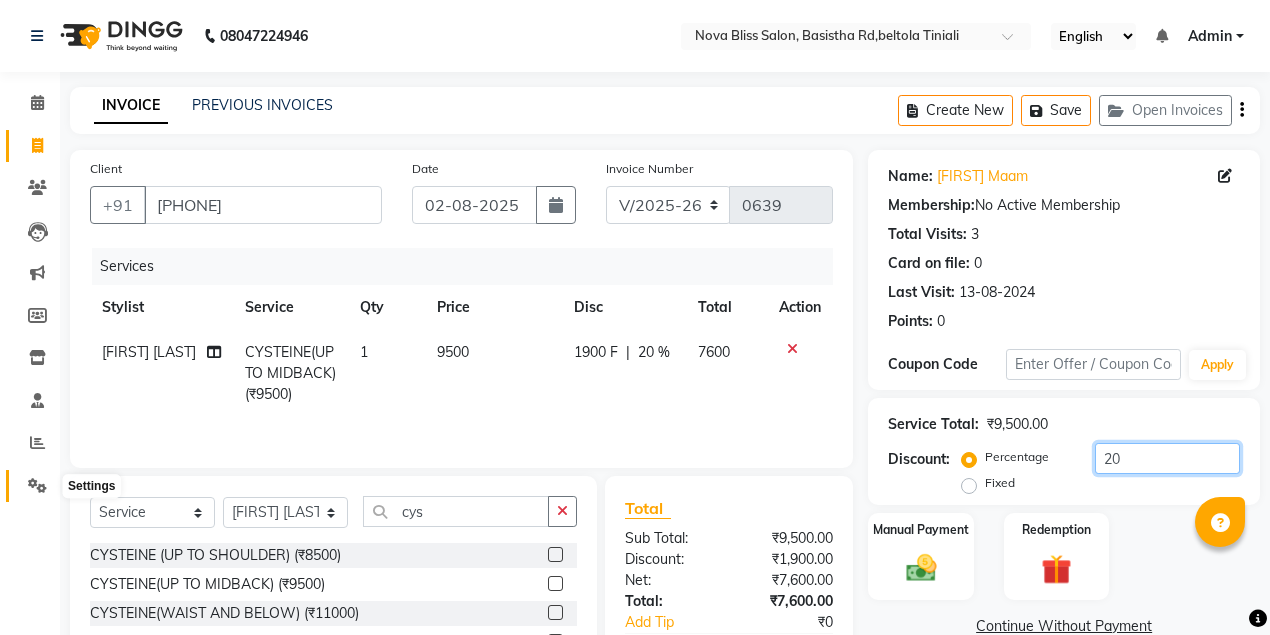 type on "20" 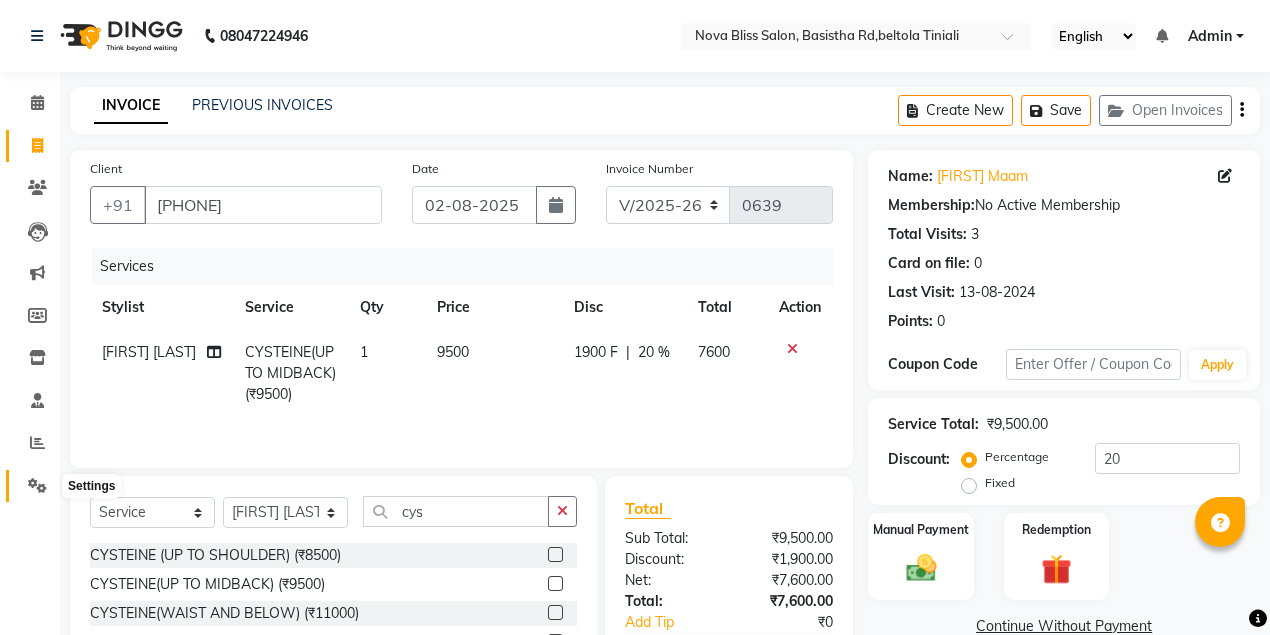 click 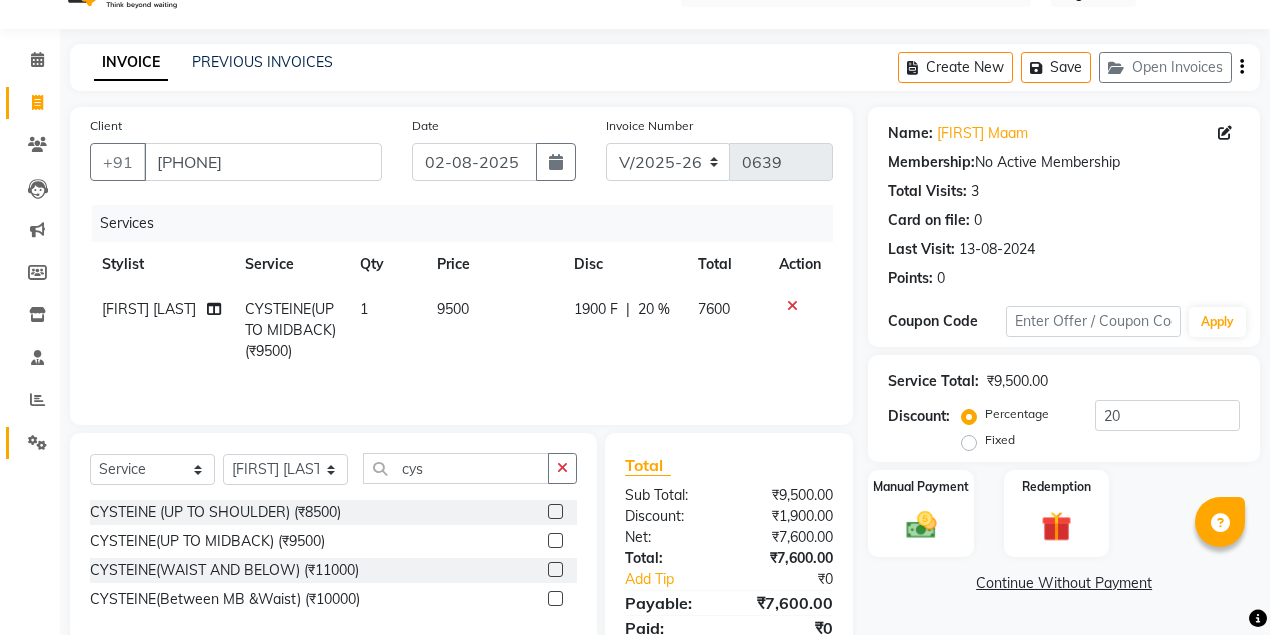 scroll, scrollTop: 66, scrollLeft: 0, axis: vertical 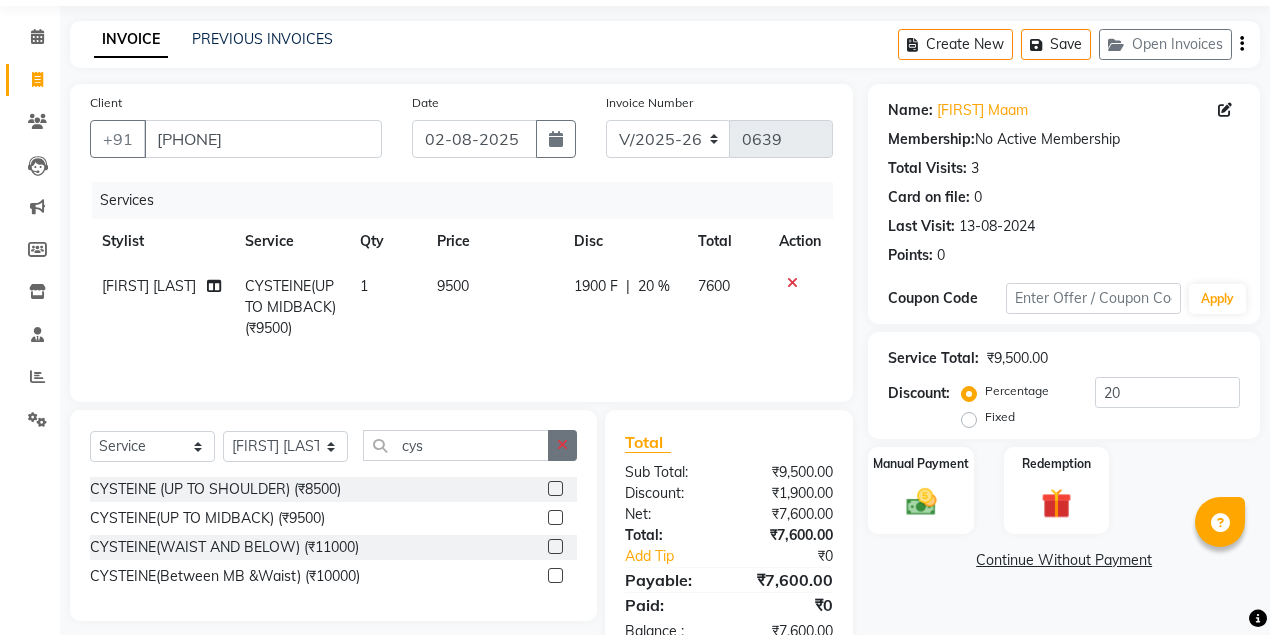 click 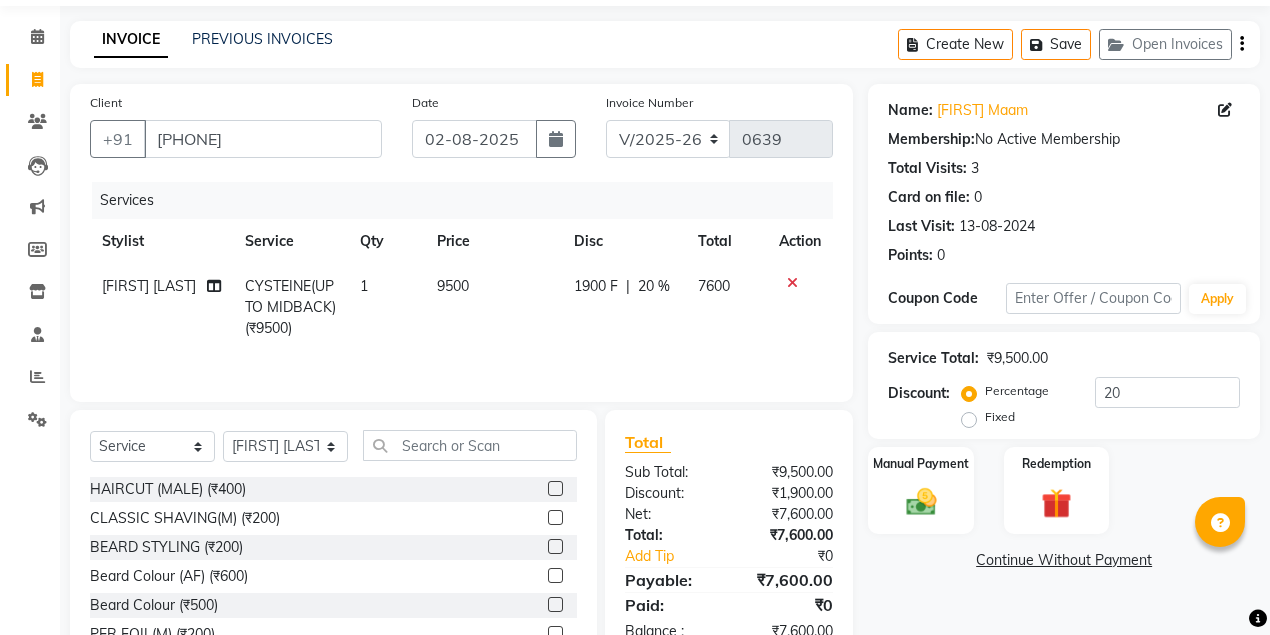 click 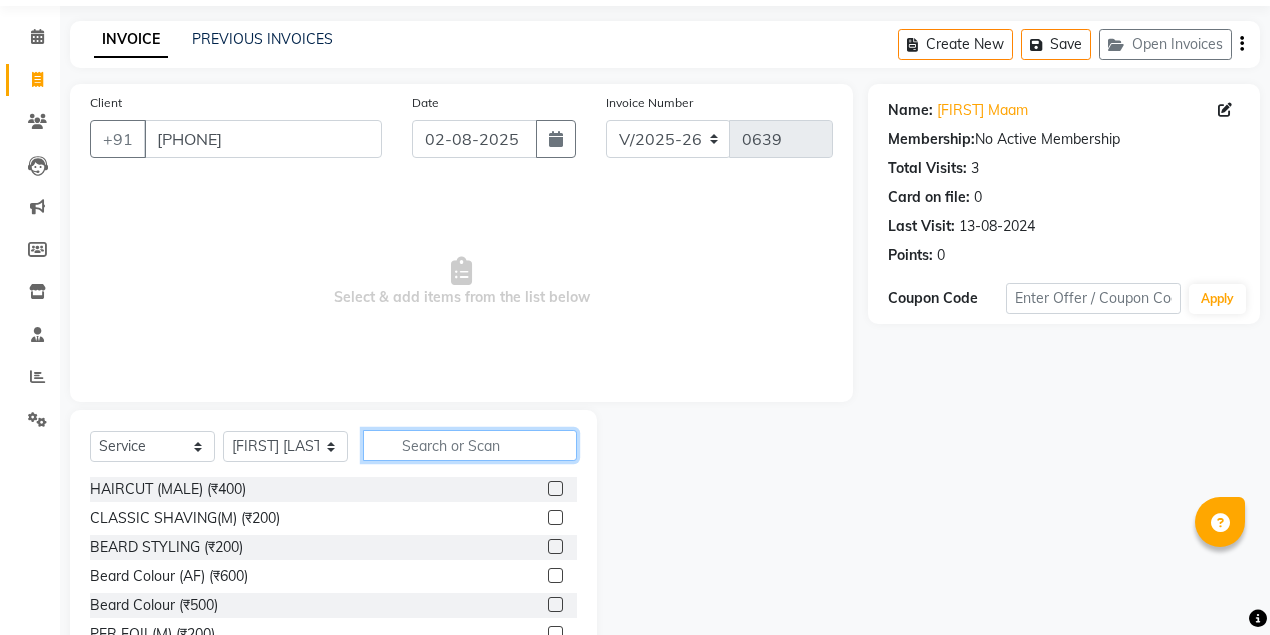 click 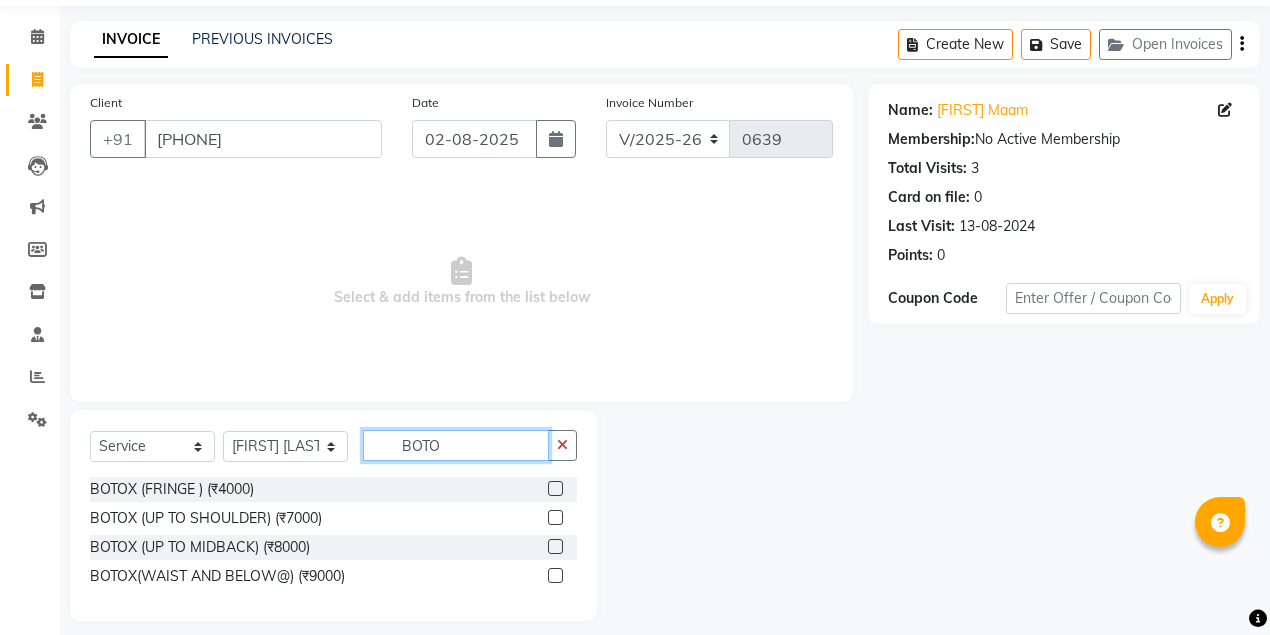 type on "BOTOX" 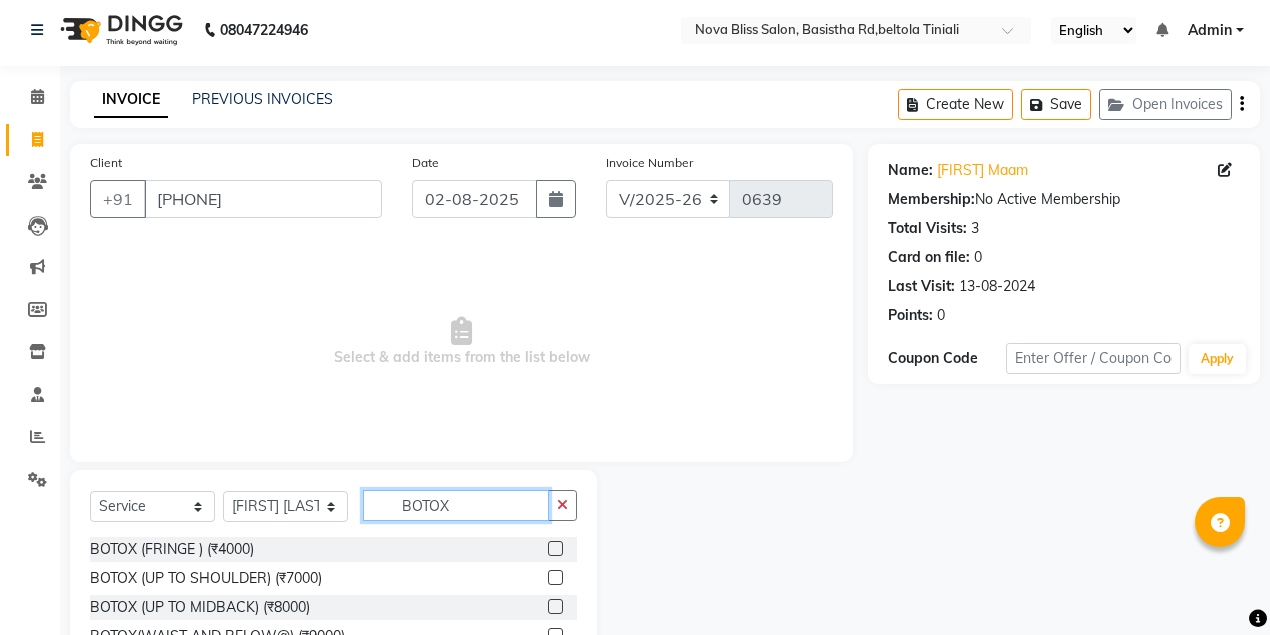 scroll, scrollTop: 0, scrollLeft: 0, axis: both 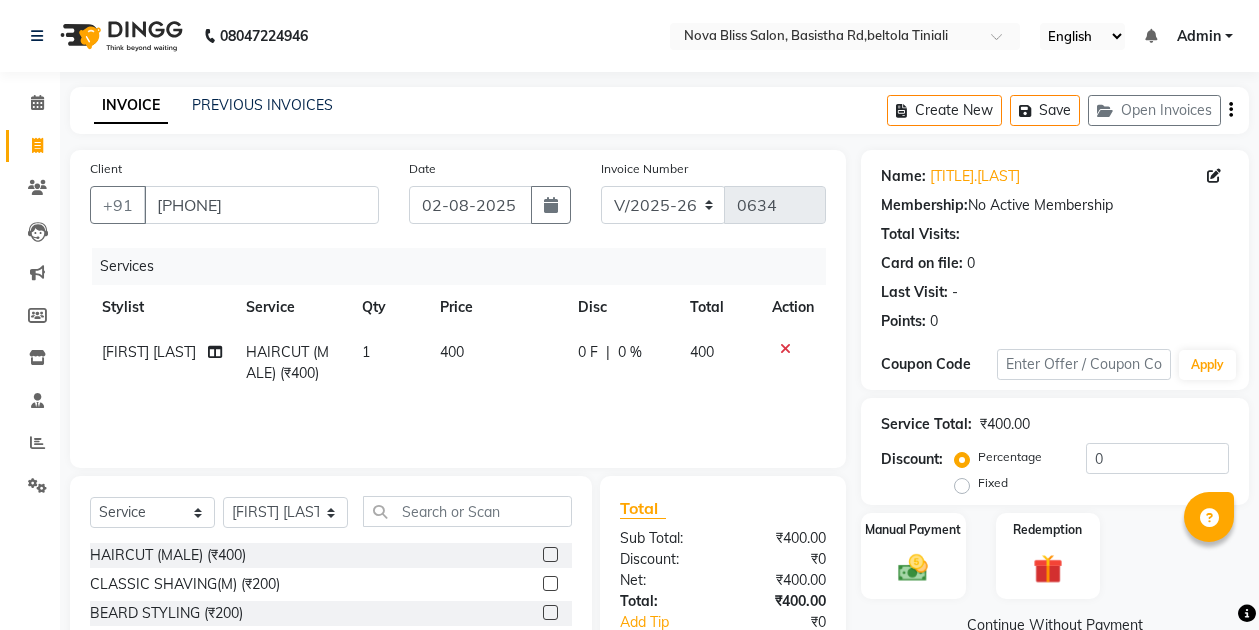 select on "6211" 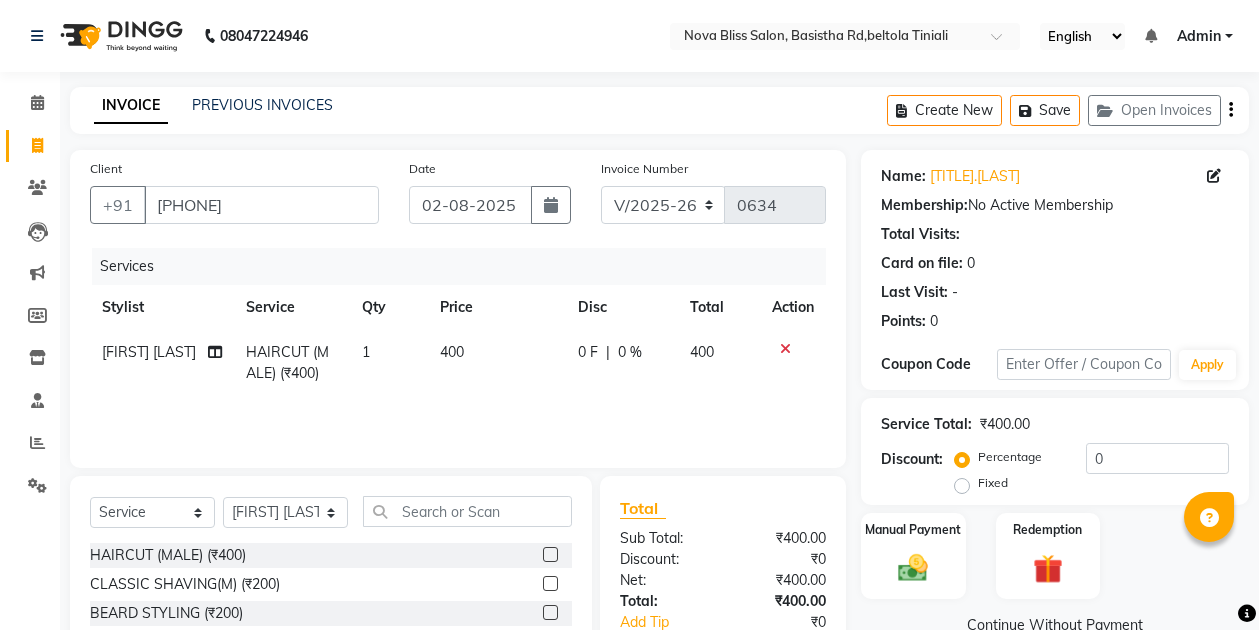 select on "service" 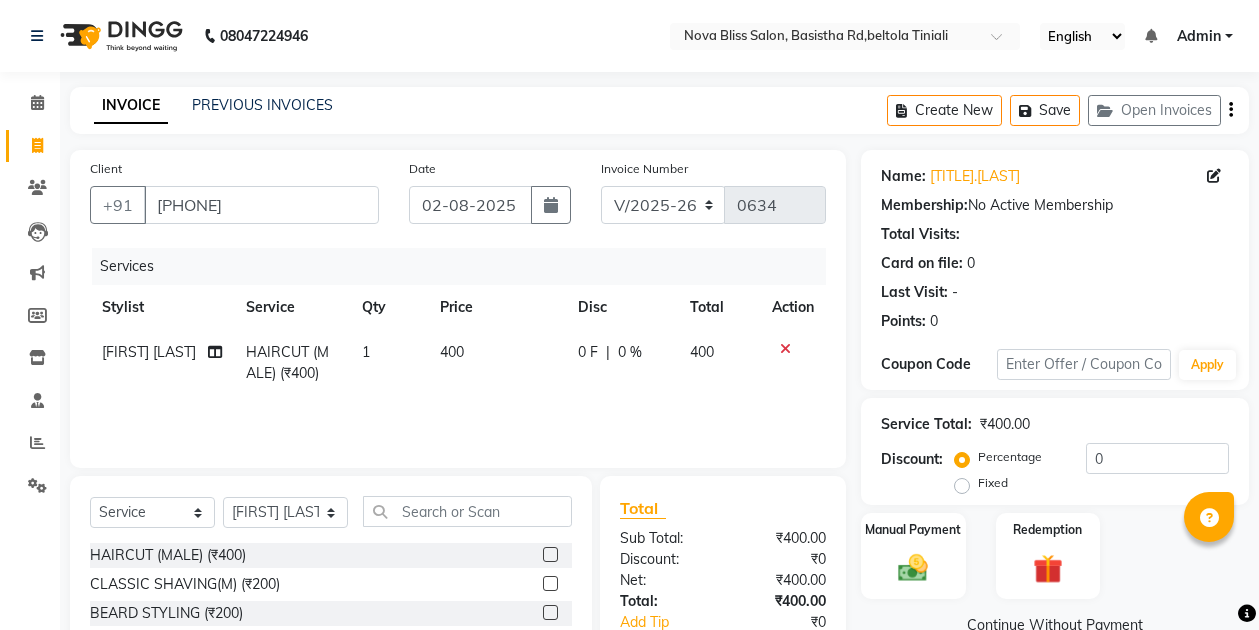 scroll, scrollTop: 170, scrollLeft: 0, axis: vertical 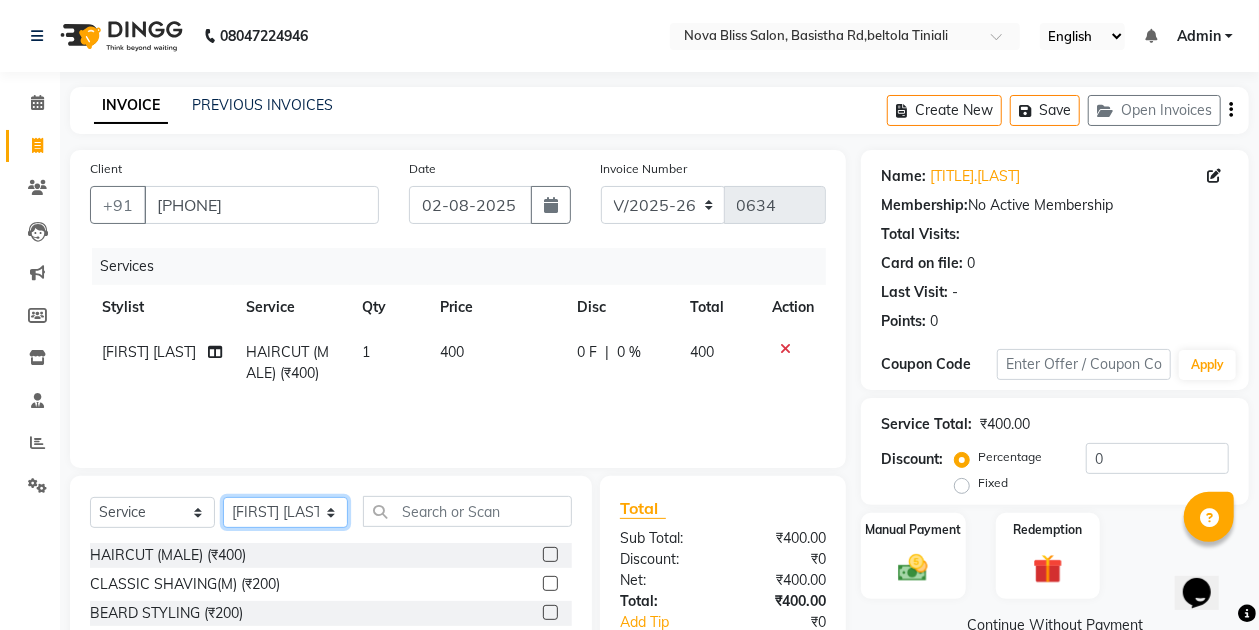 click on "Select Stylist Anuradha singh Bishaya Bhuyan Dip Das Ester jarain  Front Desk Luna kalita monisha mili Pintu Rajak" 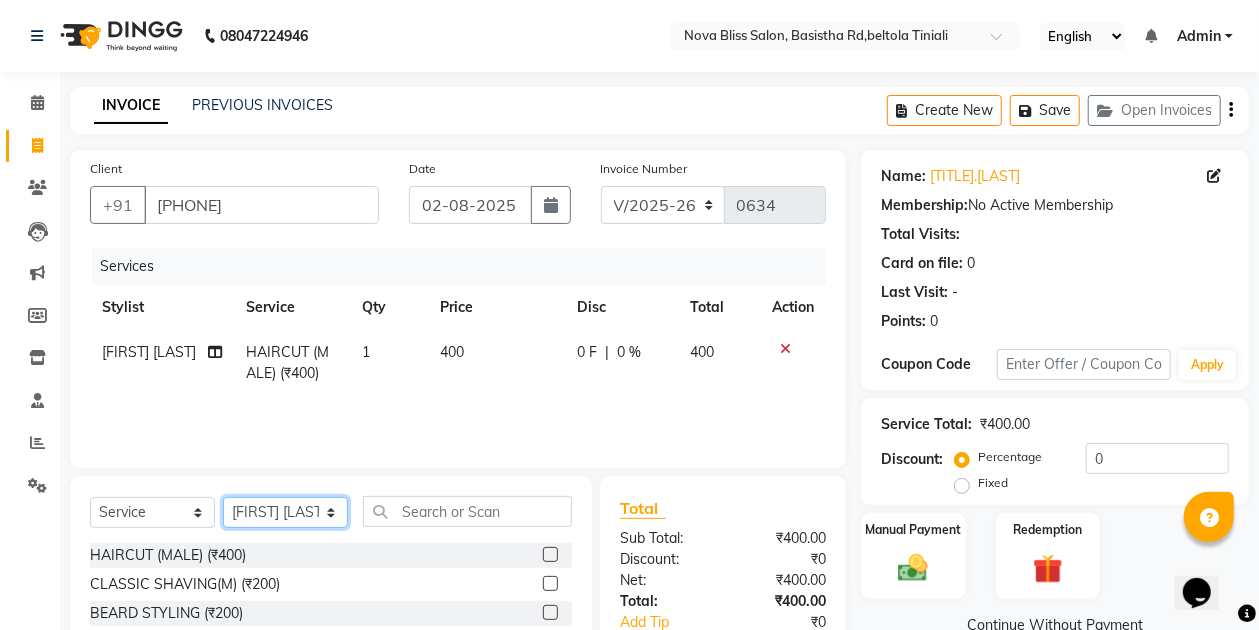 select on "53816" 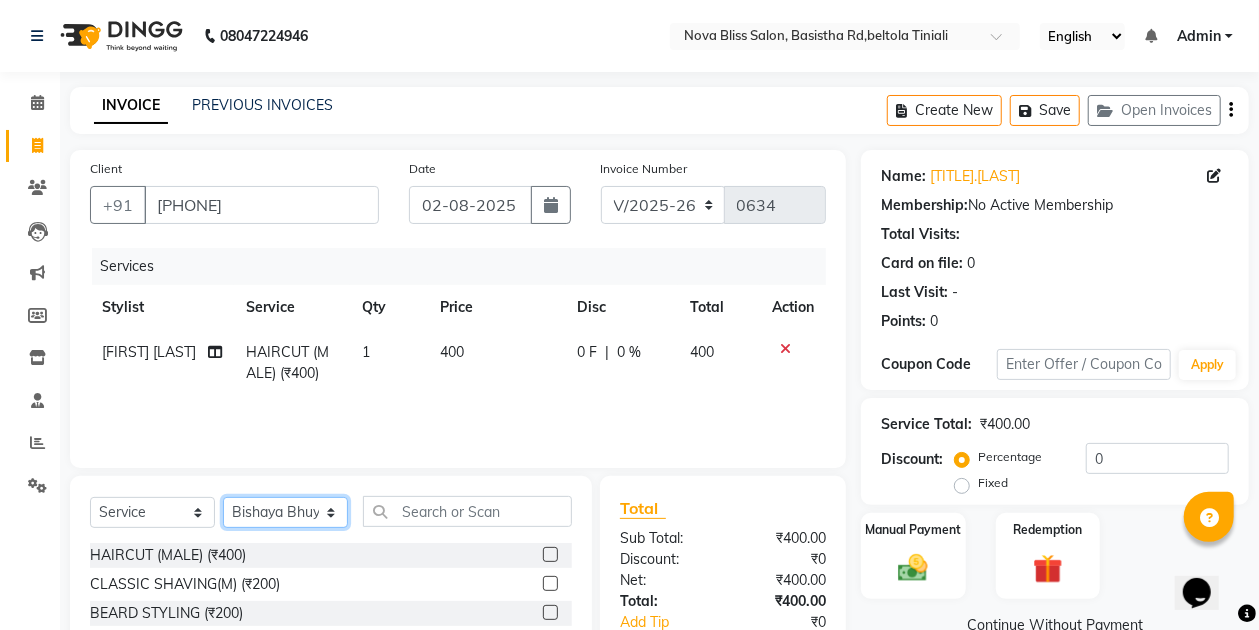 click on "Select Stylist Anuradha singh Bishaya Bhuyan Dip Das Ester jarain  Front Desk Luna kalita monisha mili Pintu Rajak" 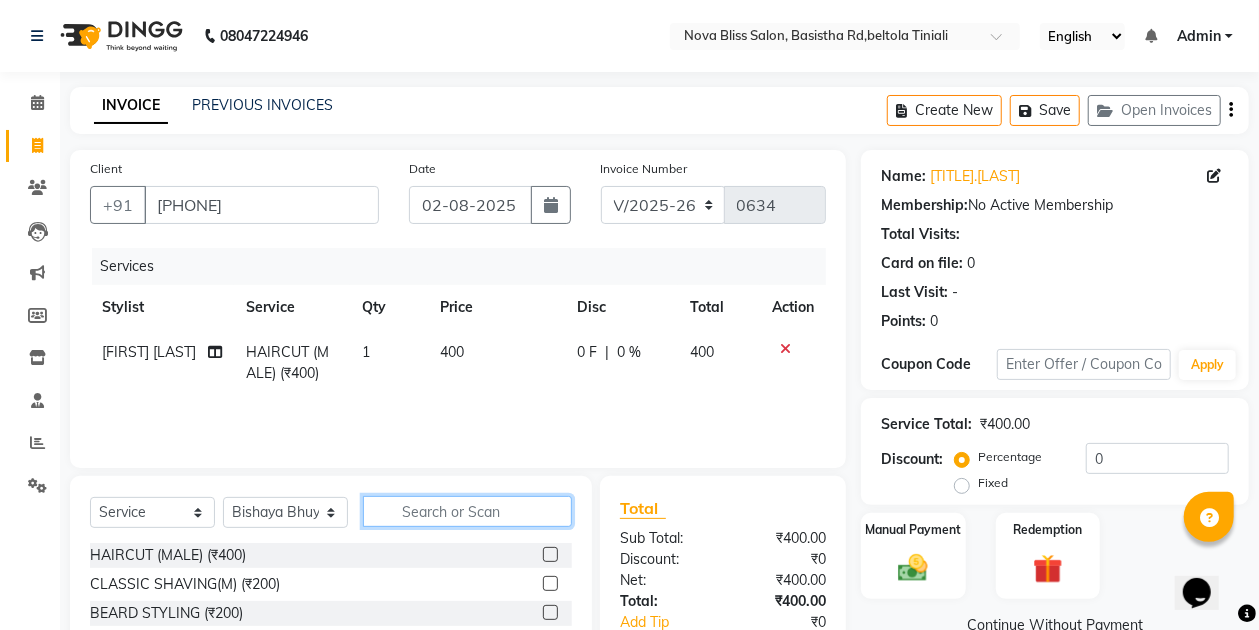 click 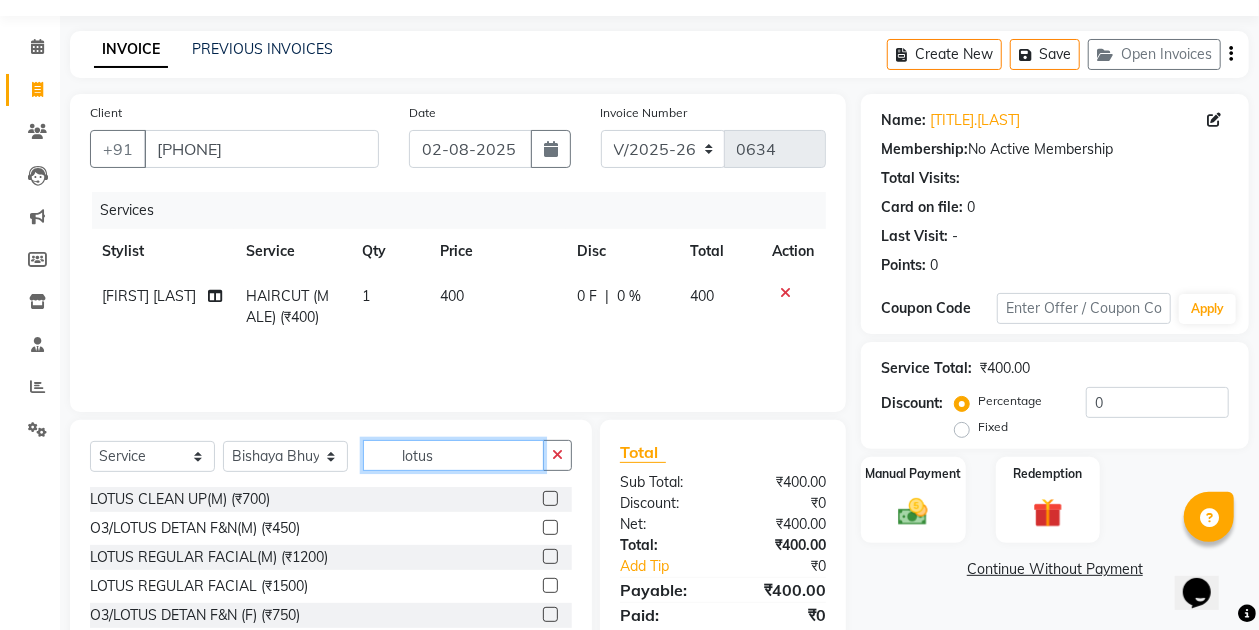 scroll, scrollTop: 170, scrollLeft: 0, axis: vertical 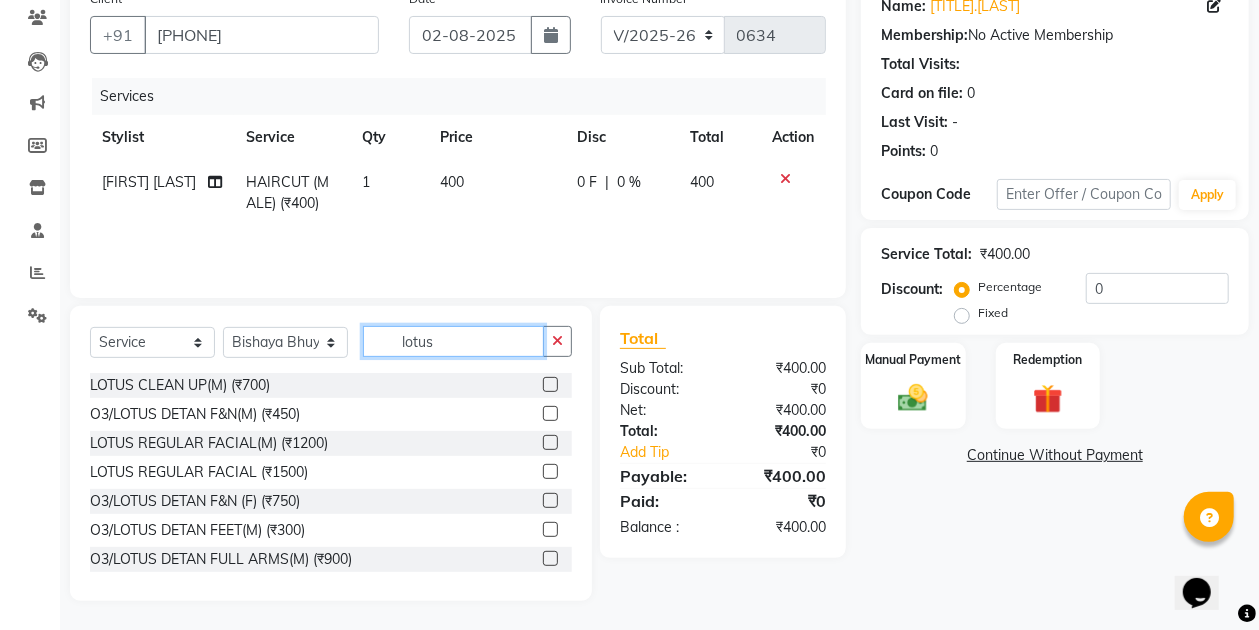 type on "lotus" 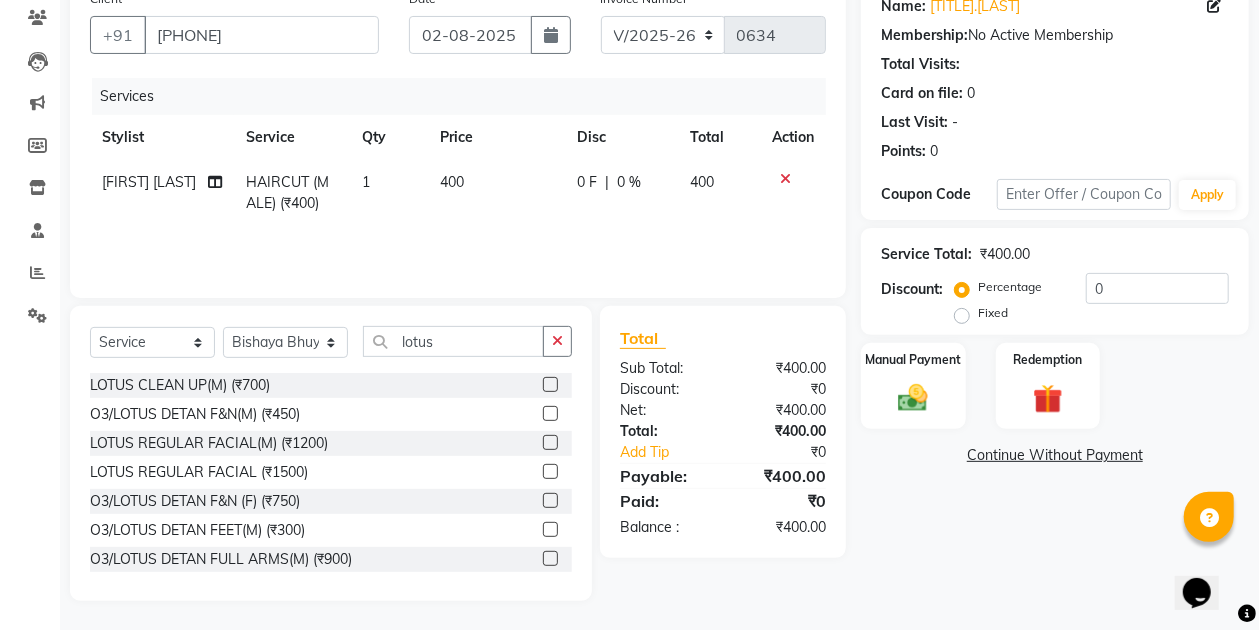 click 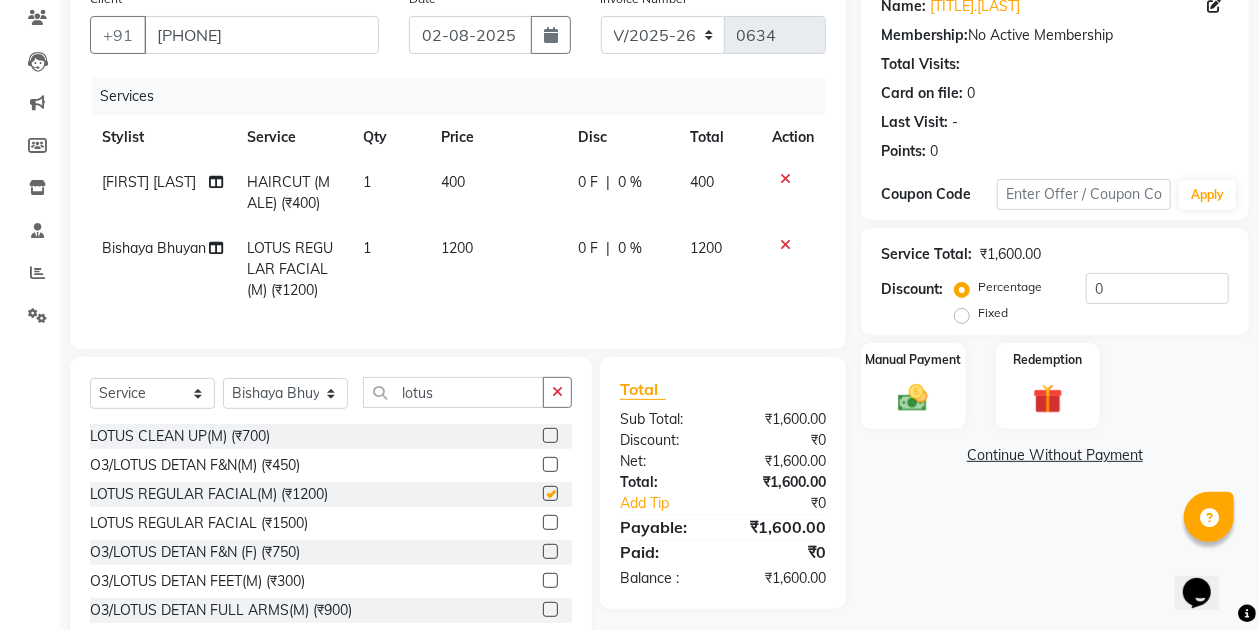 checkbox on "false" 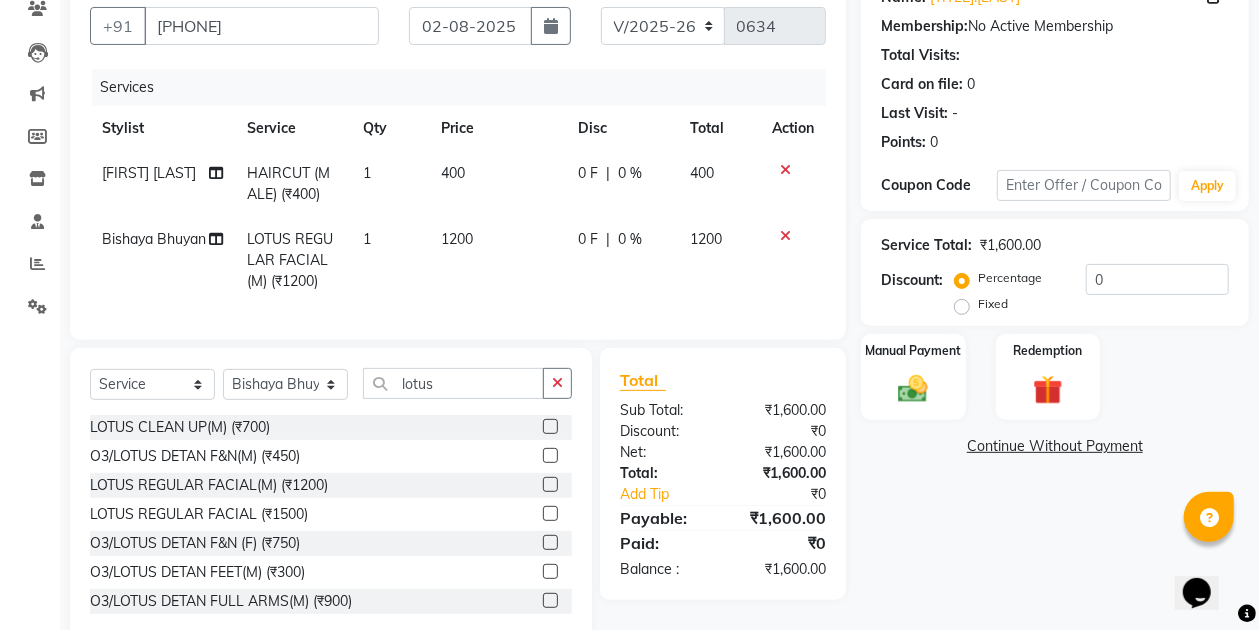 scroll, scrollTop: 98, scrollLeft: 0, axis: vertical 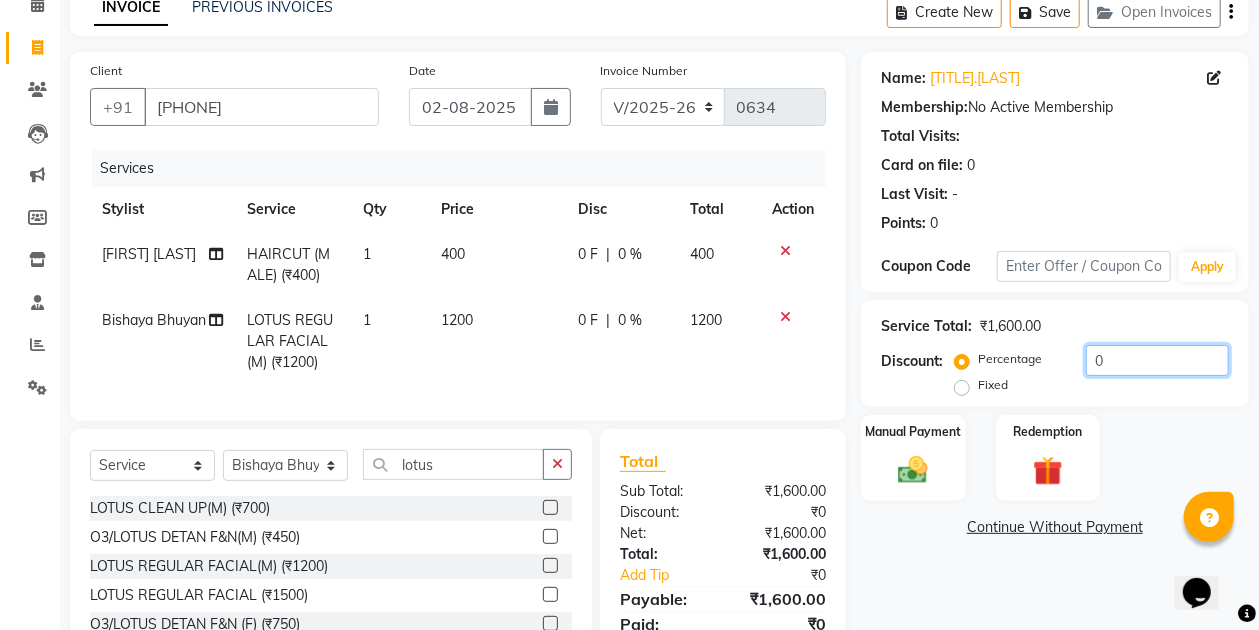 click on "0" 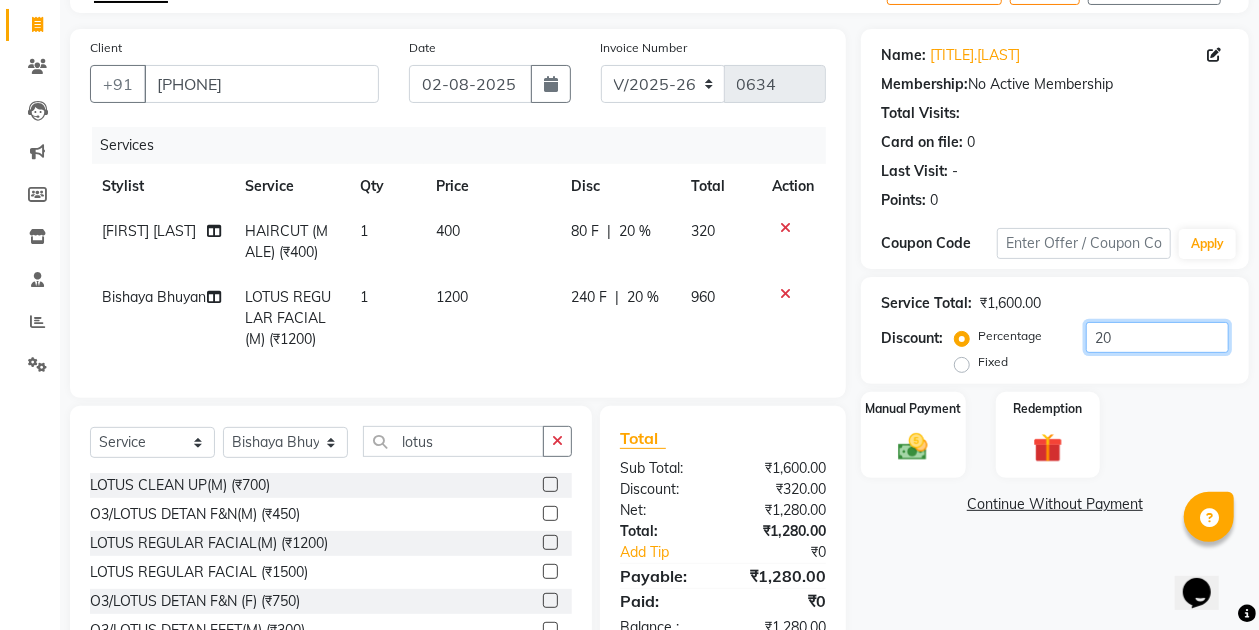 scroll, scrollTop: 133, scrollLeft: 0, axis: vertical 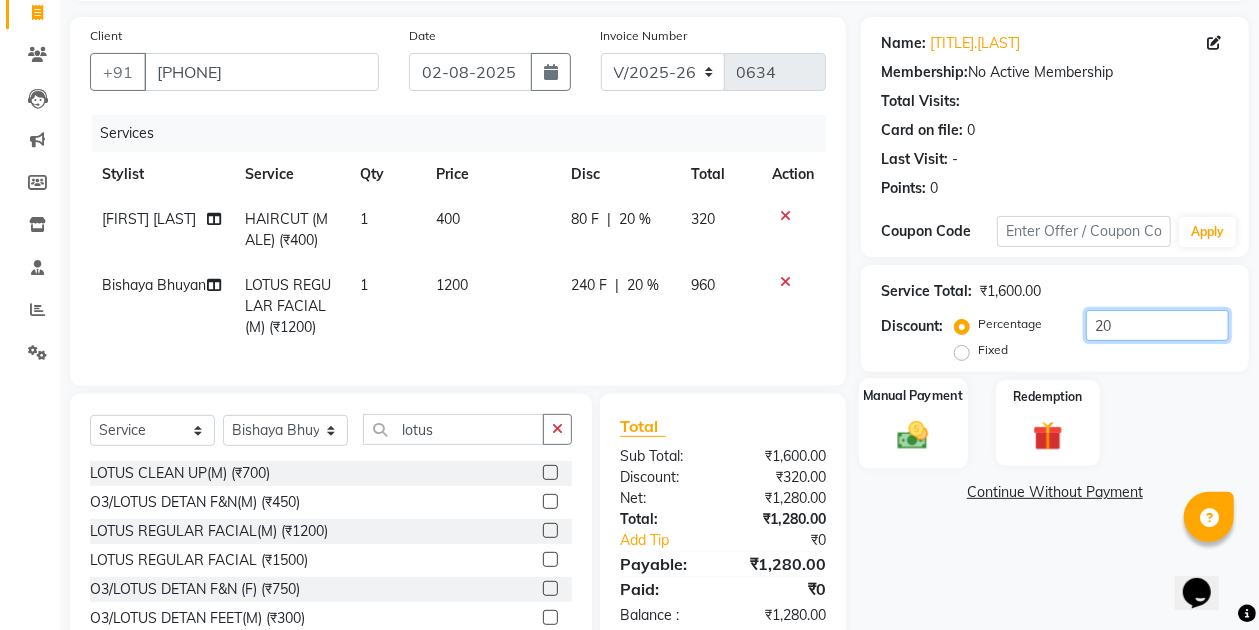 type on "20" 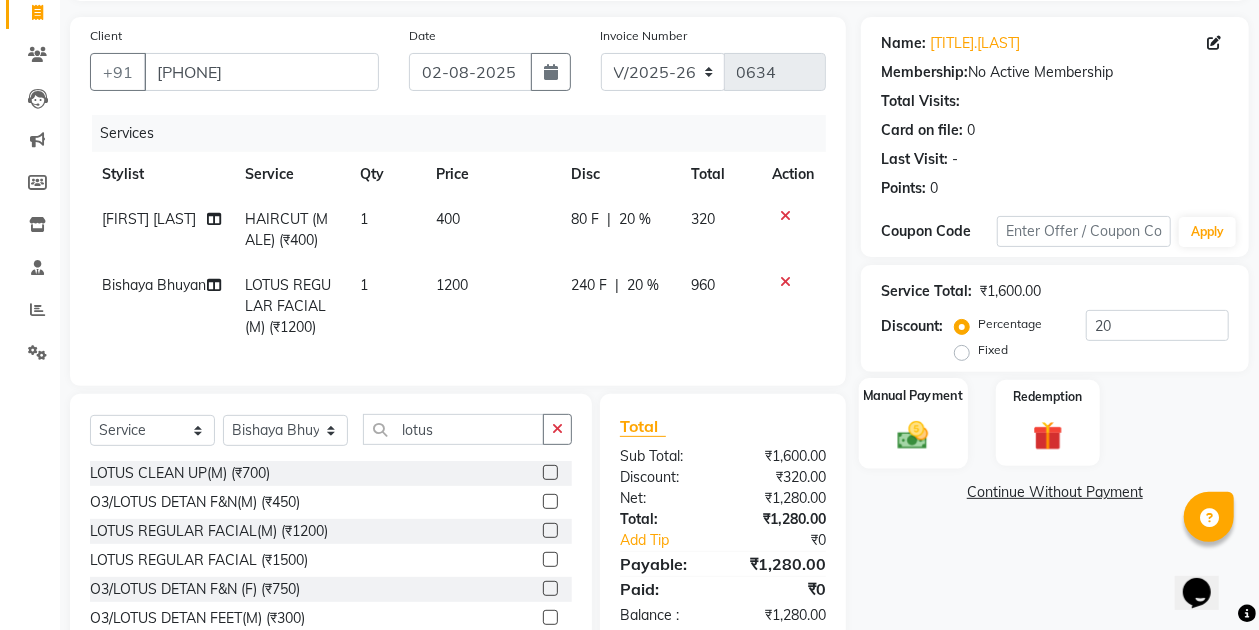 click on "Manual Payment" 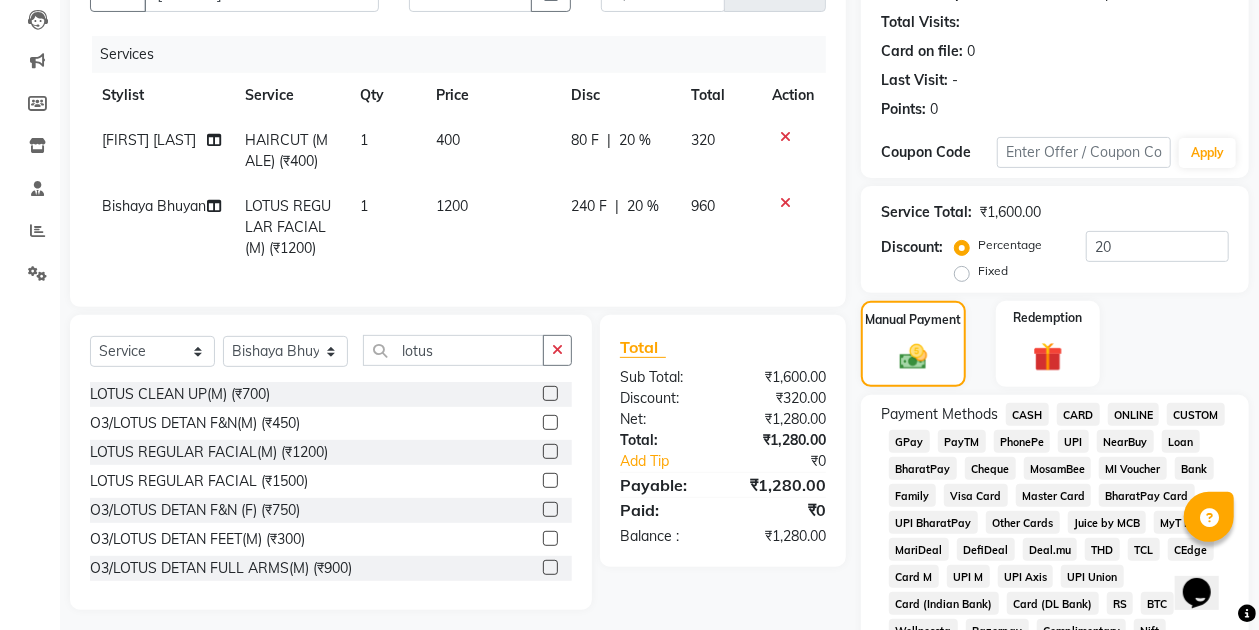 scroll, scrollTop: 266, scrollLeft: 0, axis: vertical 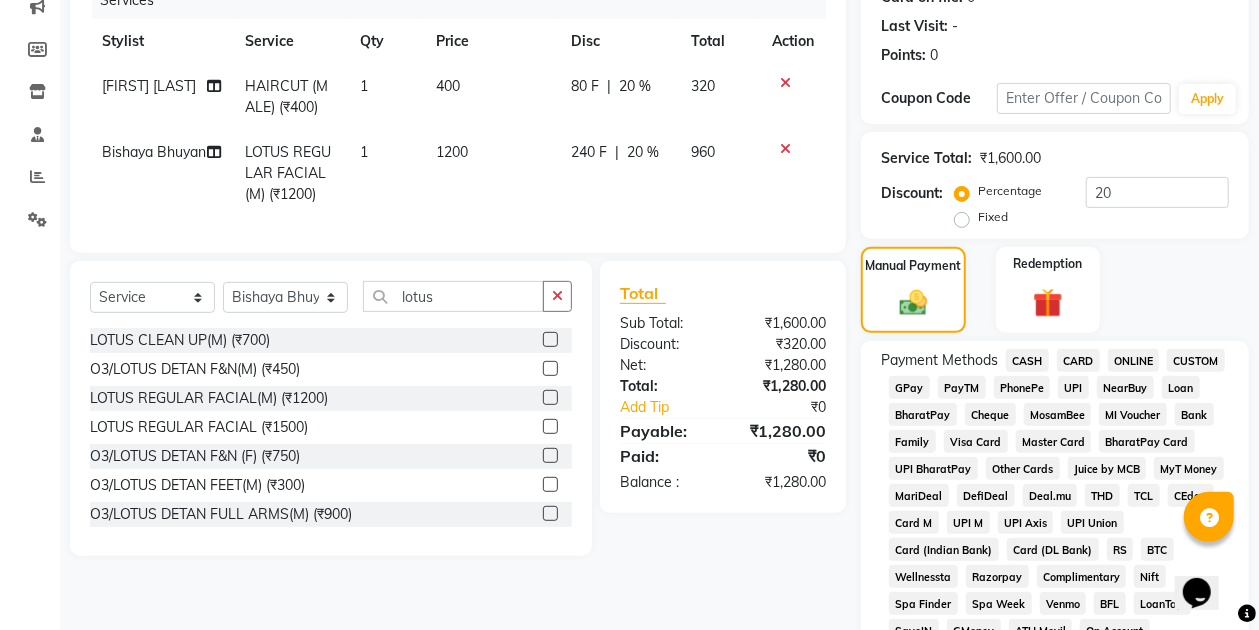 click on "CASH" 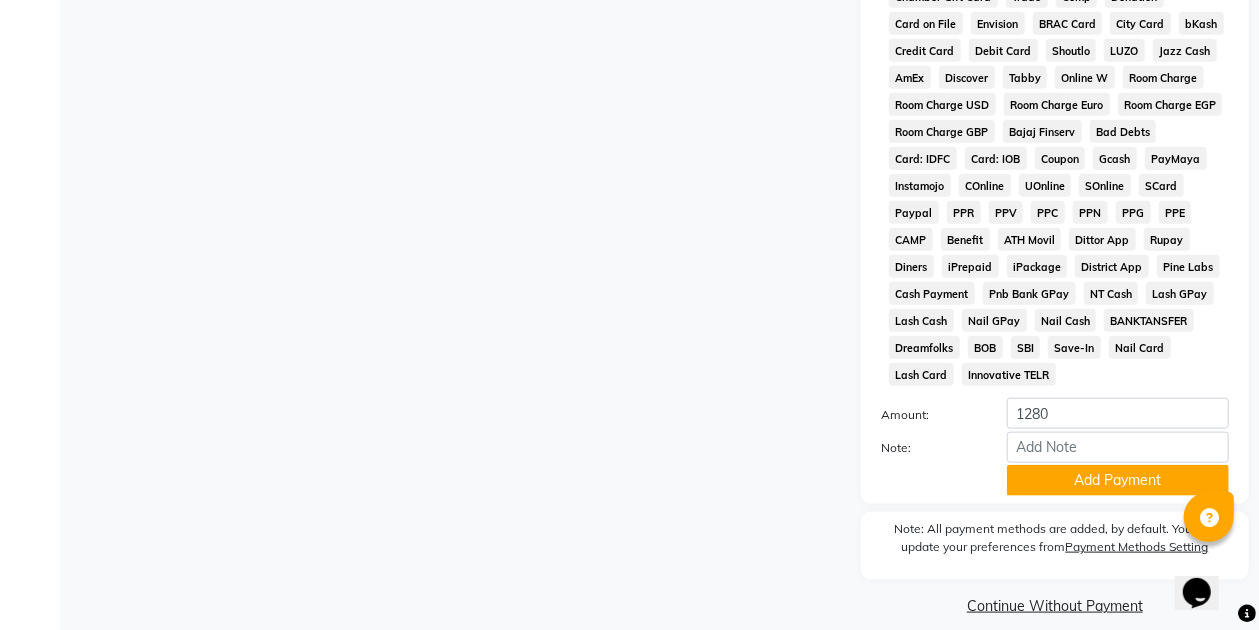 scroll, scrollTop: 954, scrollLeft: 0, axis: vertical 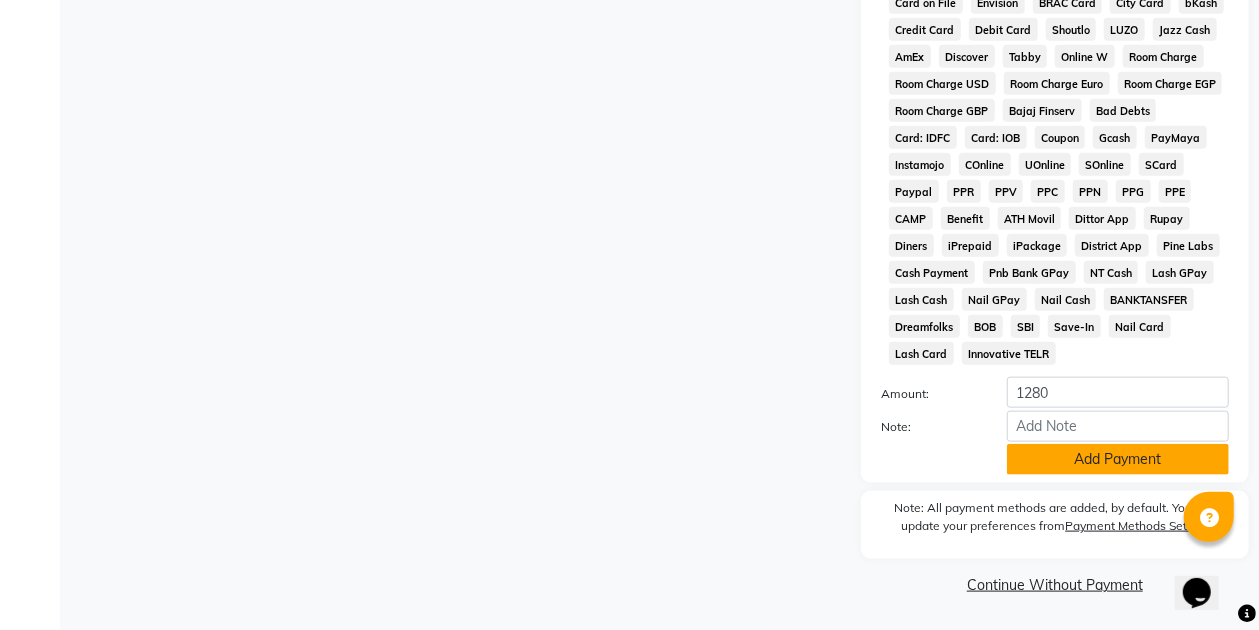 click on "Add Payment" 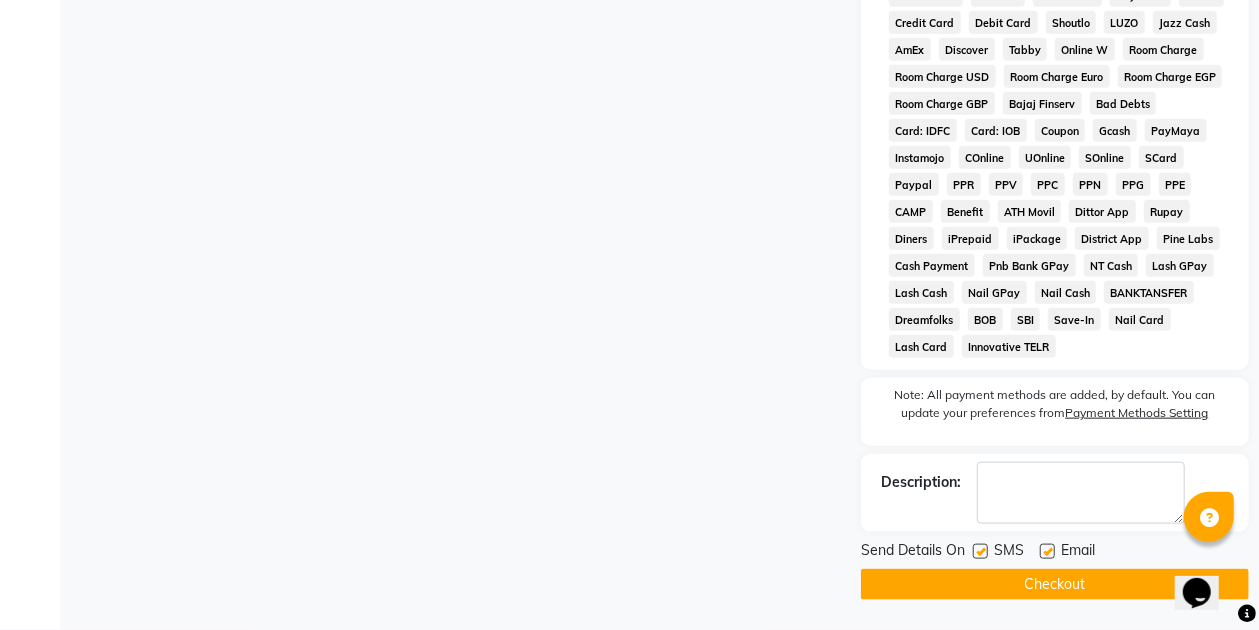 scroll, scrollTop: 960, scrollLeft: 0, axis: vertical 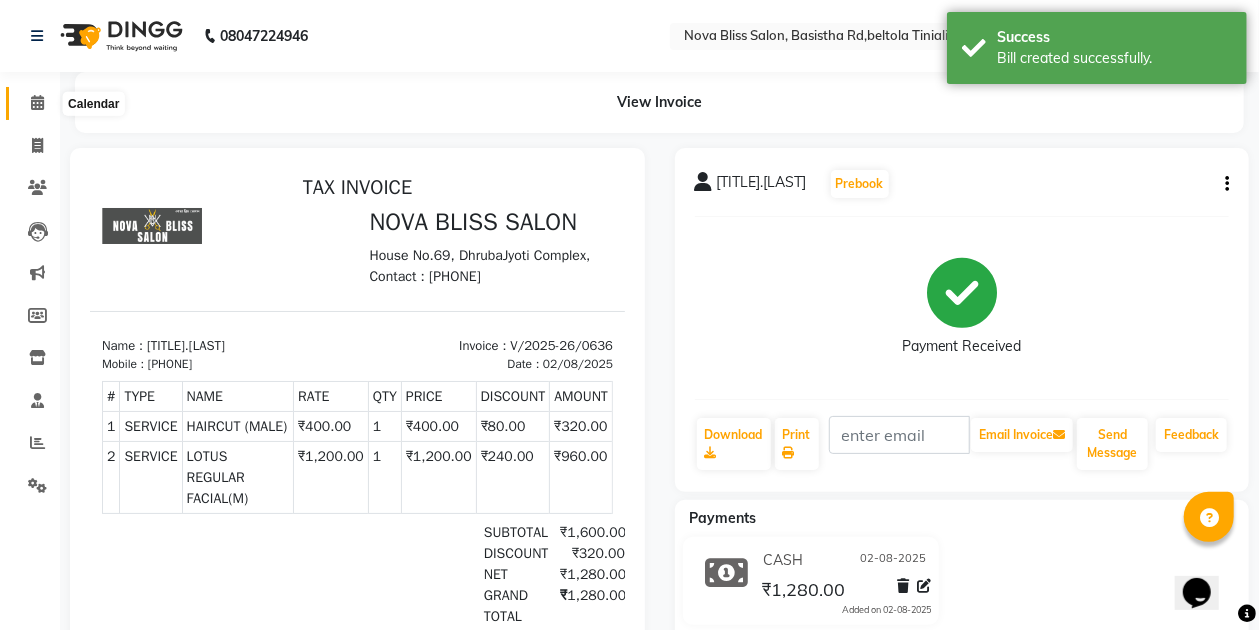 click 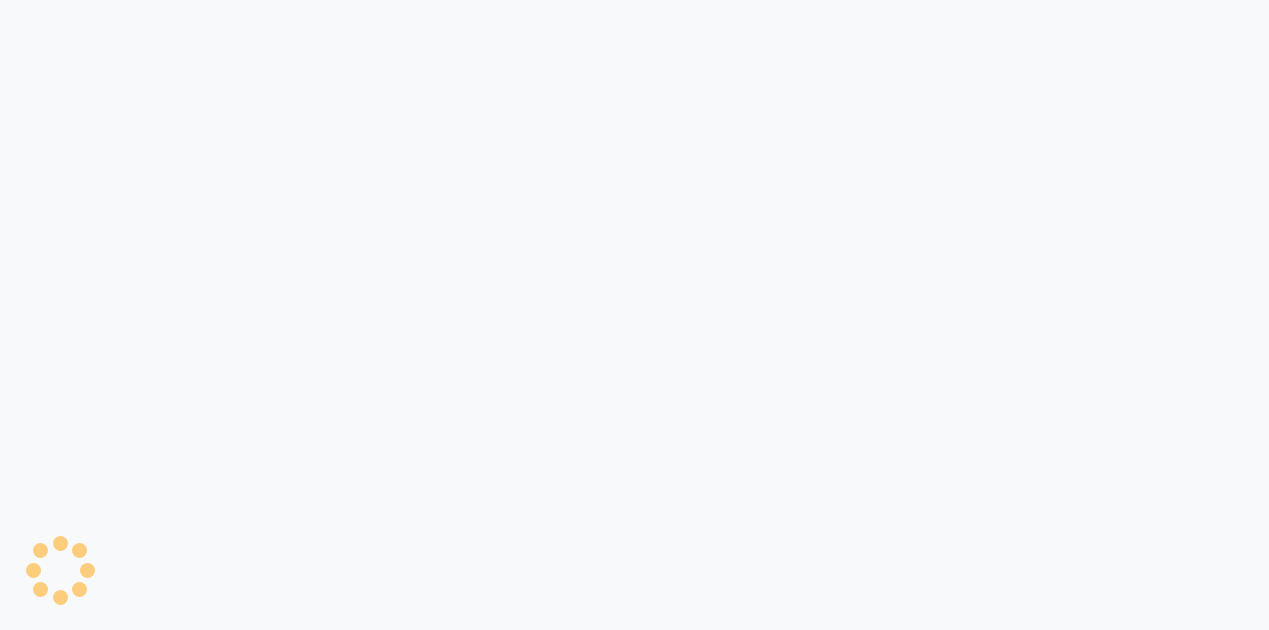 scroll, scrollTop: 0, scrollLeft: 0, axis: both 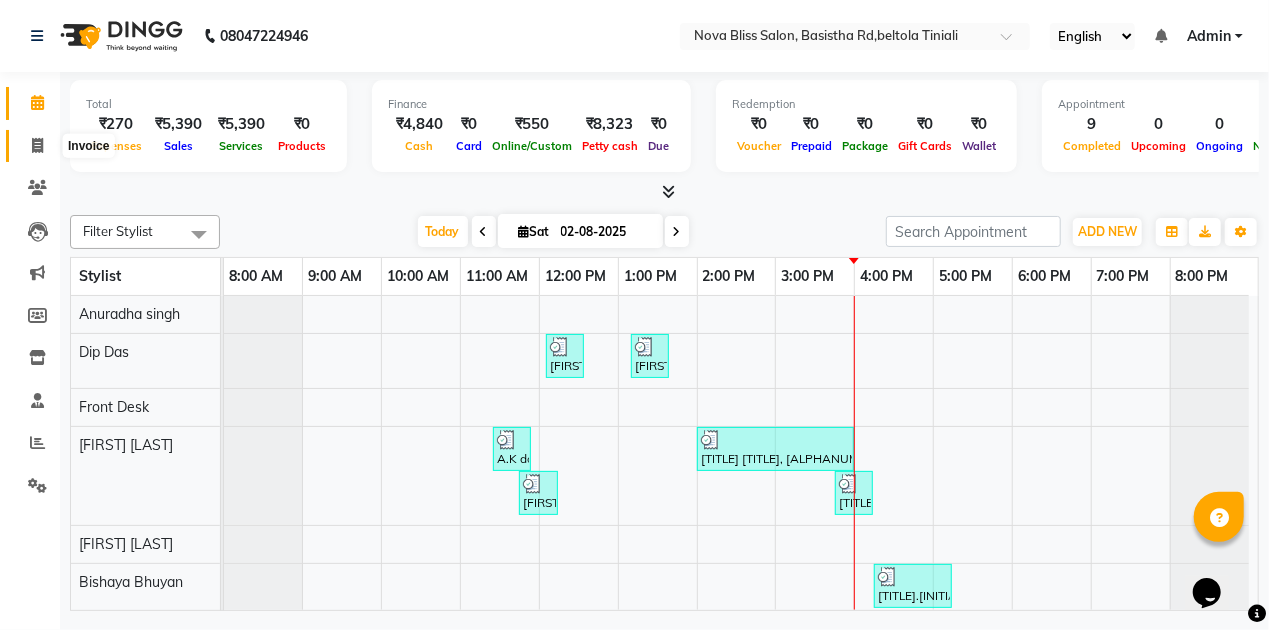 click 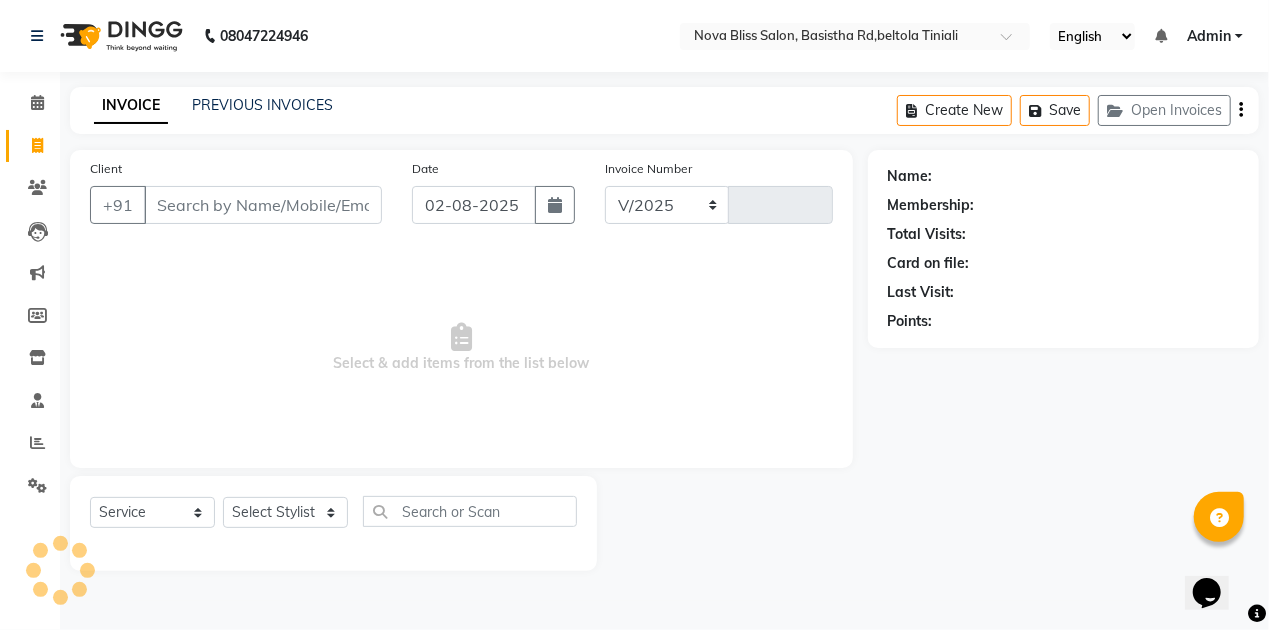 select on "6211" 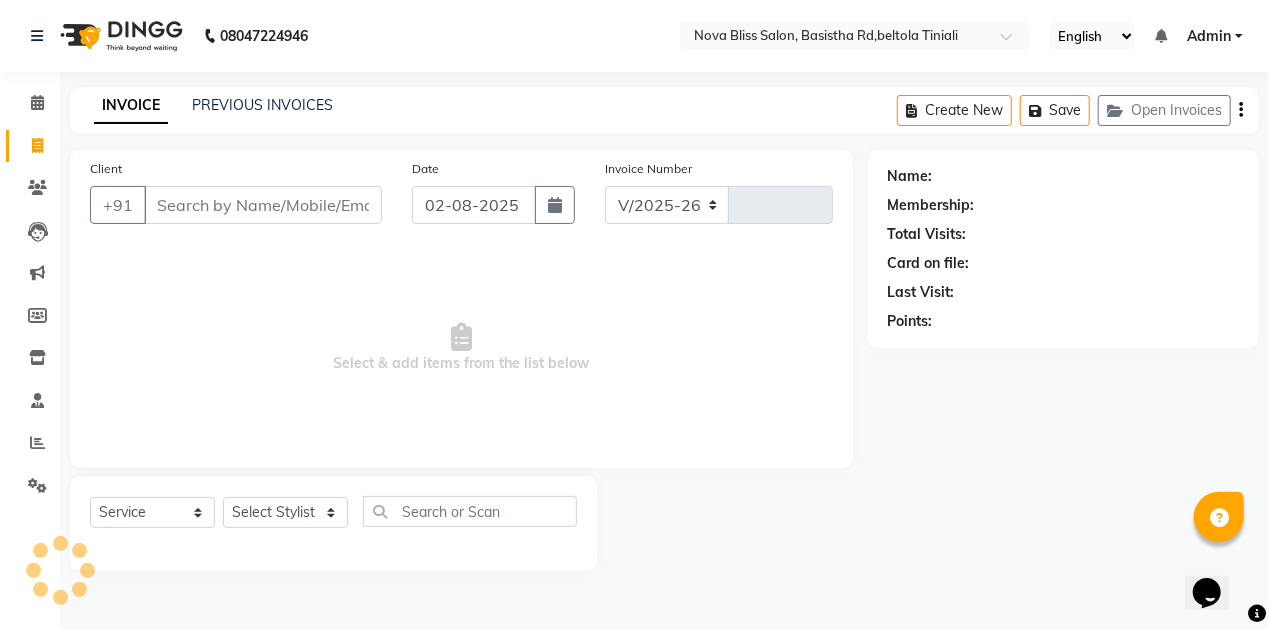 type on "0637" 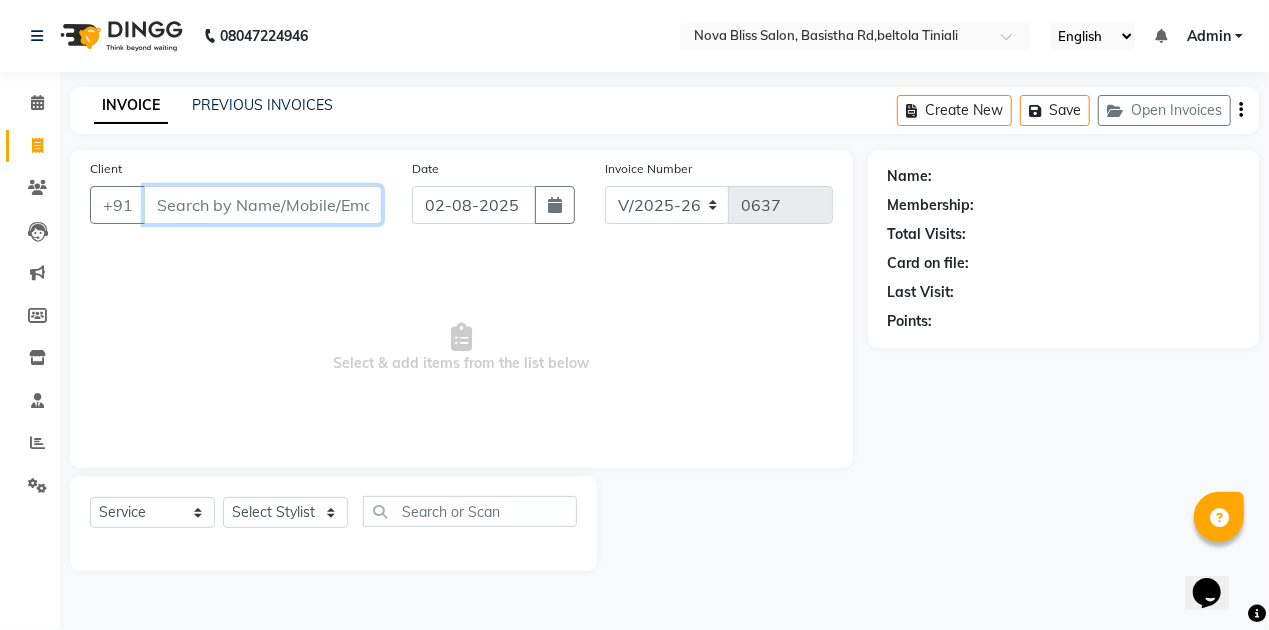 click on "Client" at bounding box center [263, 205] 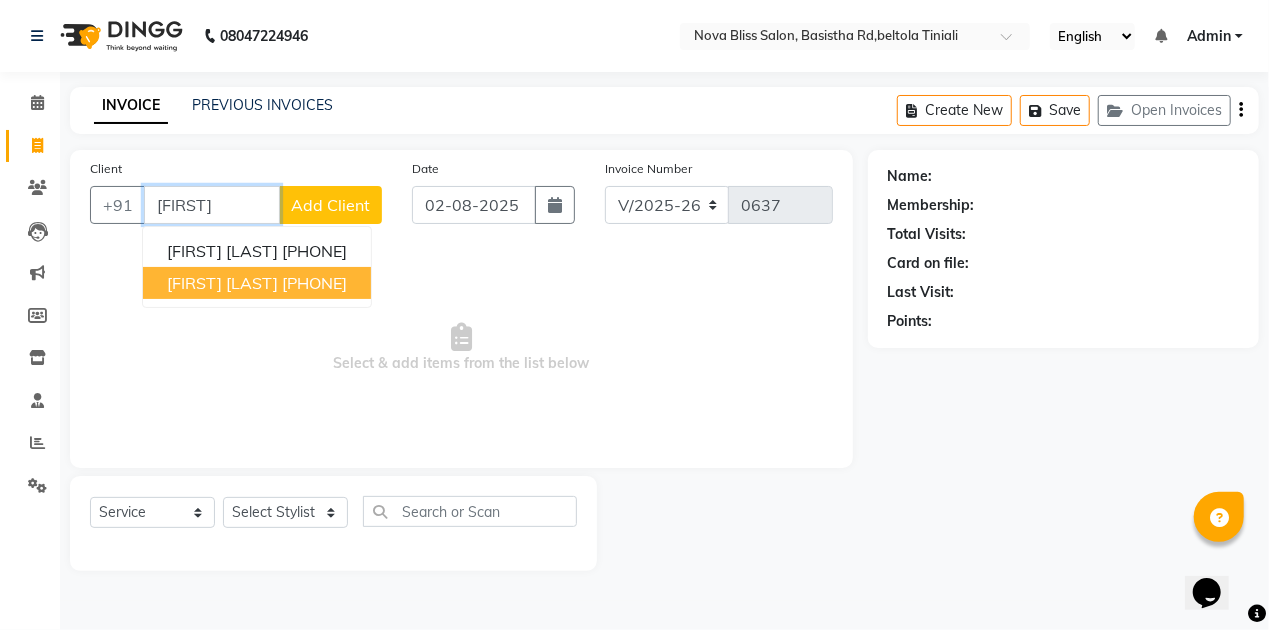 click on "9365078502" at bounding box center [314, 283] 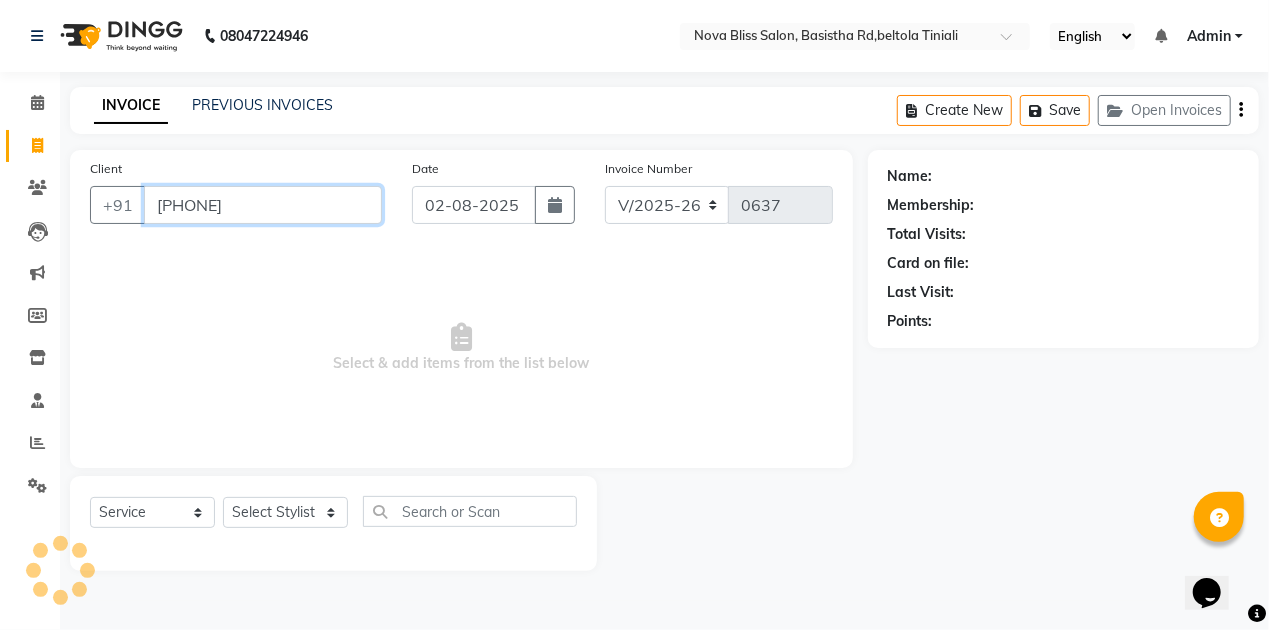 type on "9365078502" 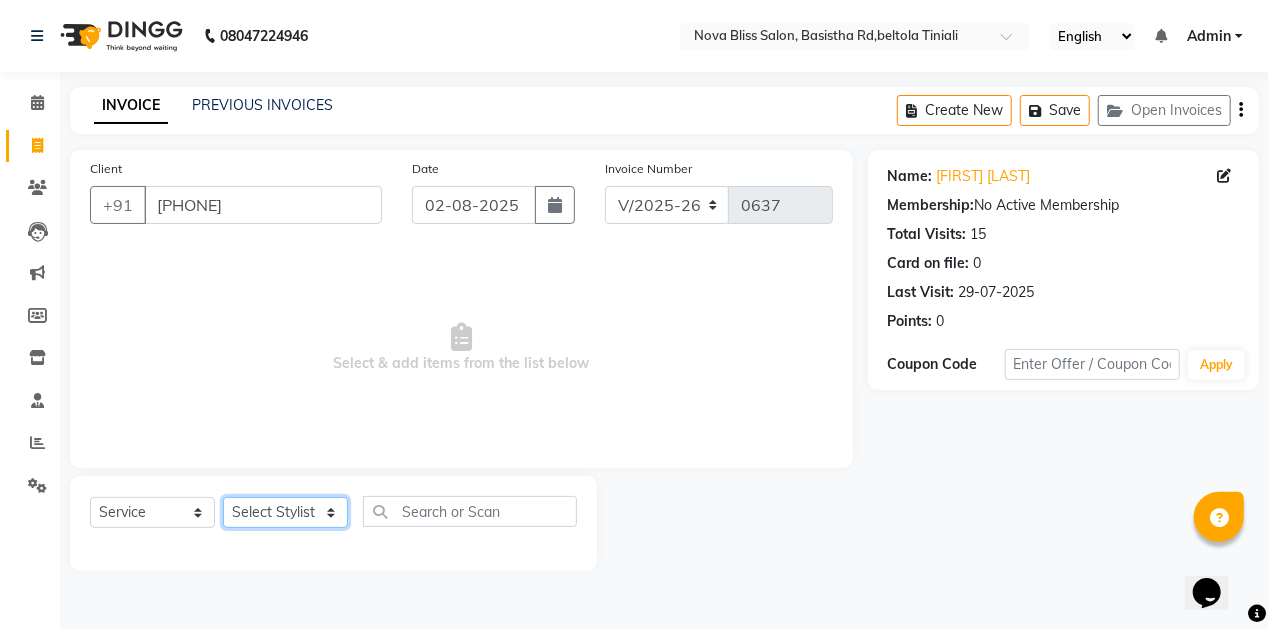click on "Select Stylist Anuradha singh Bishaya Bhuyan Dip Das Ester jarain  Front Desk Luna kalita monisha mili Pintu Rajak" 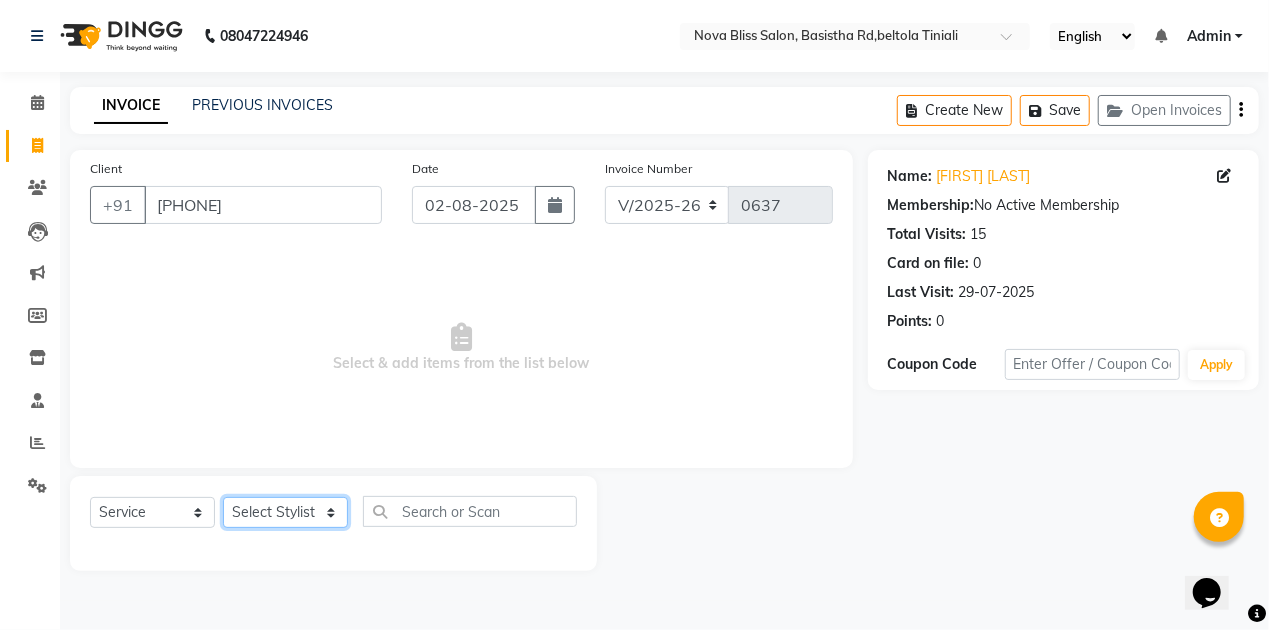 select on "85231" 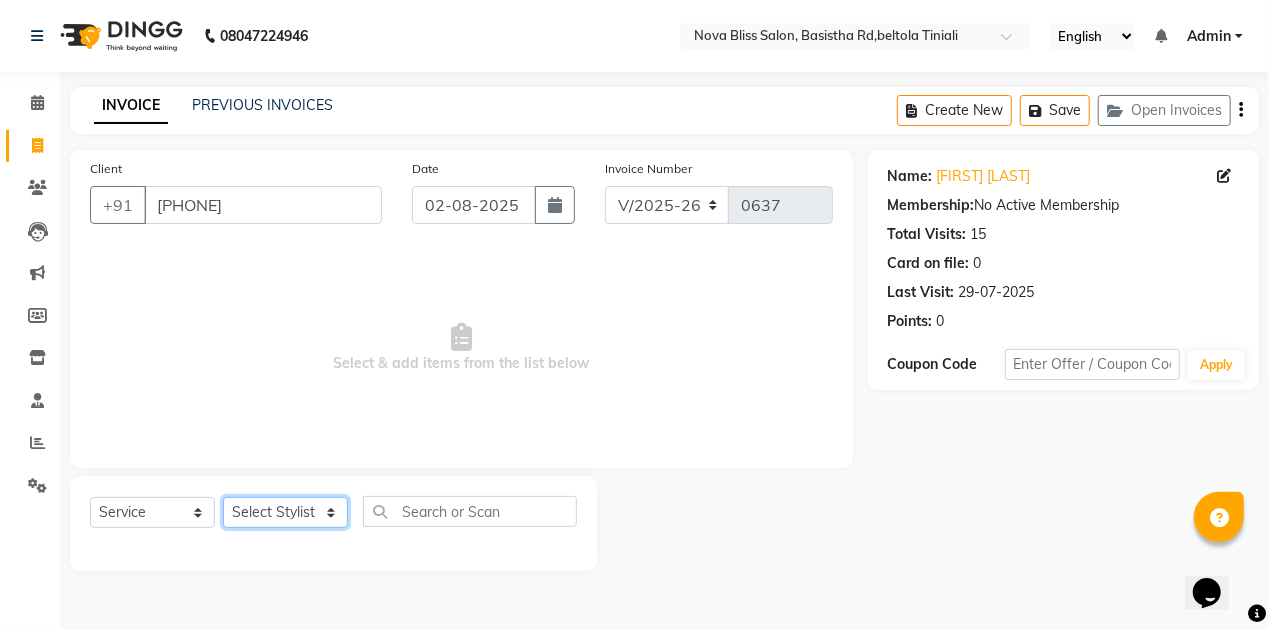 click on "Select Stylist Anuradha singh Bishaya Bhuyan Dip Das Ester jarain  Front Desk Luna kalita monisha mili Pintu Rajak" 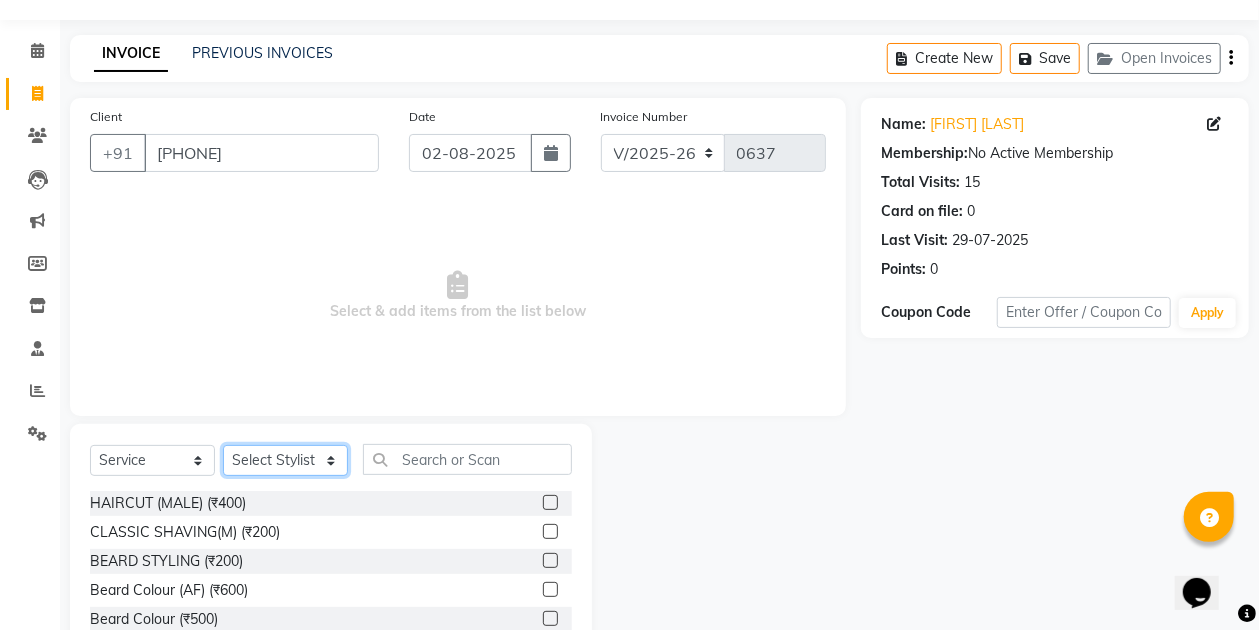 scroll, scrollTop: 170, scrollLeft: 0, axis: vertical 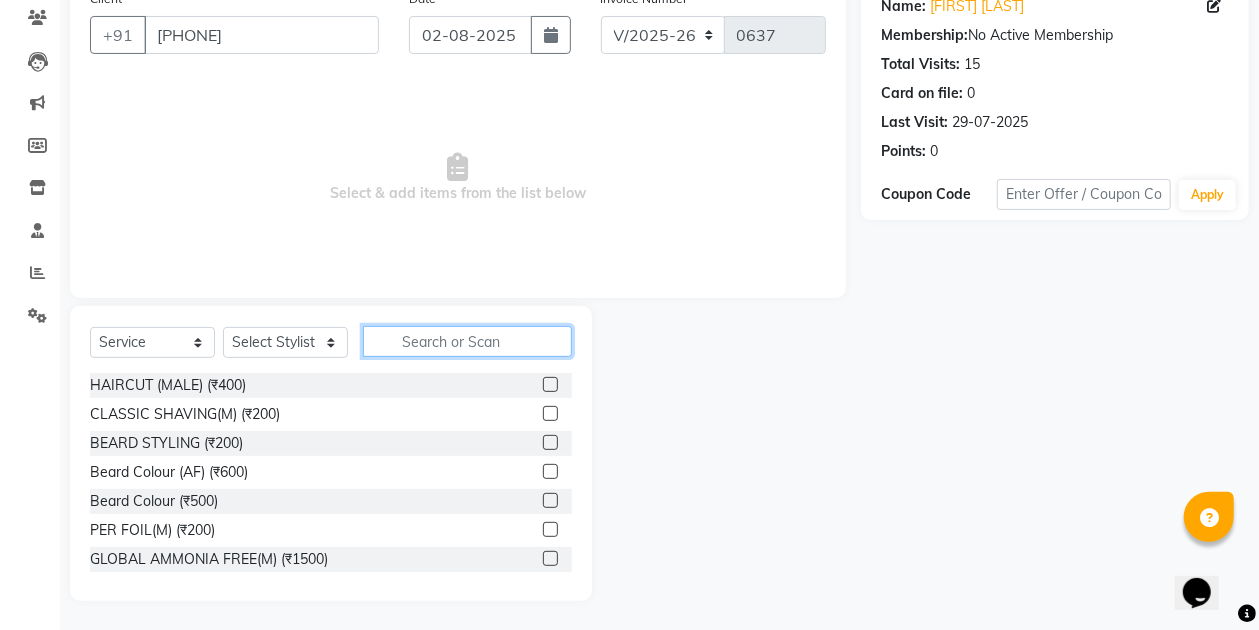 click 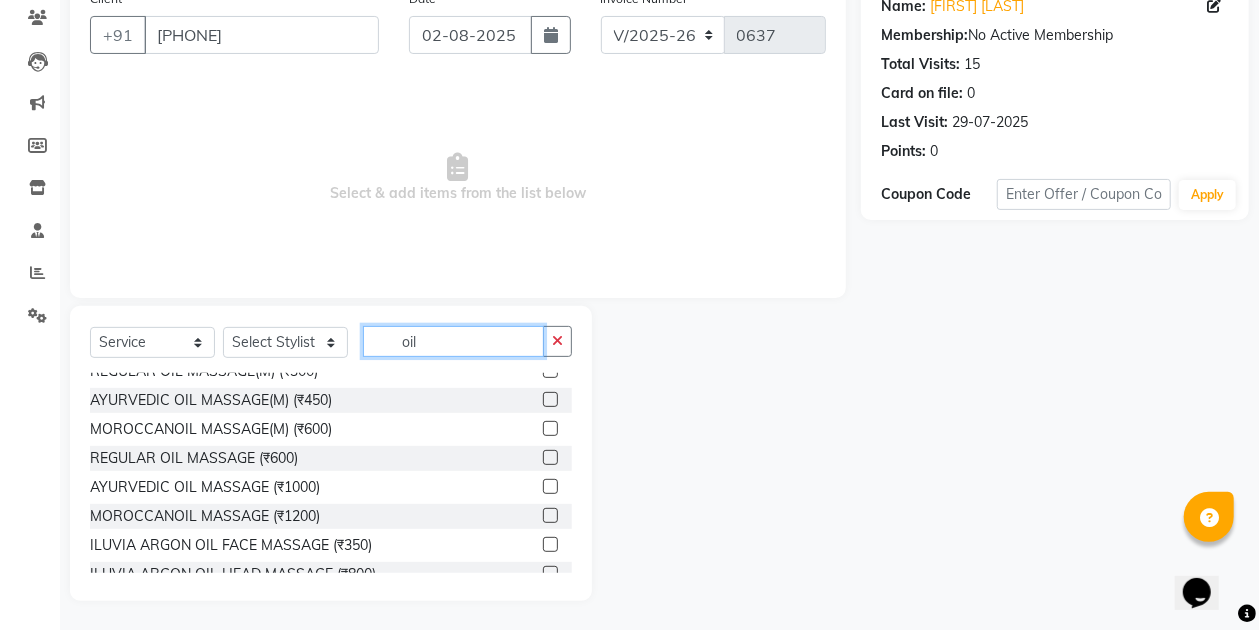 scroll, scrollTop: 66, scrollLeft: 0, axis: vertical 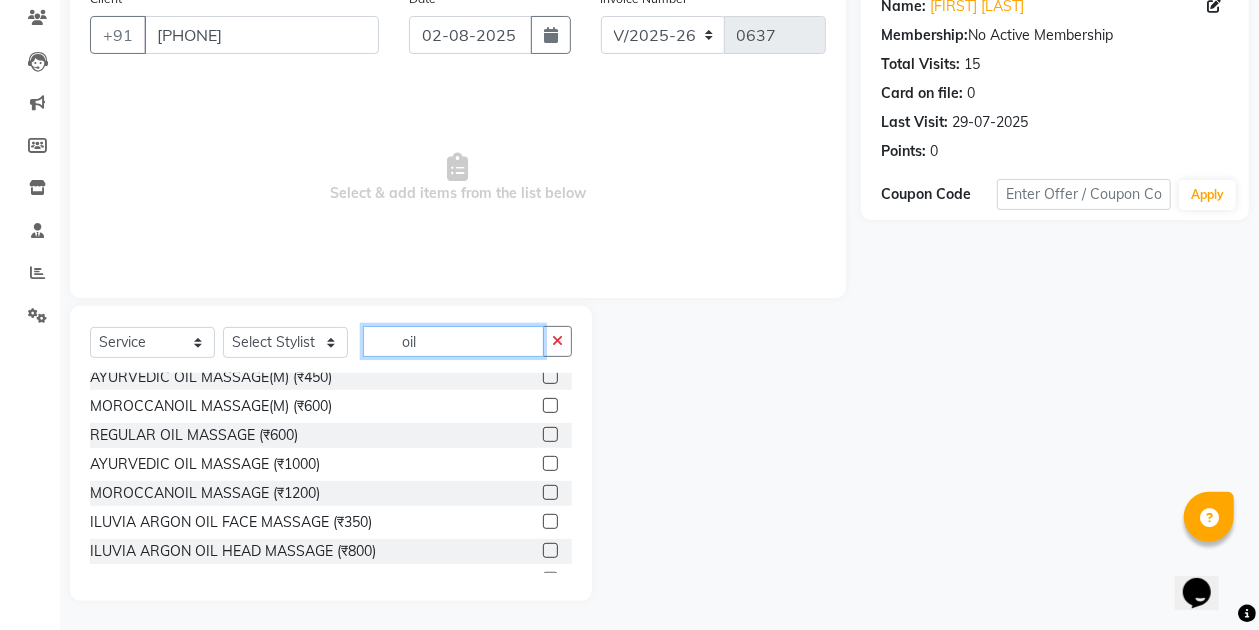 type on "oil" 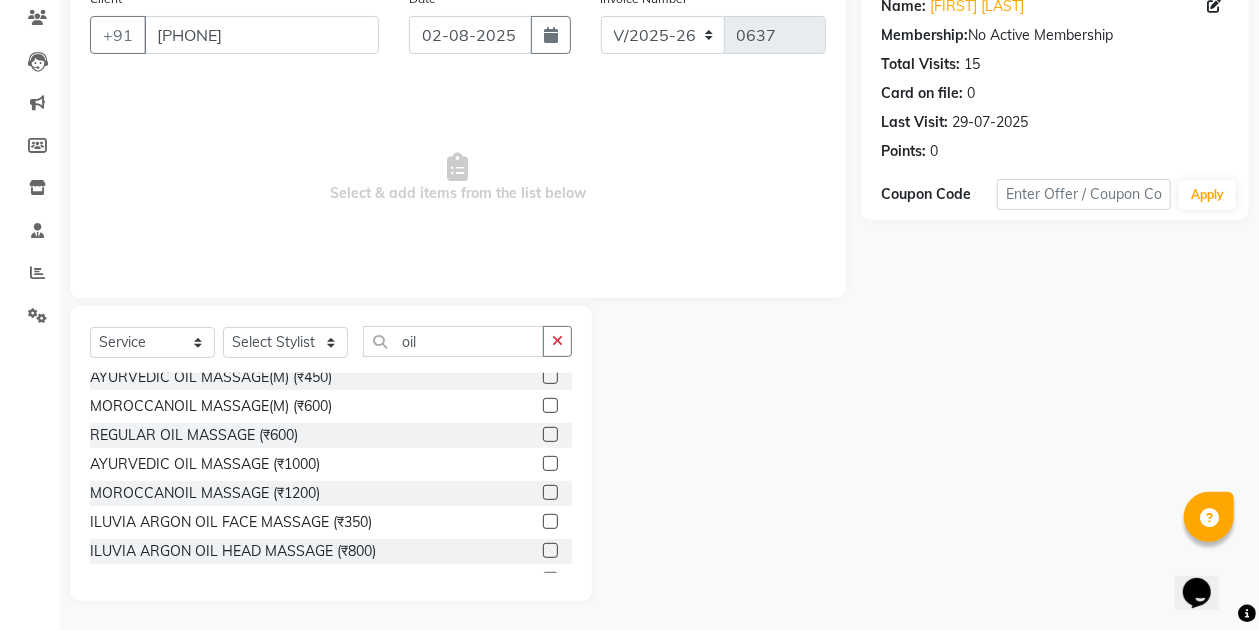 click 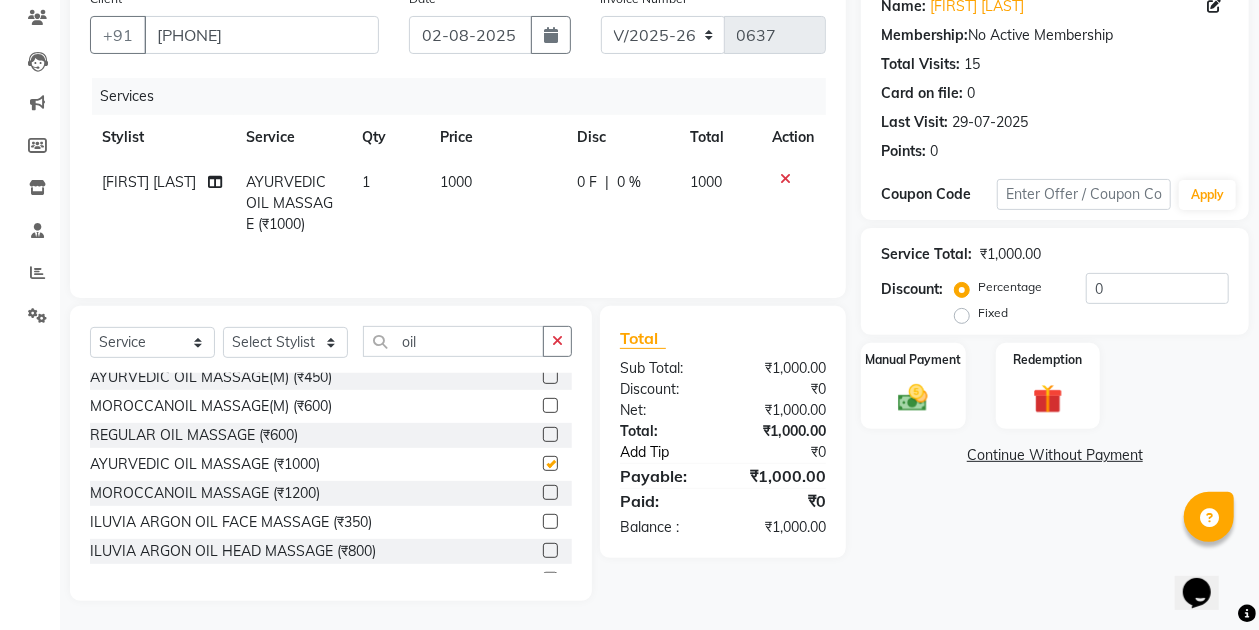 checkbox on "false" 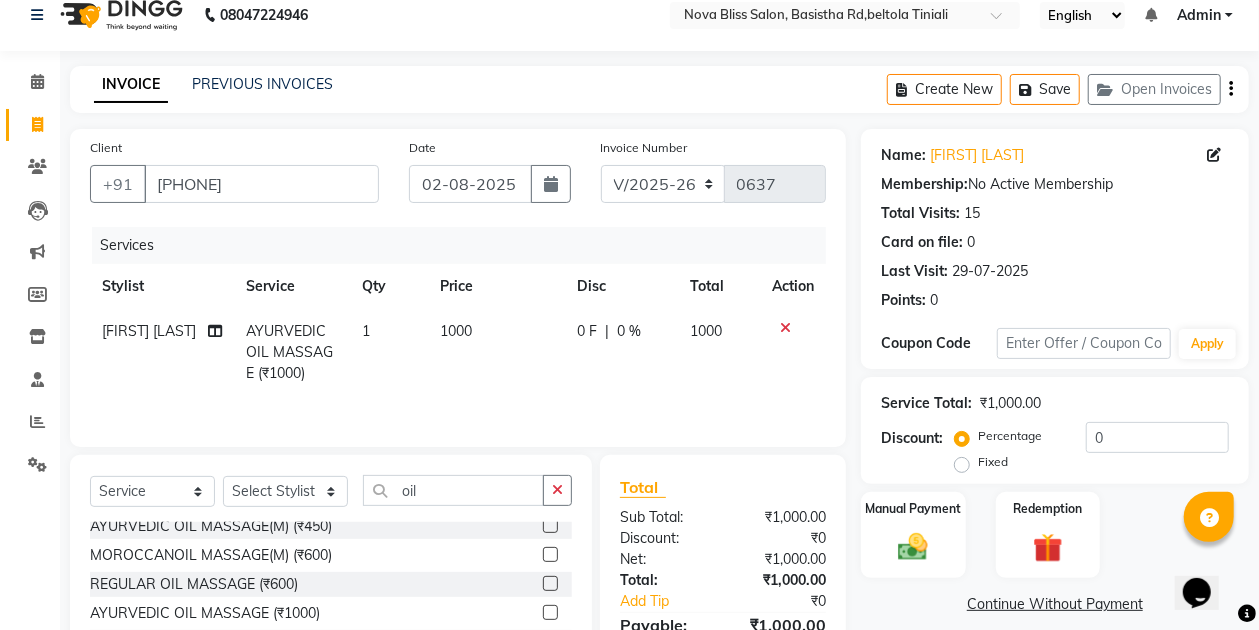 scroll, scrollTop: 0, scrollLeft: 0, axis: both 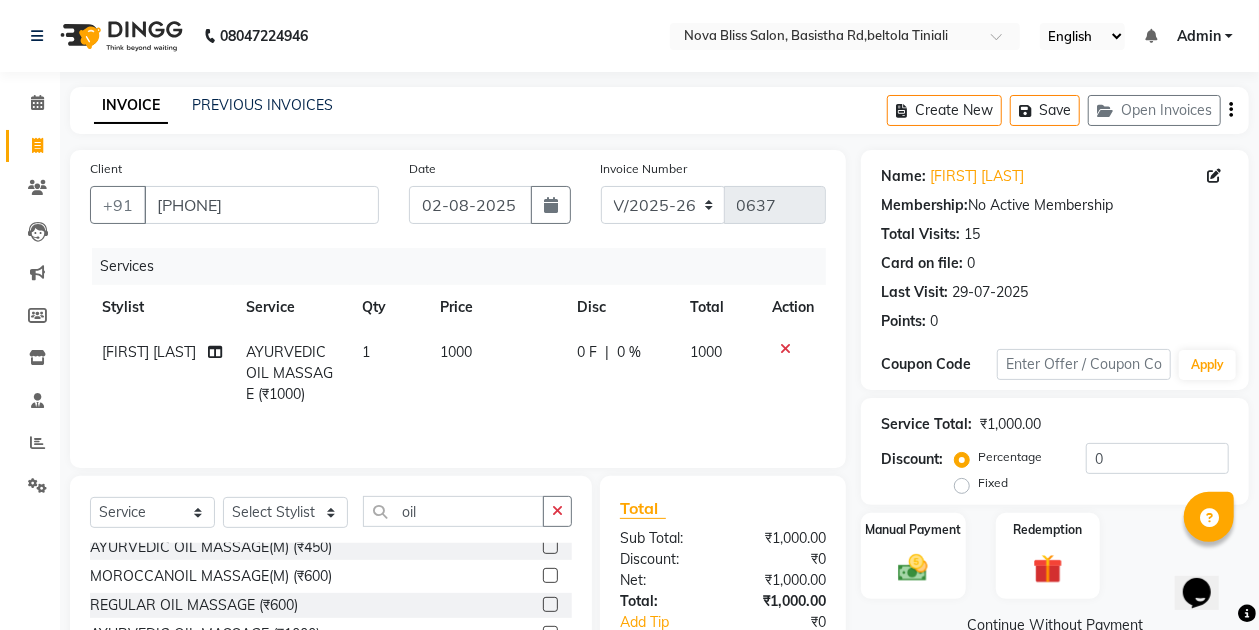 click on "0 F" 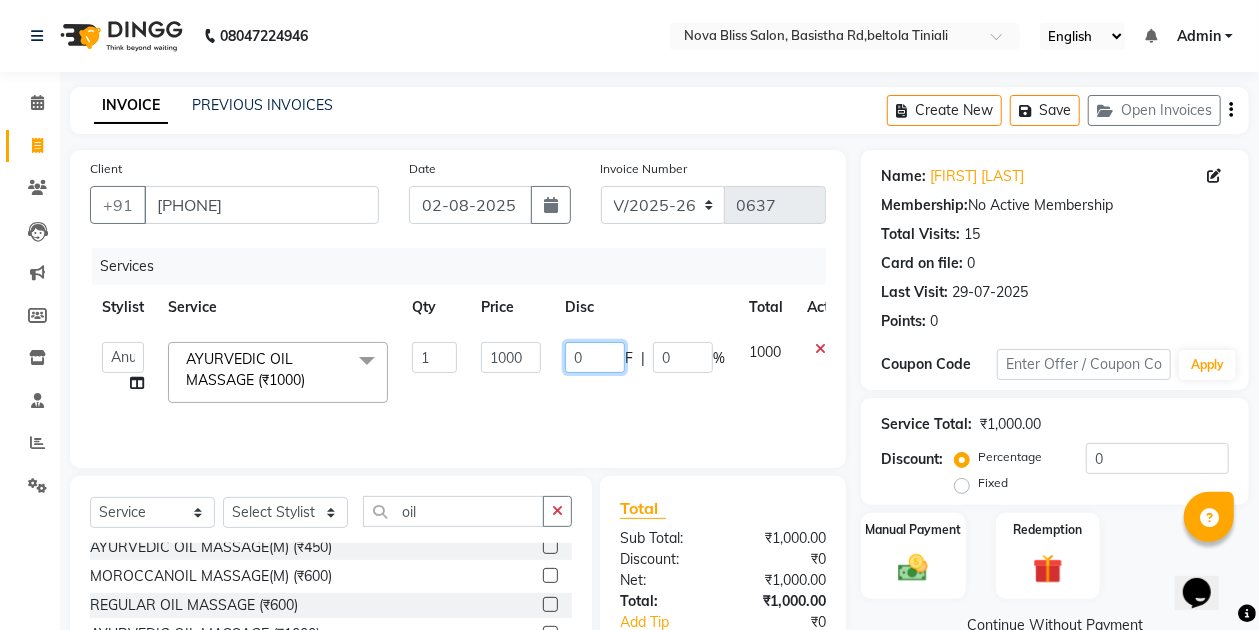 click on "0" 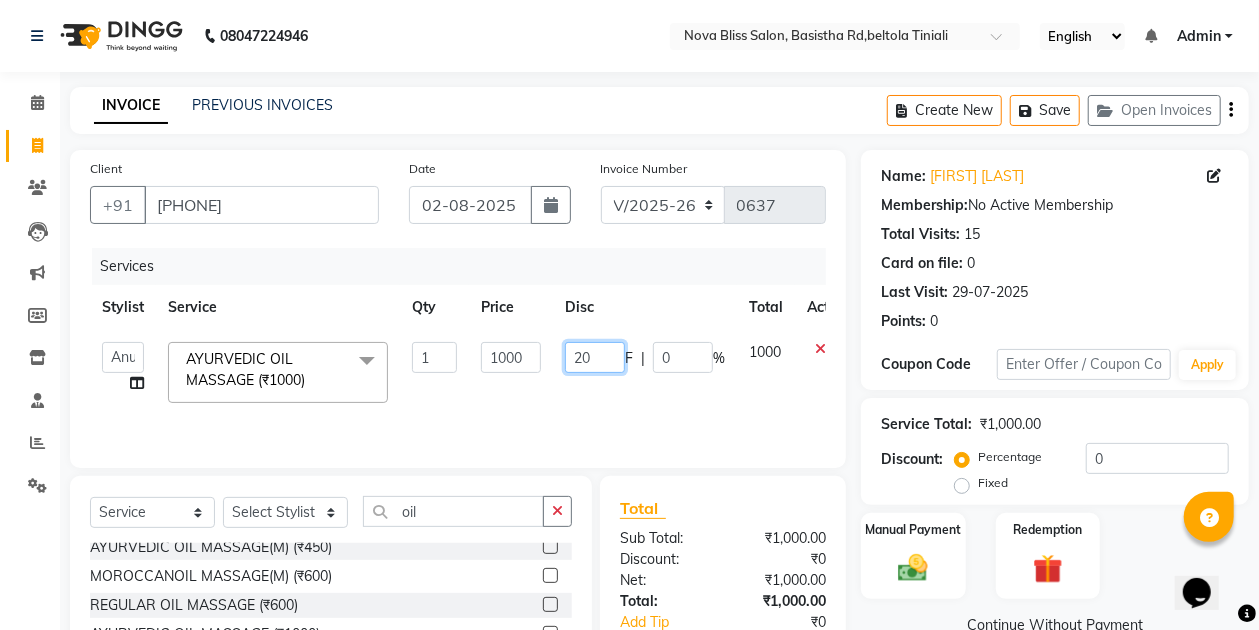 type on "200" 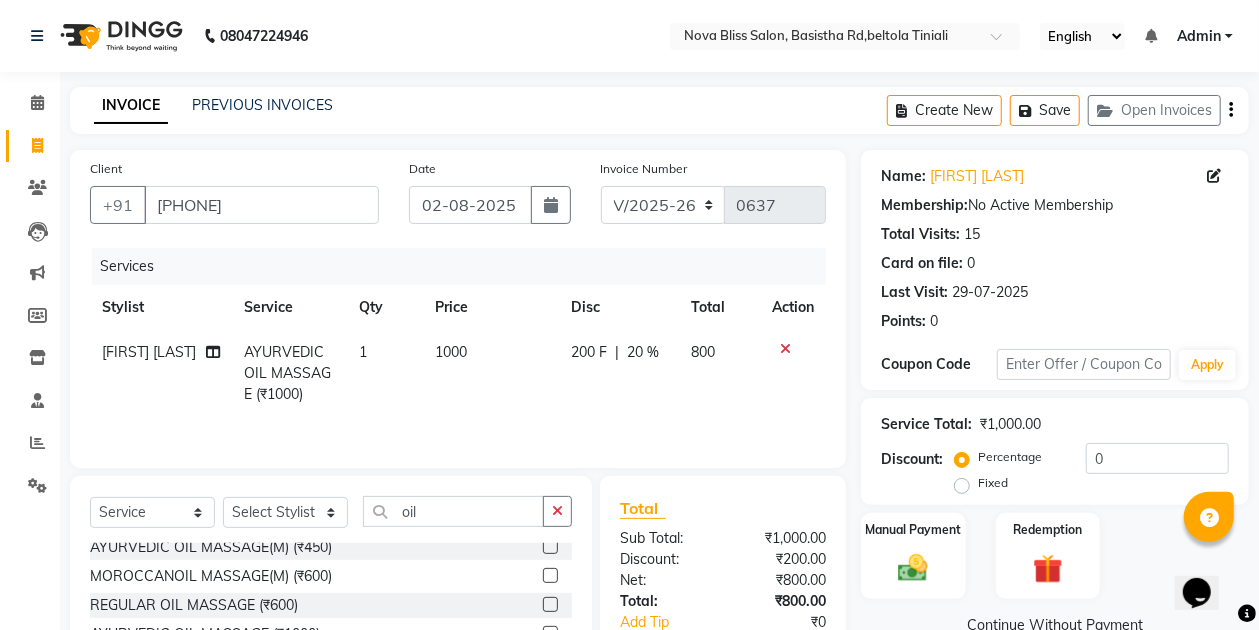 click on "200 F | 20 %" 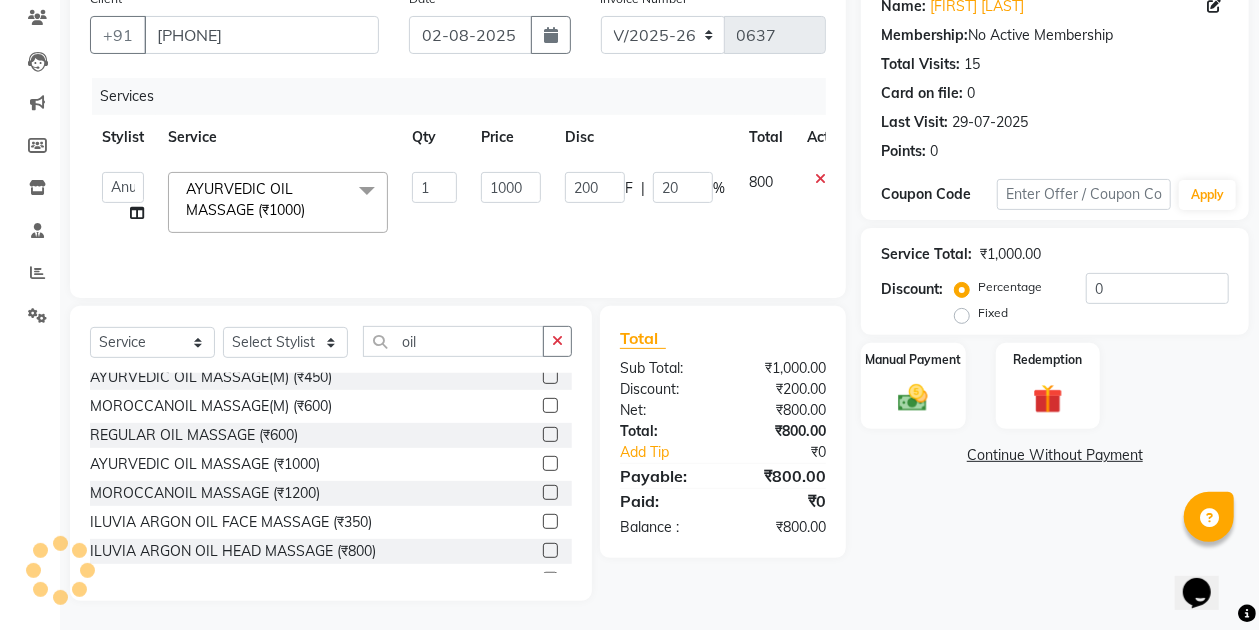 scroll, scrollTop: 170, scrollLeft: 0, axis: vertical 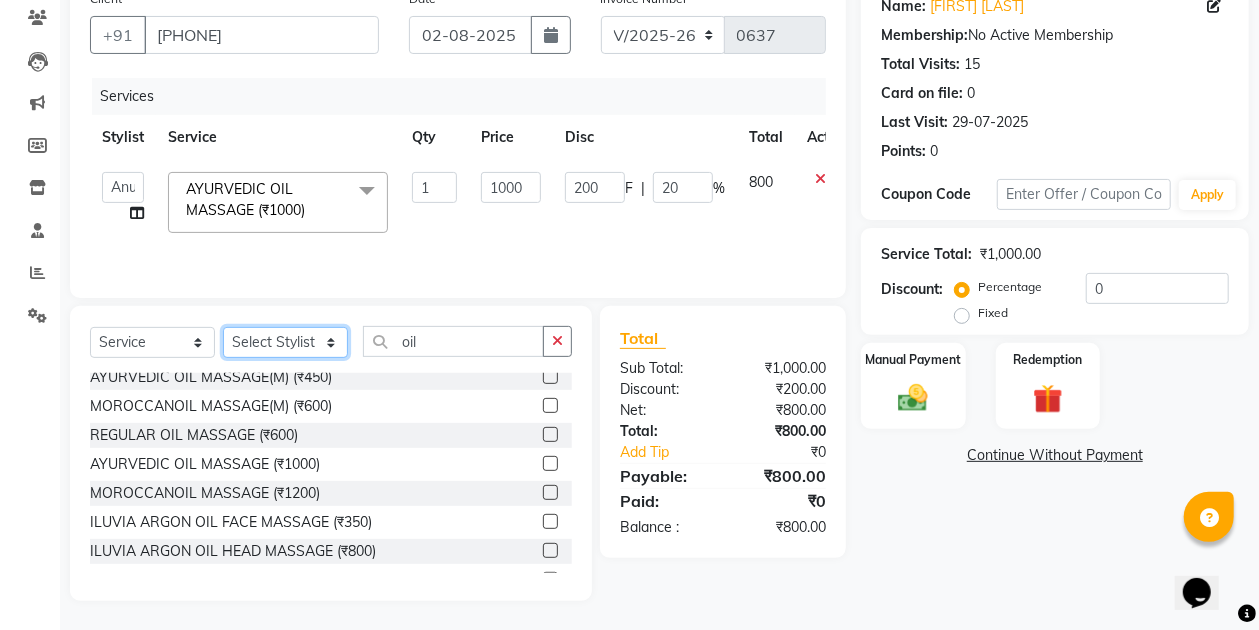 click on "Select Stylist Anuradha singh Bishaya Bhuyan Dip Das Ester jarain  Front Desk Luna kalita monisha mili Pintu Rajak" 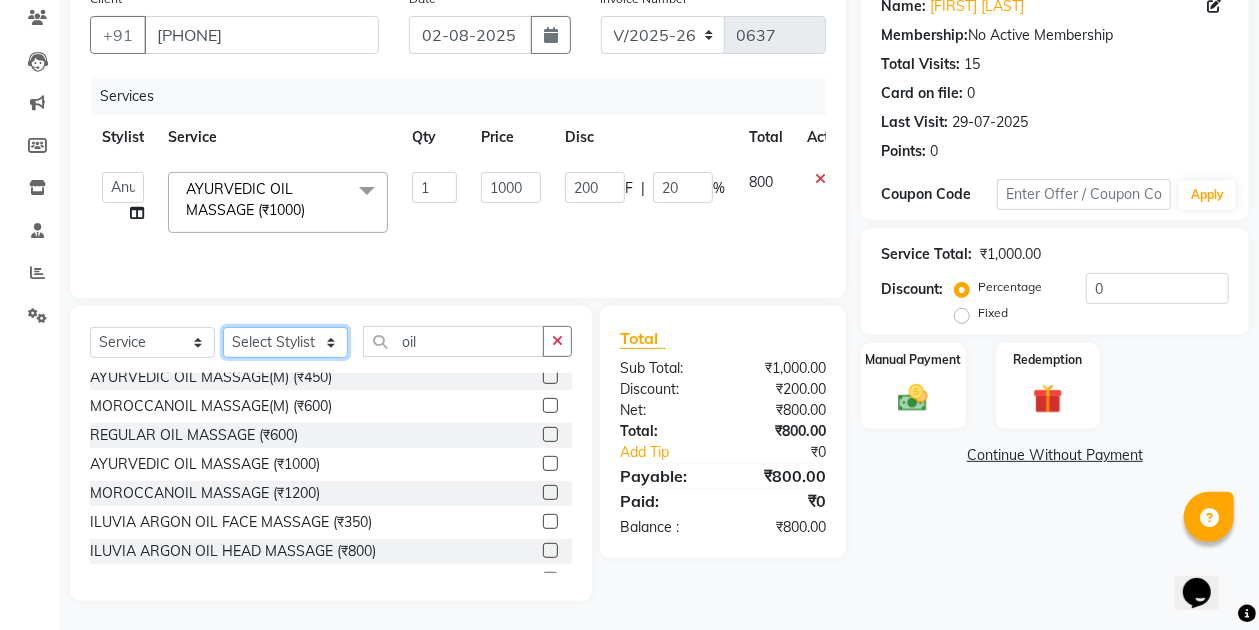 select on "70880" 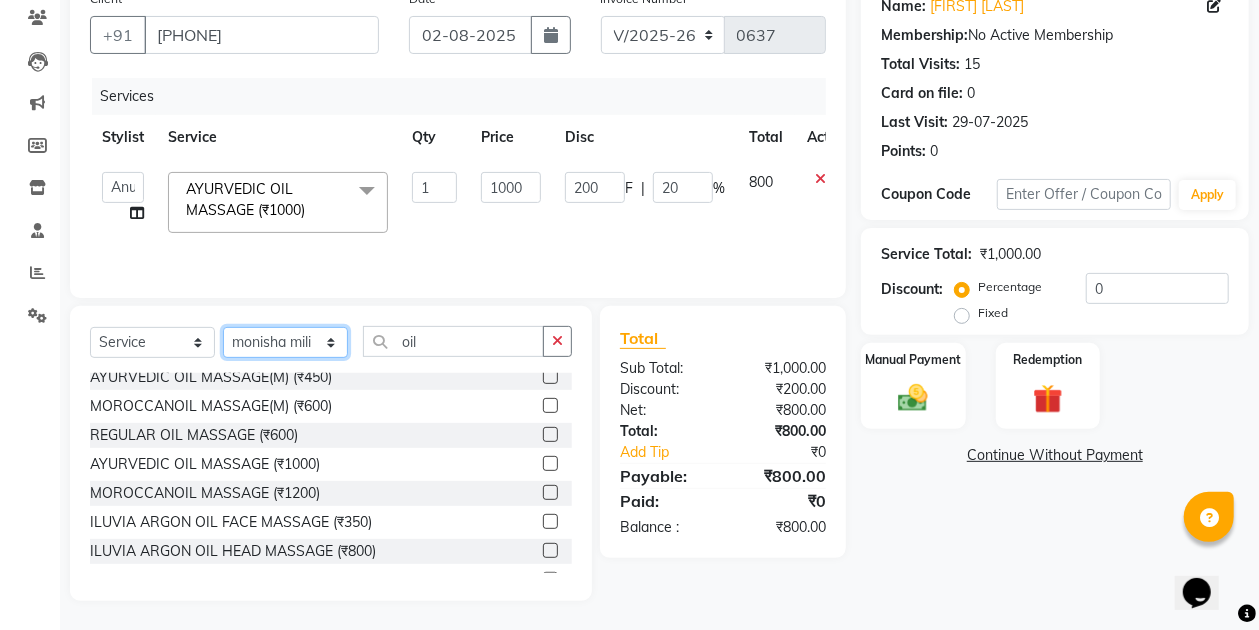 click on "Select Stylist Anuradha singh Bishaya Bhuyan Dip Das Ester jarain  Front Desk Luna kalita monisha mili Pintu Rajak" 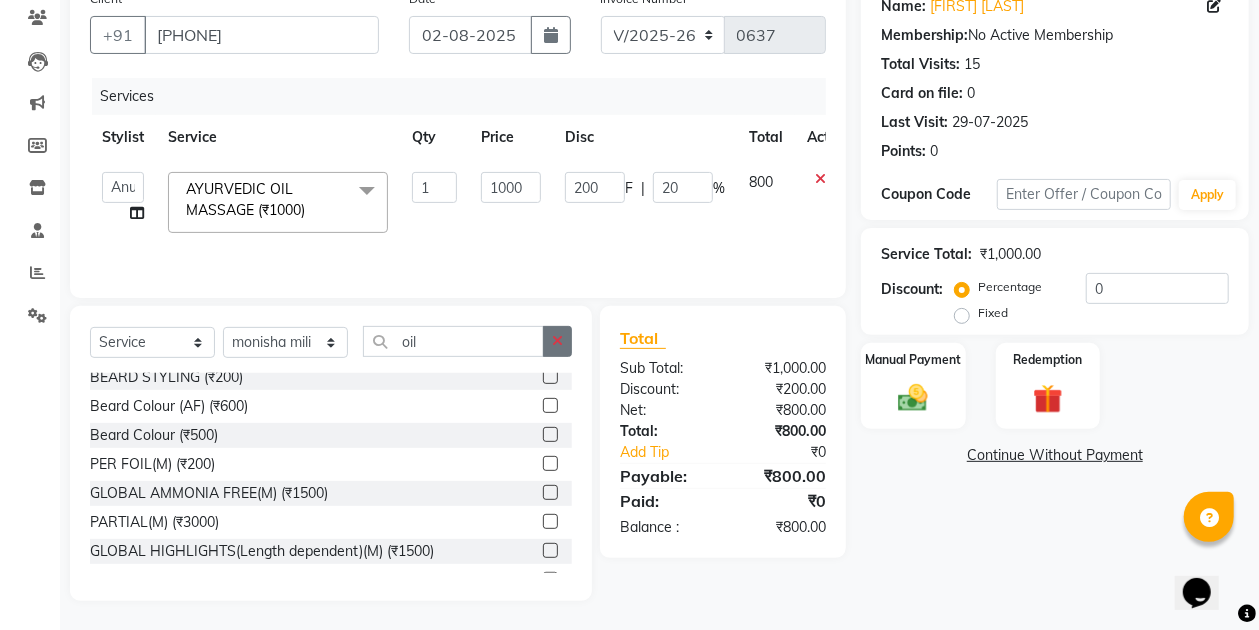 click 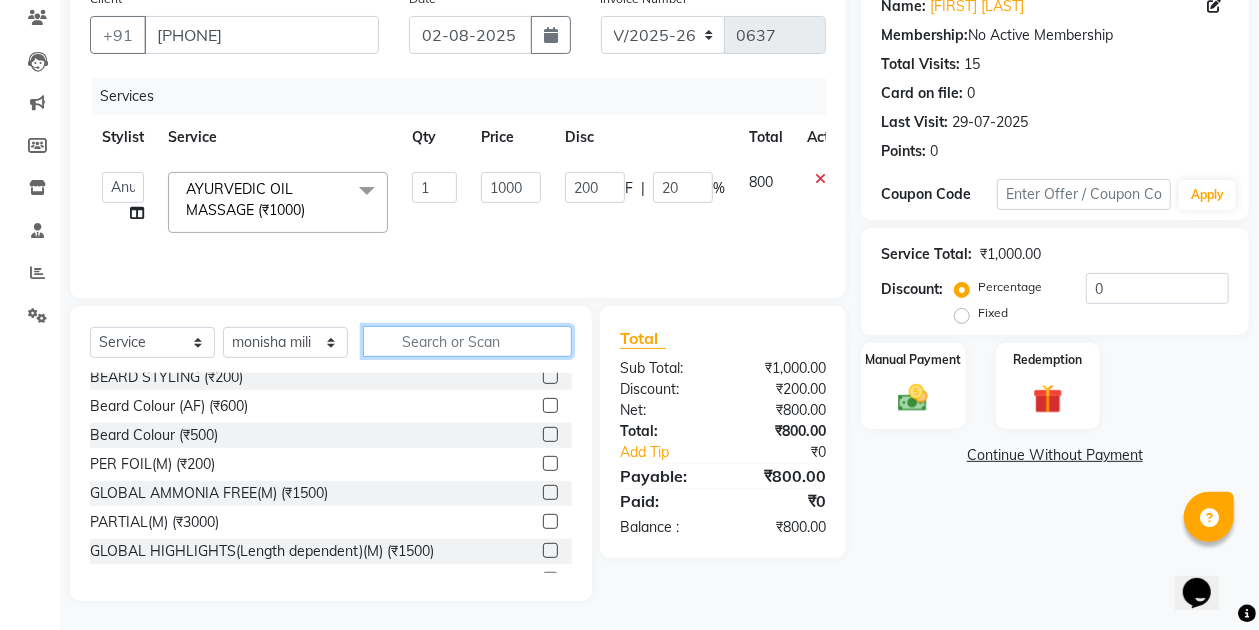 click 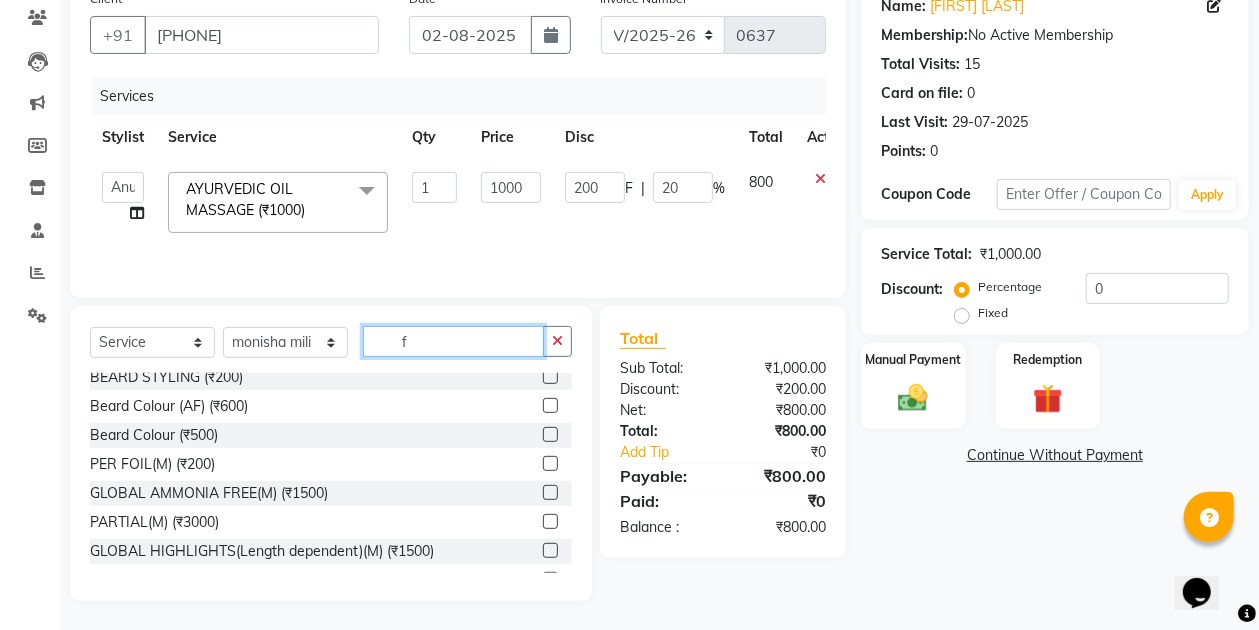 scroll, scrollTop: 0, scrollLeft: 0, axis: both 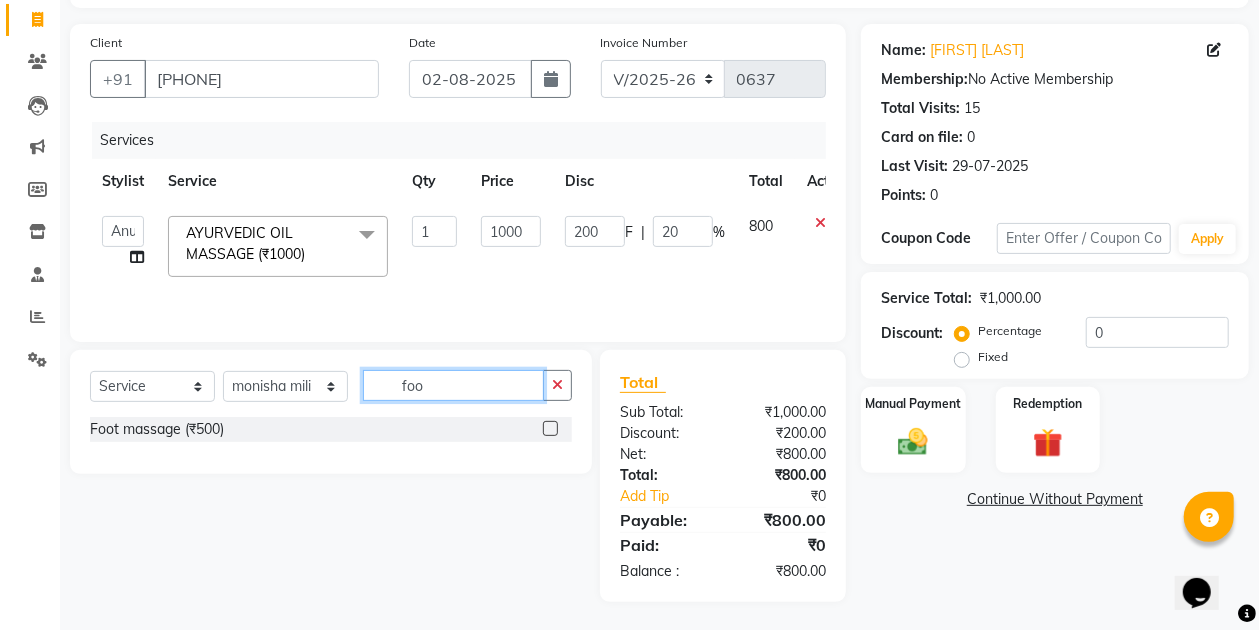 type on "foo" 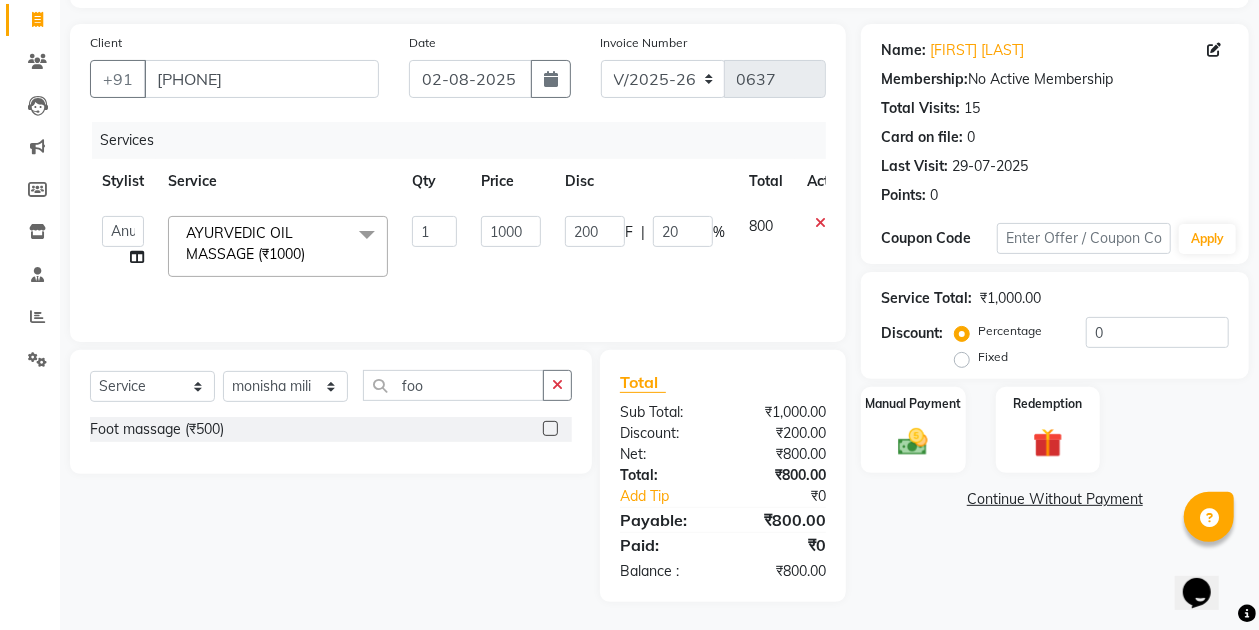 click 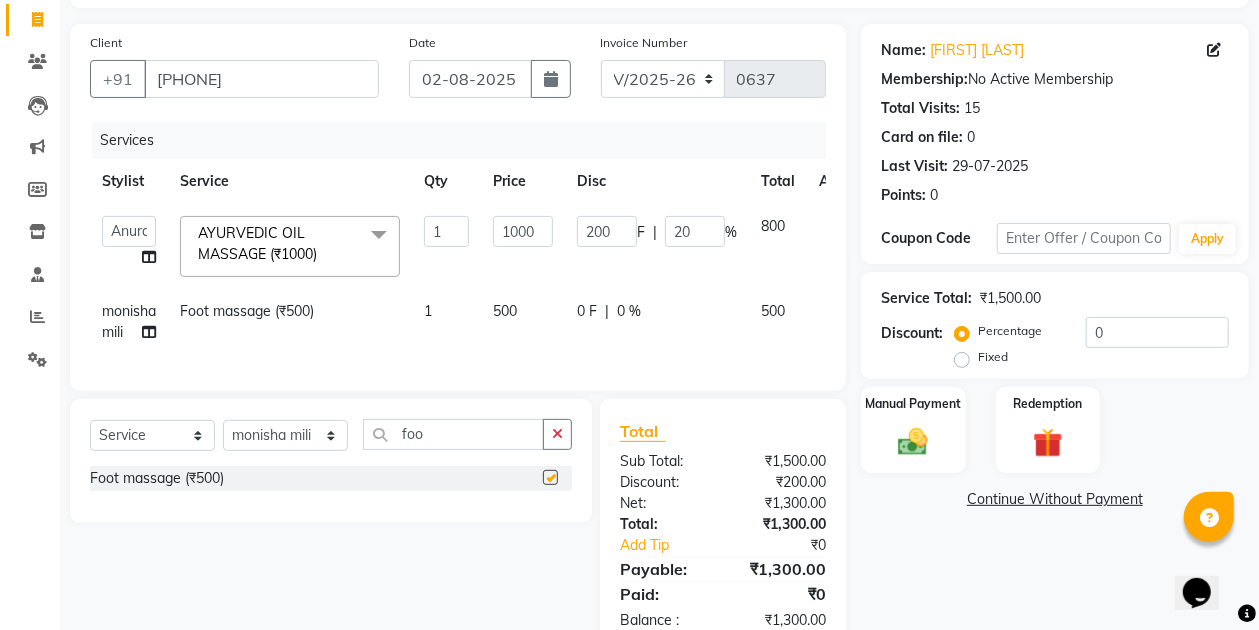 checkbox on "false" 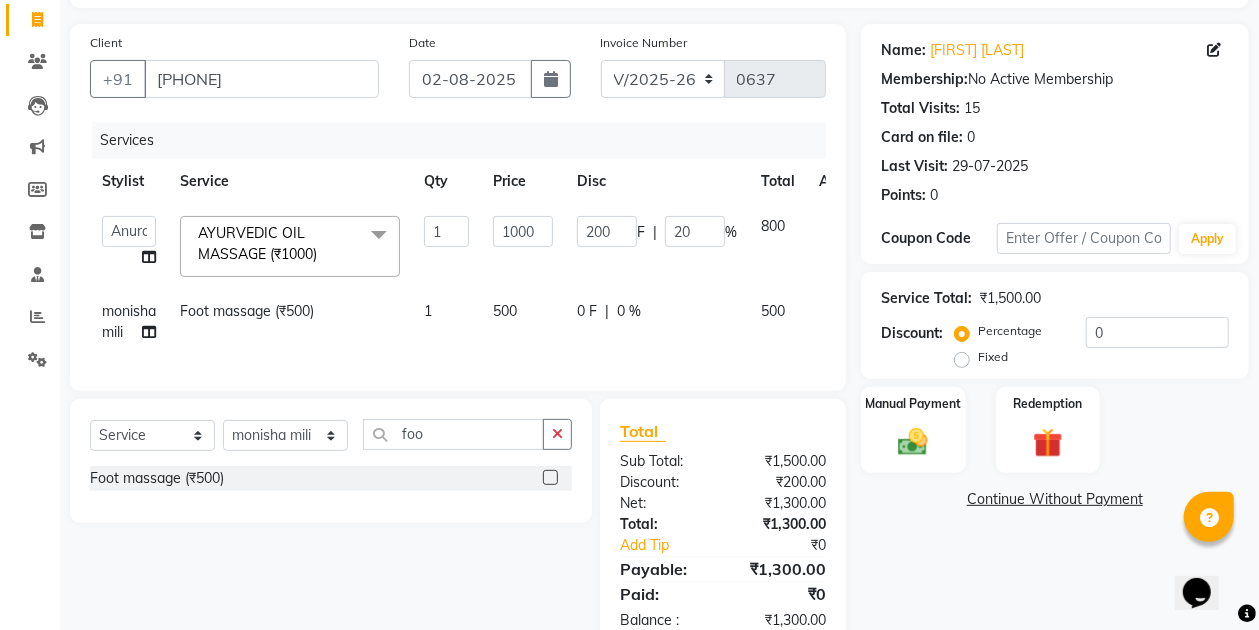 click on "200 F | 20 %" 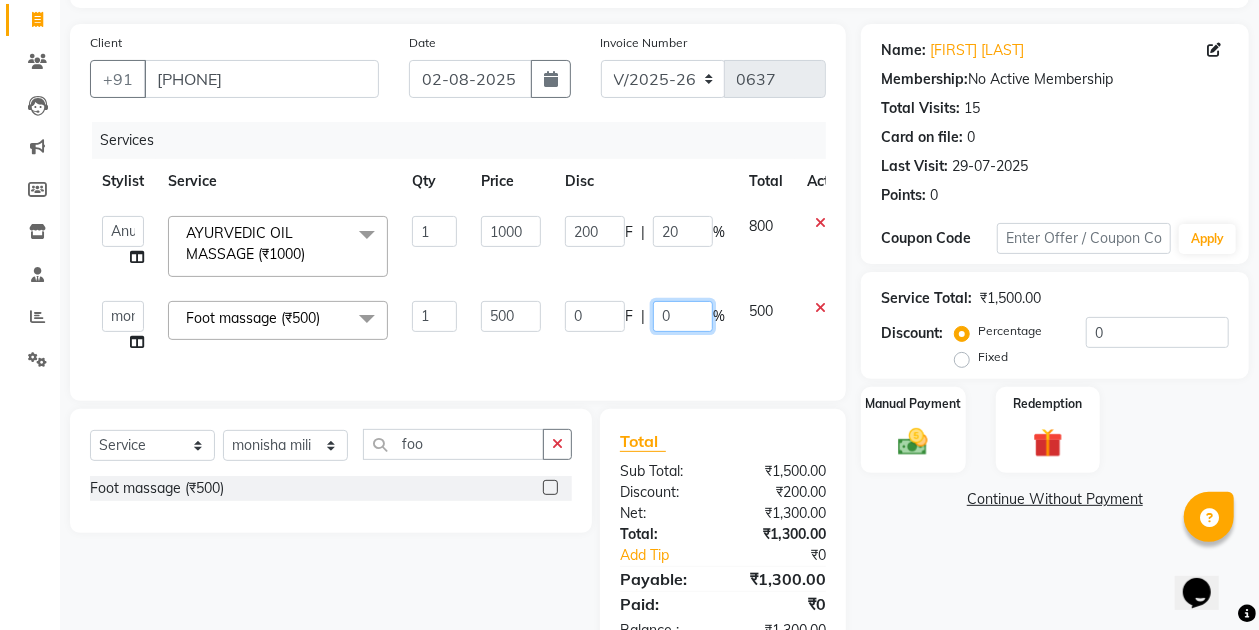 click on "0" 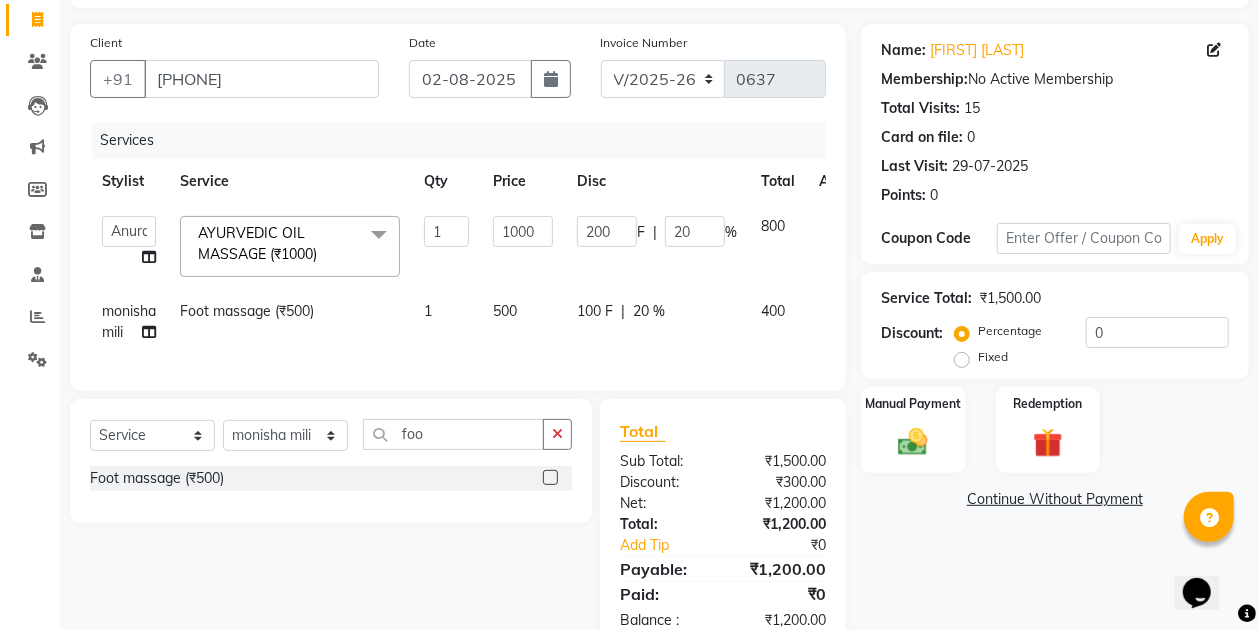 click on "100 F | 20 %" 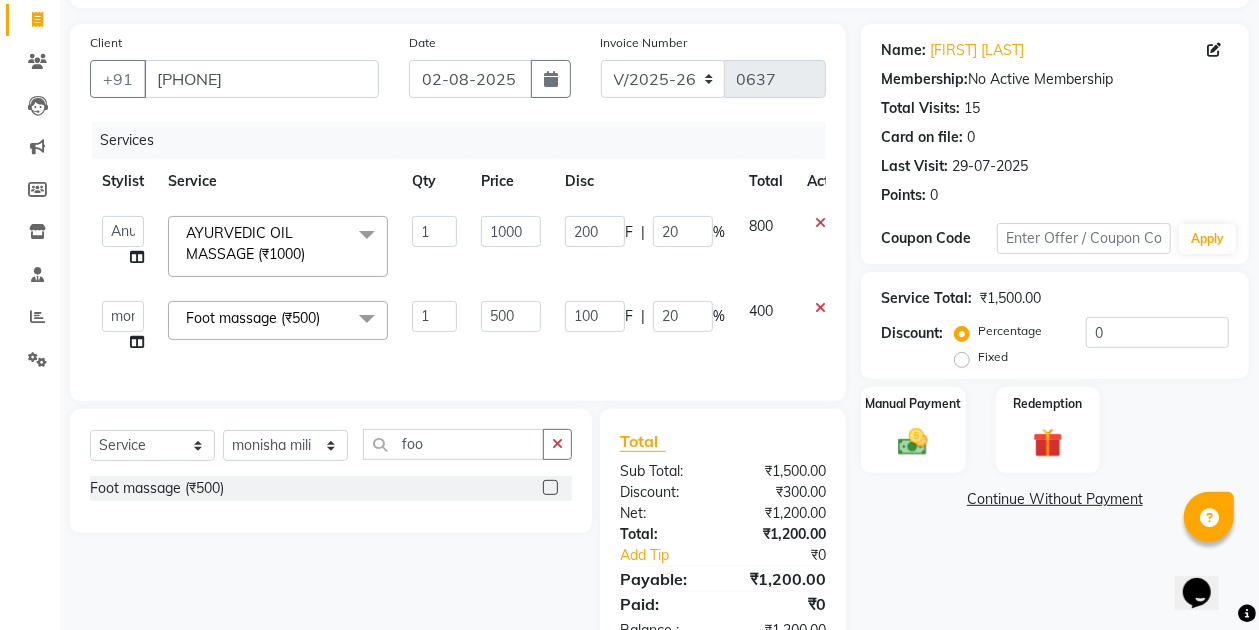 scroll, scrollTop: 194, scrollLeft: 0, axis: vertical 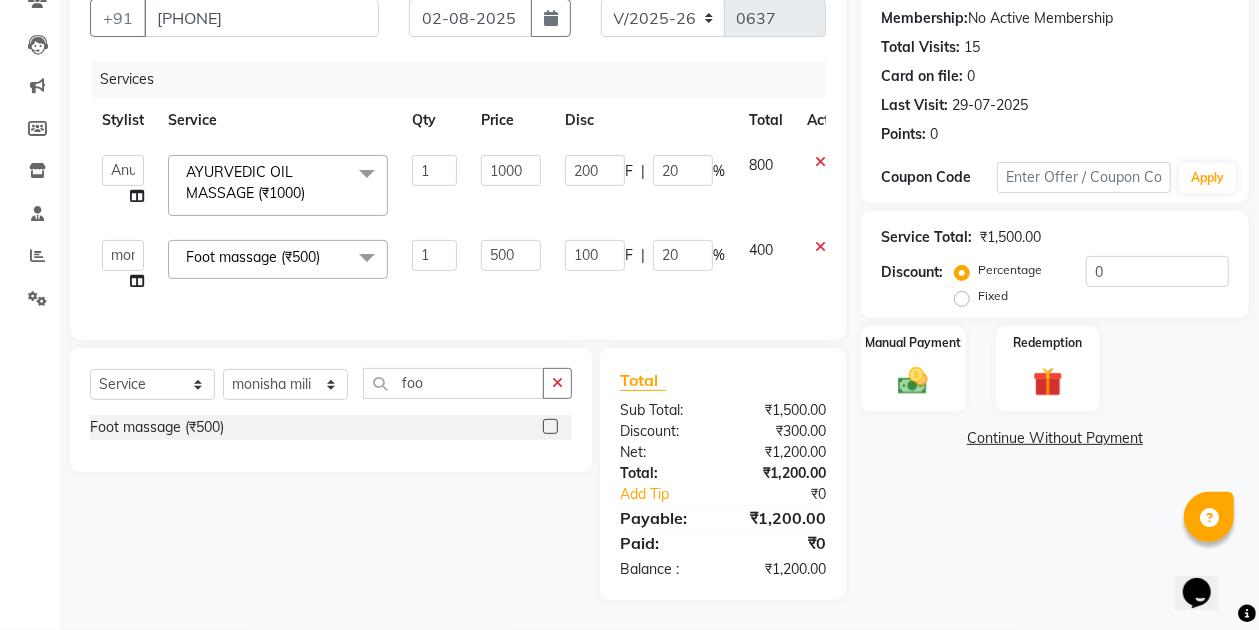 click 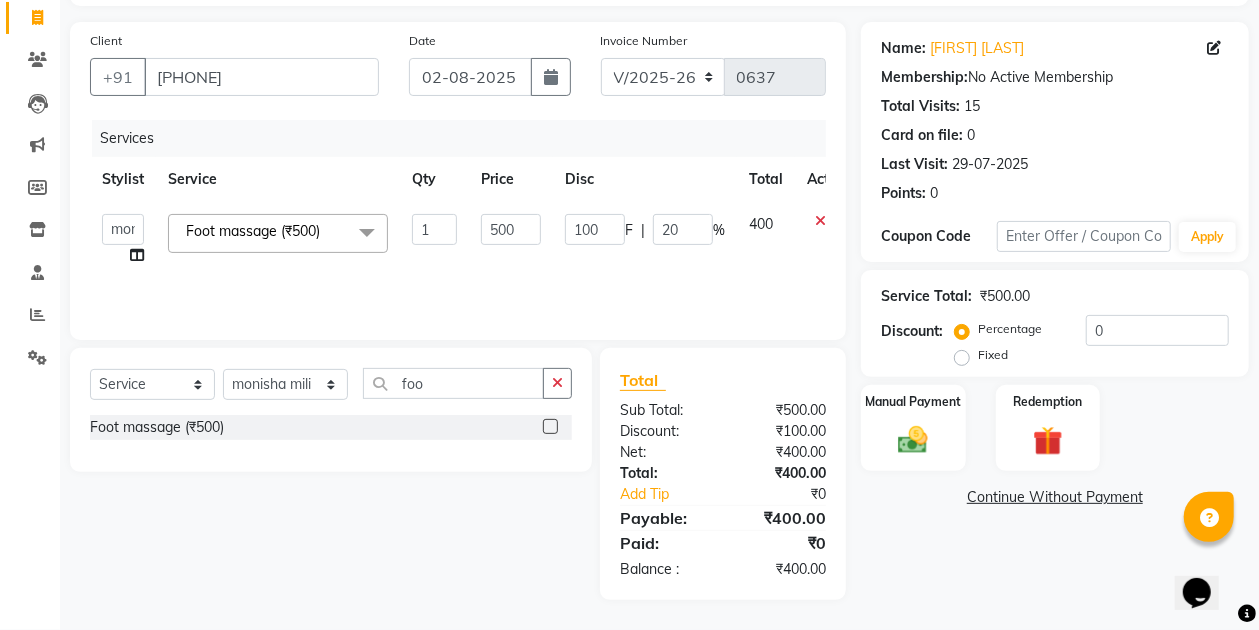 scroll, scrollTop: 126, scrollLeft: 0, axis: vertical 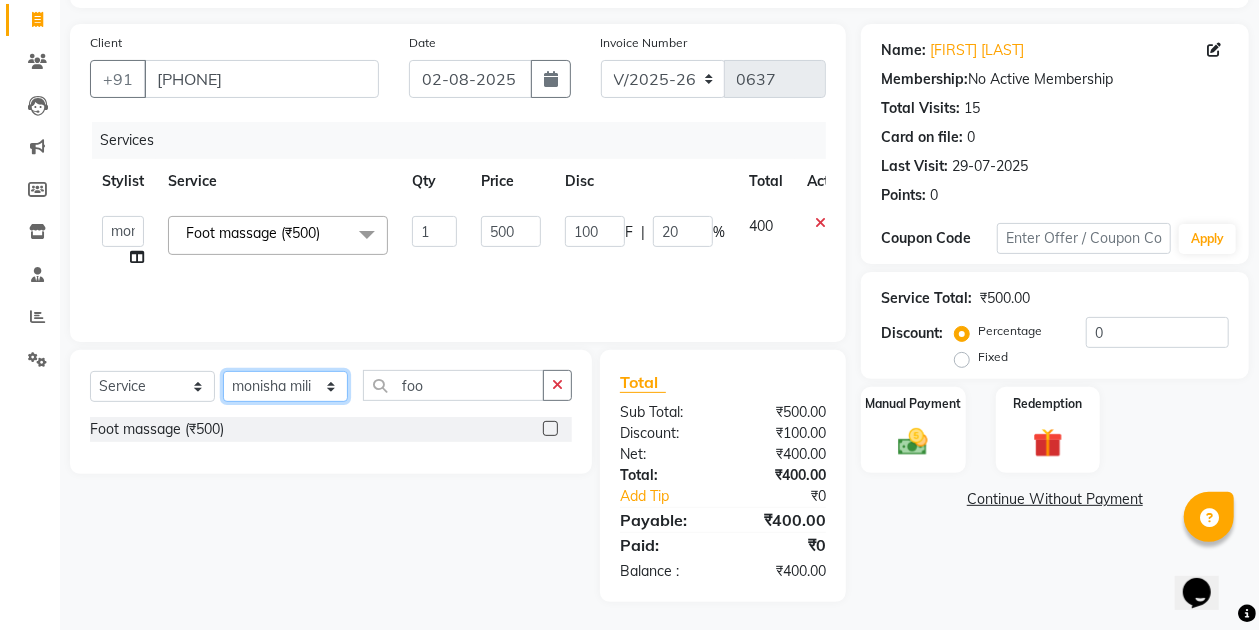 click on "Select Stylist Anuradha singh Bishaya Bhuyan Dip Das Ester jarain  Front Desk Luna kalita monisha mili Pintu Rajak" 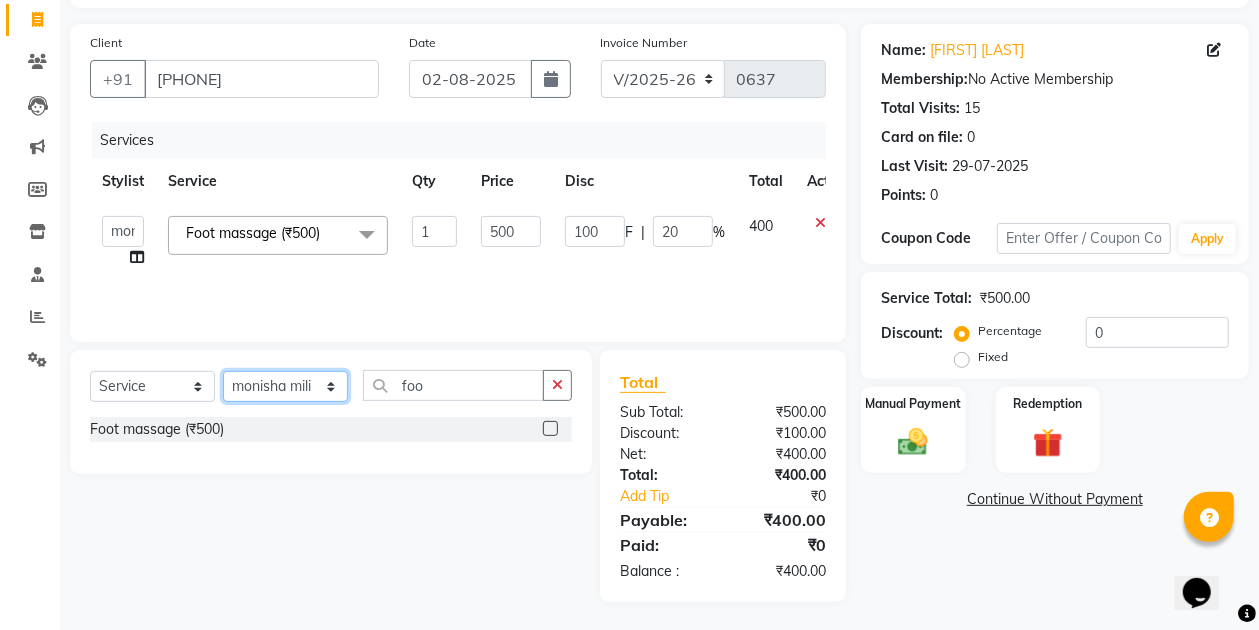 select on "85231" 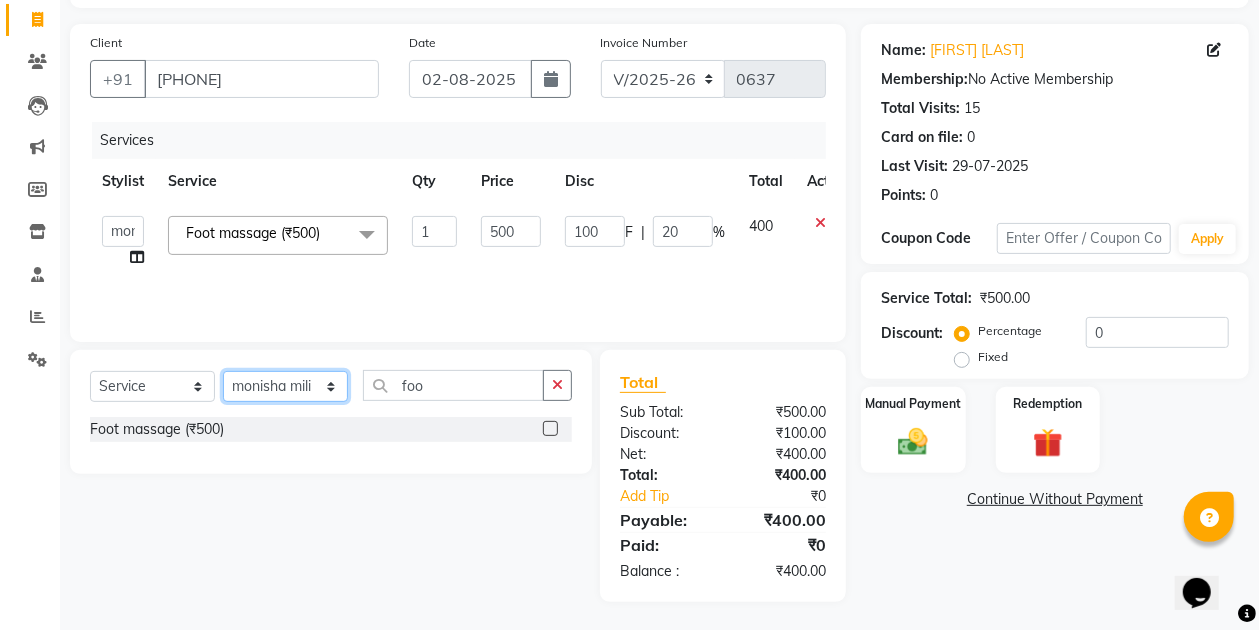 click on "Select Stylist Anuradha singh Bishaya Bhuyan Dip Das Ester jarain  Front Desk Luna kalita monisha mili Pintu Rajak" 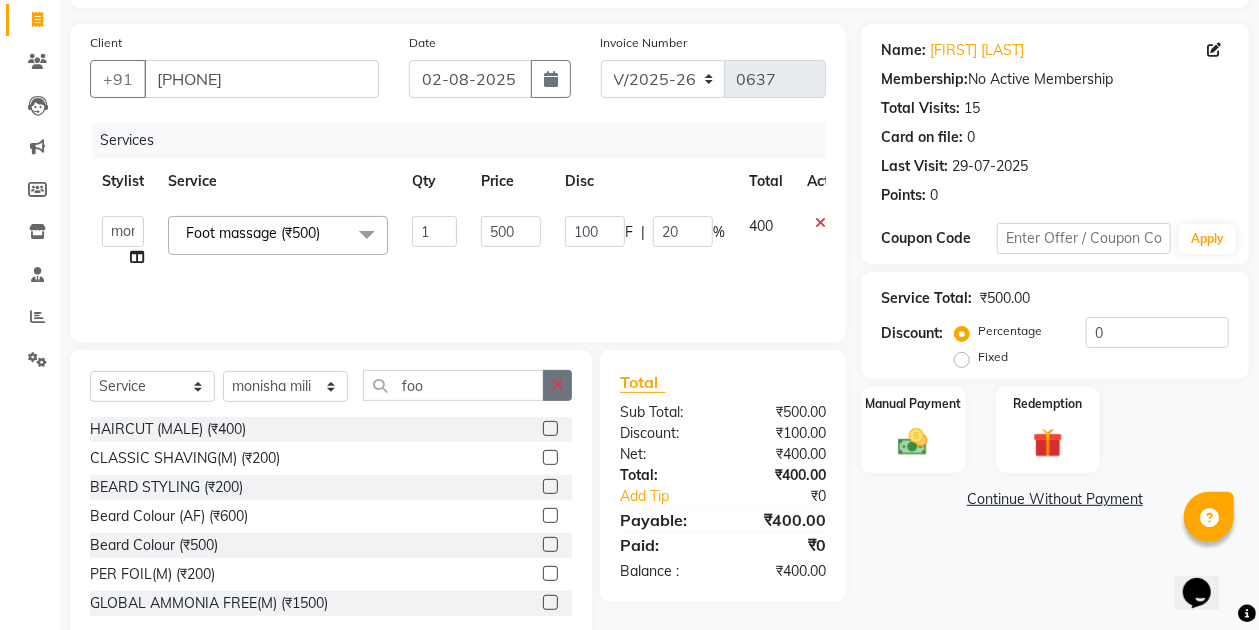 click 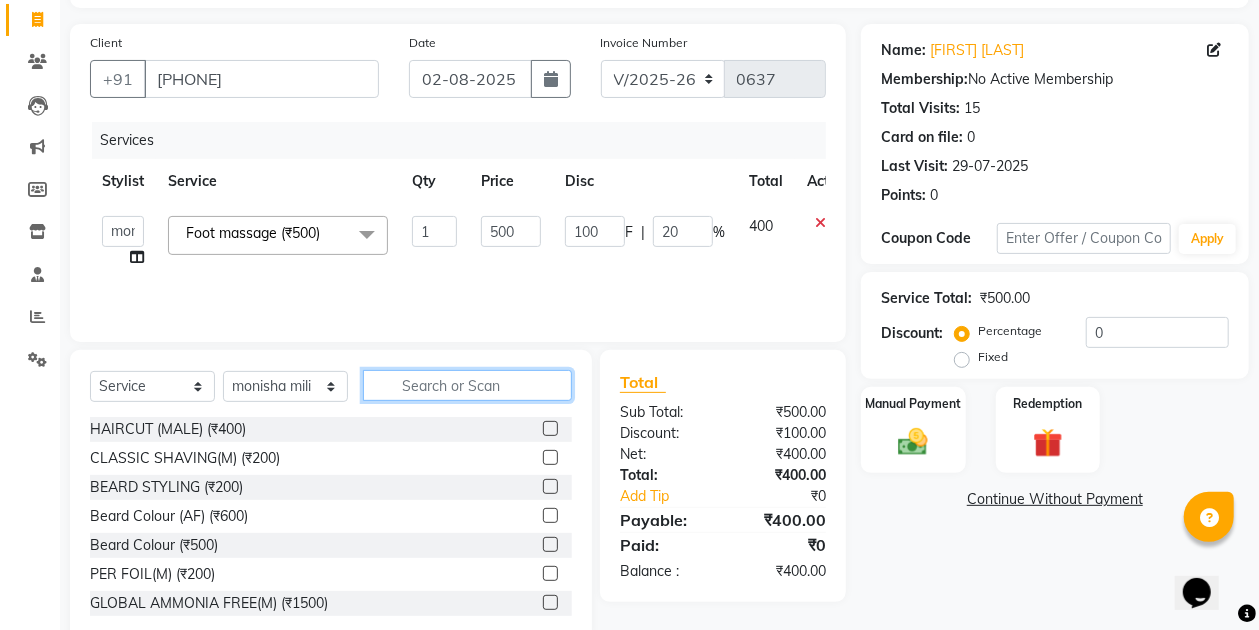 click 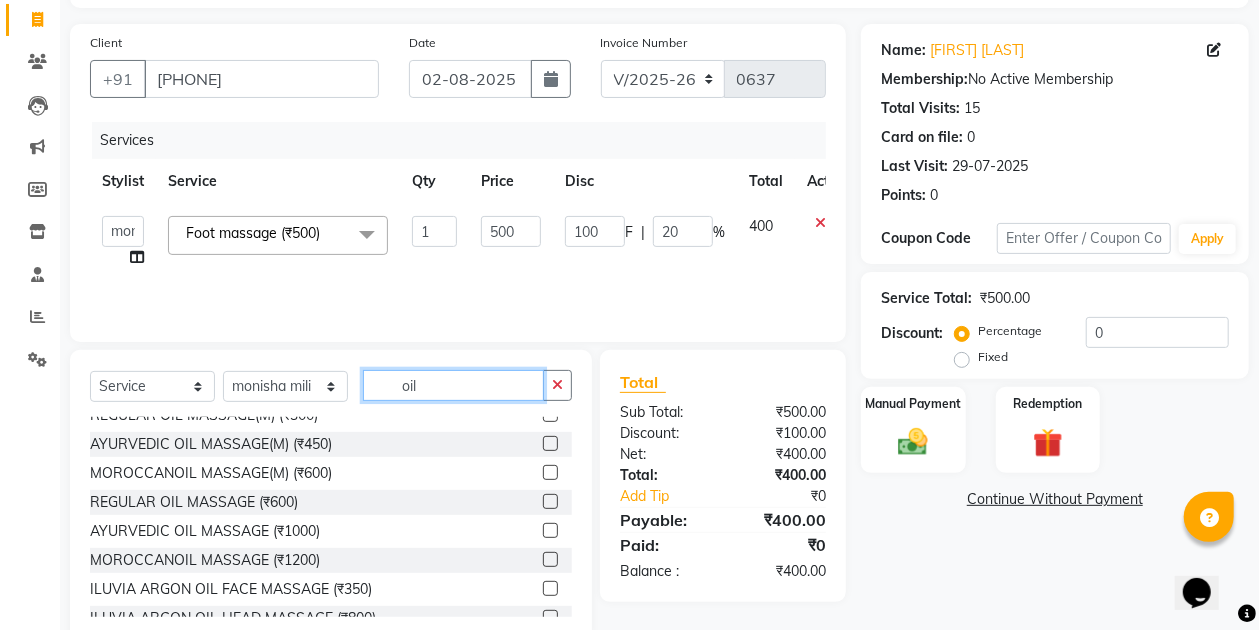 scroll, scrollTop: 66, scrollLeft: 0, axis: vertical 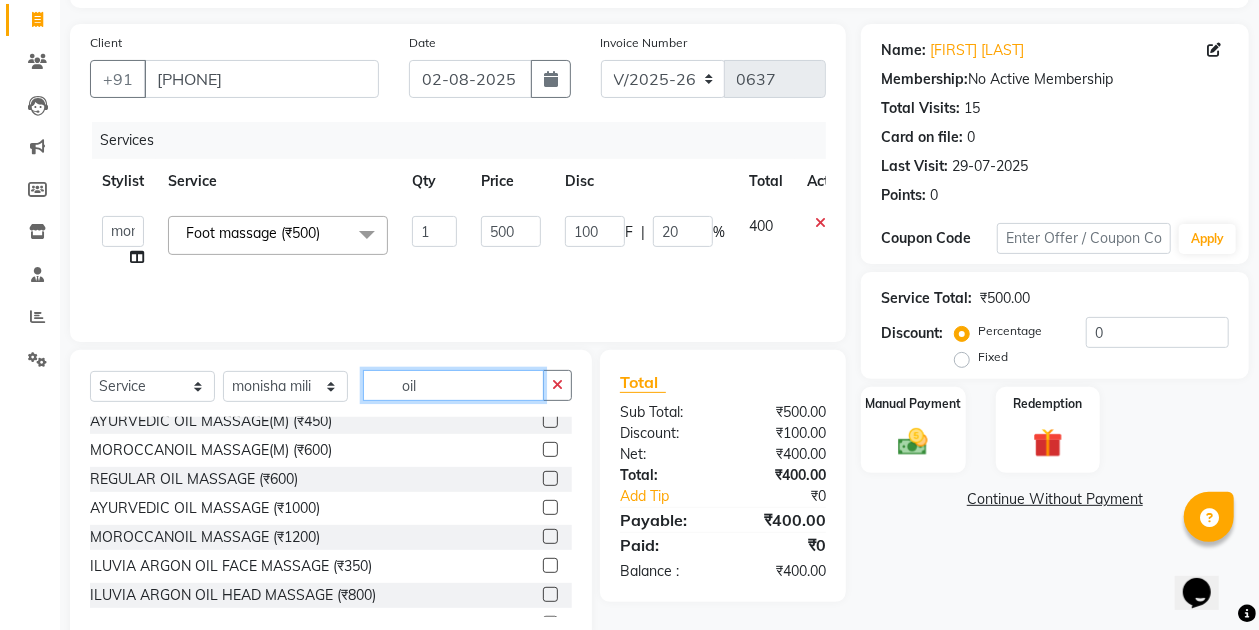 type on "oil" 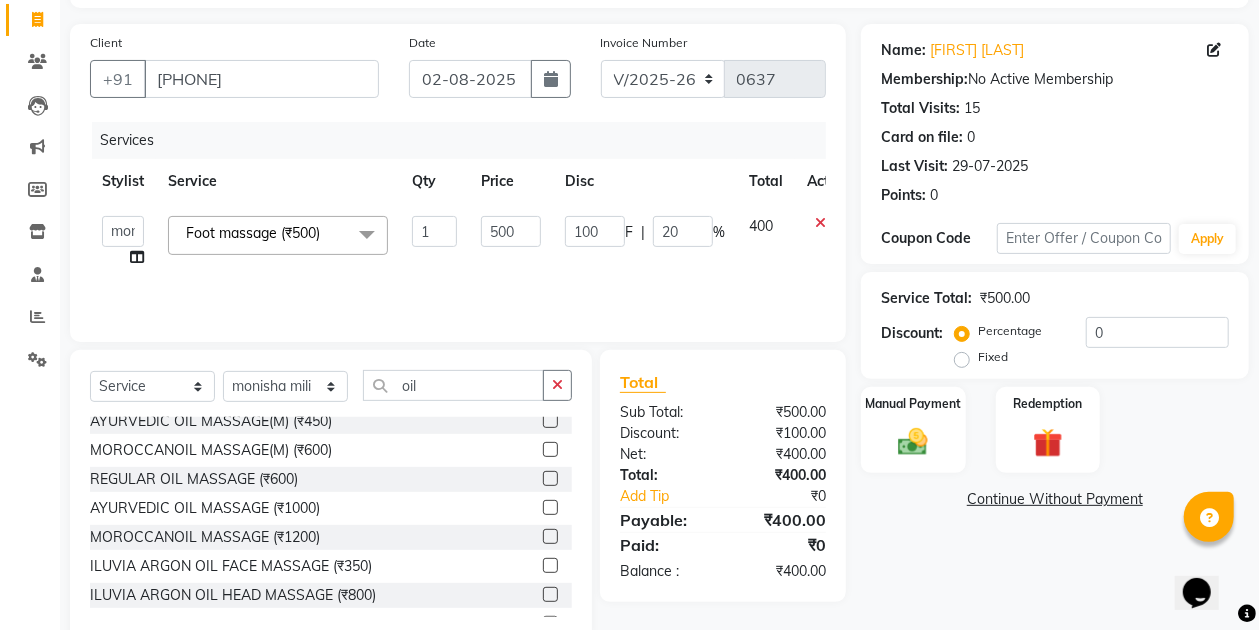 click 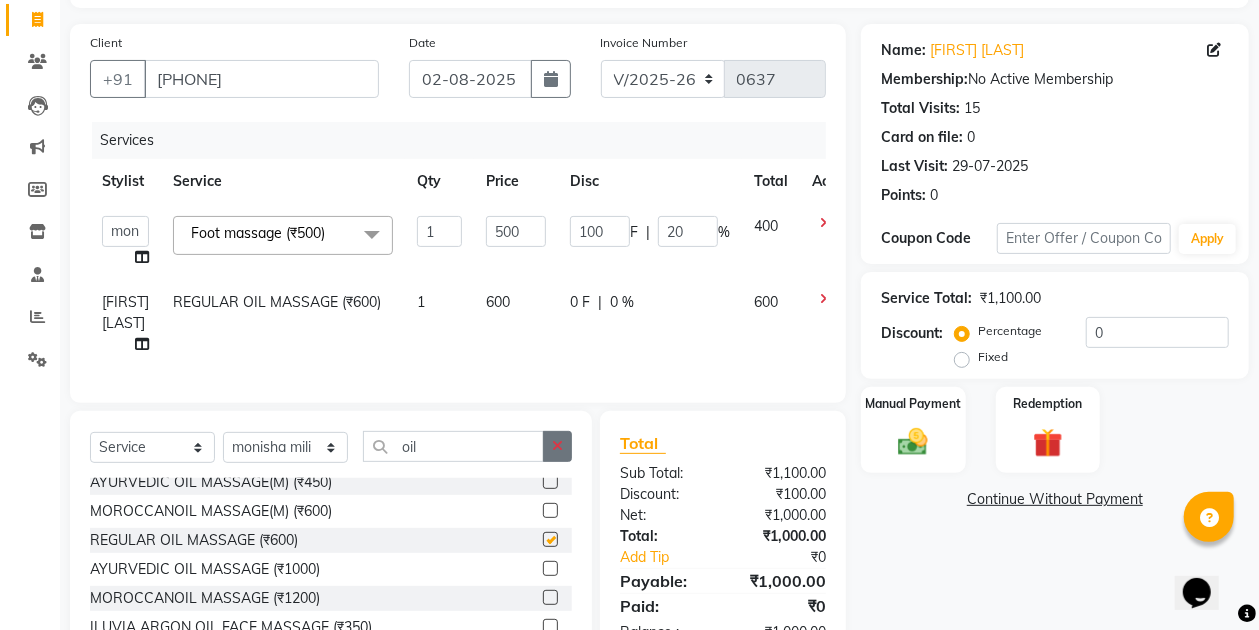 checkbox on "false" 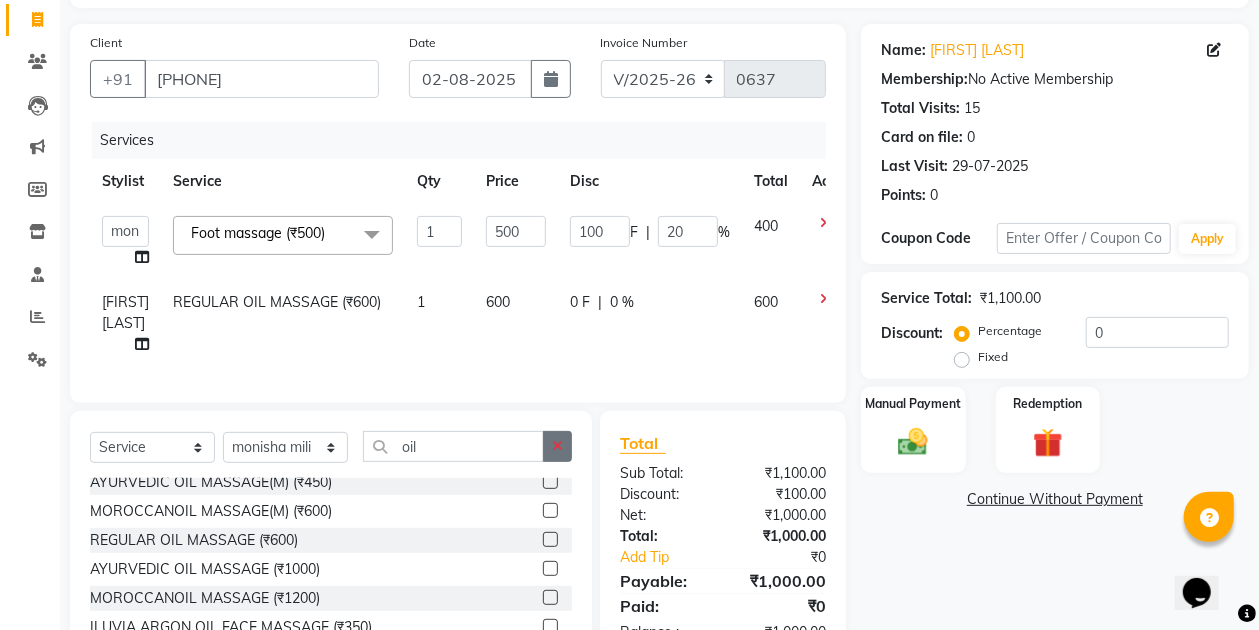 click 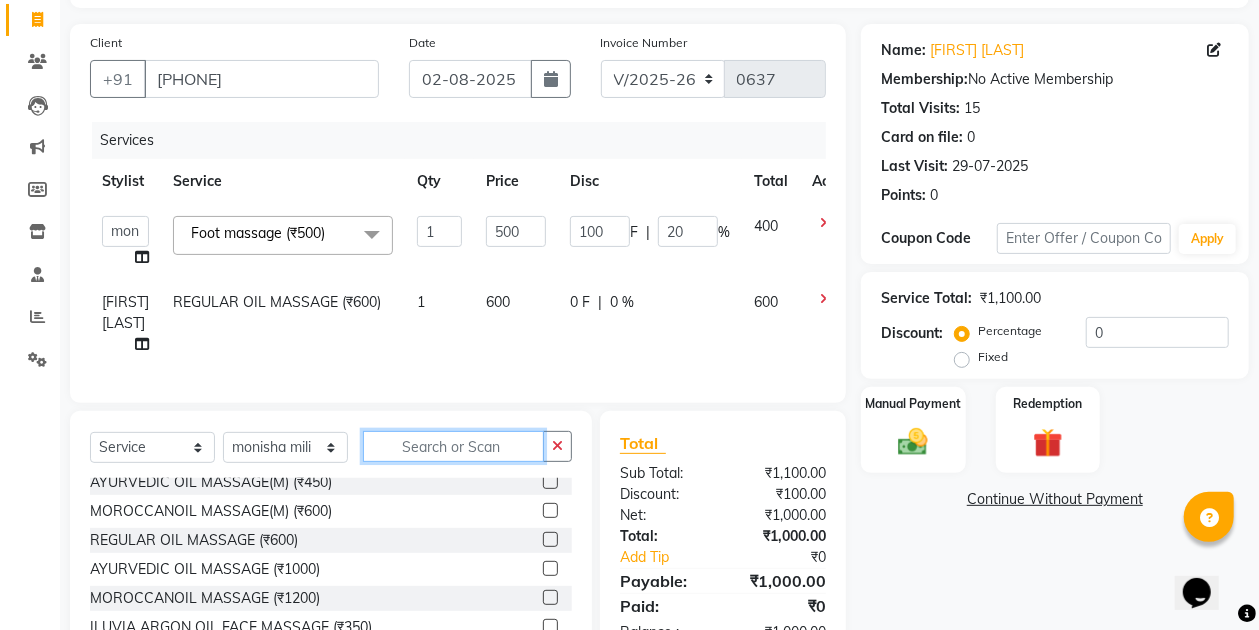 scroll, scrollTop: 560, scrollLeft: 0, axis: vertical 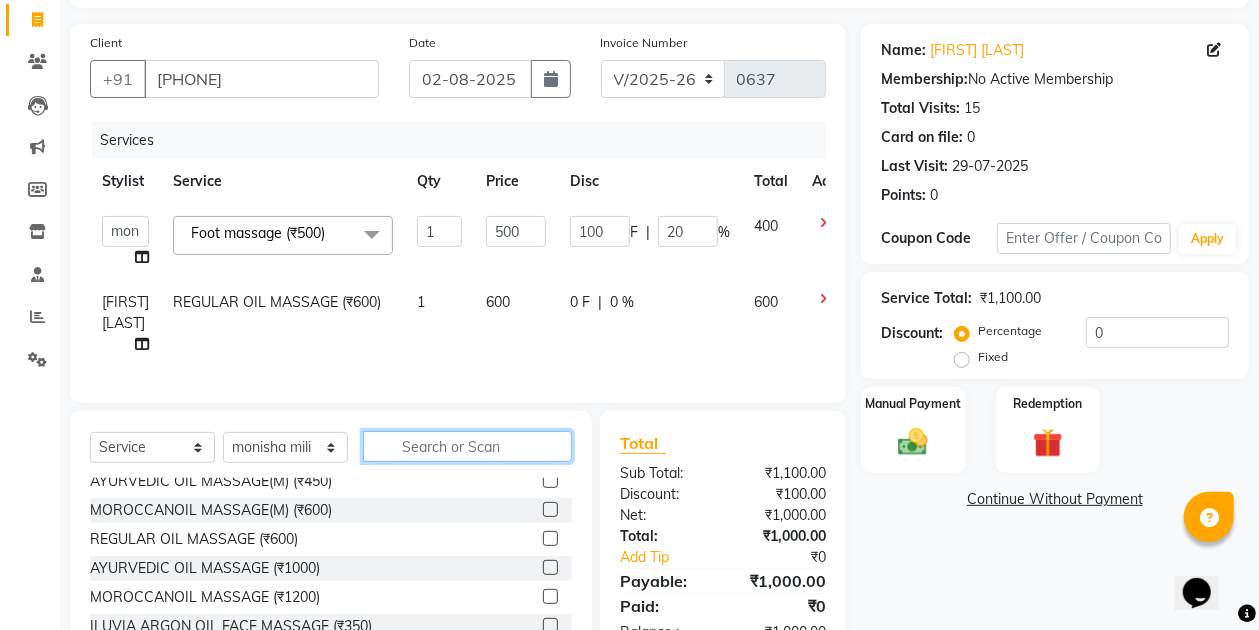 click 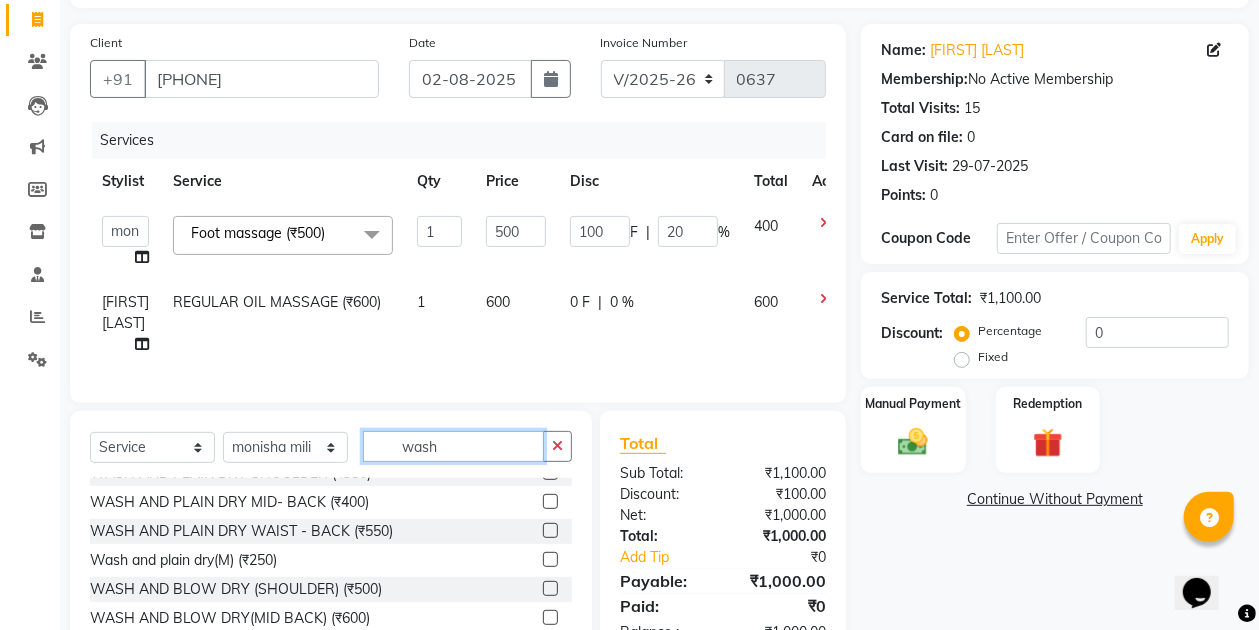 scroll, scrollTop: 32, scrollLeft: 0, axis: vertical 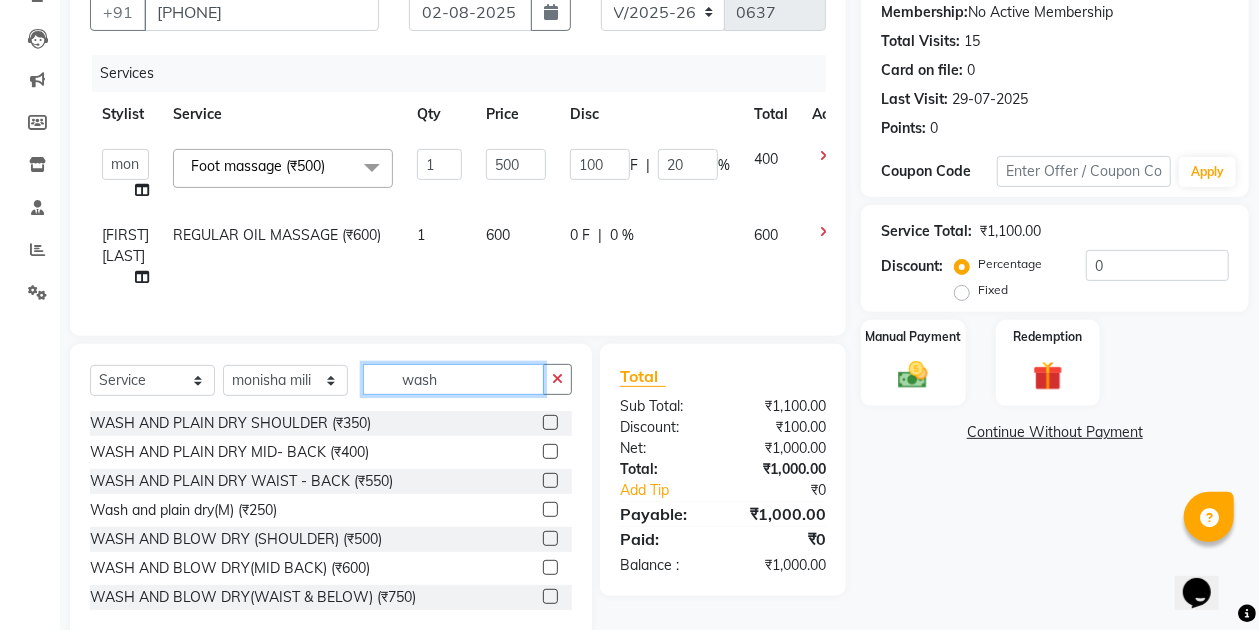 type on "wash" 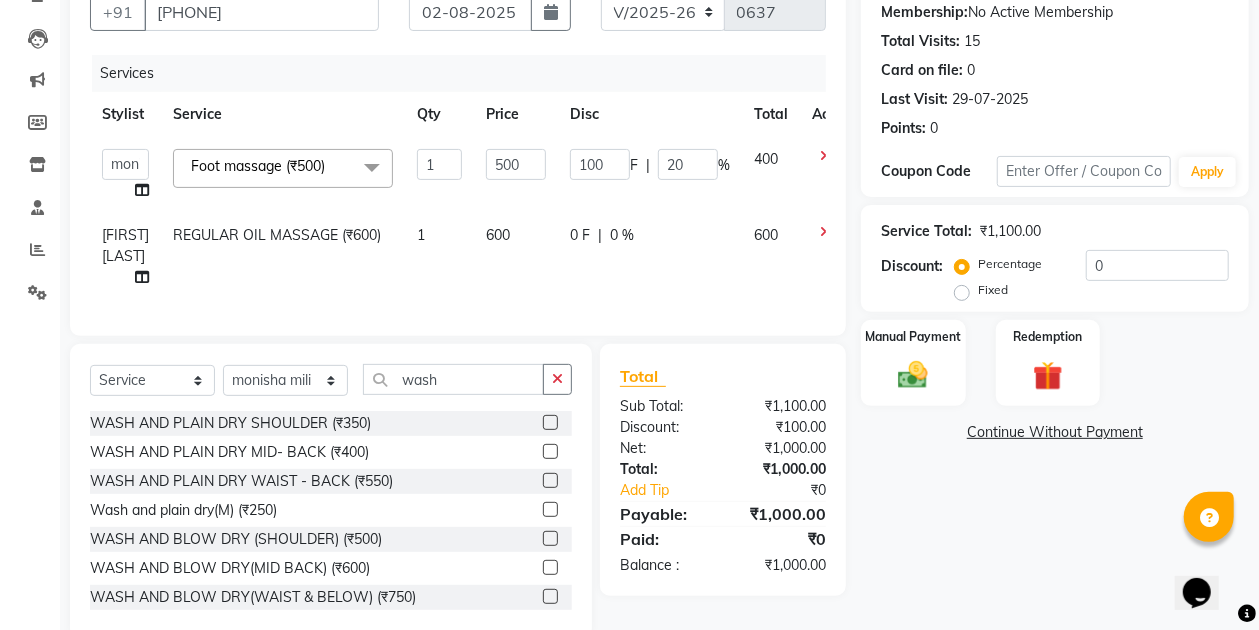click 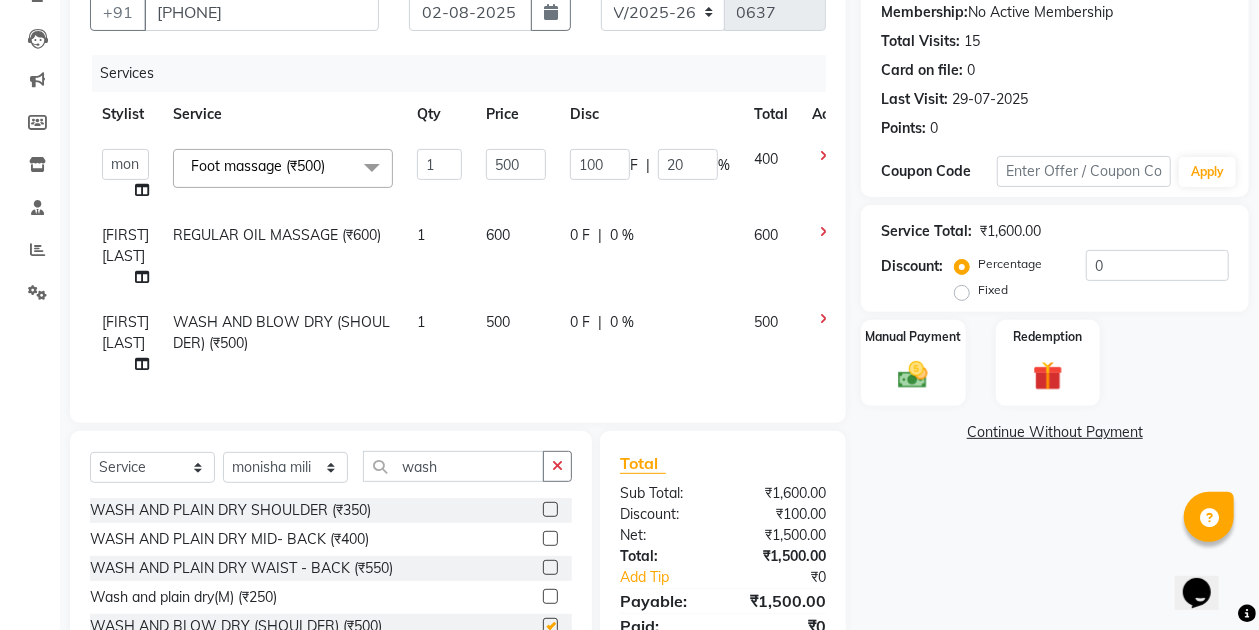 checkbox on "false" 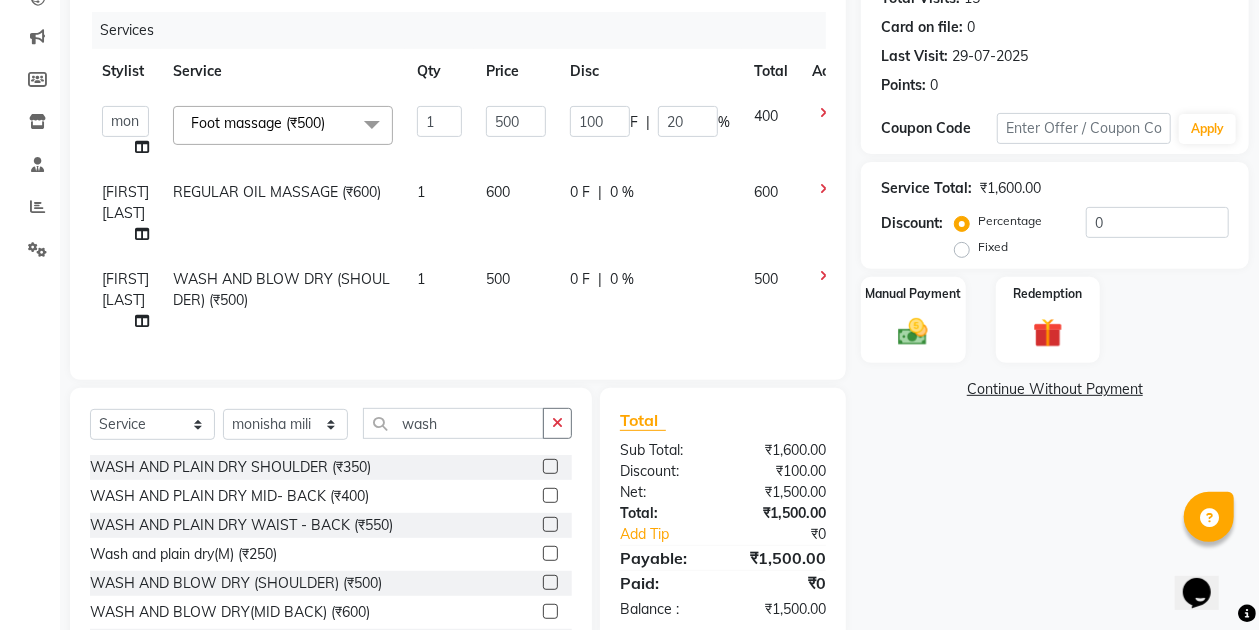 scroll, scrollTop: 260, scrollLeft: 0, axis: vertical 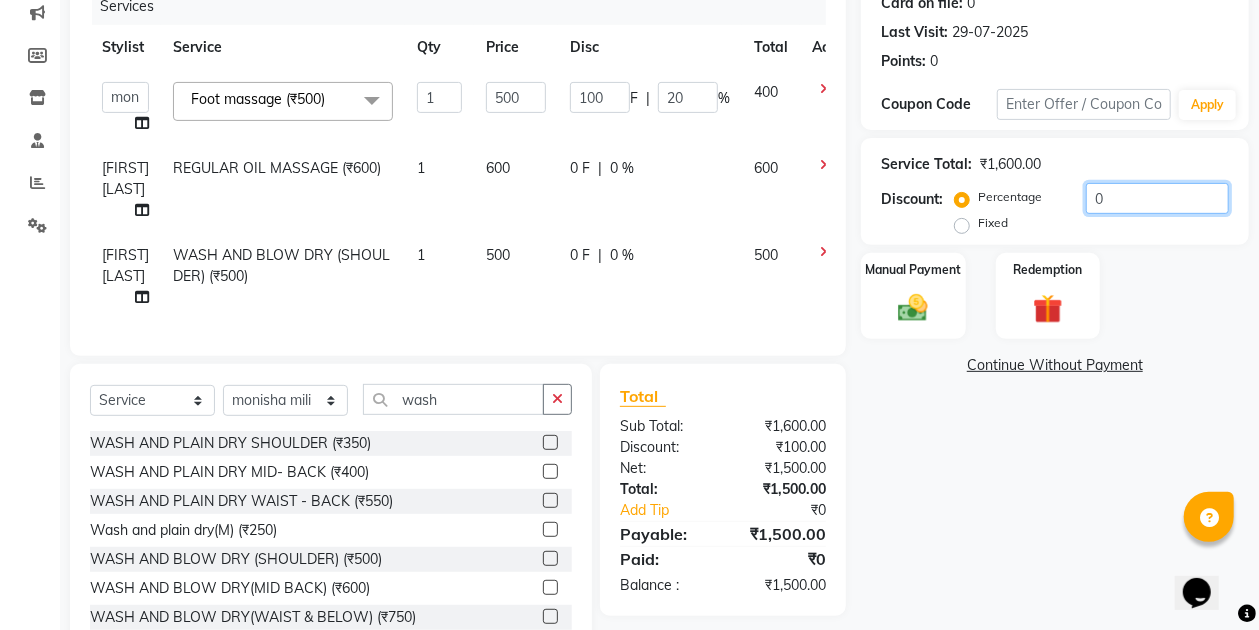 click on "0" 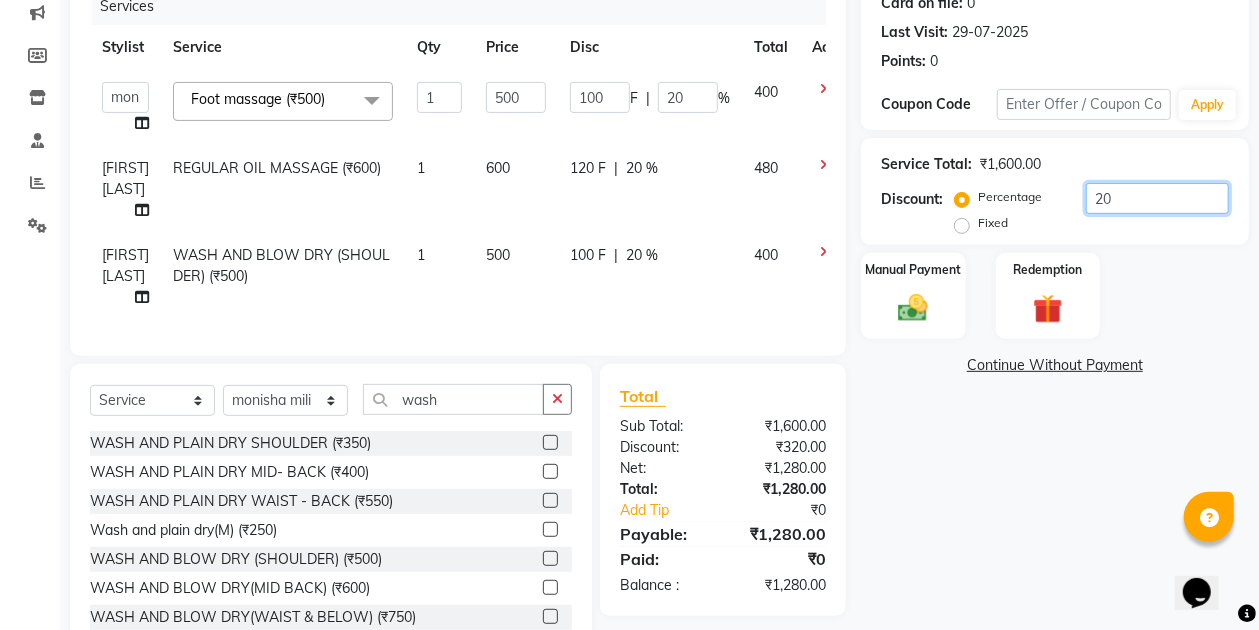 type on "20" 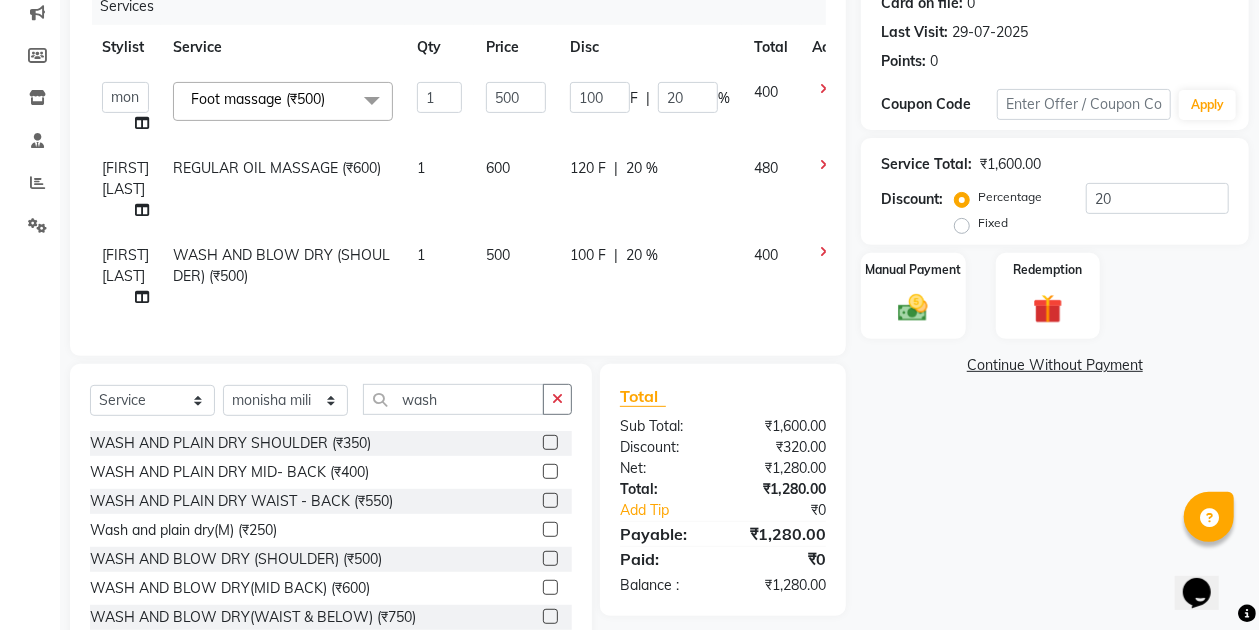 click on "400" 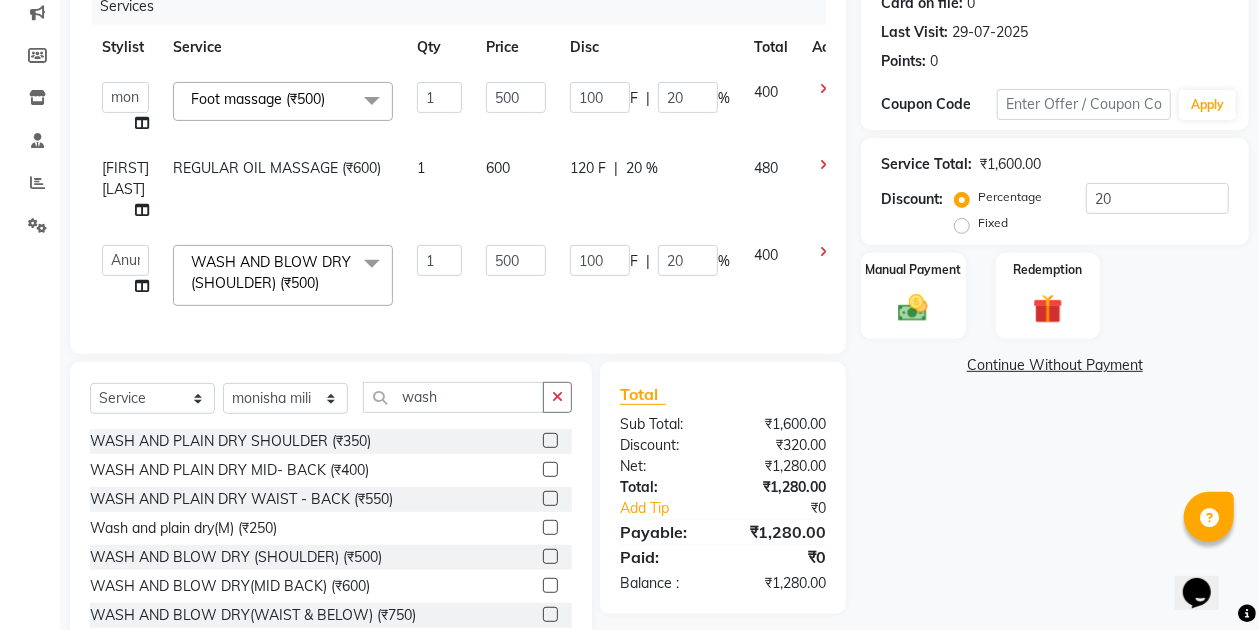 click 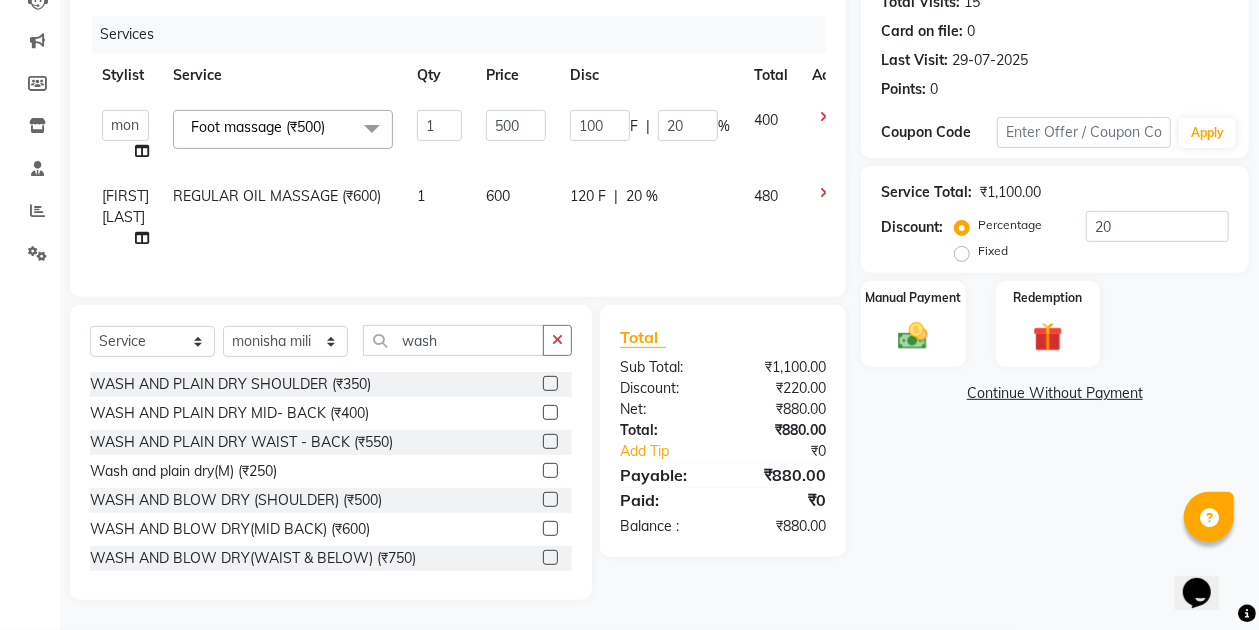 scroll, scrollTop: 241, scrollLeft: 0, axis: vertical 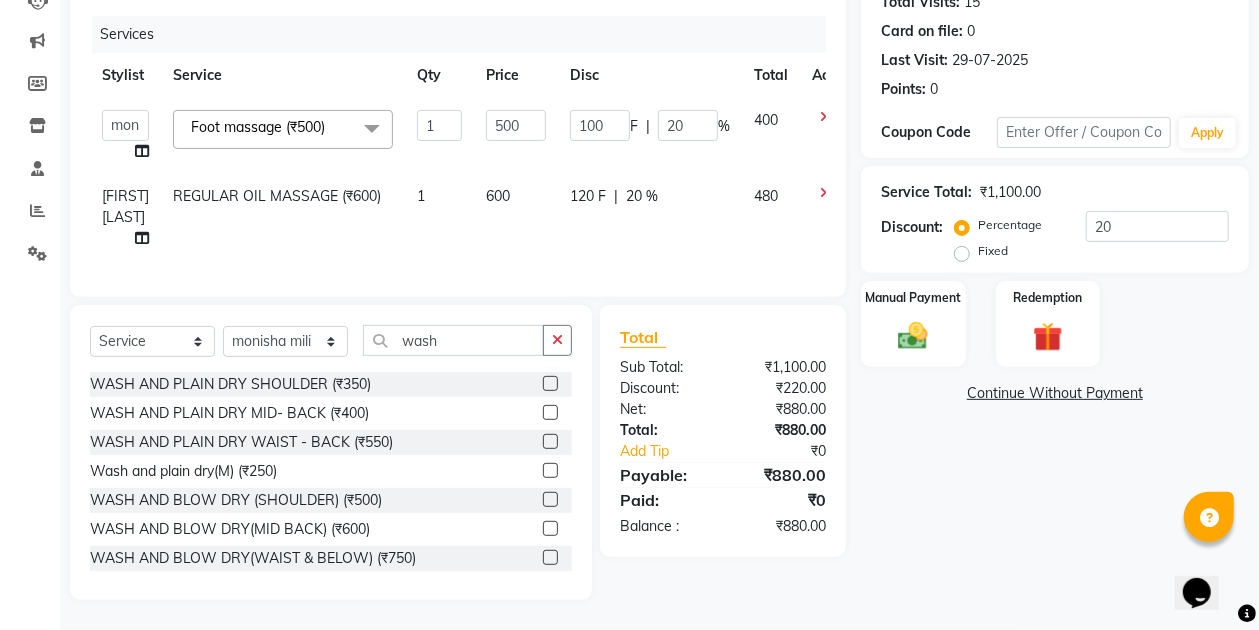 click 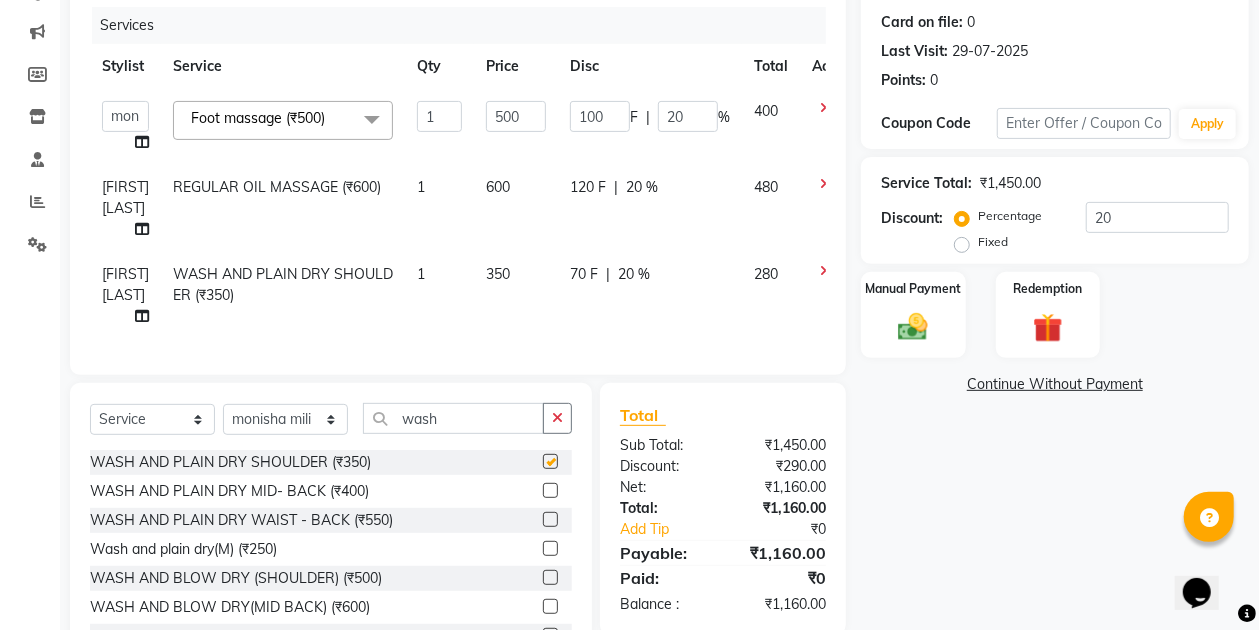 scroll, scrollTop: 260, scrollLeft: 0, axis: vertical 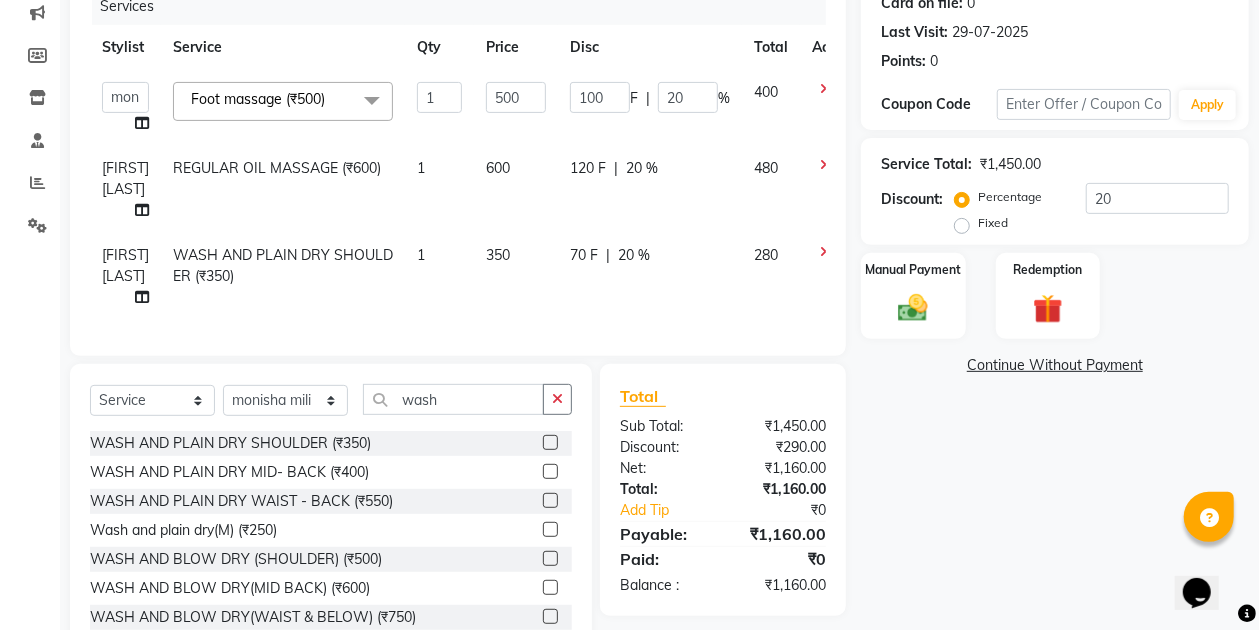 checkbox on "false" 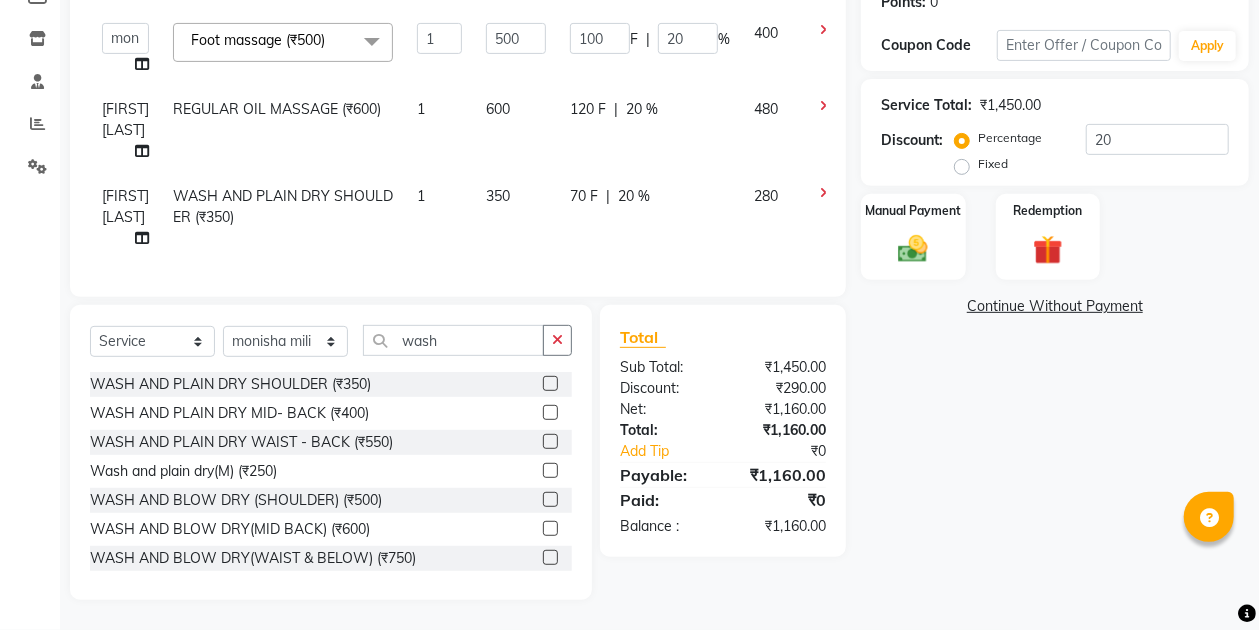 scroll, scrollTop: 328, scrollLeft: 0, axis: vertical 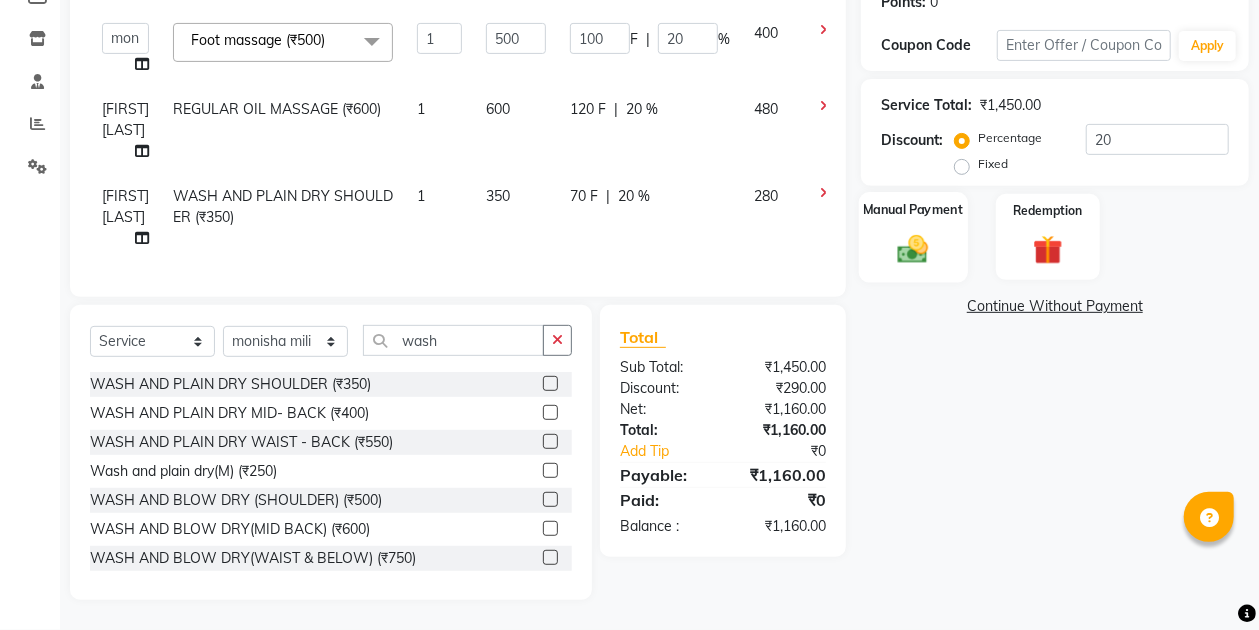 click on "Manual Payment" 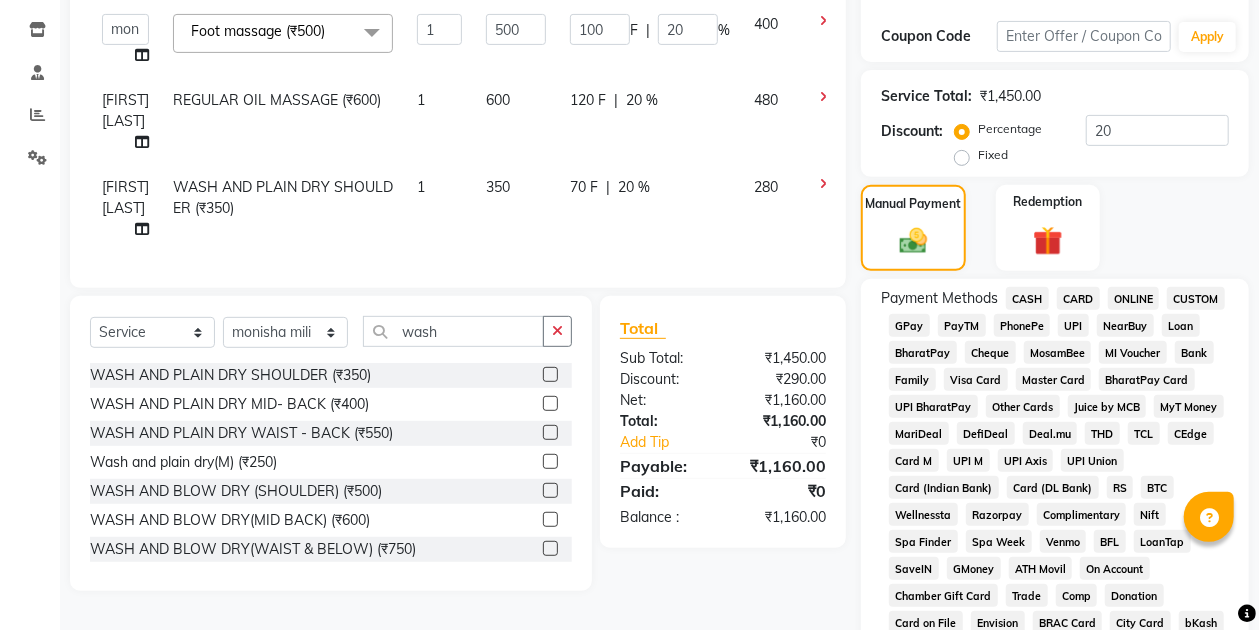 click on "GPay" 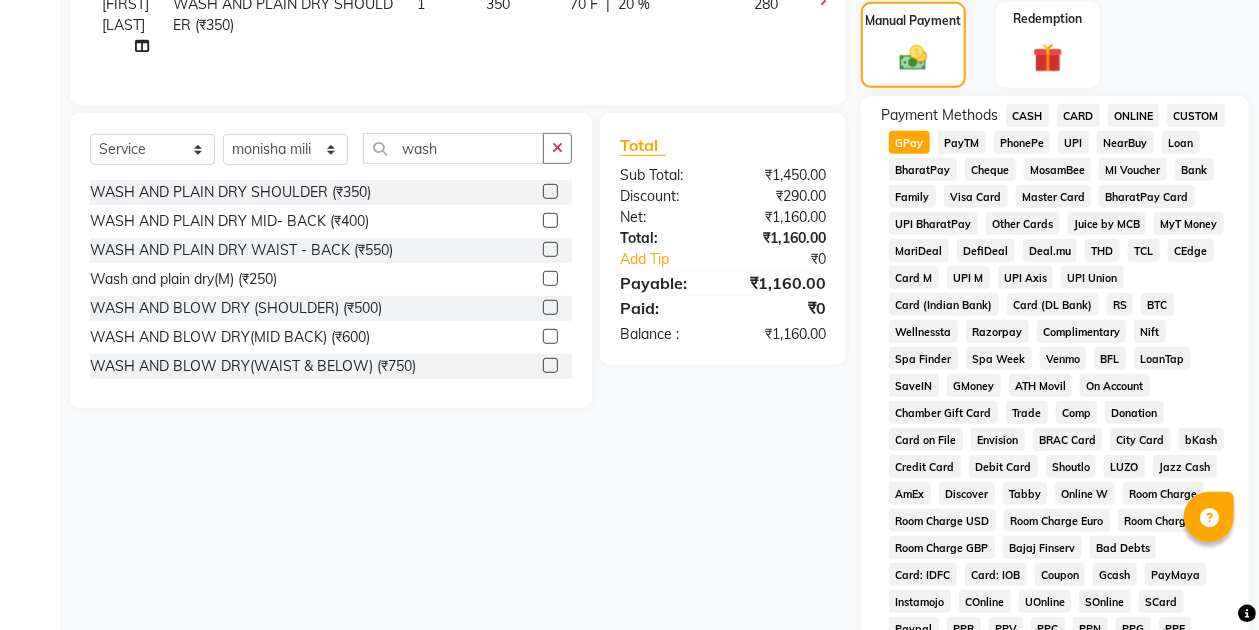 scroll, scrollTop: 262, scrollLeft: 0, axis: vertical 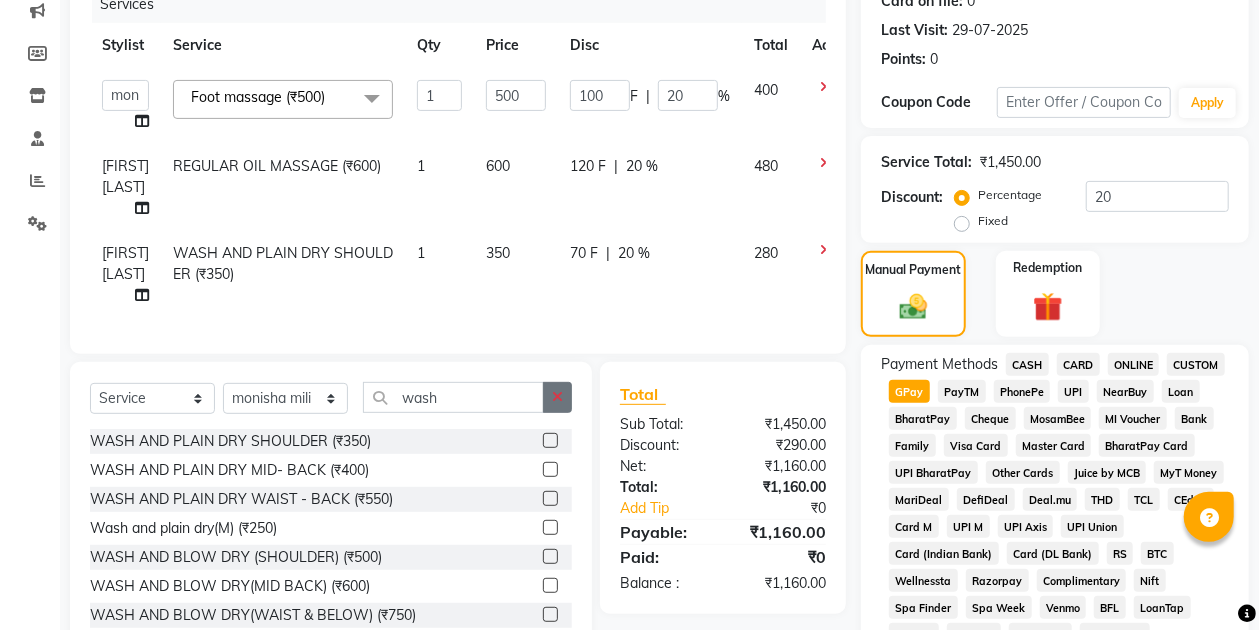 click 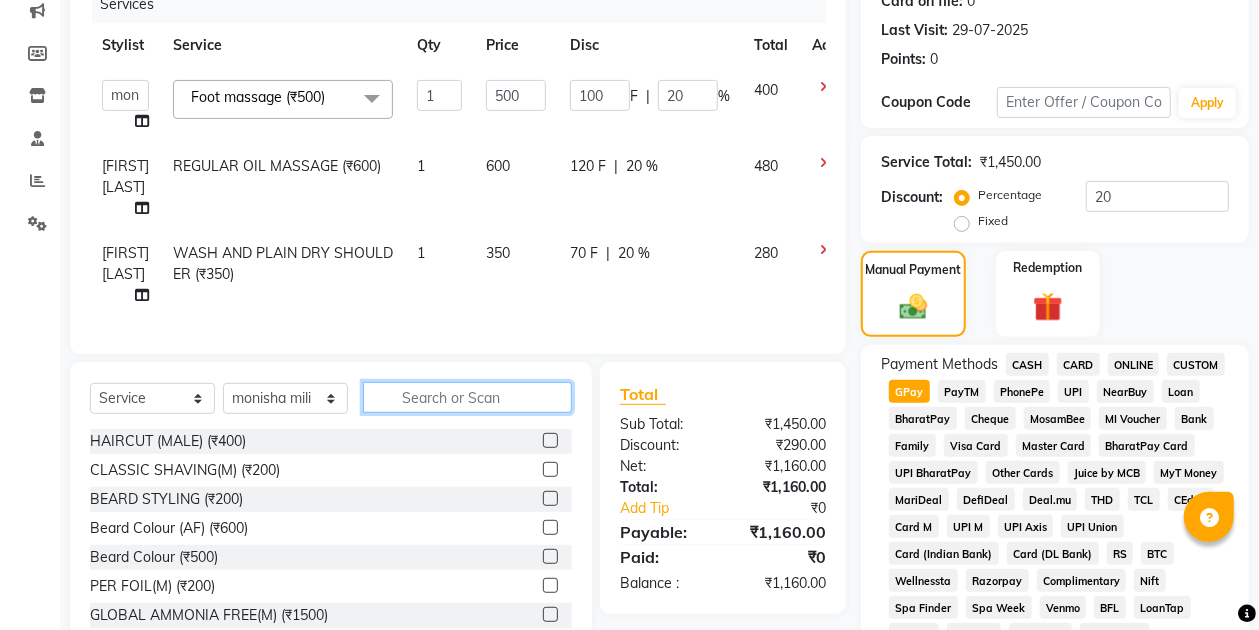 click 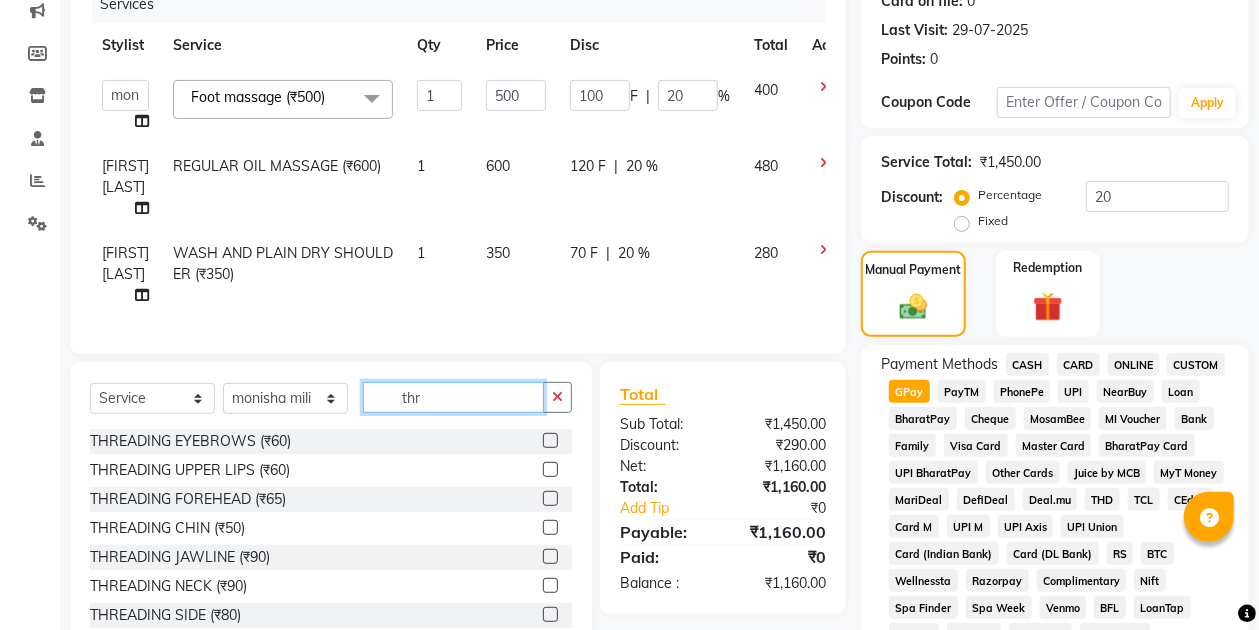 type on "thr" 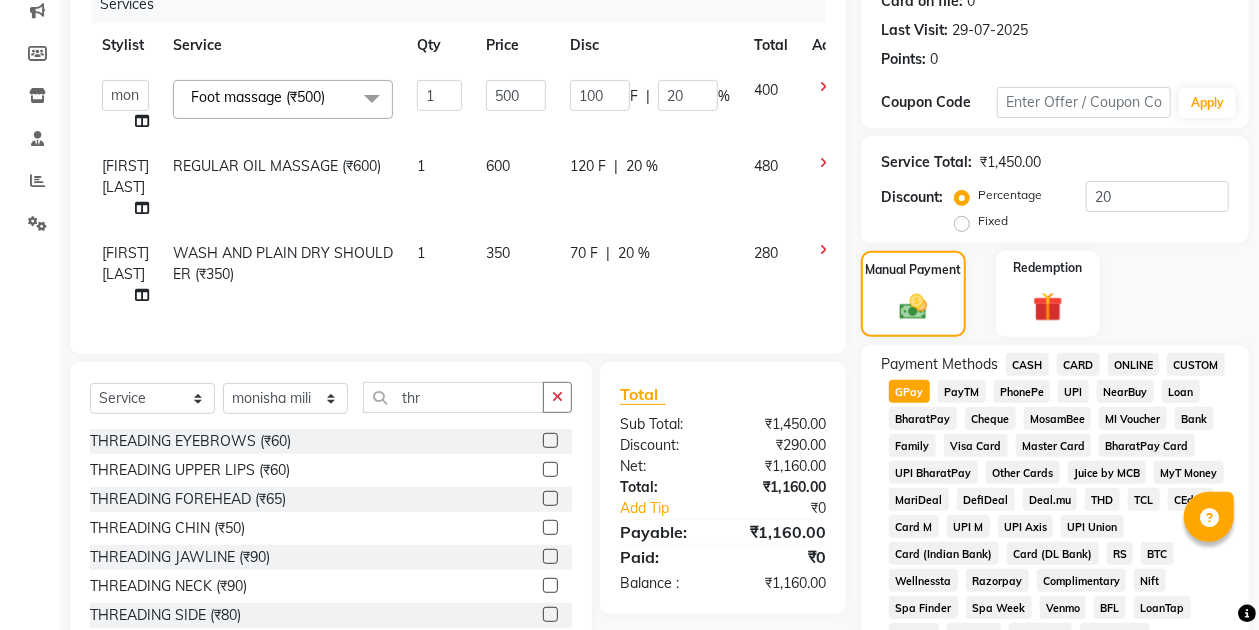 click 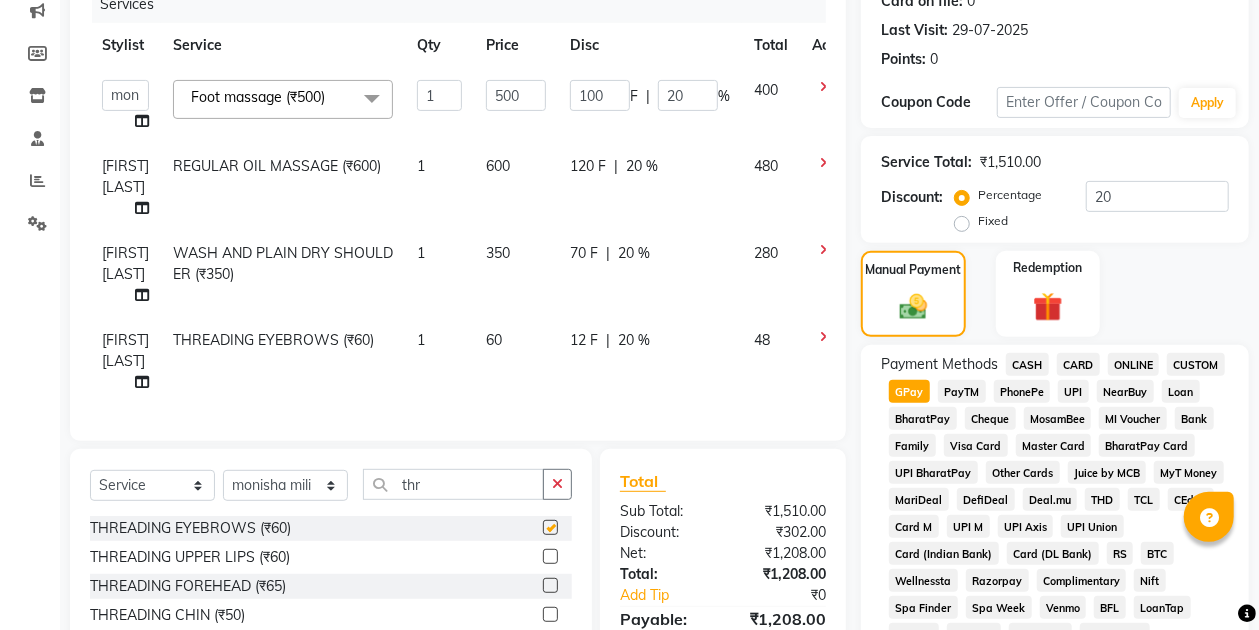 checkbox on "false" 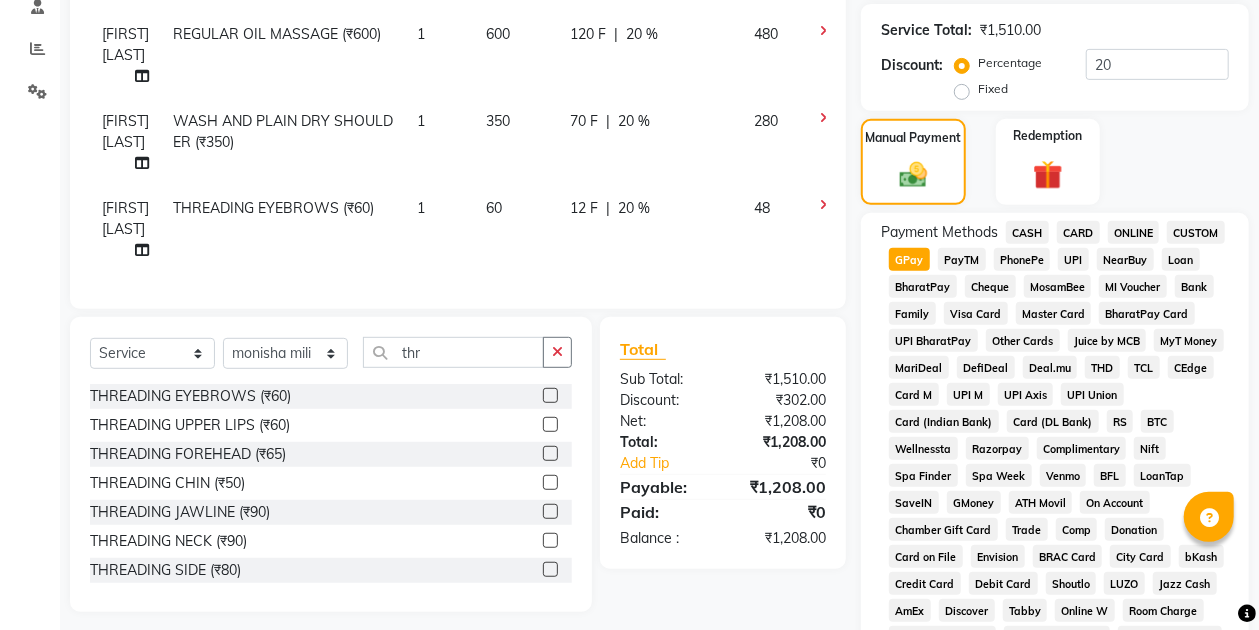 scroll, scrollTop: 395, scrollLeft: 0, axis: vertical 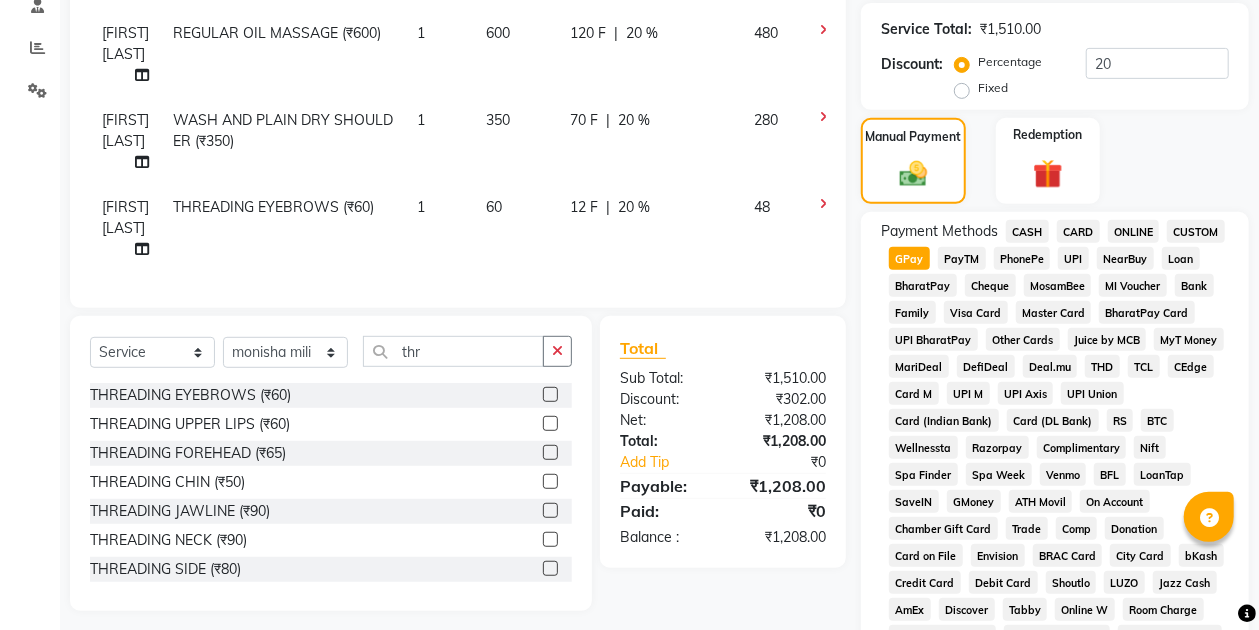 click 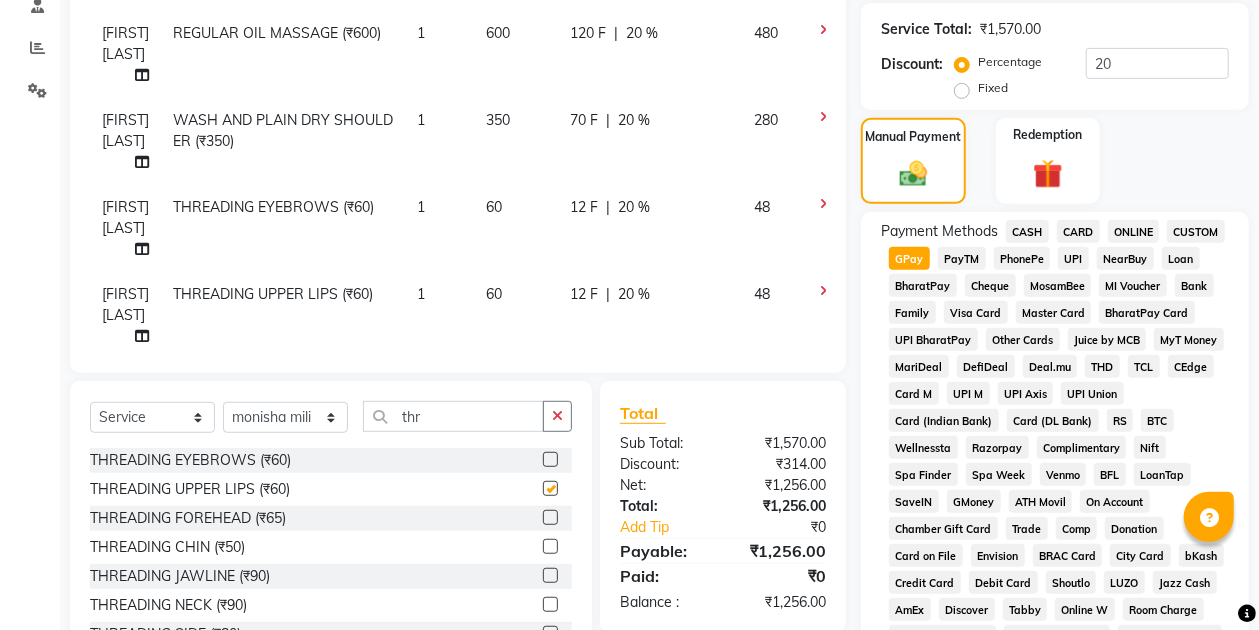 checkbox on "false" 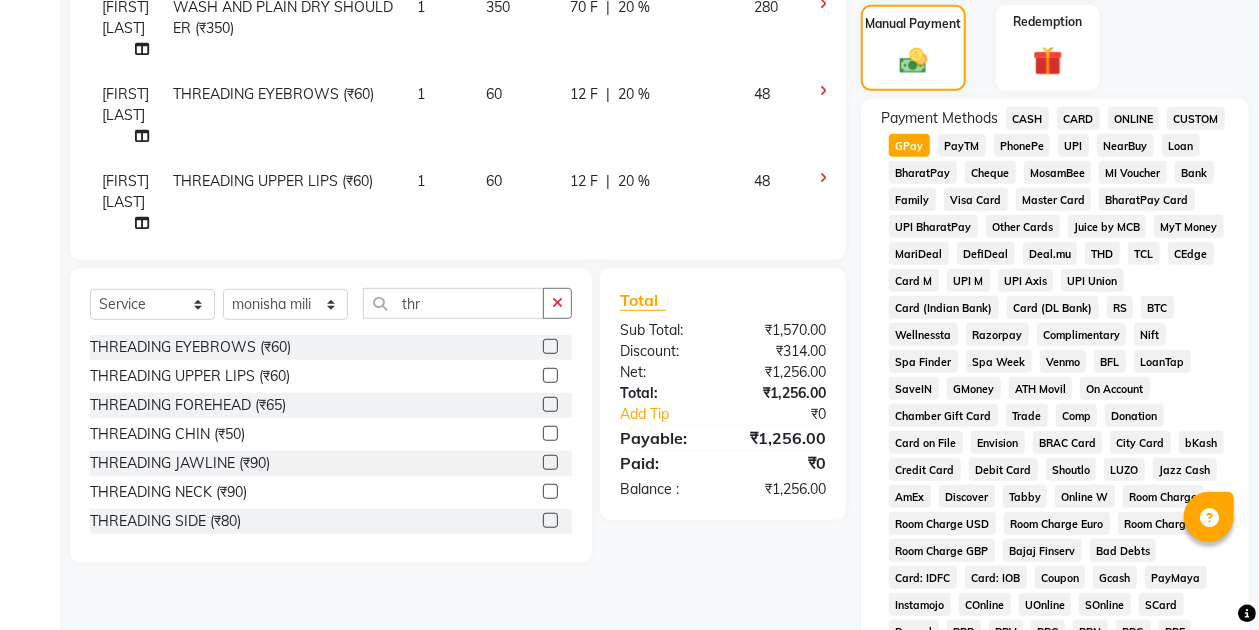 scroll, scrollTop: 528, scrollLeft: 0, axis: vertical 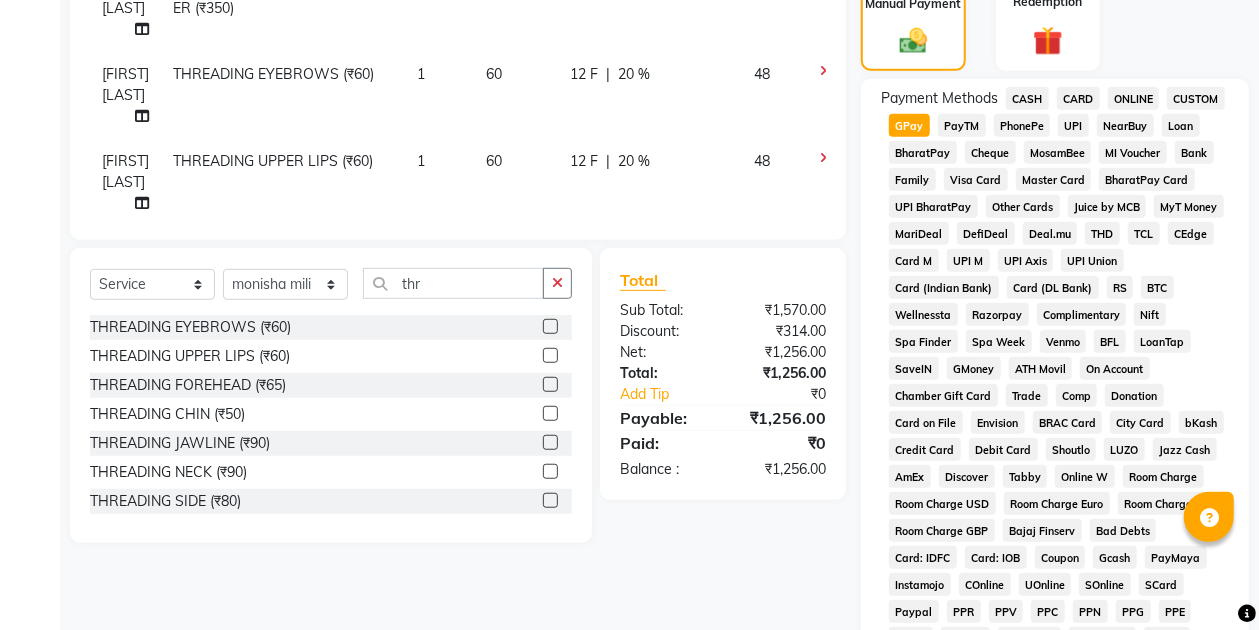 click 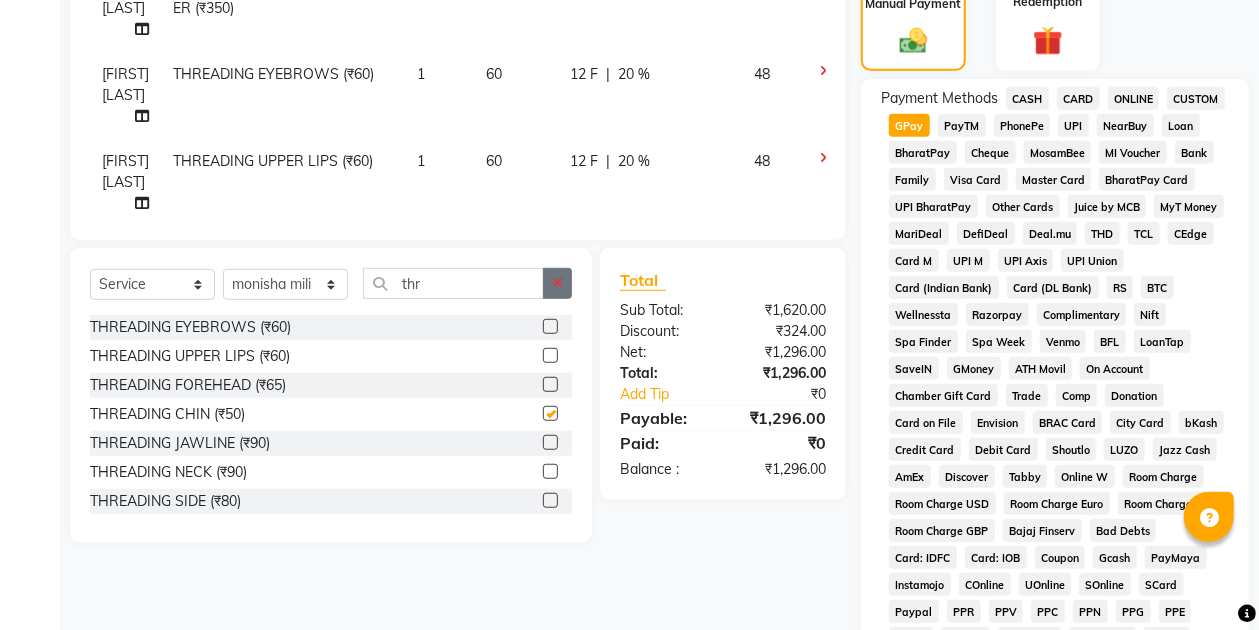 checkbox on "false" 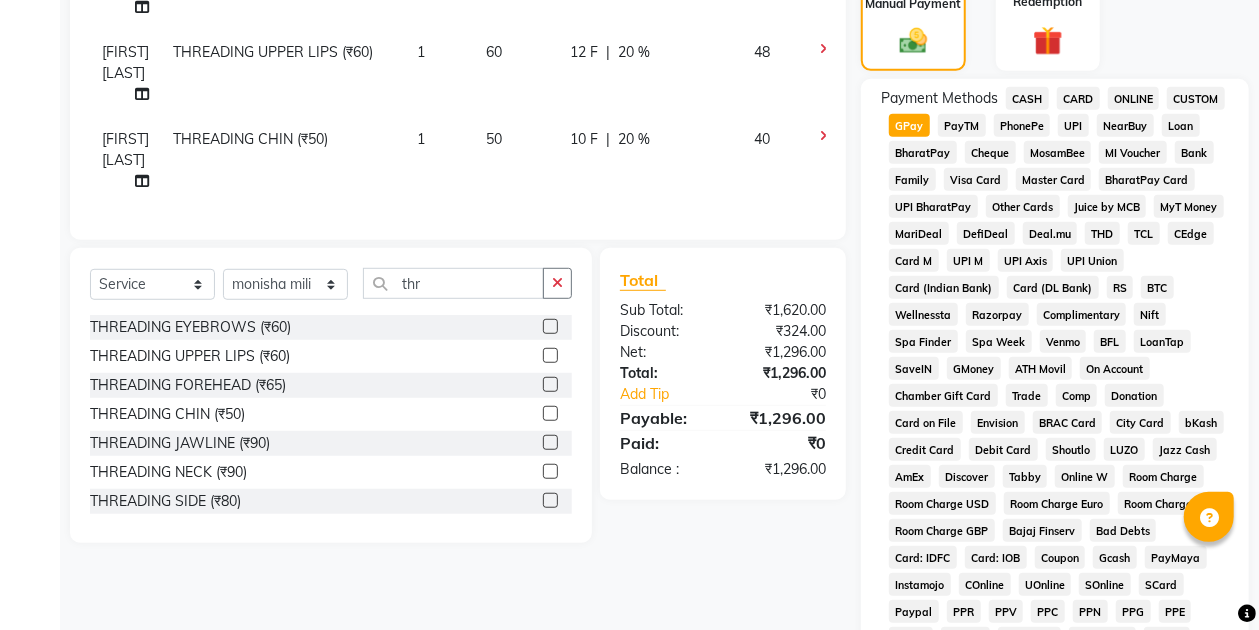 scroll, scrollTop: 0, scrollLeft: 0, axis: both 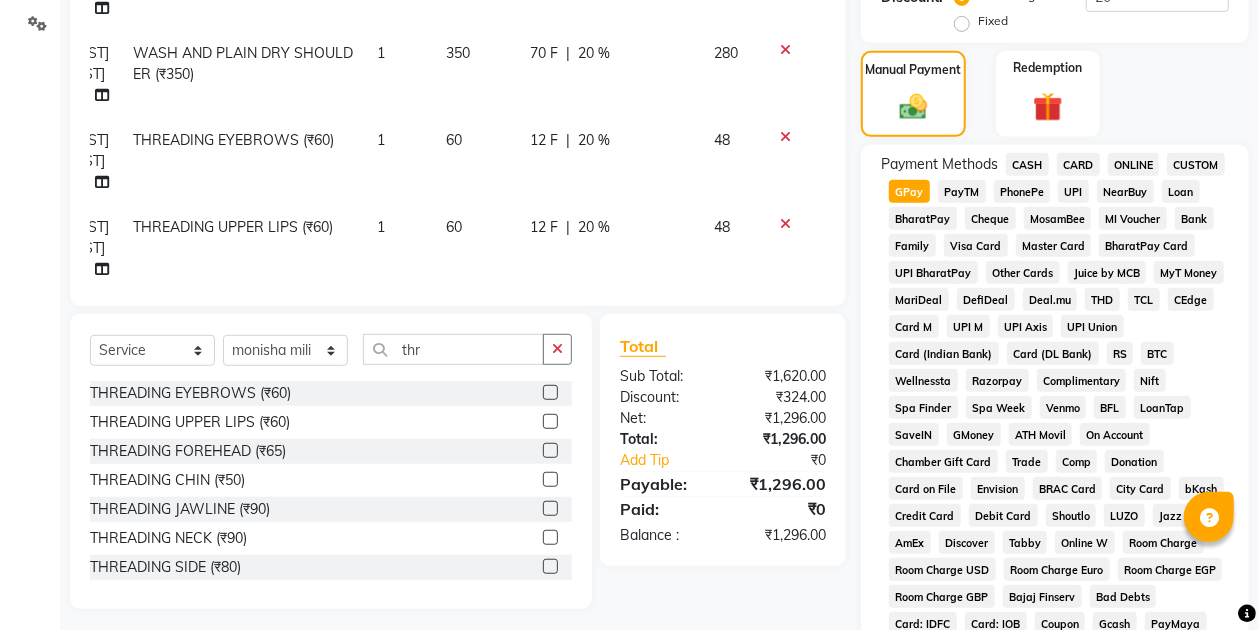 click 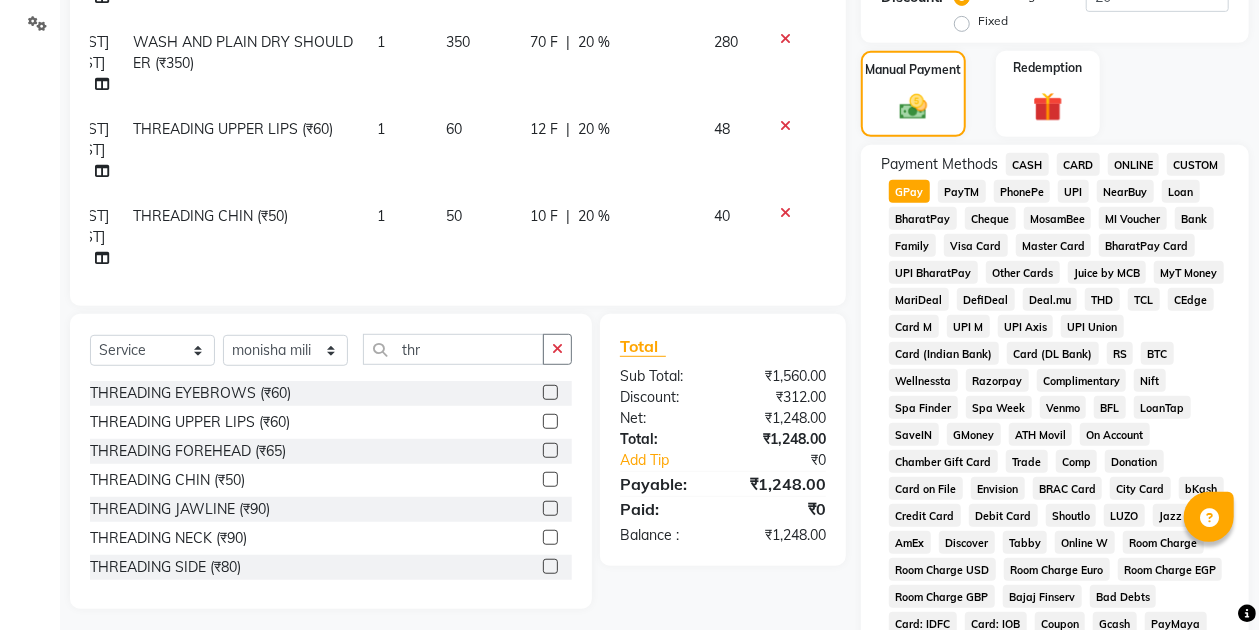 scroll, scrollTop: 32, scrollLeft: 44, axis: both 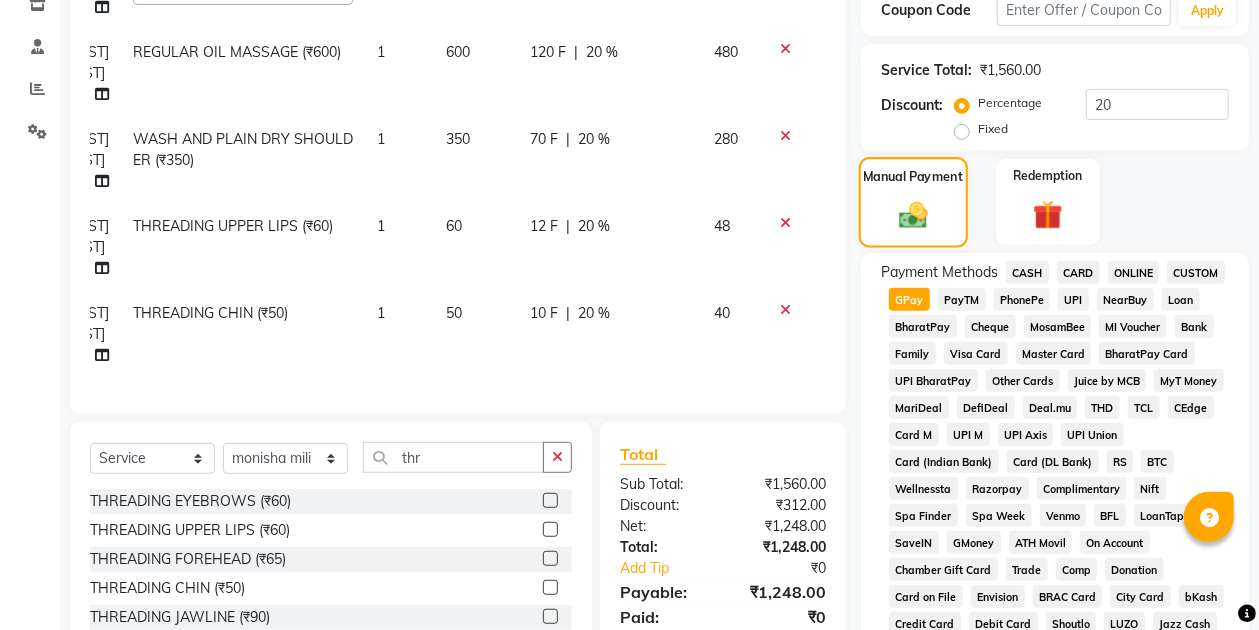 click on "Manual Payment" 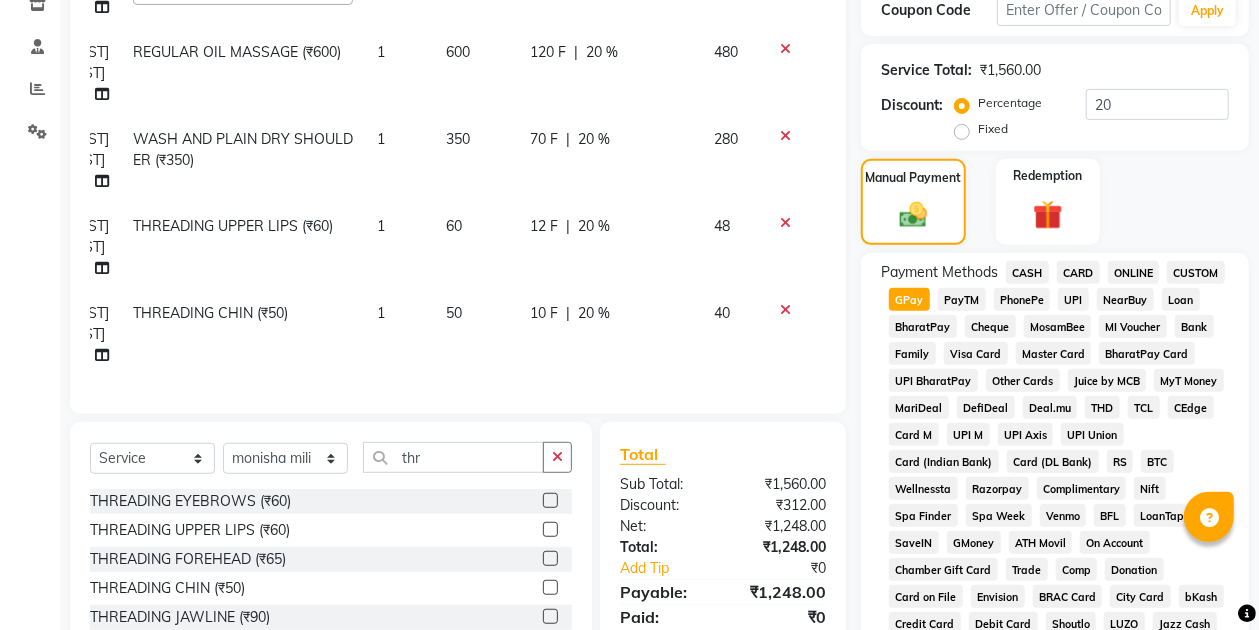 click on "Manual Payment Redemption" 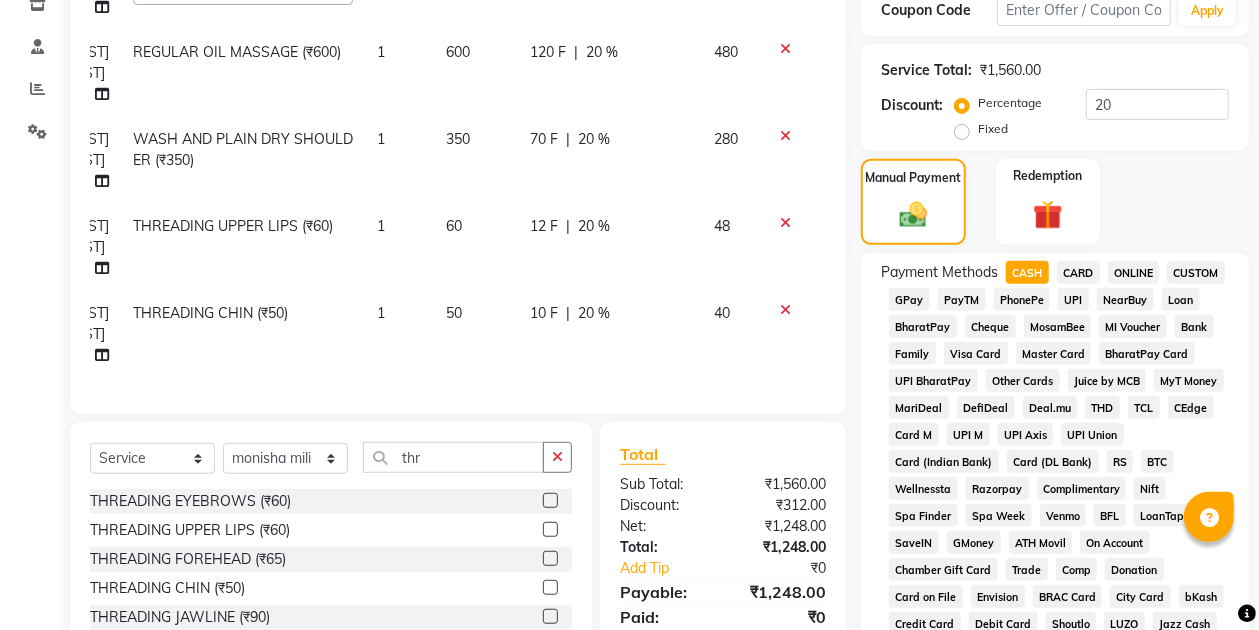 click on "GPay" 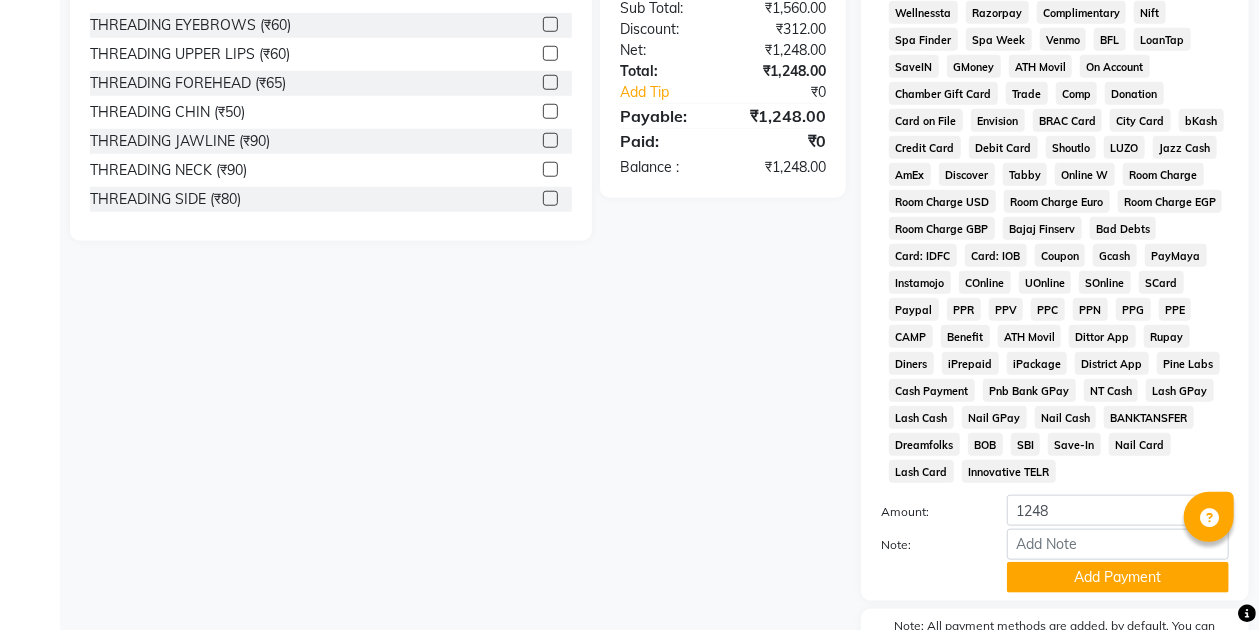 scroll, scrollTop: 954, scrollLeft: 0, axis: vertical 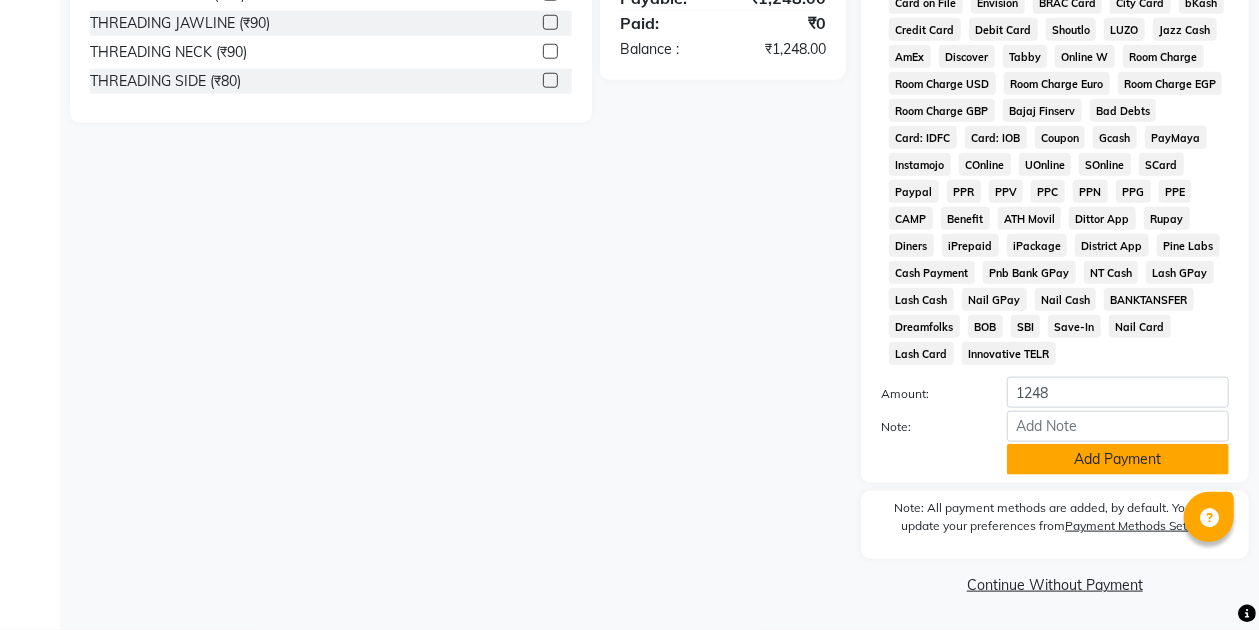 click on "Add Payment" 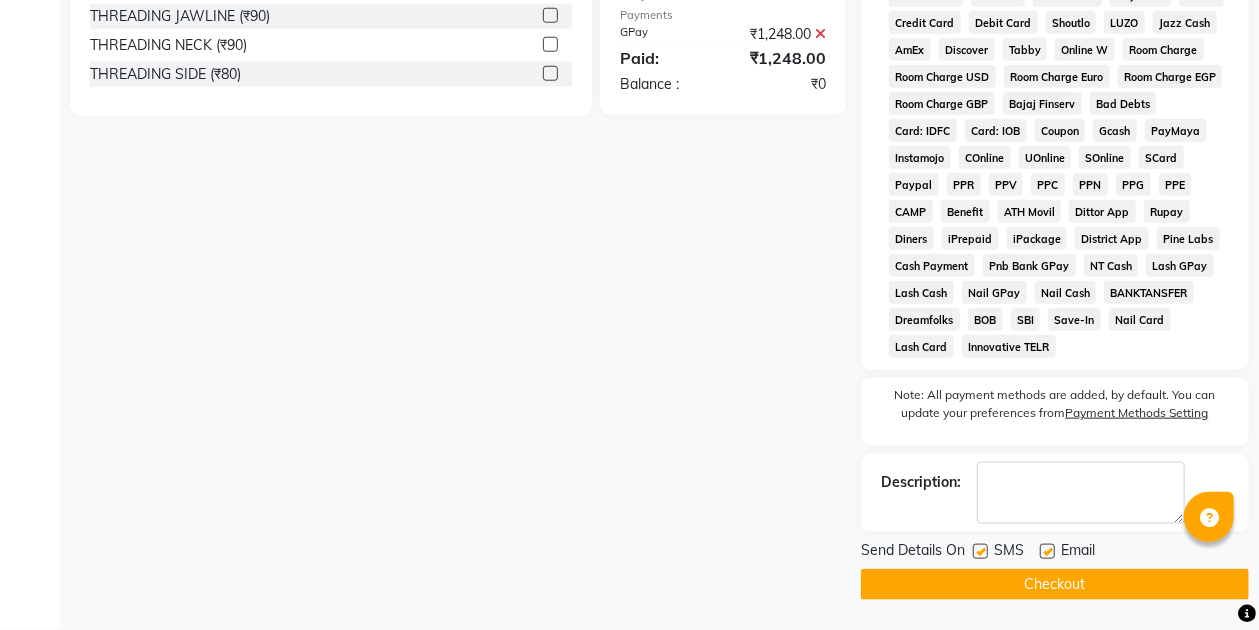 scroll, scrollTop: 960, scrollLeft: 0, axis: vertical 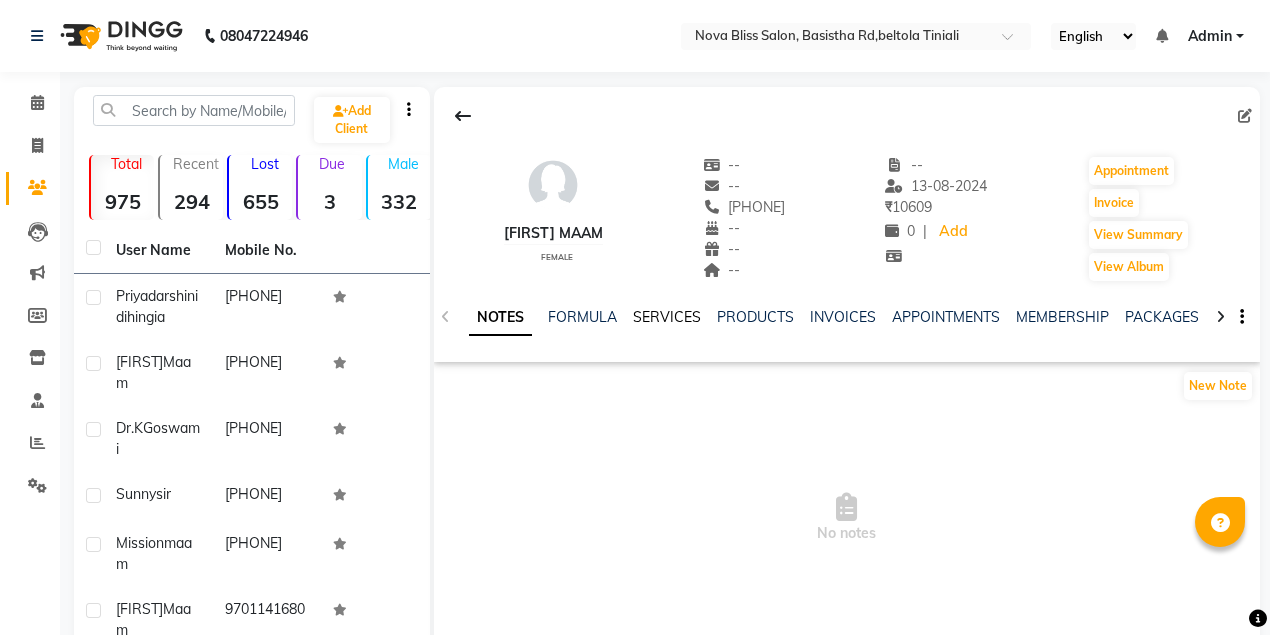 click on "SERVICES" 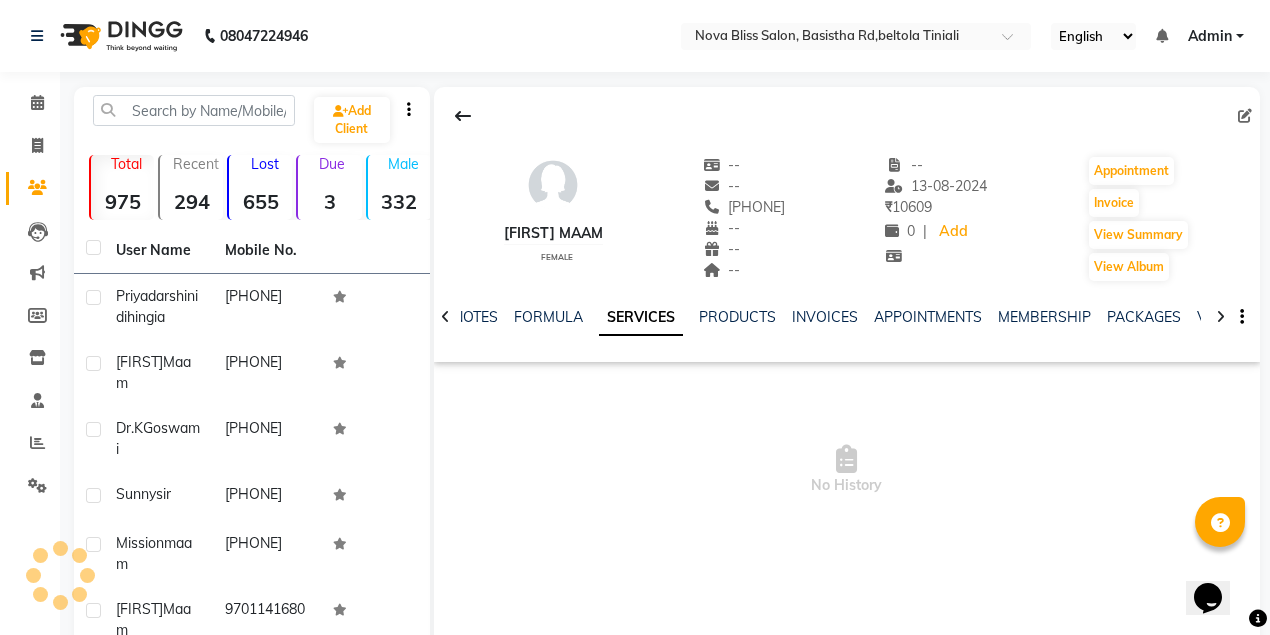 scroll, scrollTop: 0, scrollLeft: 0, axis: both 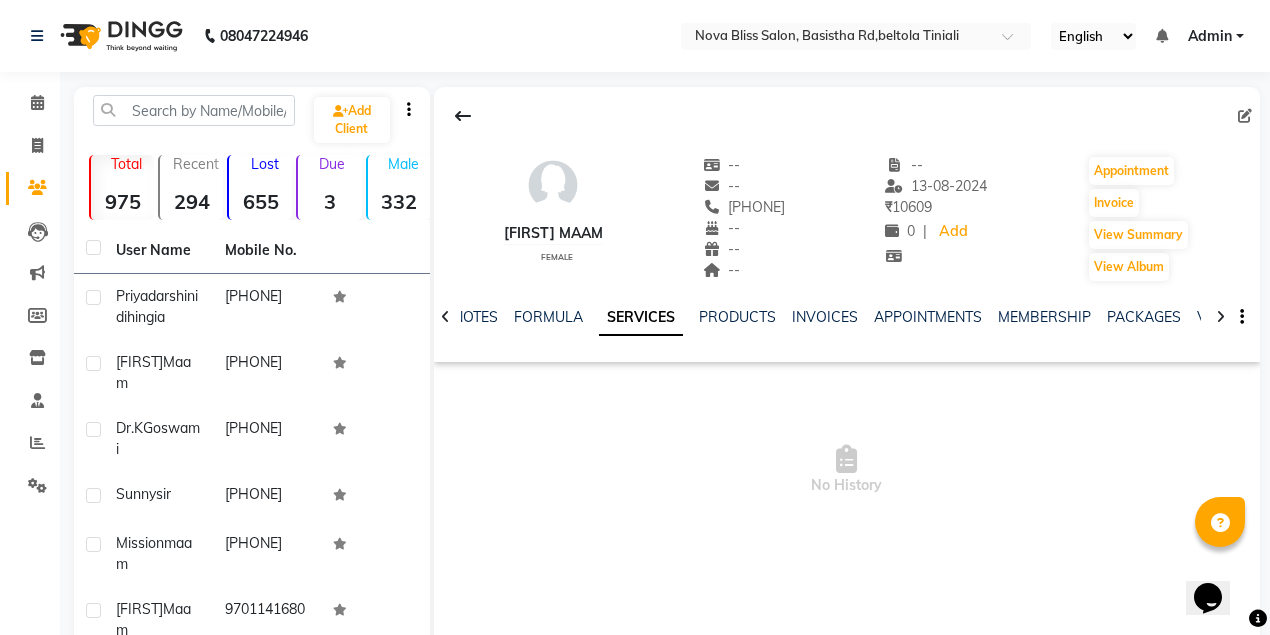 click on "SERVICES" 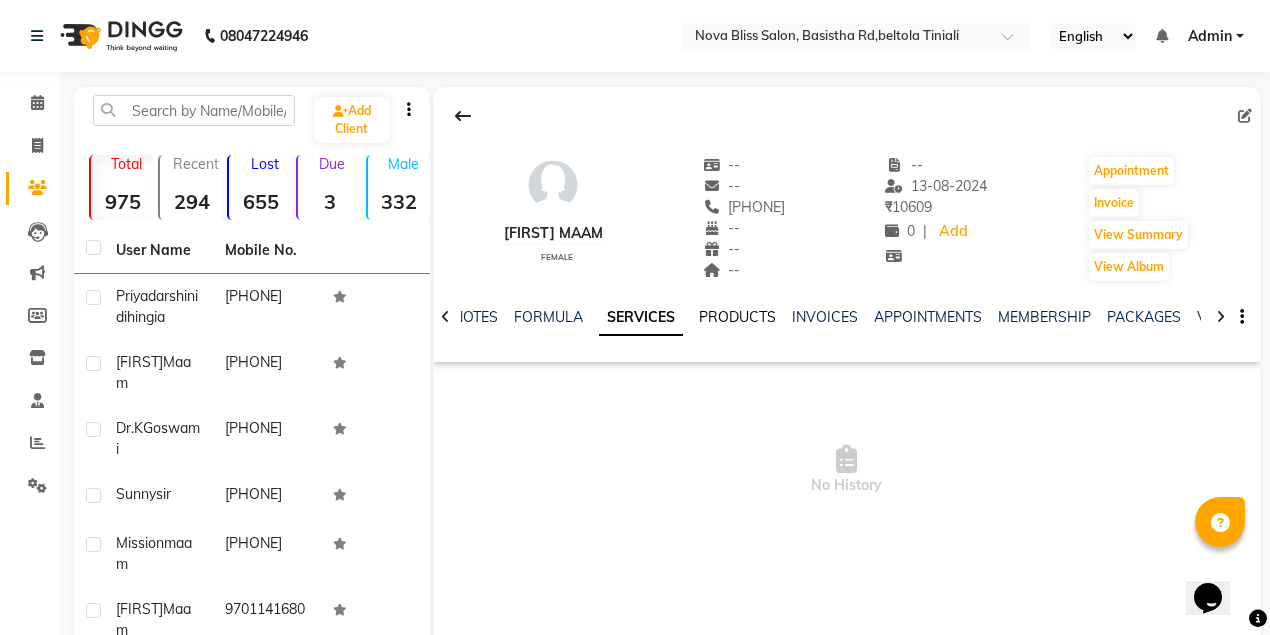 click on "PRODUCTS" 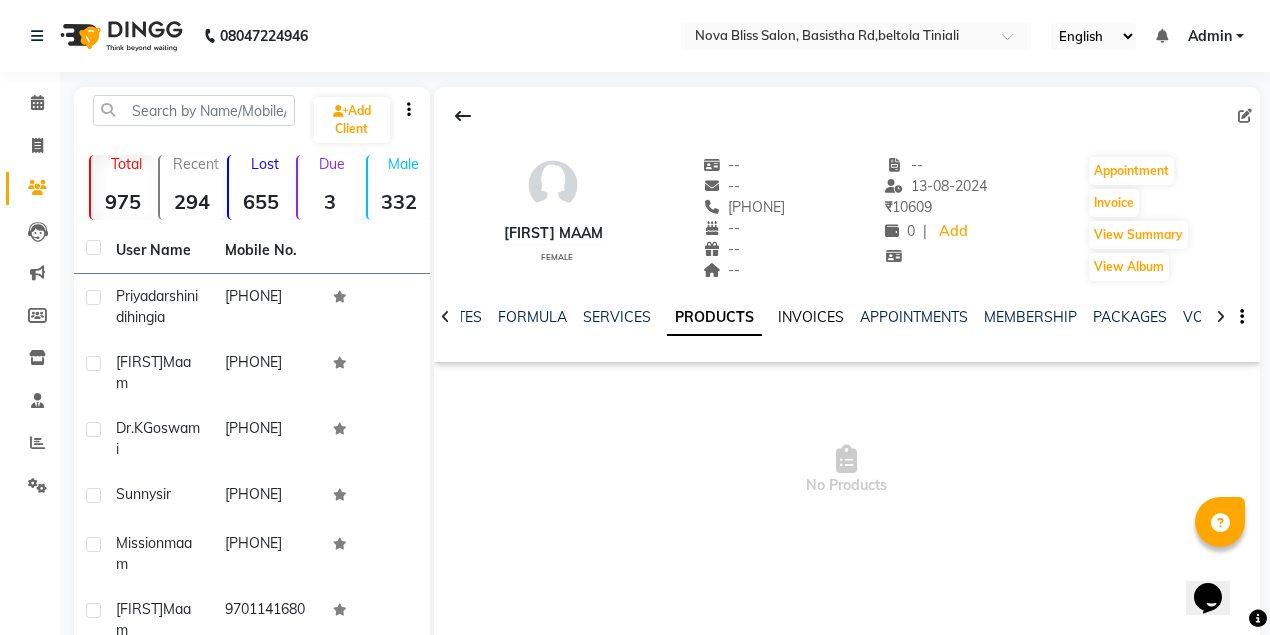 click on "INVOICES" 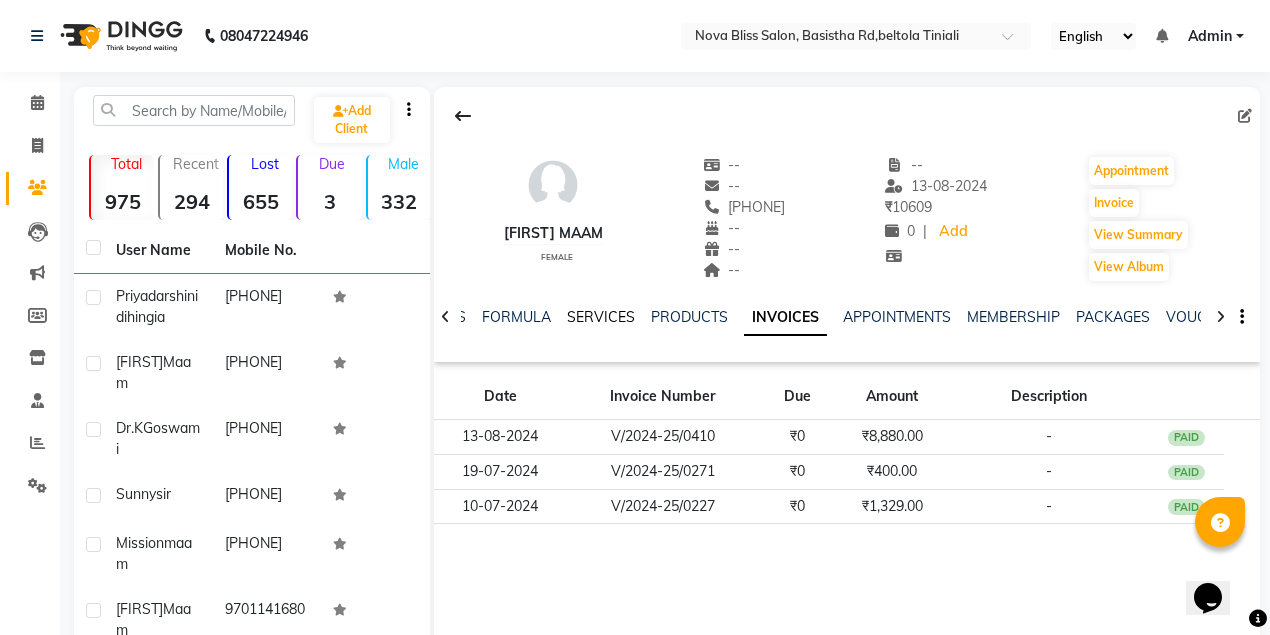 click on "SERVICES" 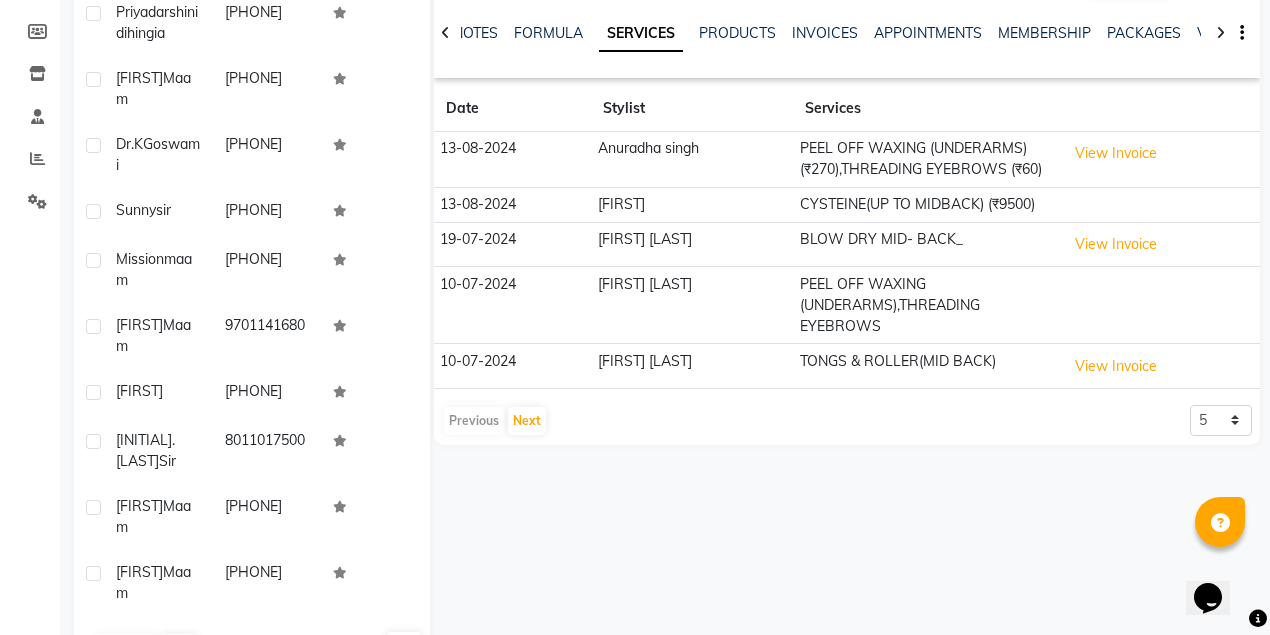 scroll, scrollTop: 316, scrollLeft: 0, axis: vertical 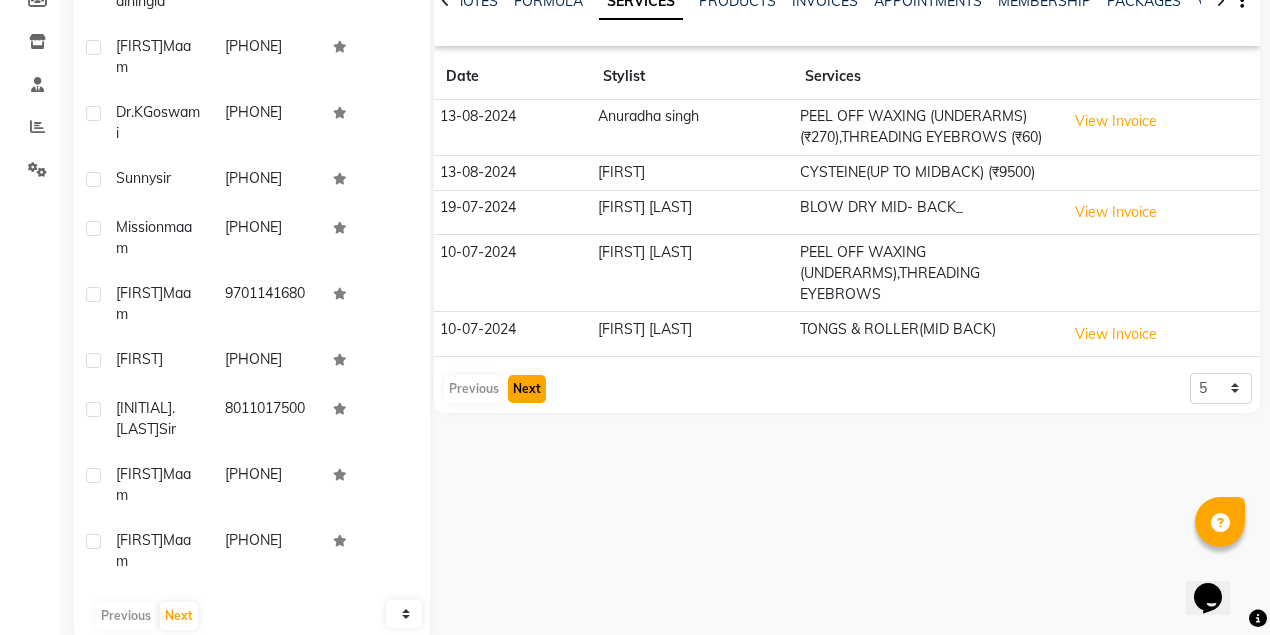 click on "Next" 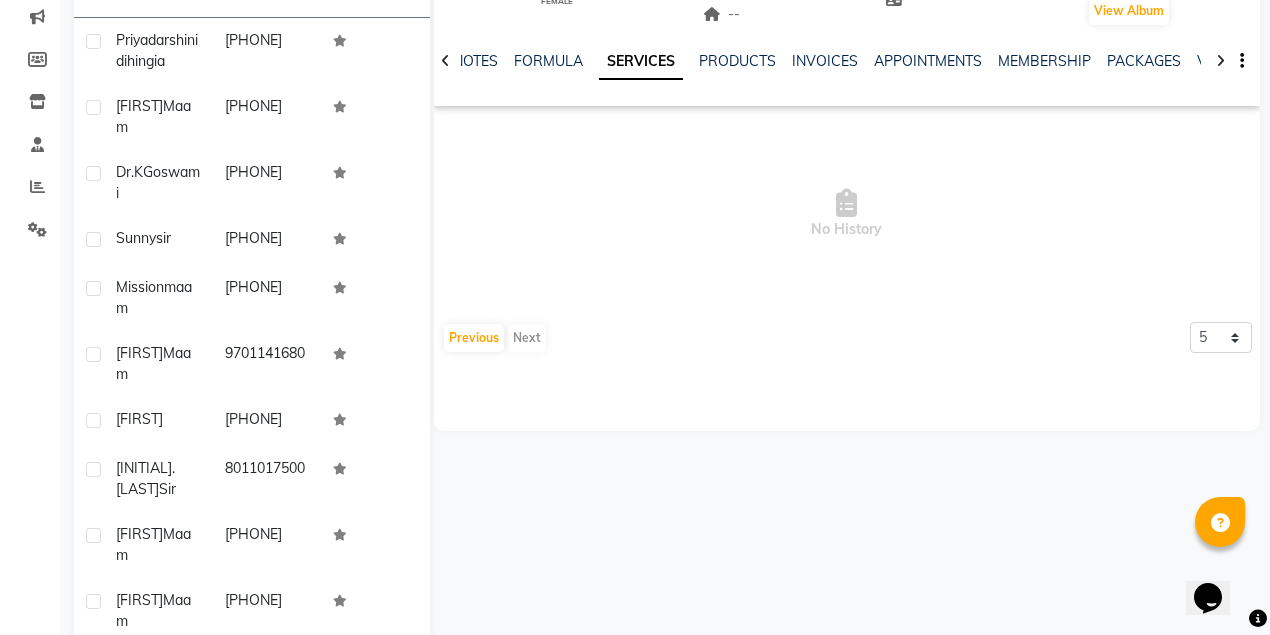scroll, scrollTop: 50, scrollLeft: 0, axis: vertical 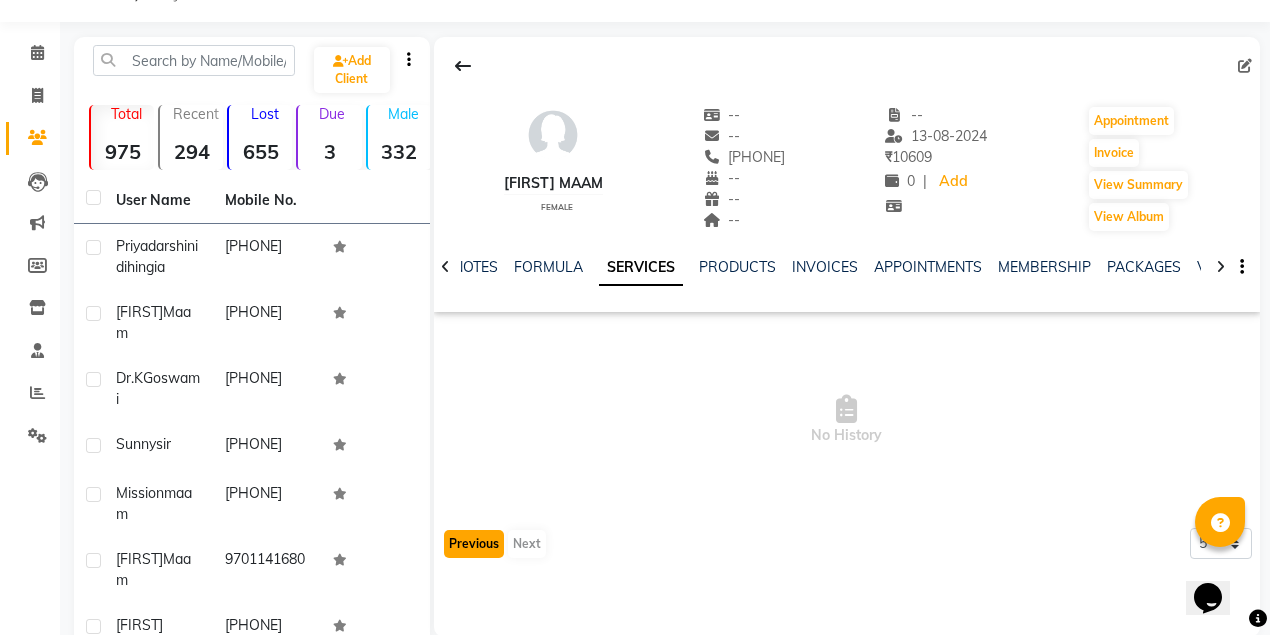 click on "Previous" 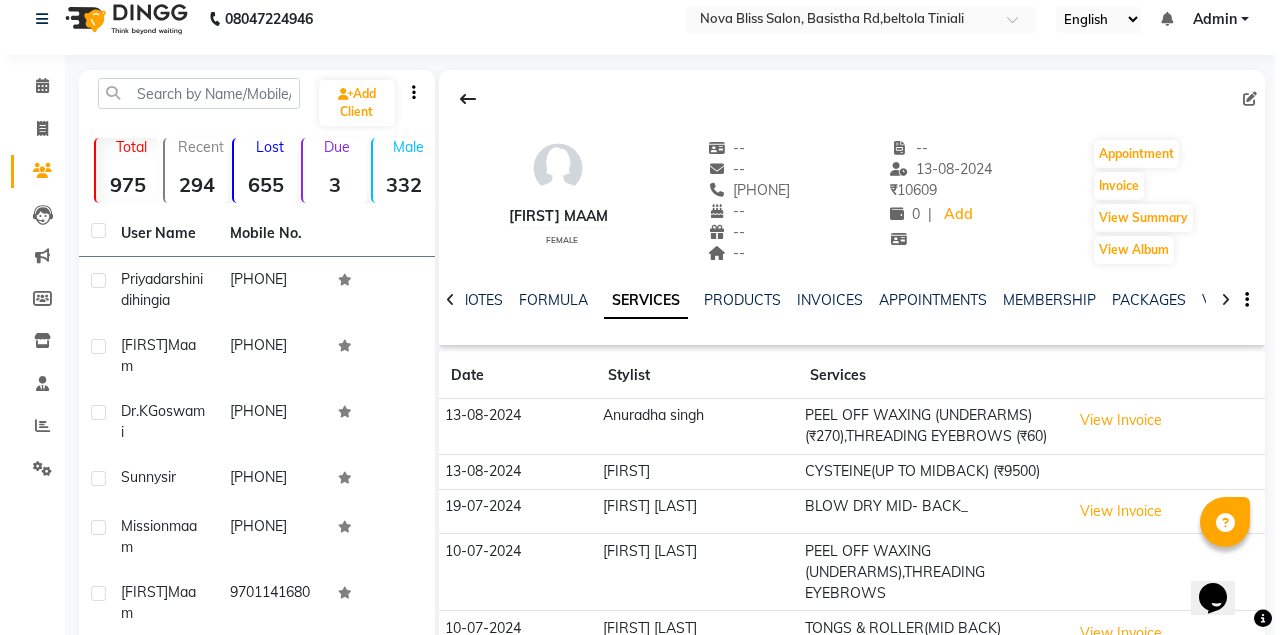 scroll, scrollTop: 0, scrollLeft: 0, axis: both 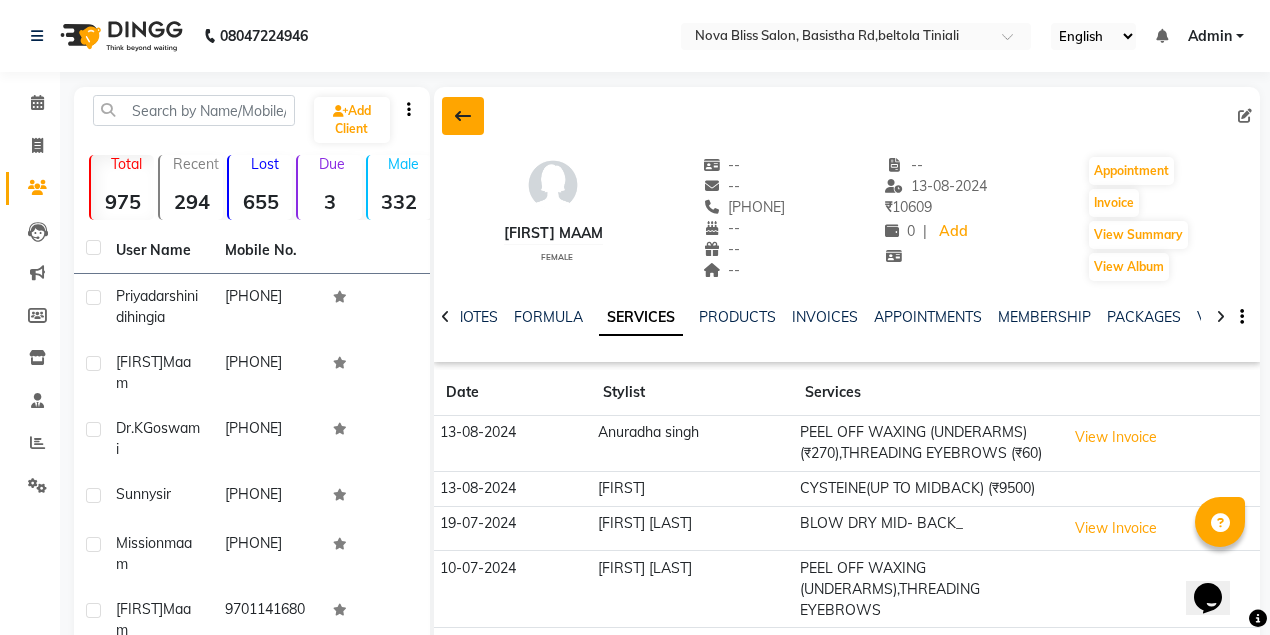 click 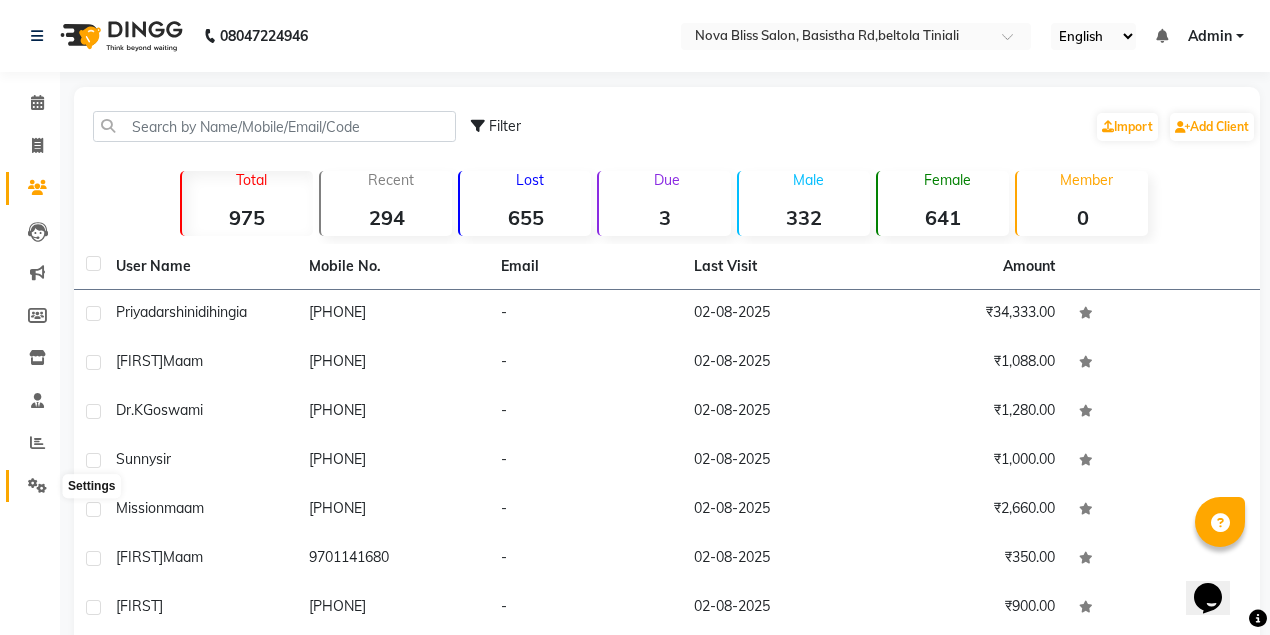 click 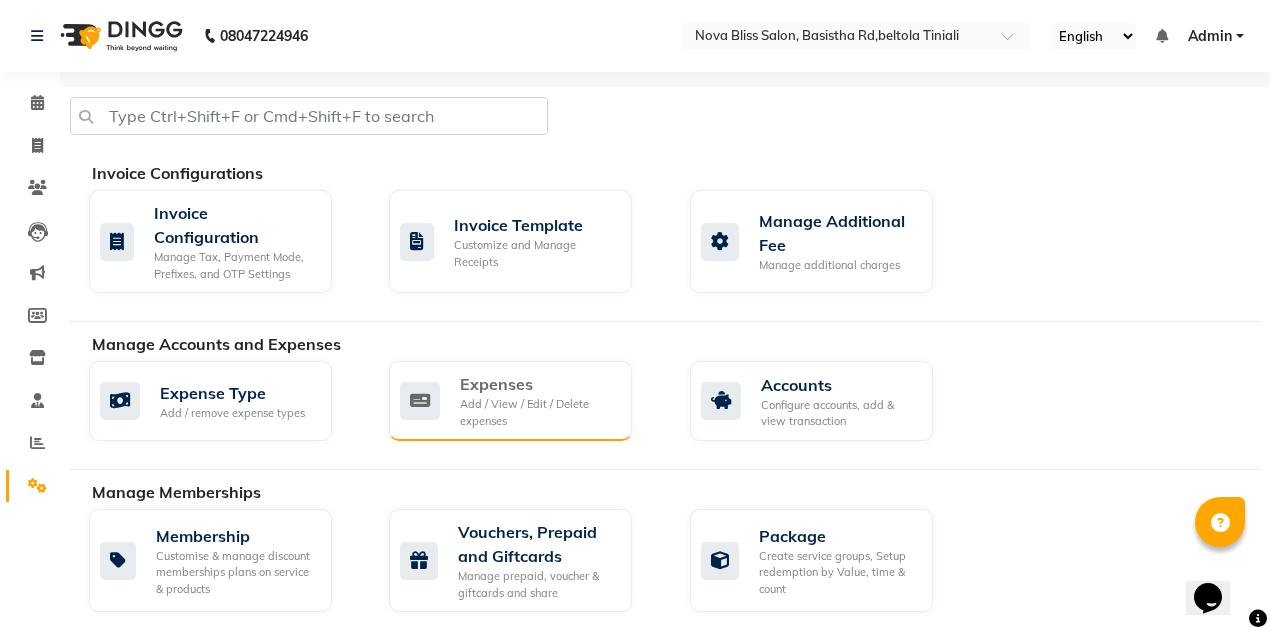 click on "Expenses" 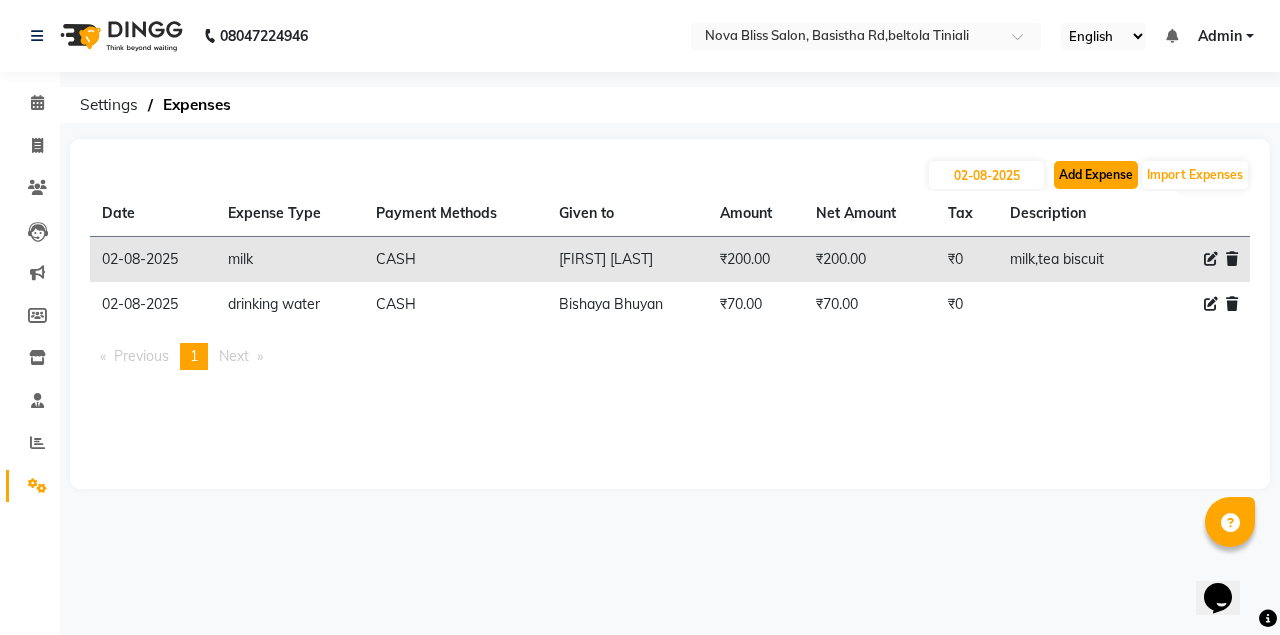 click on "Add Expense" 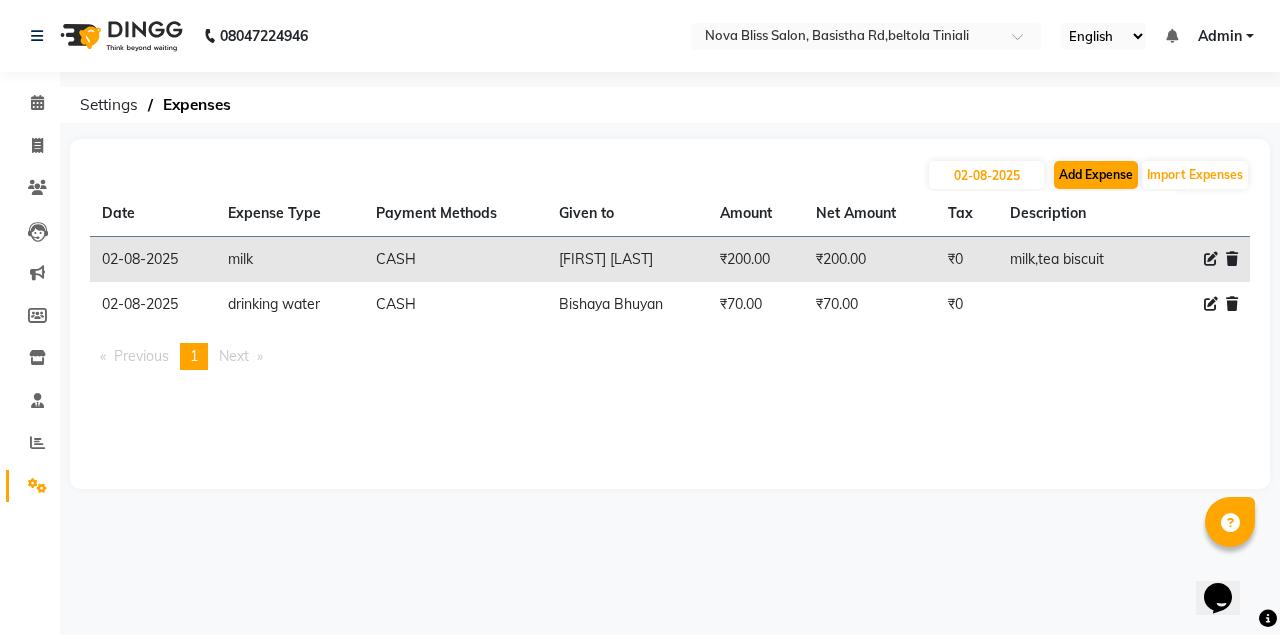 select on "1" 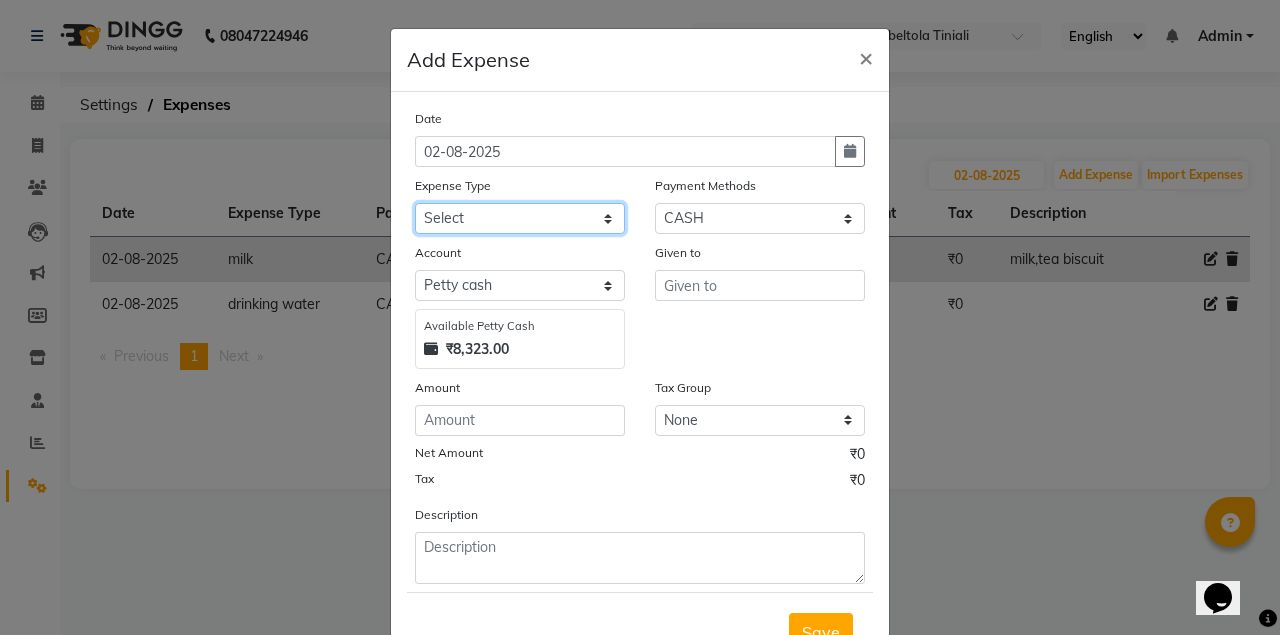 click on "Select AC repeair Advance Salary BEAUY ZONE biolume product cash return to client Client Snacks consumables prodcut Daan Dg servicing drinking water Dustbin dustbin bag electriycity repair Equipment Face Mask Fuel gloves HOME Home money Illuvia product kanpeki product krone product laundry loreal product Maintenance Marketing medicine milk Miscellaneous MOBILE RECHAGE MORROCCAN PRODUCT MRA Neoplex product Other OVERTIME Pandit ji Pani Pantry PAY TO Product puspak traders QOD PRODUCT Rent Retail product Room Spray Sakoni Salary schwarzkopf product Staff Snacks STREX PRODUCT Tea & Refreshment Utilities vega product VEGA PRODUCT Wahl product water Wella Product" 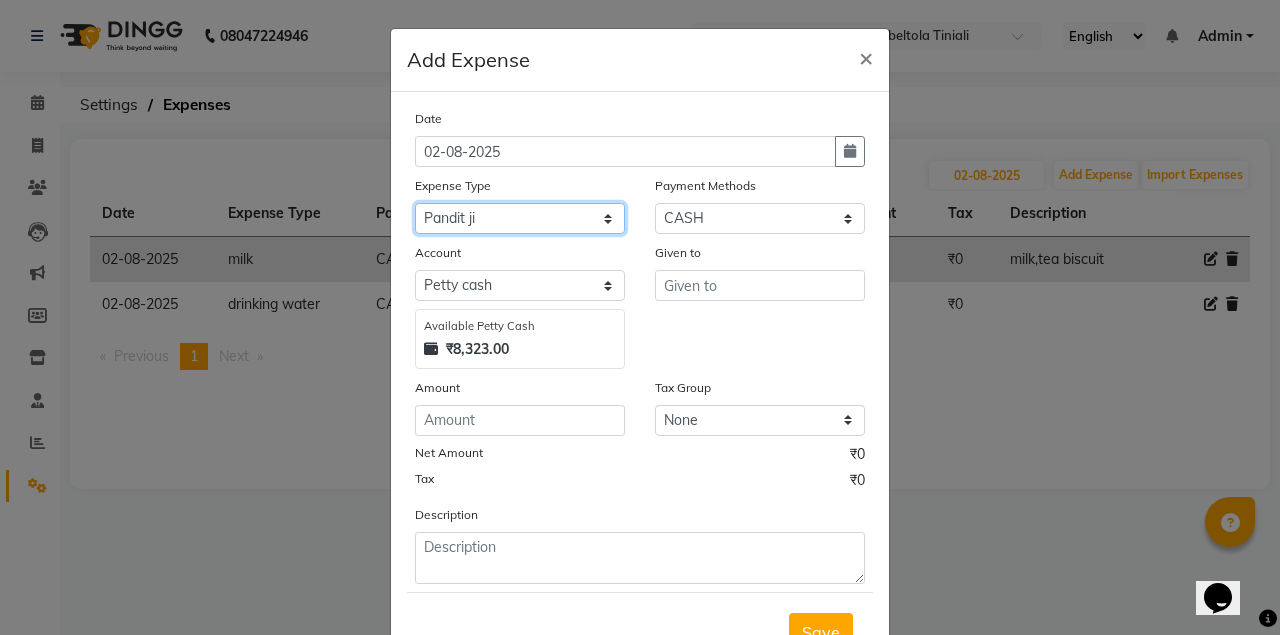 click on "Select AC repeair Advance Salary BEAUY ZONE biolume product cash return to client Client Snacks consumables prodcut Daan Dg servicing drinking water Dustbin dustbin bag electriycity repair Equipment Face Mask Fuel gloves HOME Home money Illuvia product kanpeki product krone product laundry loreal product Maintenance Marketing medicine milk Miscellaneous MOBILE RECHAGE MORROCCAN PRODUCT MRA Neoplex product Other OVERTIME Pandit ji Pani Pantry PAY TO Product puspak traders QOD PRODUCT Rent Retail product Room Spray Sakoni Salary schwarzkopf product Staff Snacks STREX PRODUCT Tea & Refreshment Utilities vega product VEGA PRODUCT Wahl product water Wella Product" 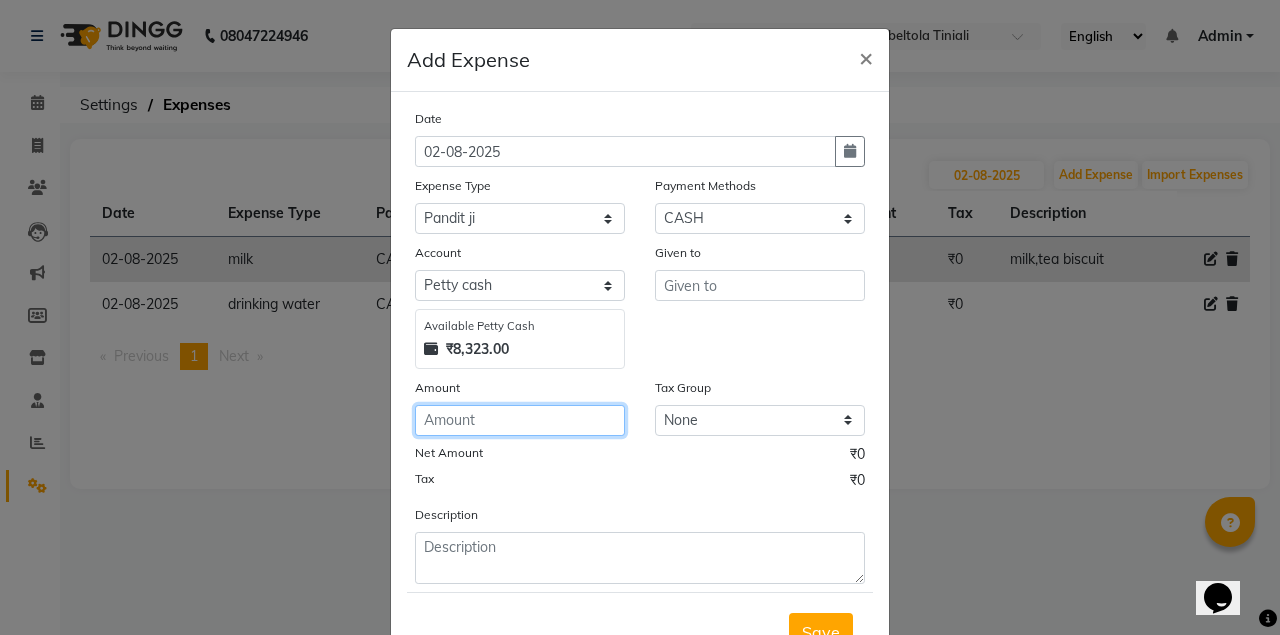 click 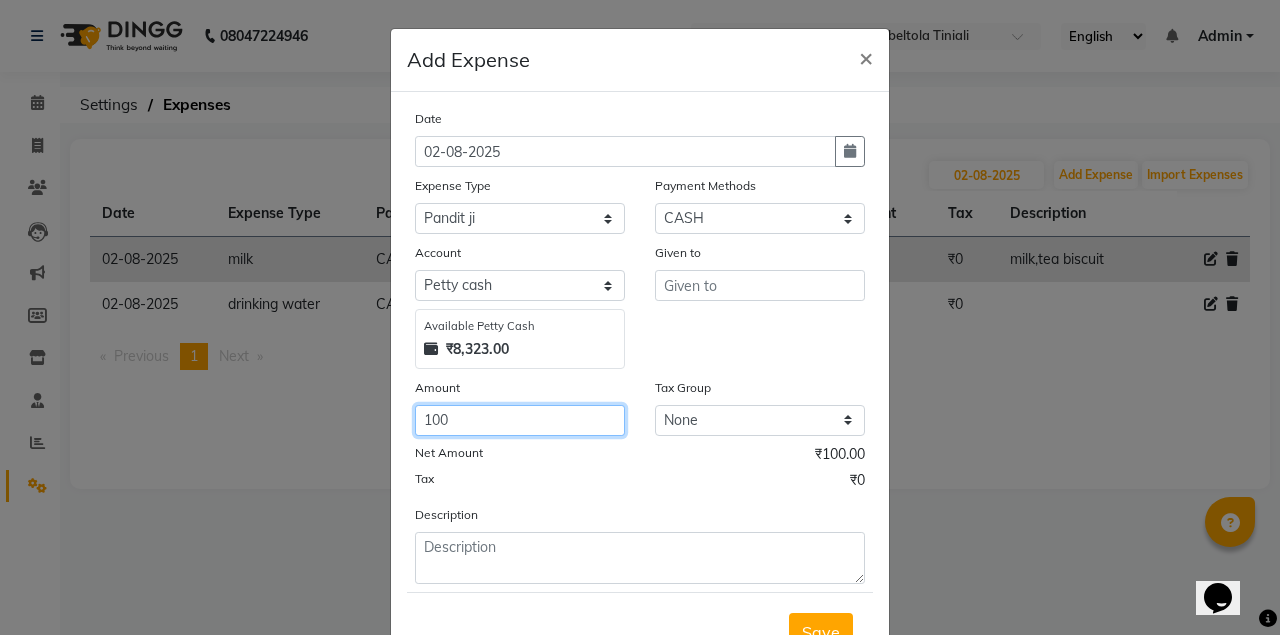 type on "100" 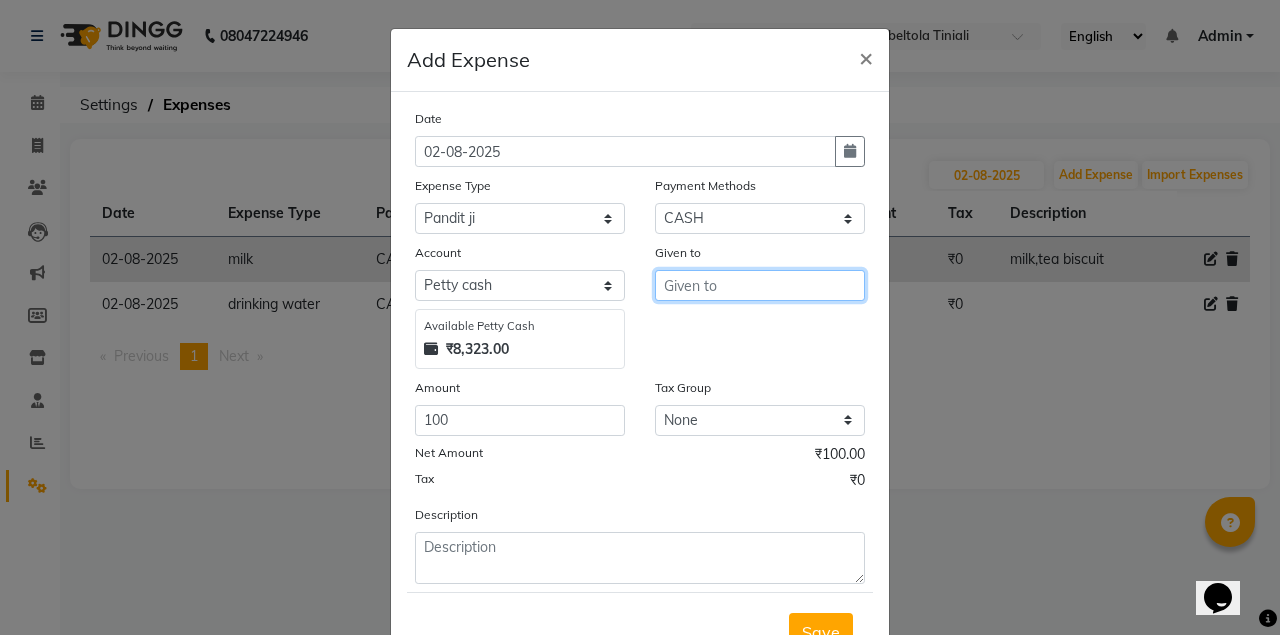 click at bounding box center [760, 285] 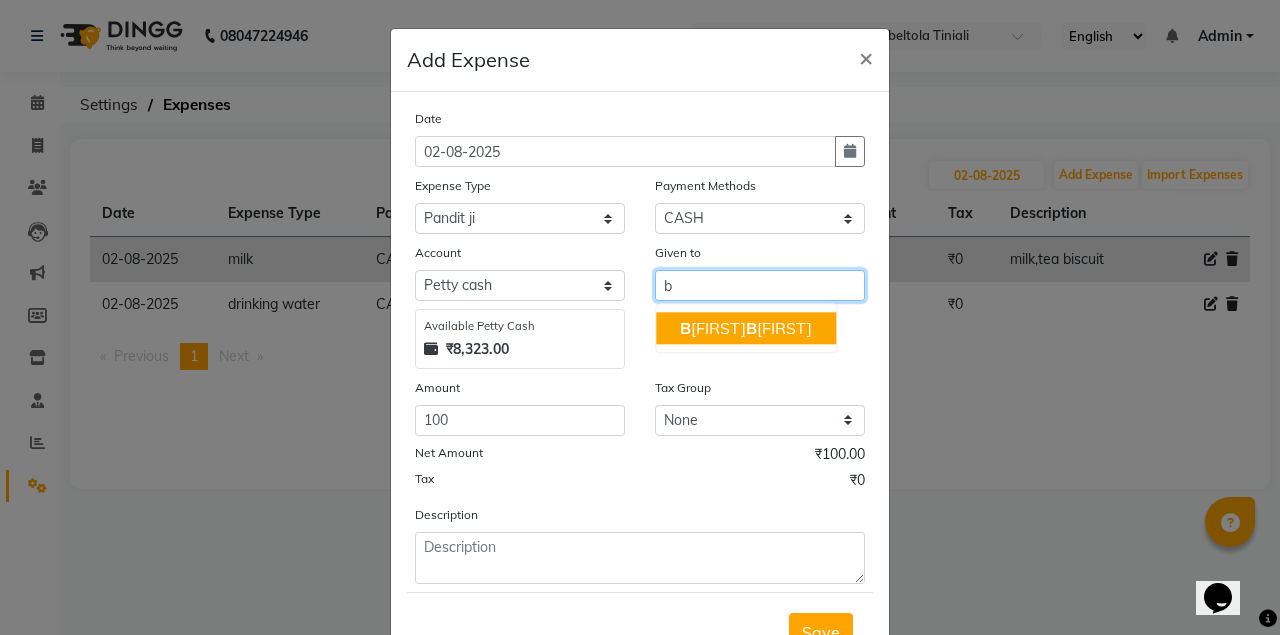 click on "[FIRST] [FIRST] [LAST]" at bounding box center [746, 328] 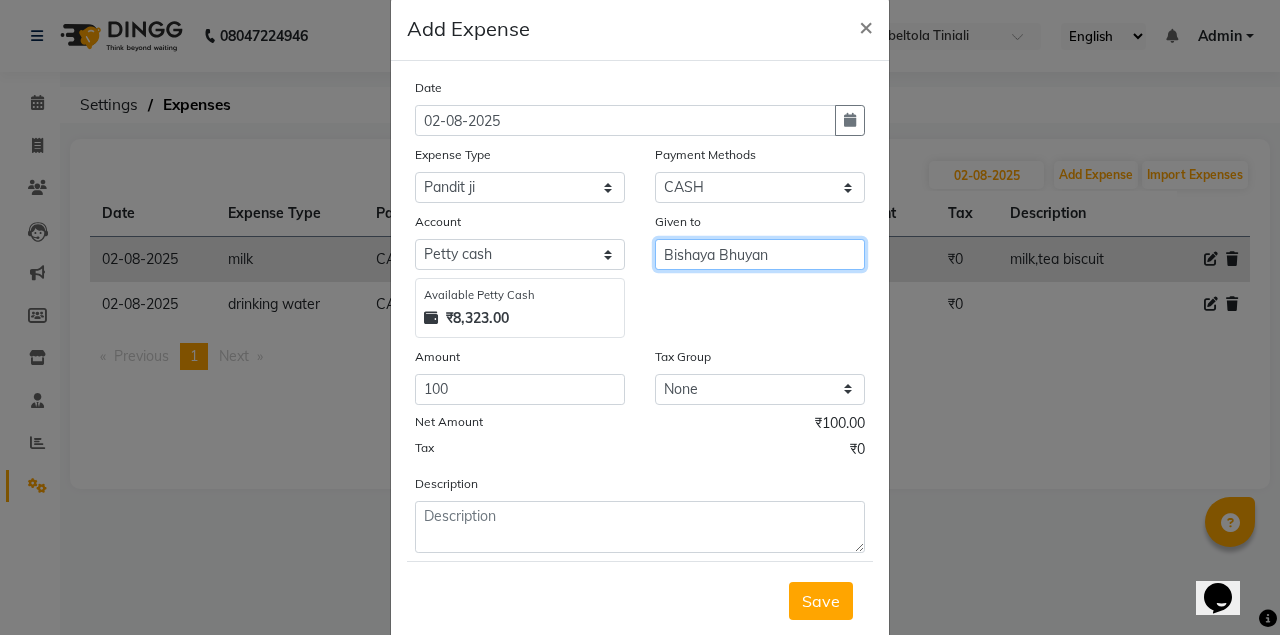 scroll, scrollTop: 77, scrollLeft: 0, axis: vertical 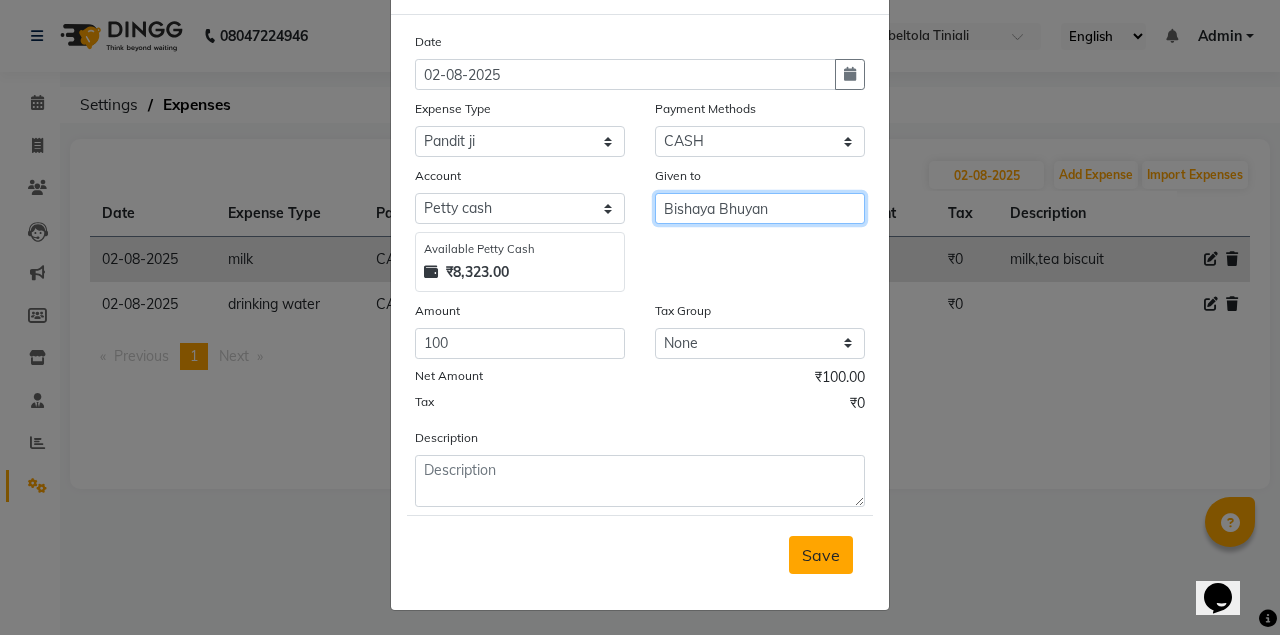 type on "Bishaya Bhuyan" 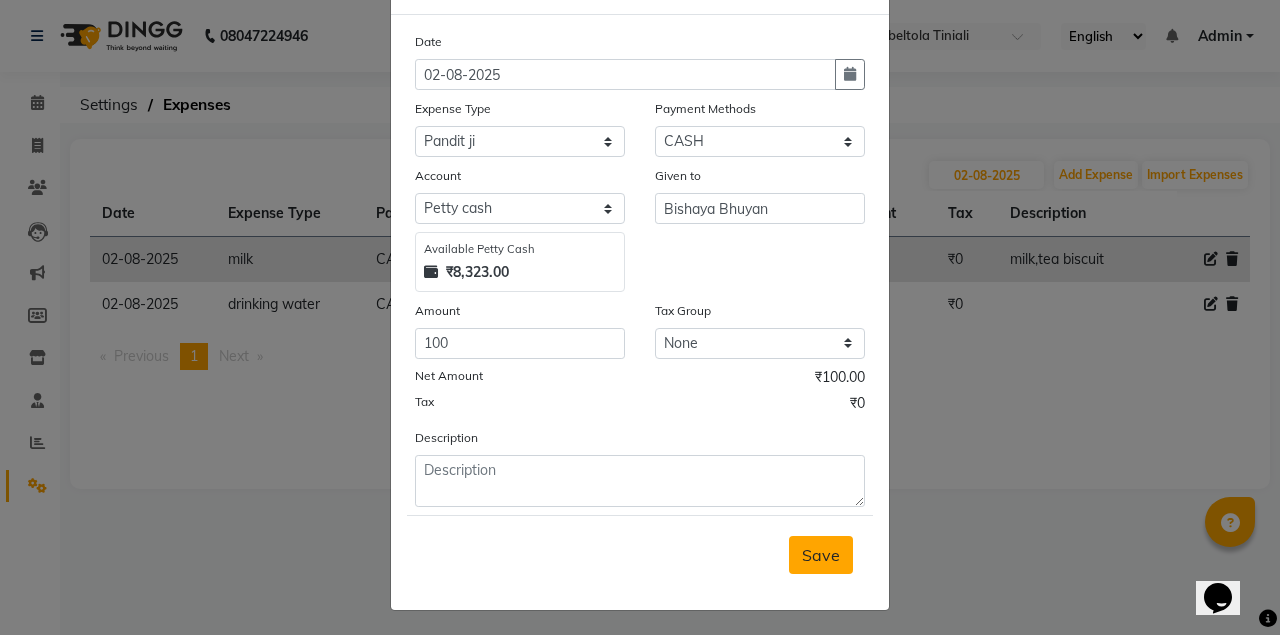 click on "Save" at bounding box center (821, 555) 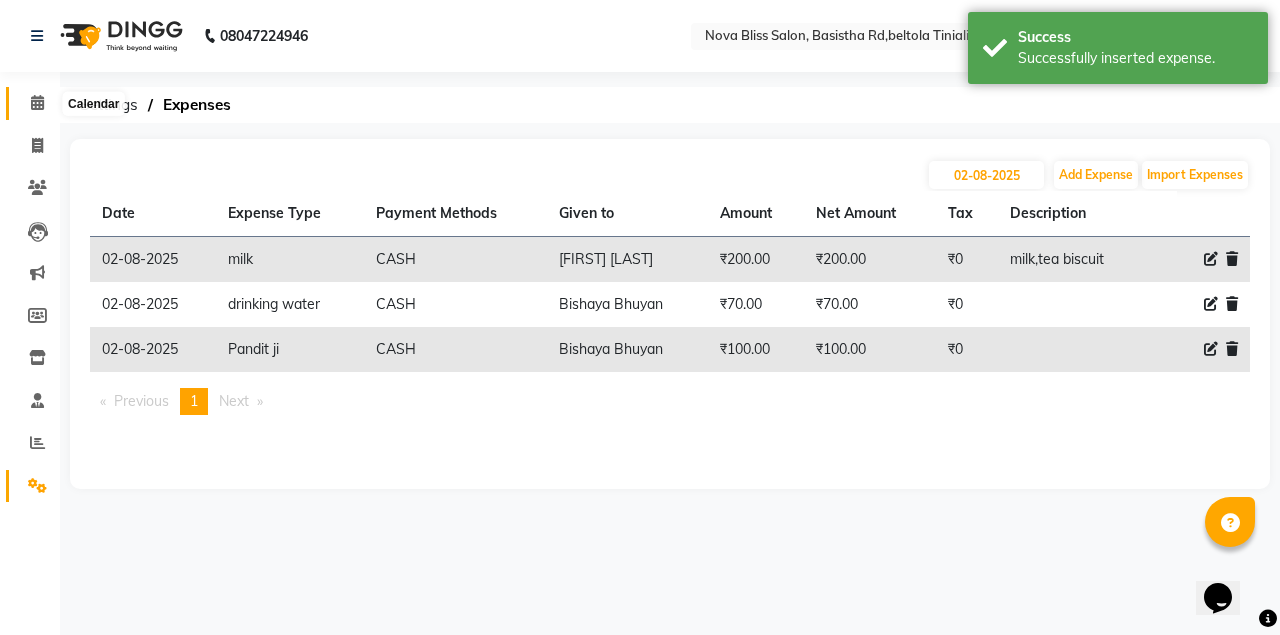 click 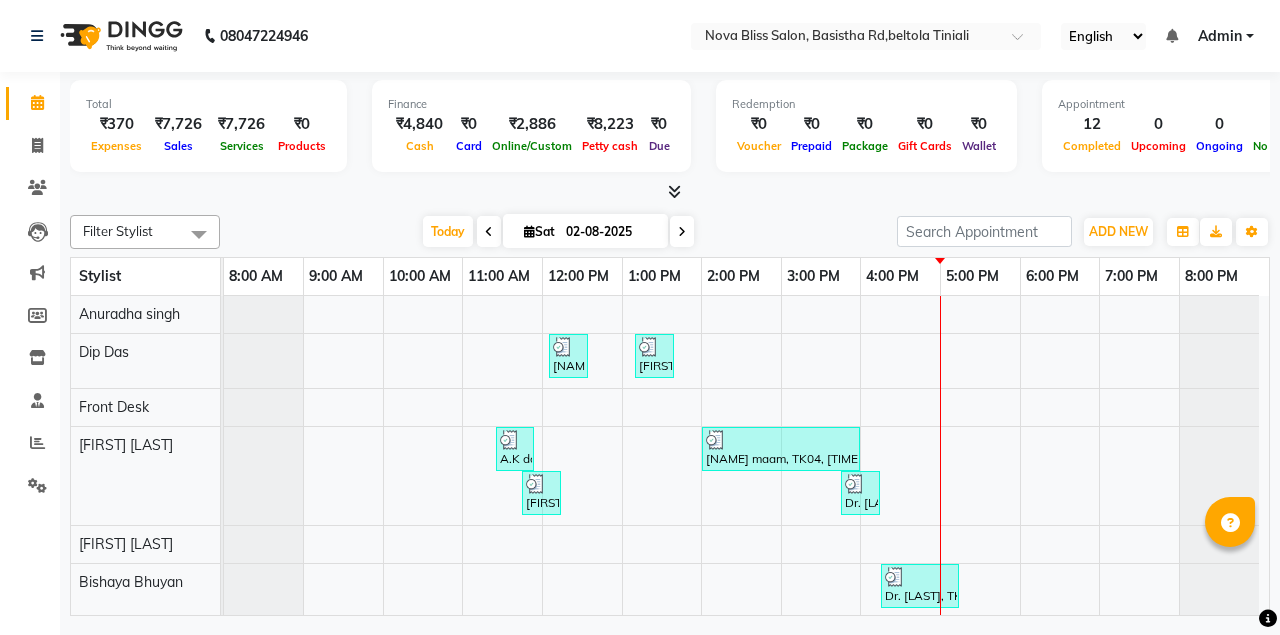 scroll, scrollTop: 0, scrollLeft: 0, axis: both 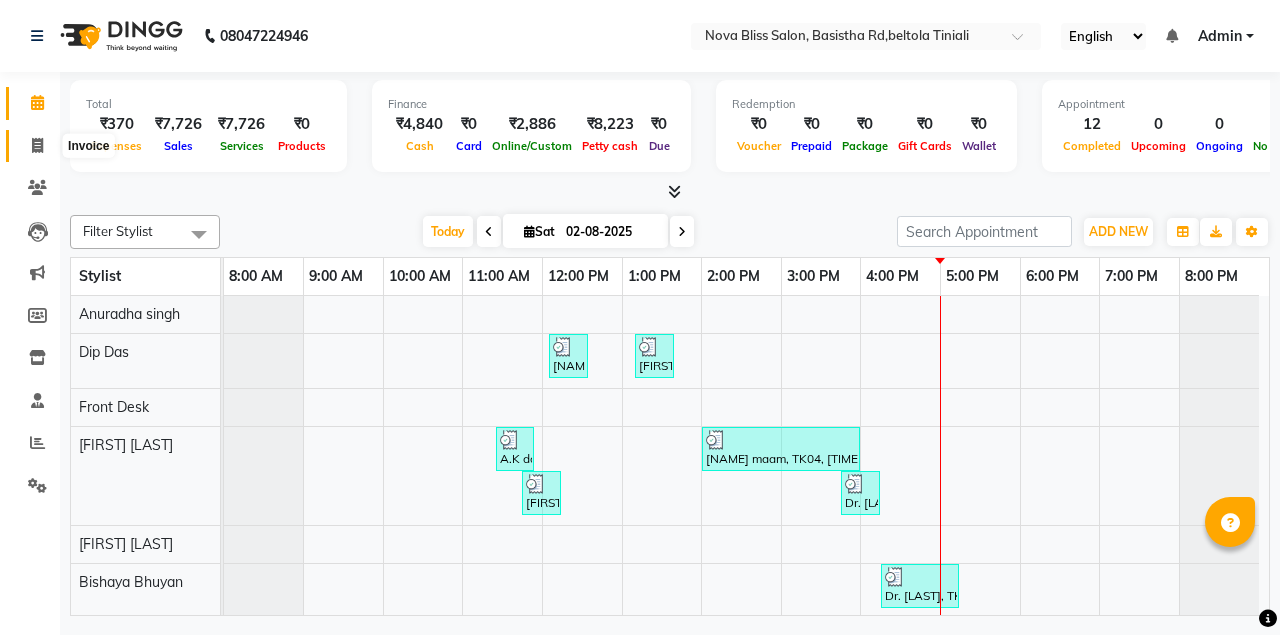 click 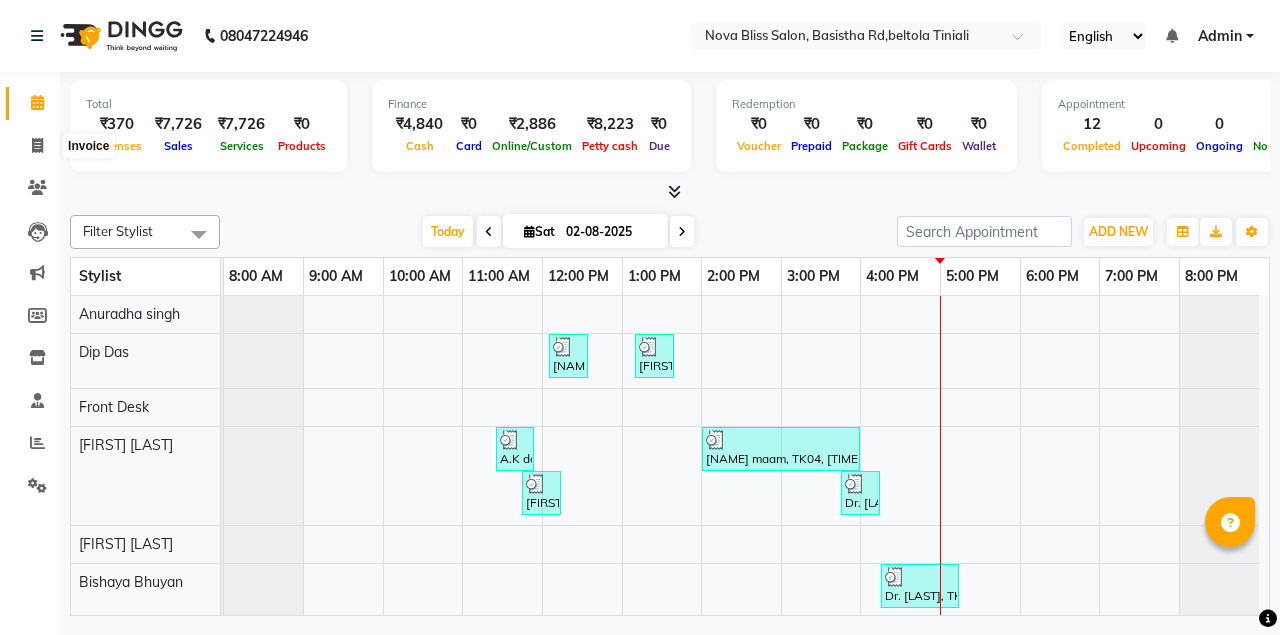 select on "service" 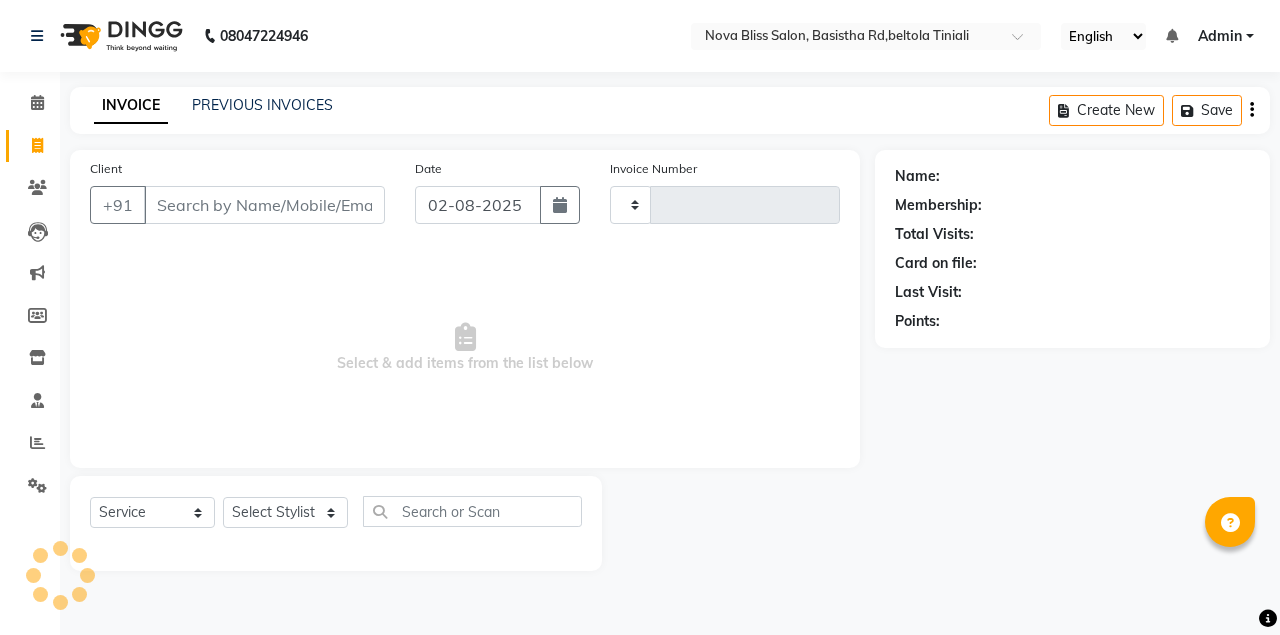 type on "0639" 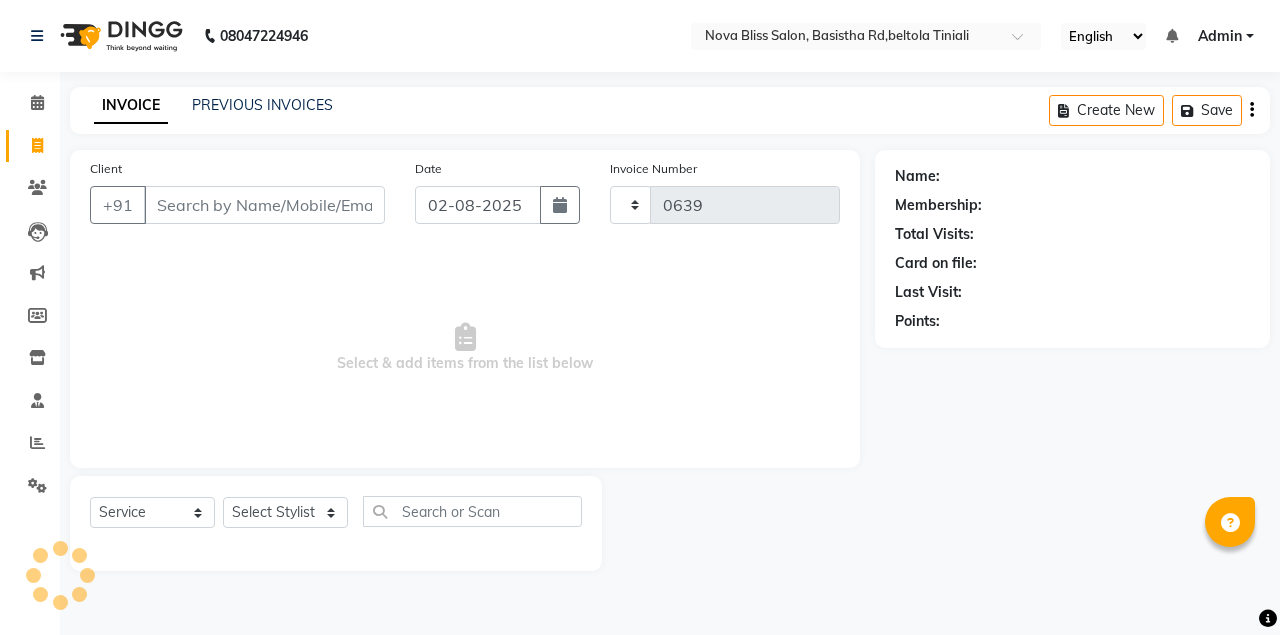 select on "6211" 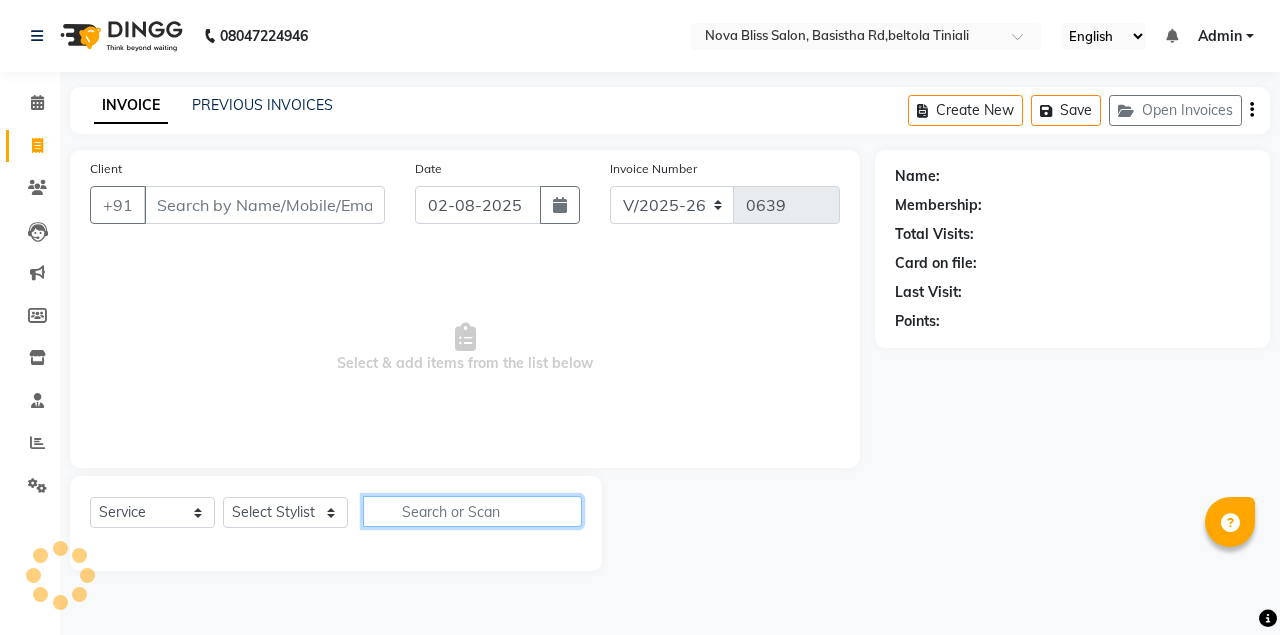 click 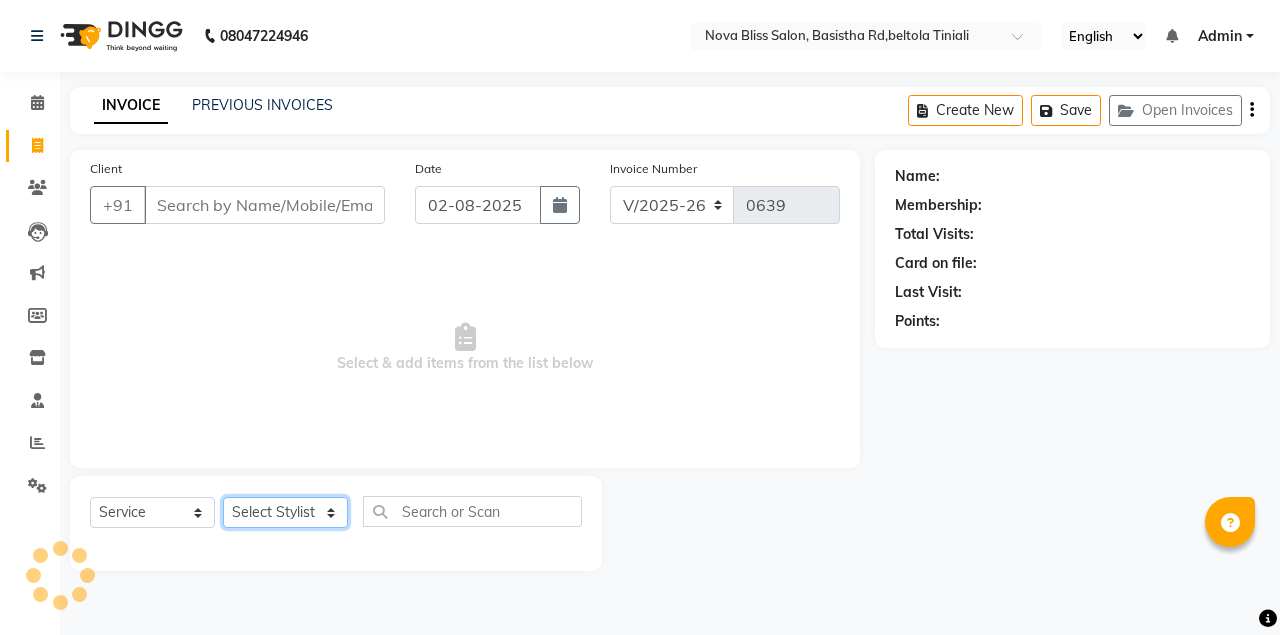click on "Select Stylist" 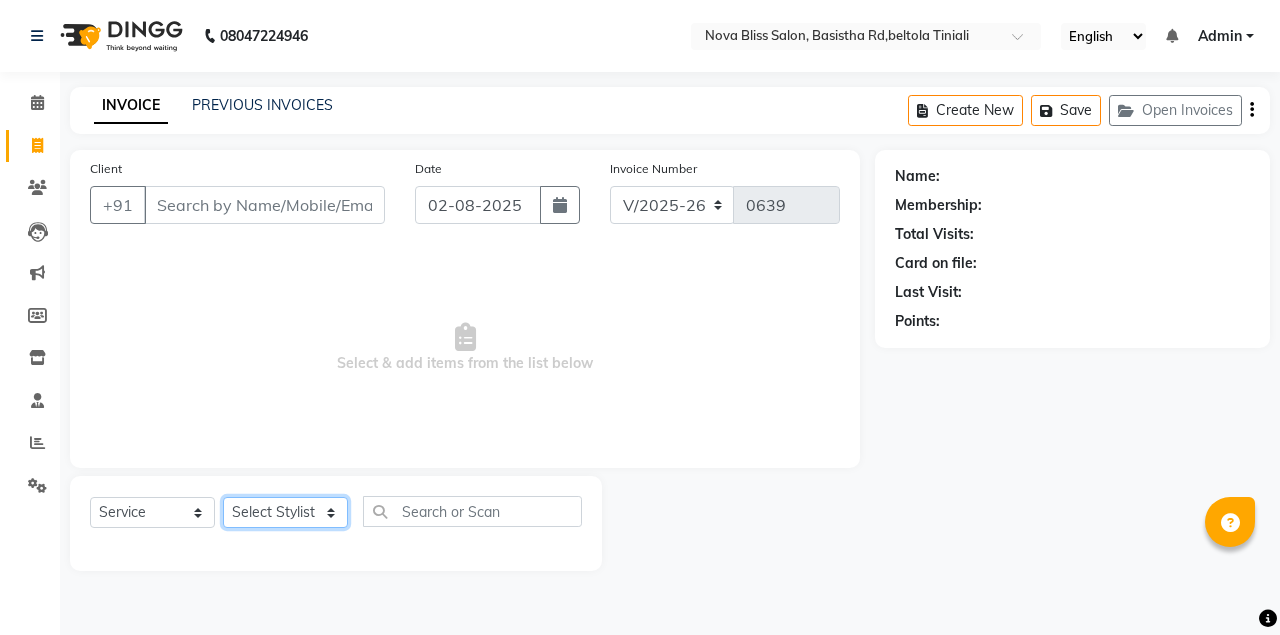 select on "45610" 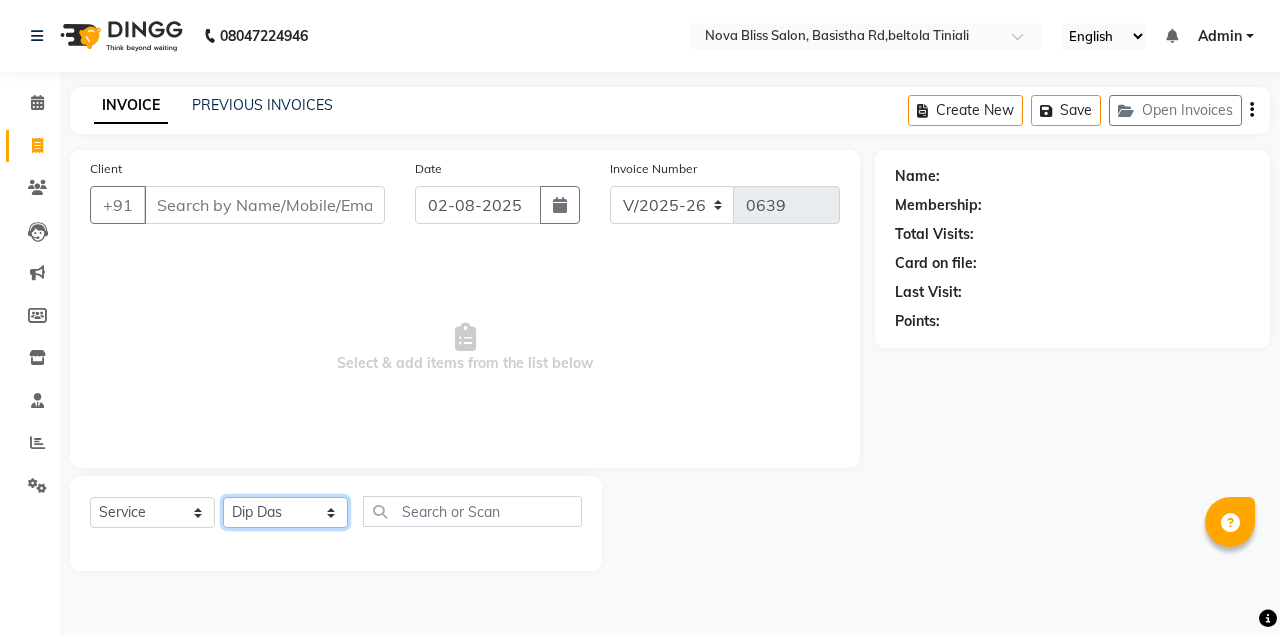 click on "Select Stylist Anuradha singh Bishaya Bhuyan Dip Das Ester jarain  Front Desk Luna kalita monisha mili Pintu Rajak" 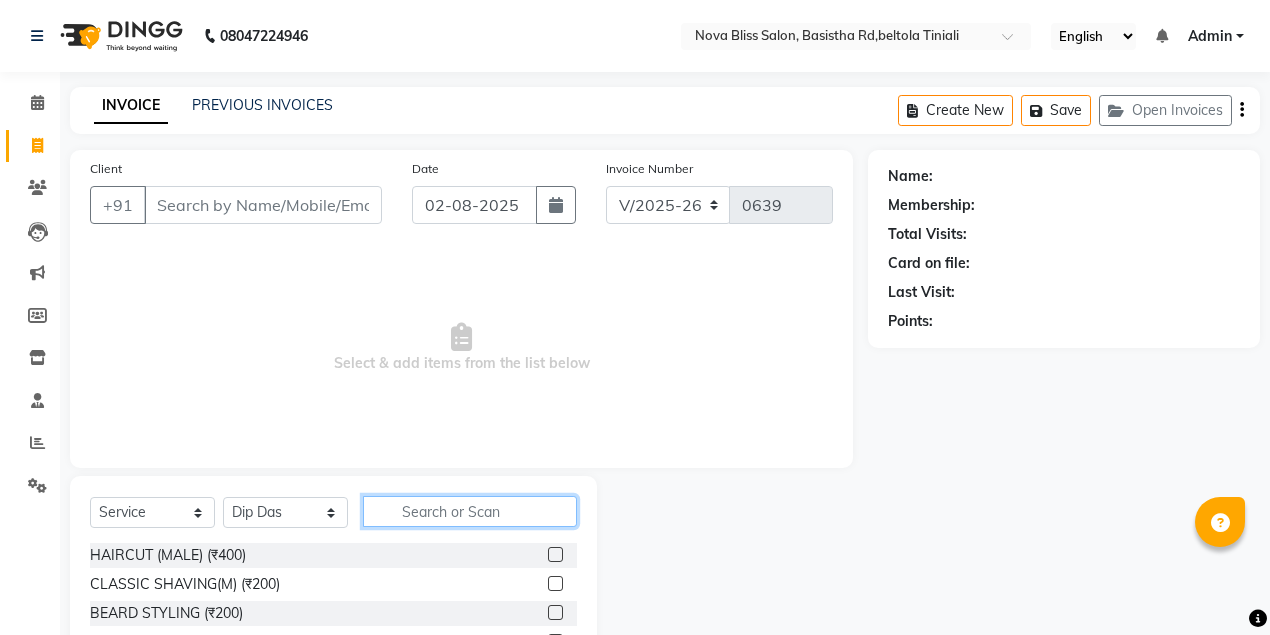 click 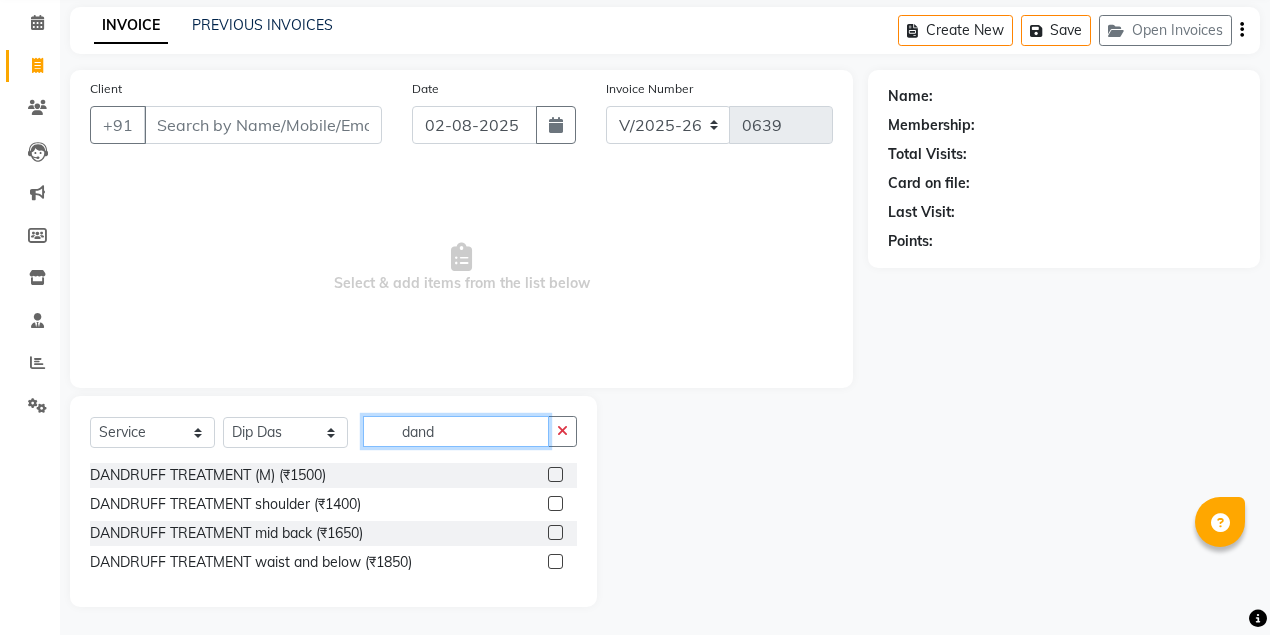 scroll, scrollTop: 81, scrollLeft: 0, axis: vertical 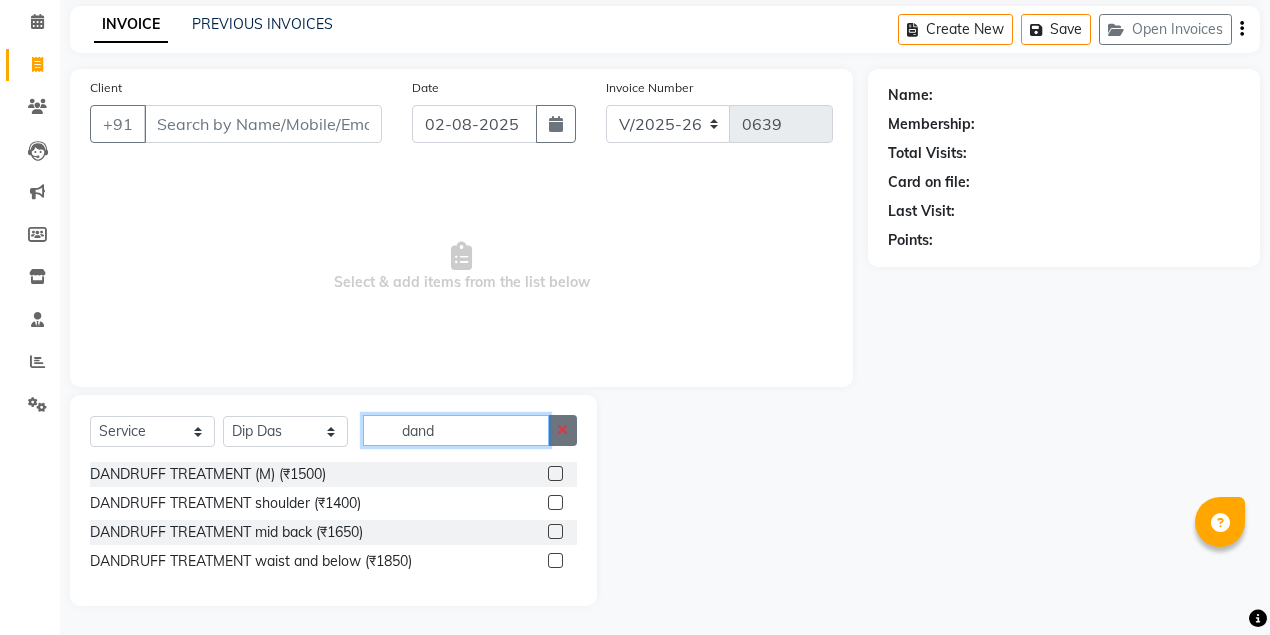 type on "dand" 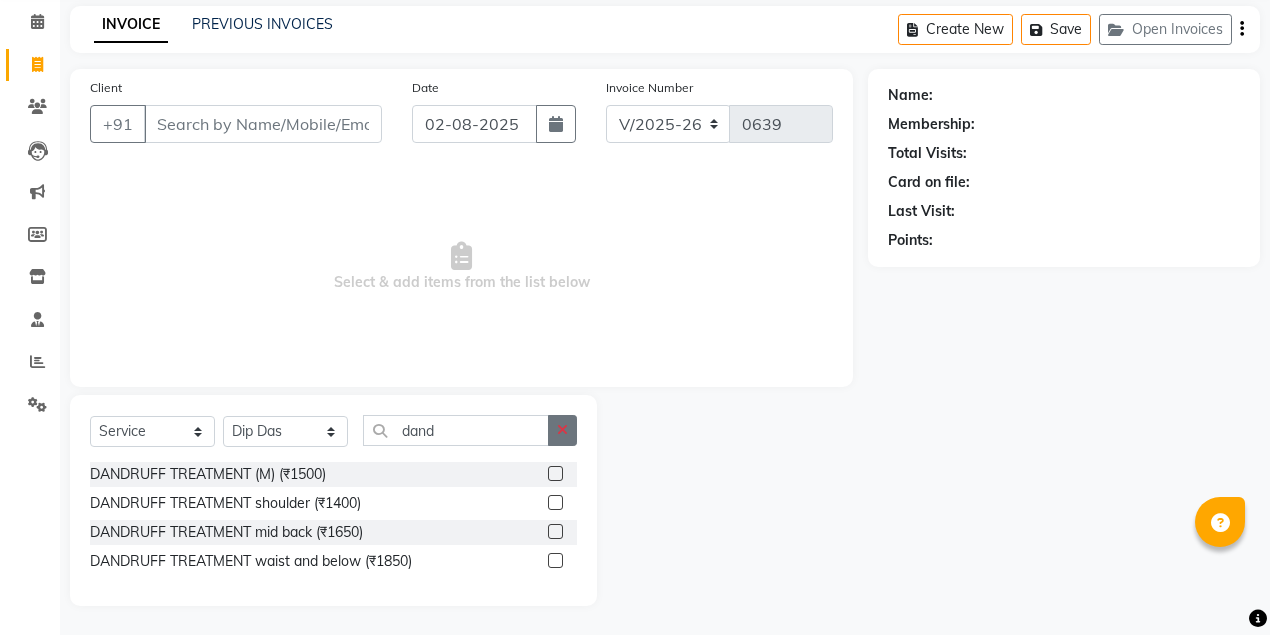 click 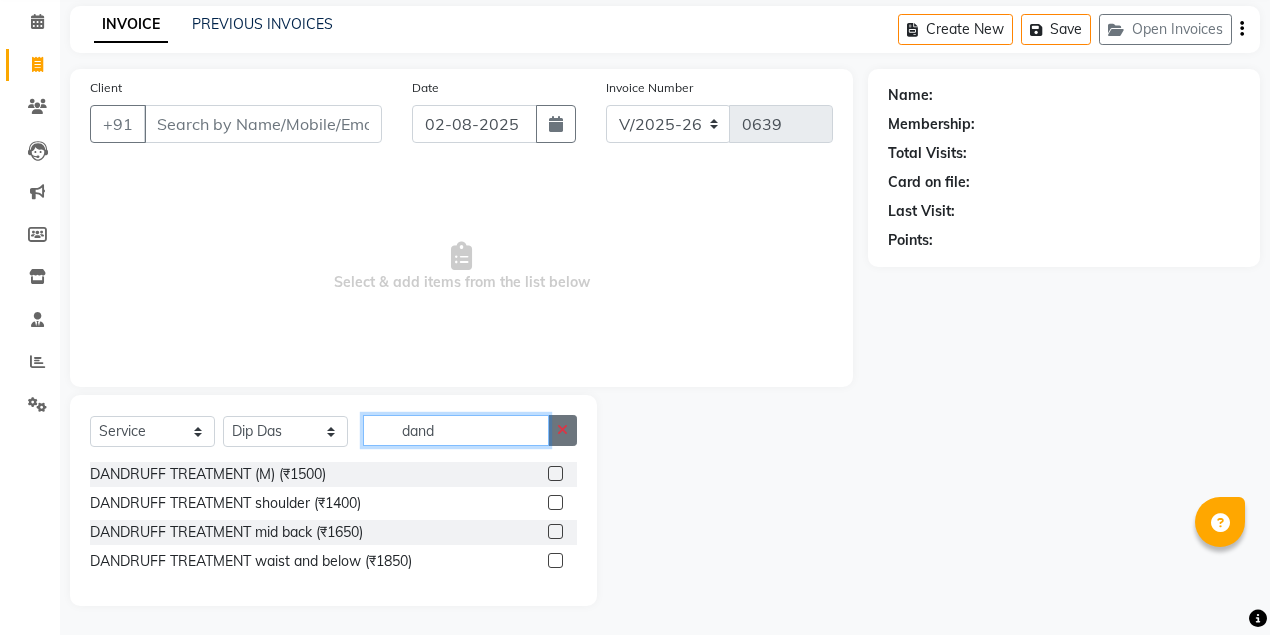 type 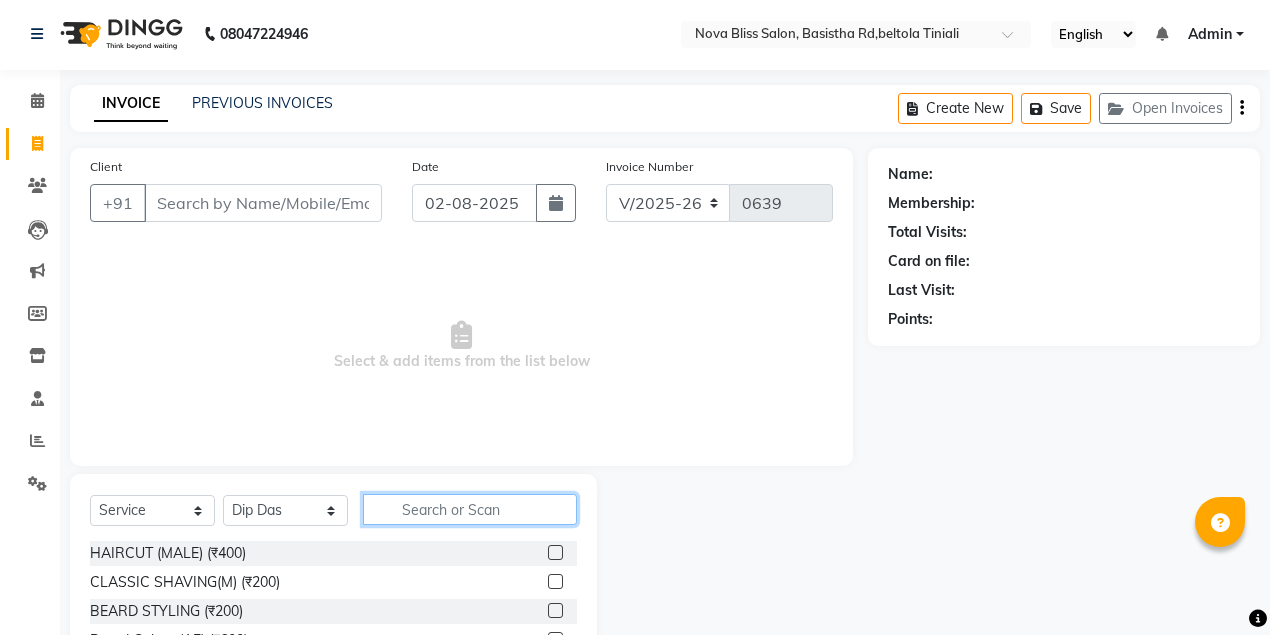 scroll, scrollTop: 0, scrollLeft: 0, axis: both 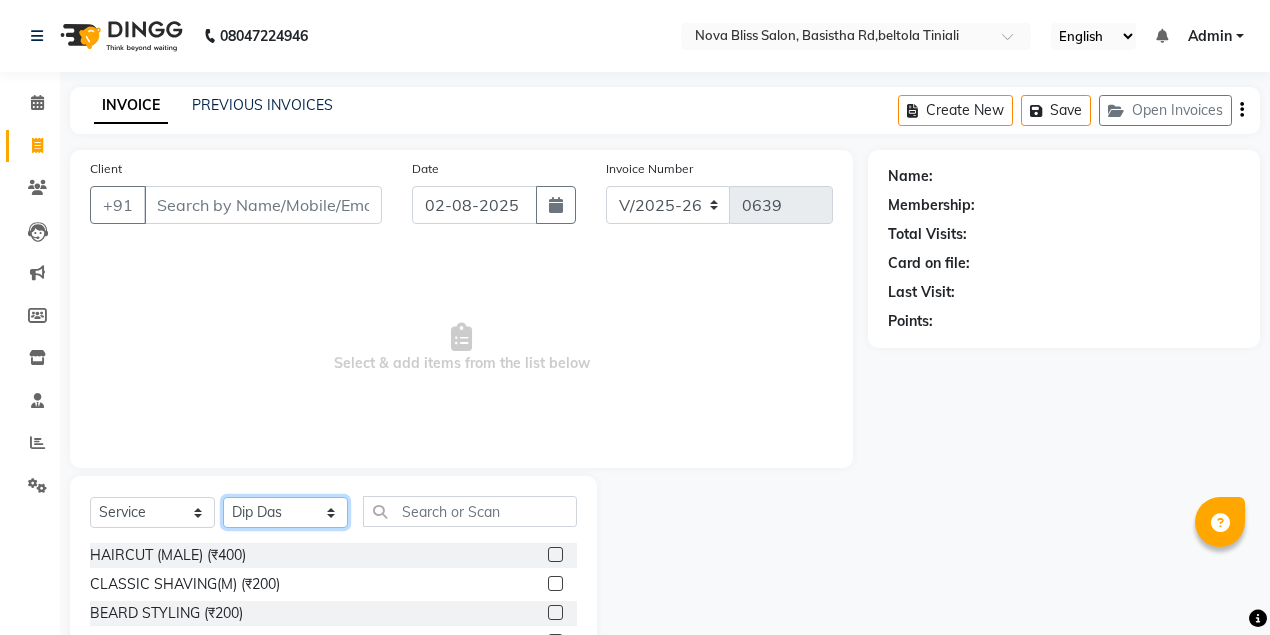click on "Select Stylist Anuradha singh Bishaya Bhuyan Dip Das Ester jarain  Front Desk Luna kalita monisha mili Pintu Rajak" 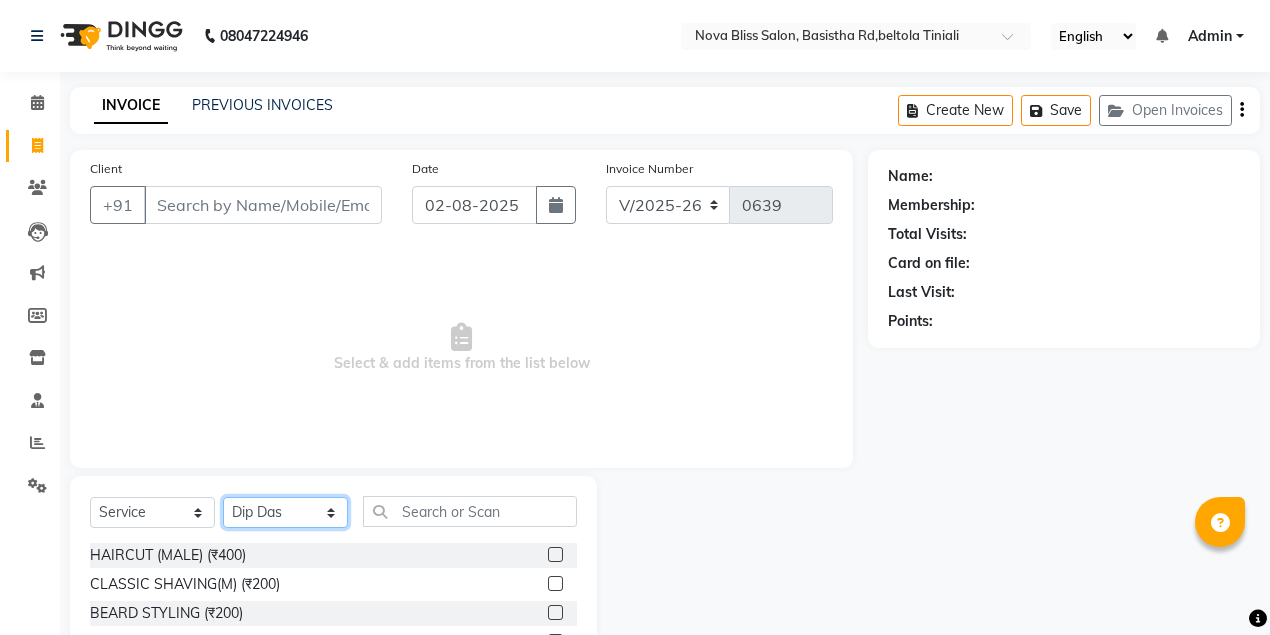 select on "45622" 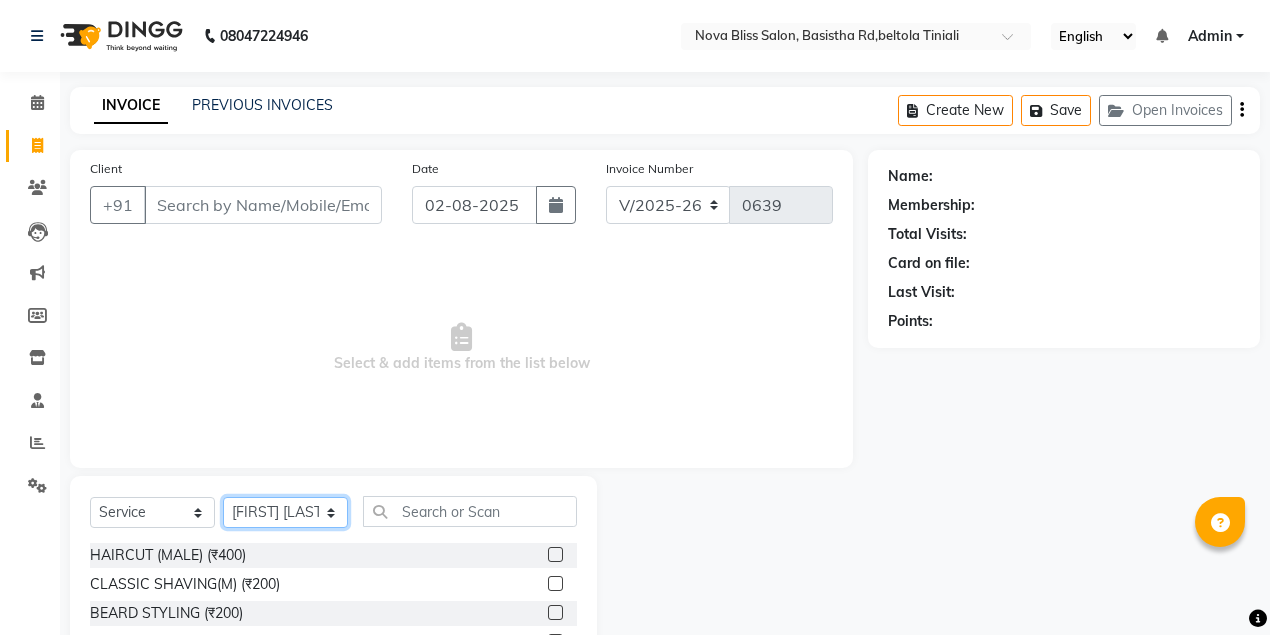 click on "Select Stylist Anuradha singh Bishaya Bhuyan Dip Das Ester jarain  Front Desk Luna kalita monisha mili Pintu Rajak" 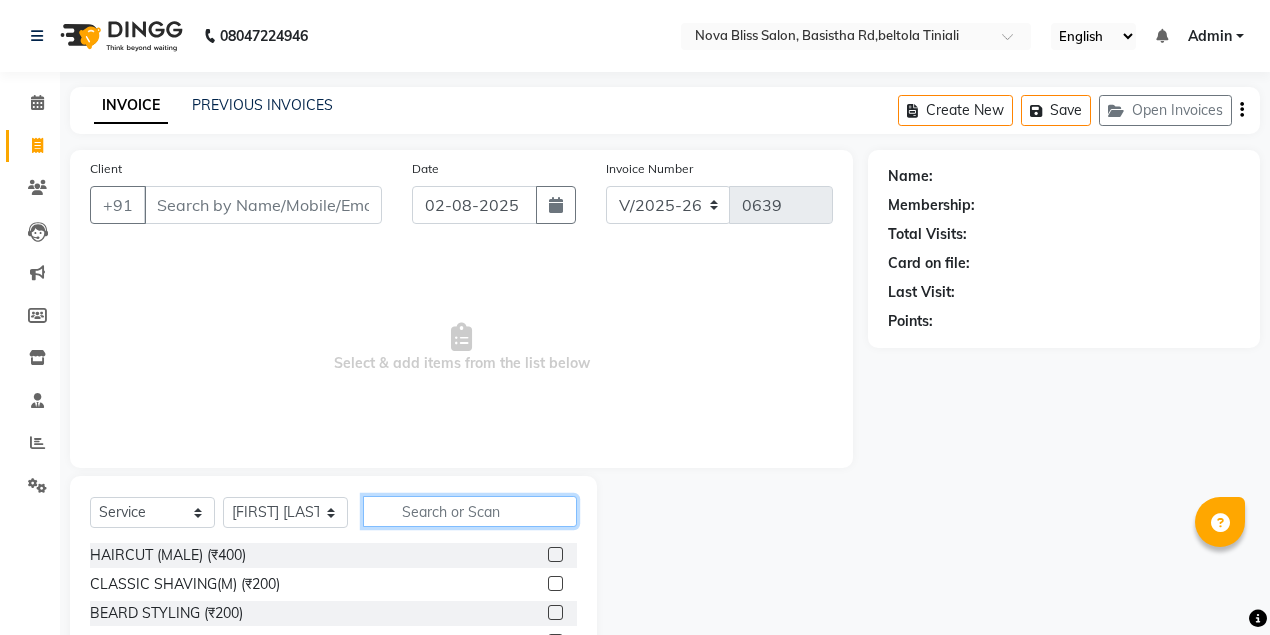 click 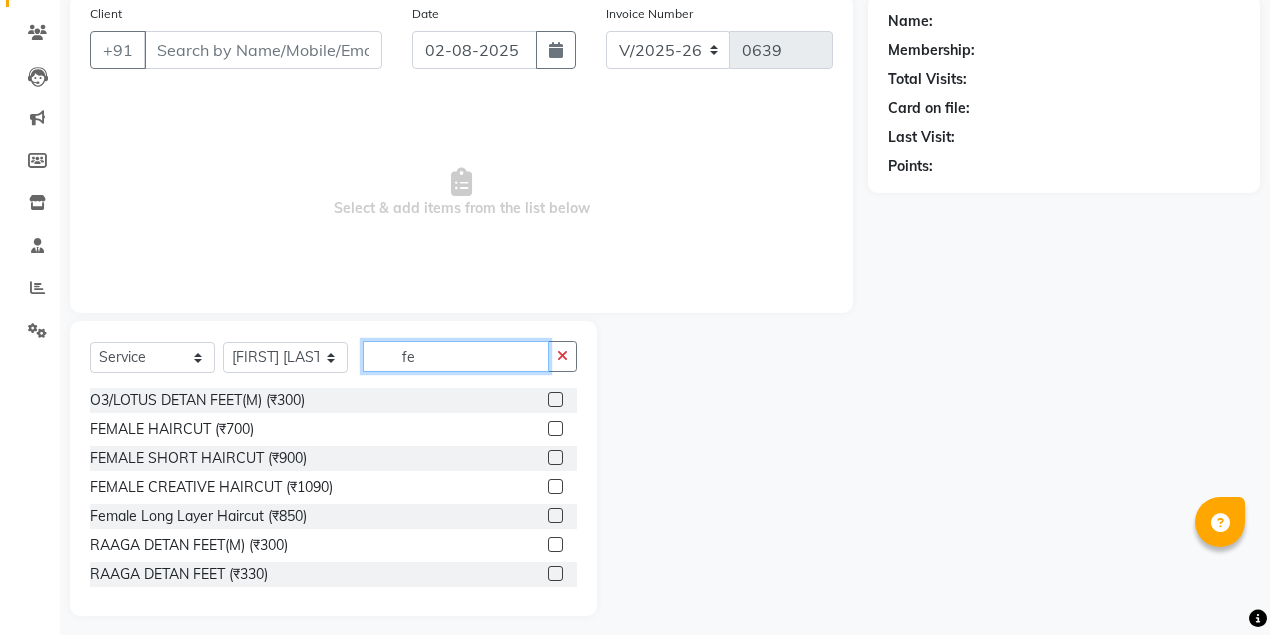 scroll, scrollTop: 165, scrollLeft: 0, axis: vertical 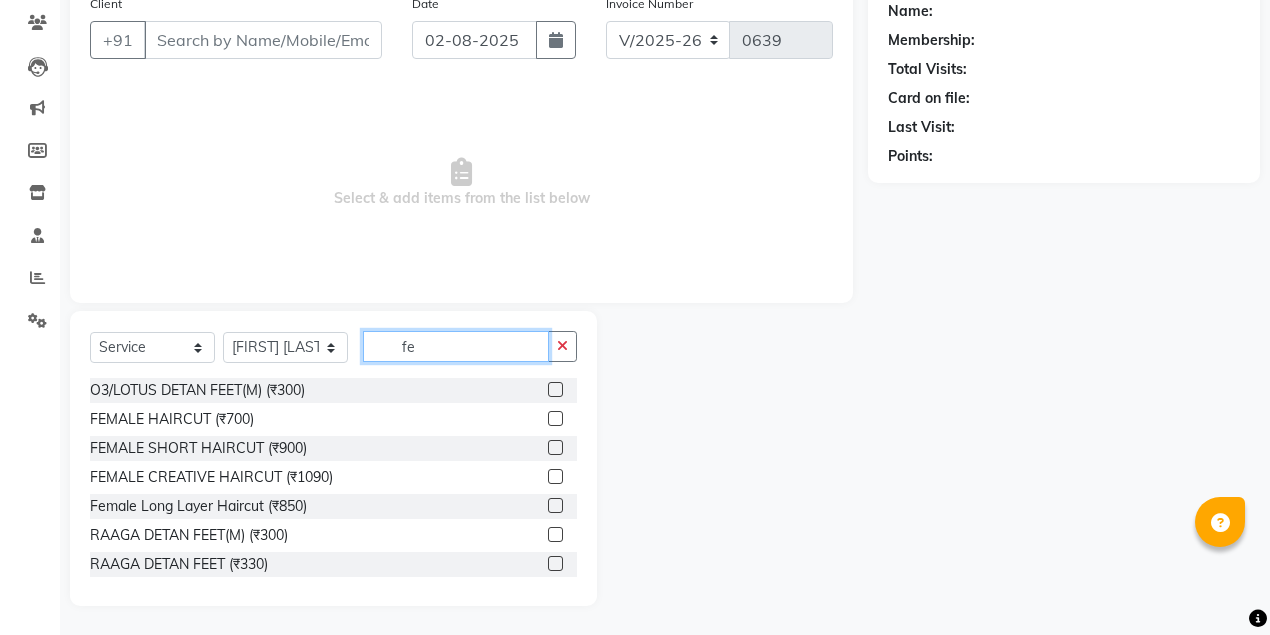 type on "fe" 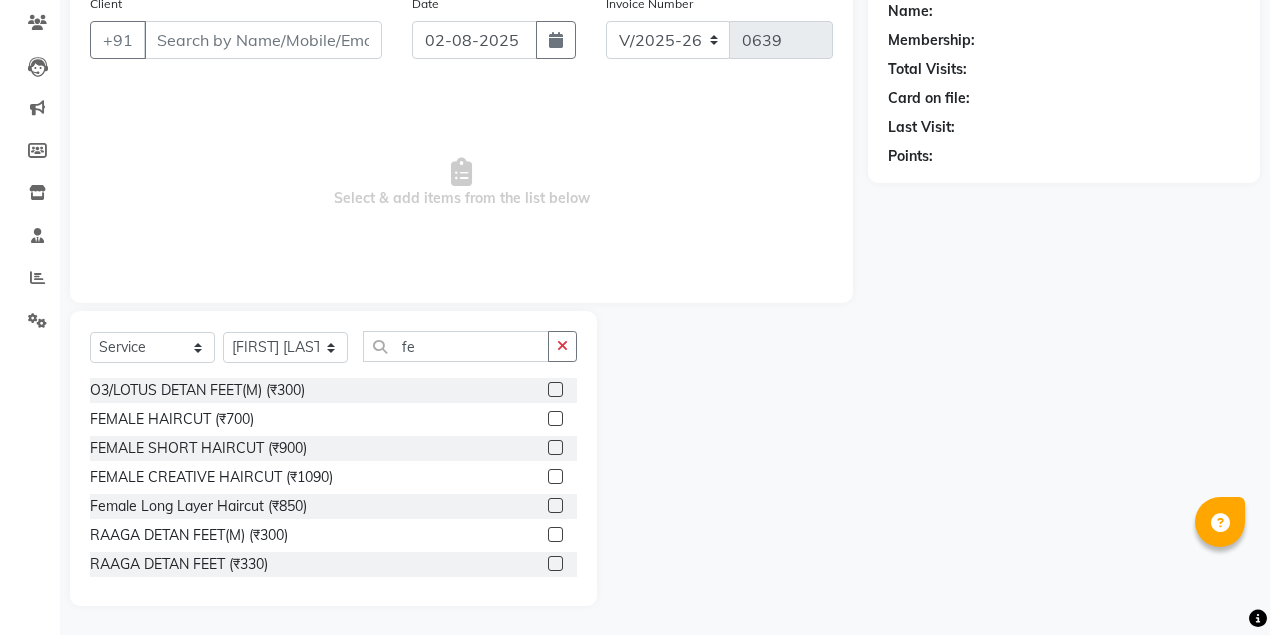 click 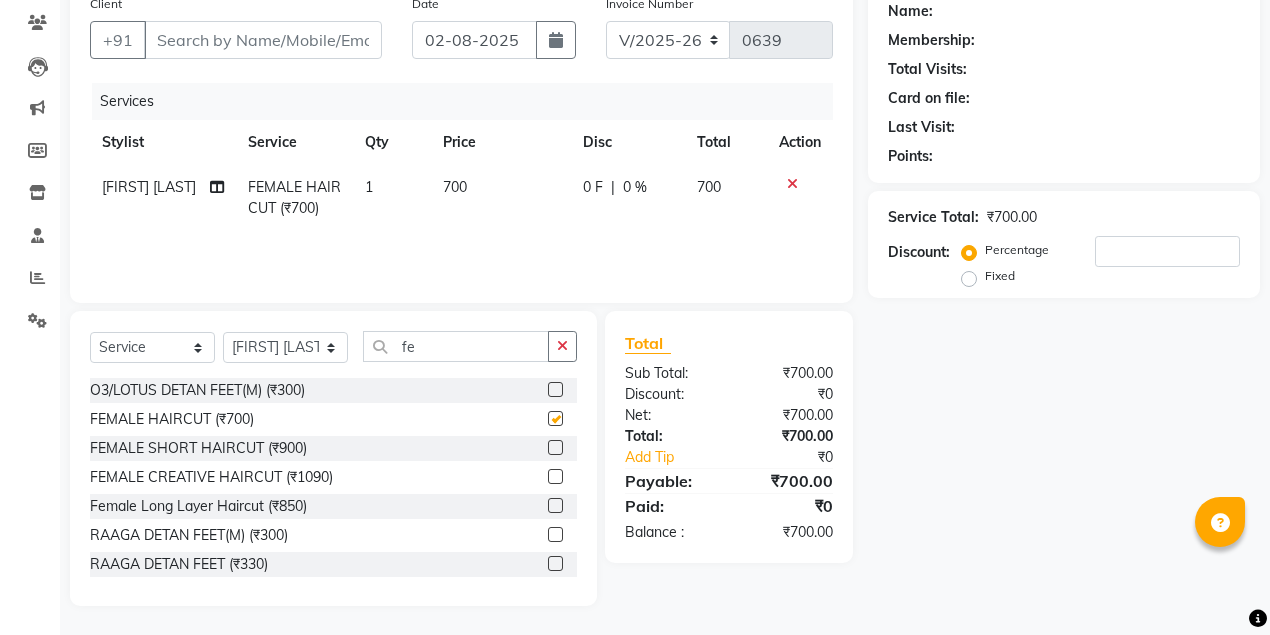 checkbox on "false" 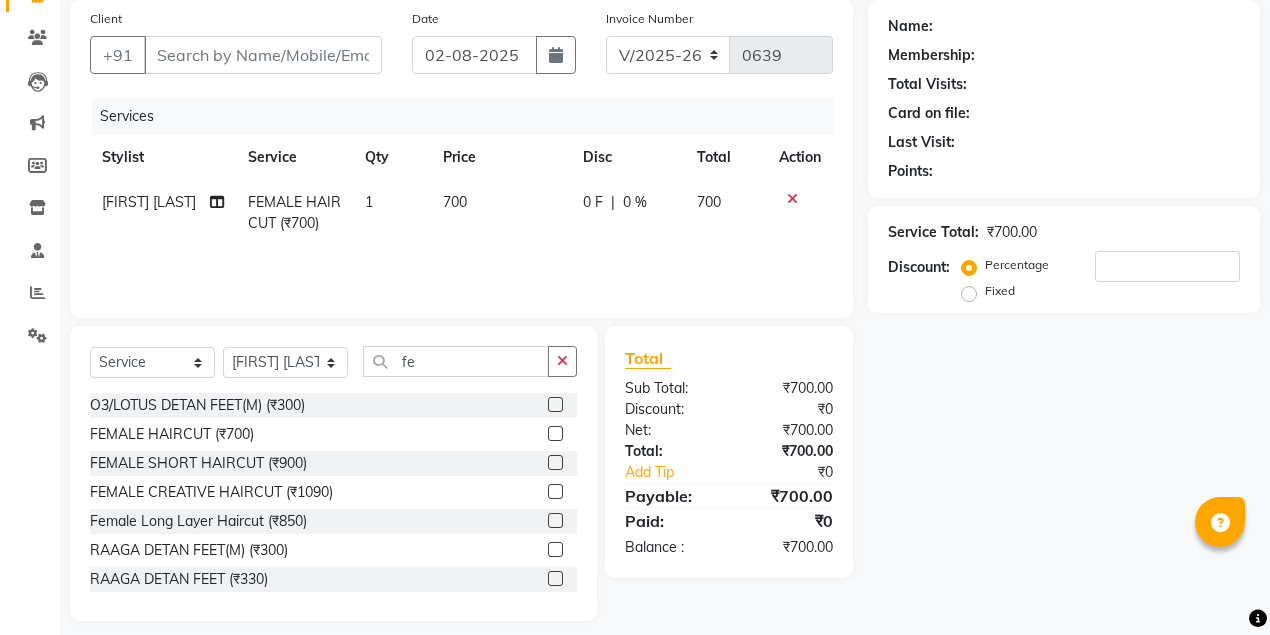 scroll, scrollTop: 98, scrollLeft: 0, axis: vertical 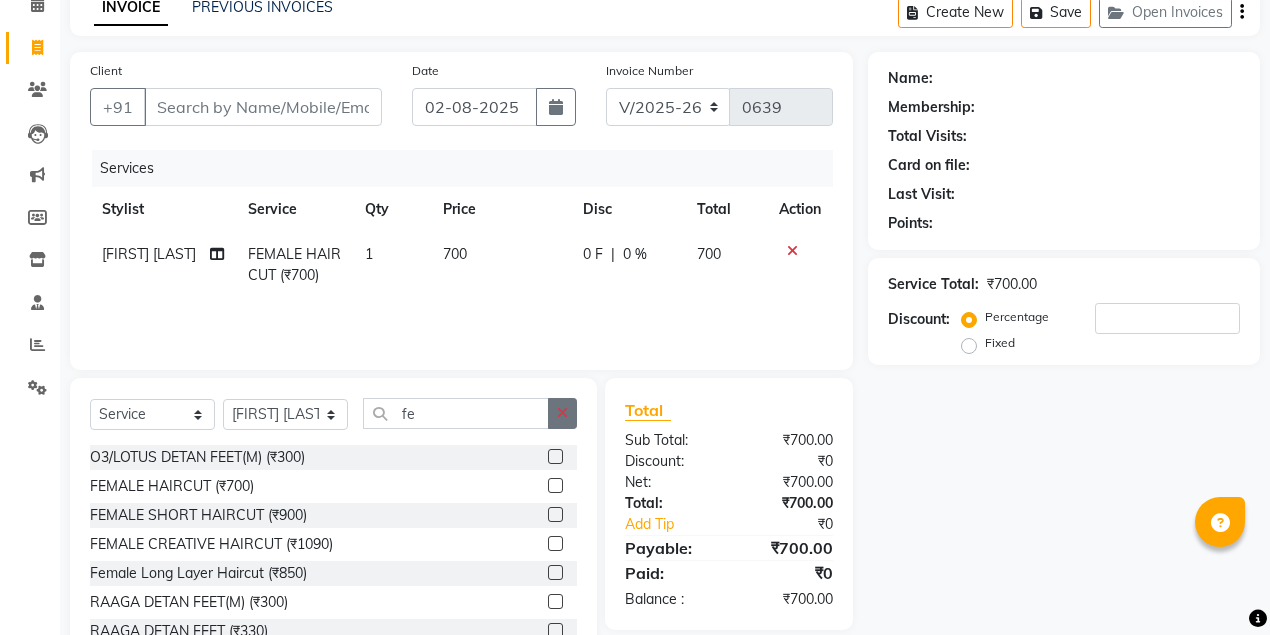 click 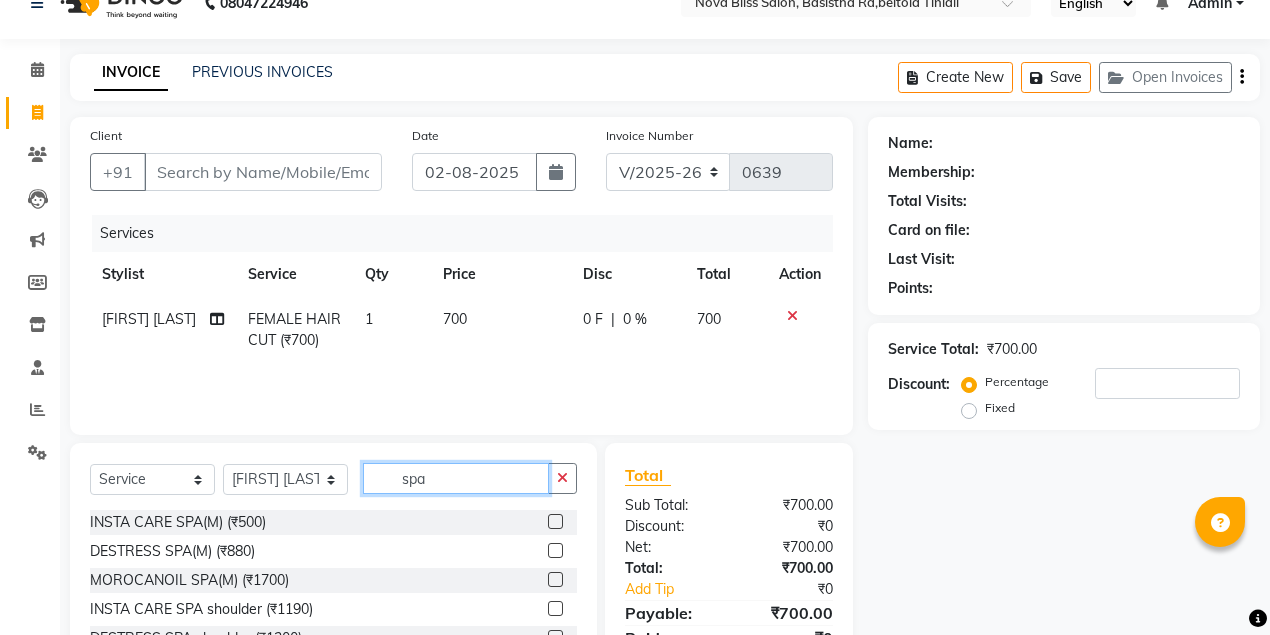 scroll, scrollTop: 32, scrollLeft: 0, axis: vertical 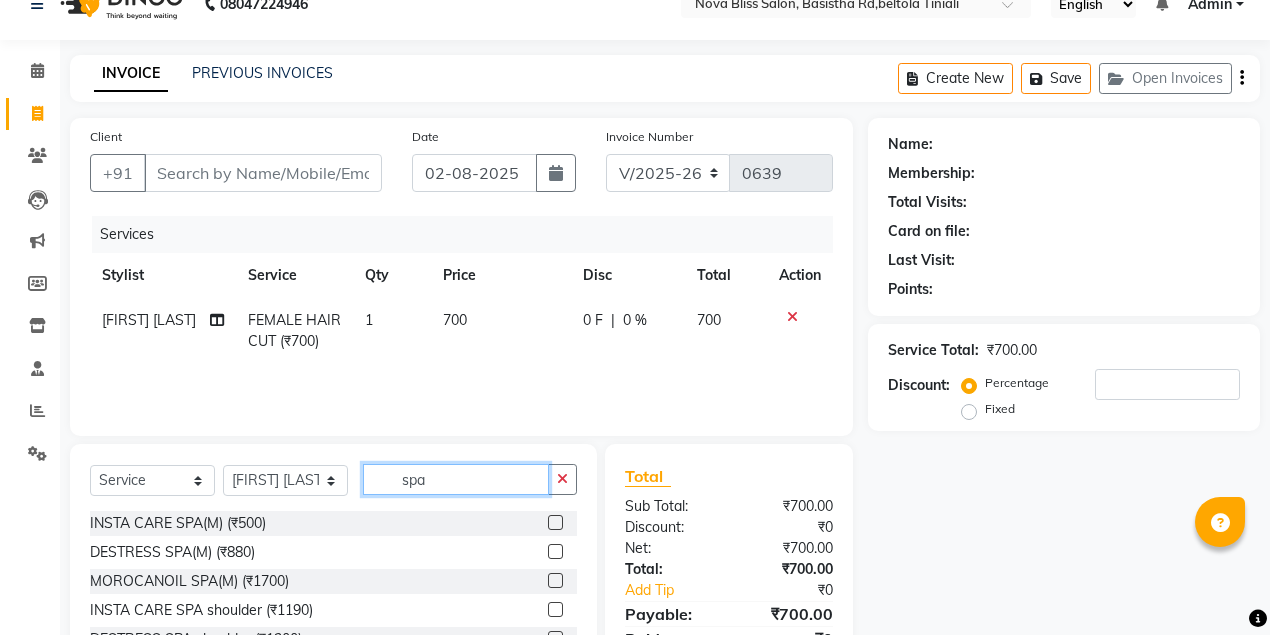 type on "spa" 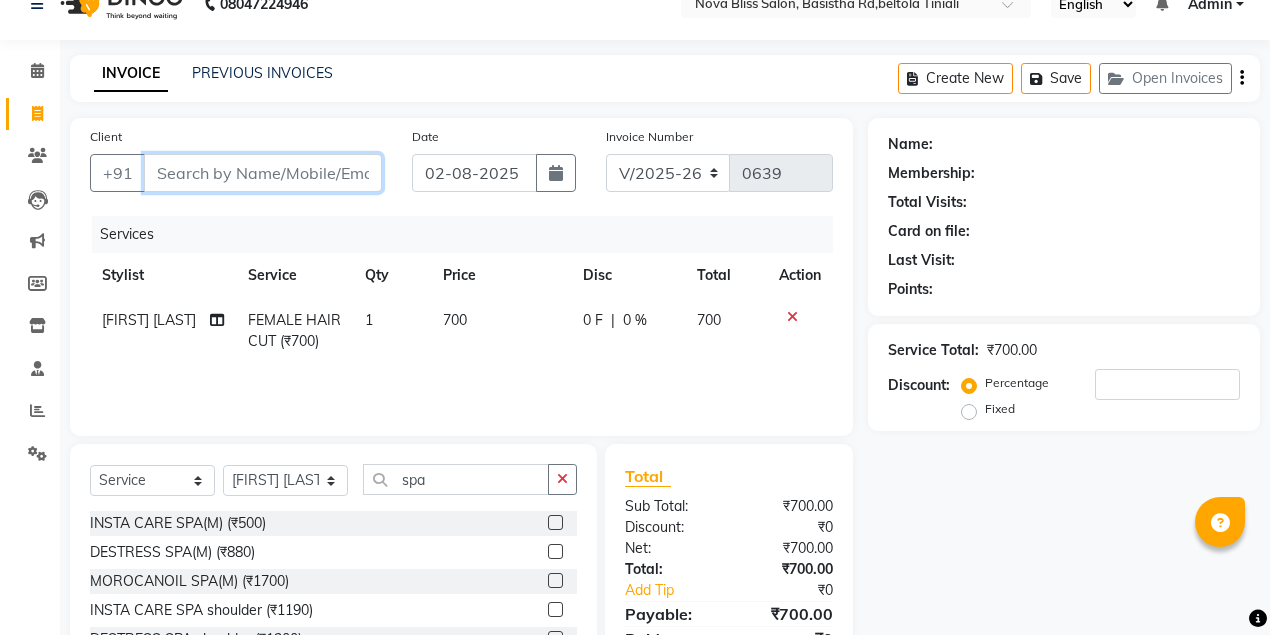 click on "Client" at bounding box center (263, 173) 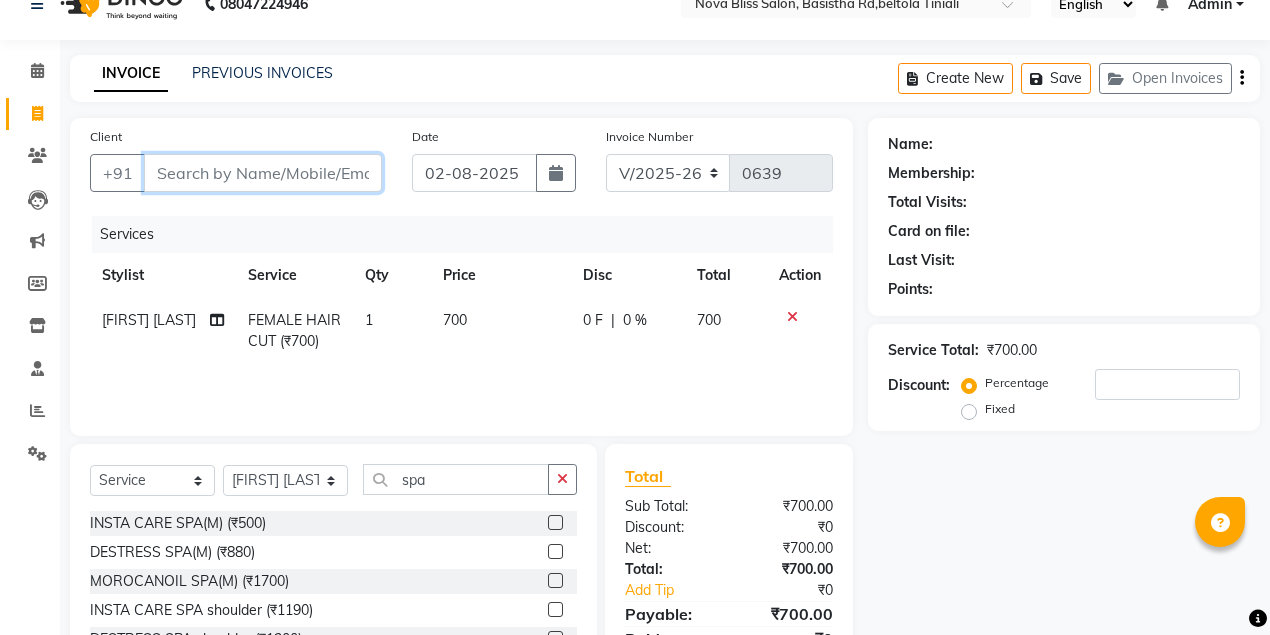 type on "u" 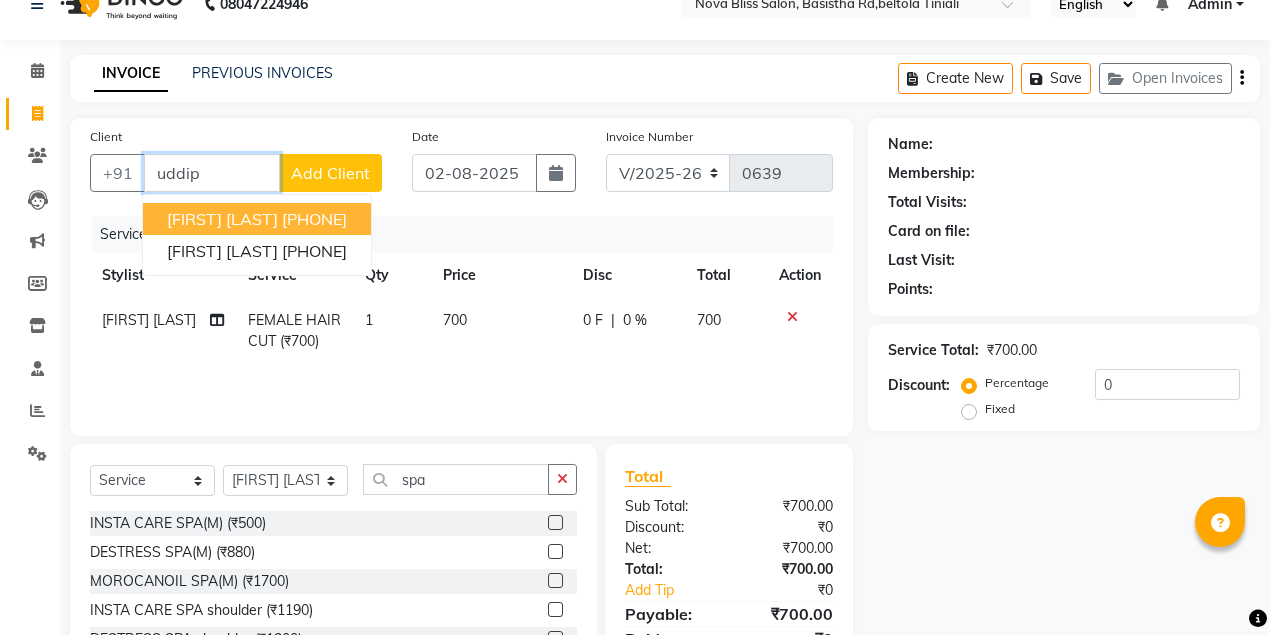 click on "7838779134" at bounding box center (314, 219) 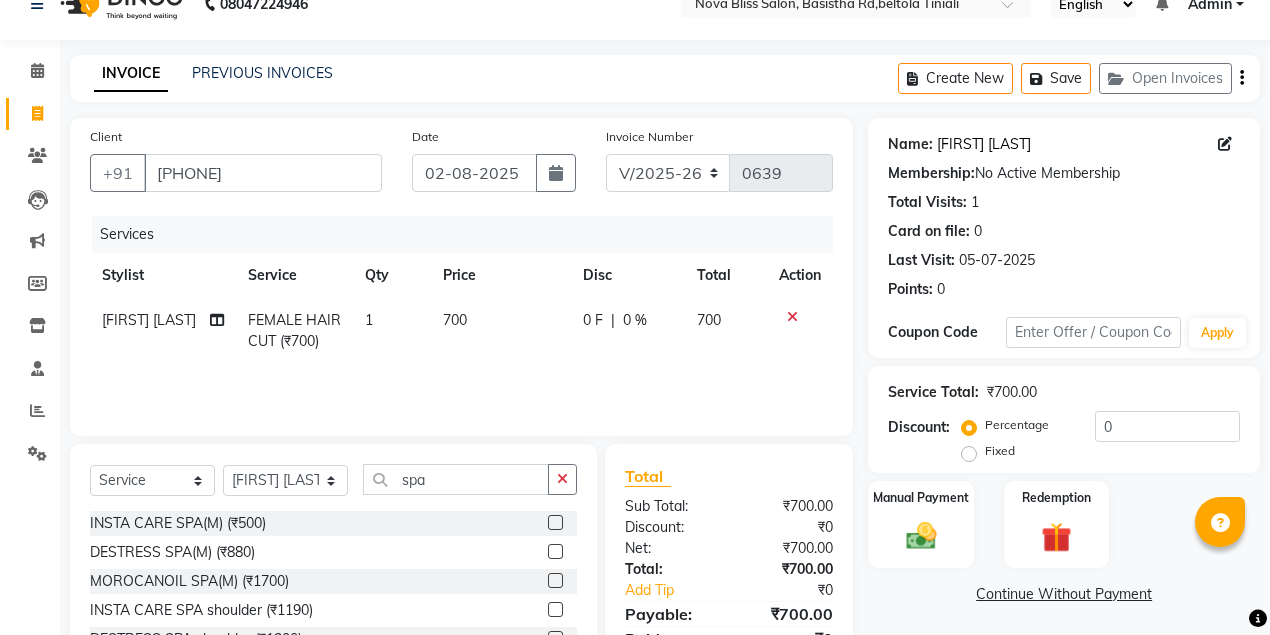 click on "Uddipona Handique" 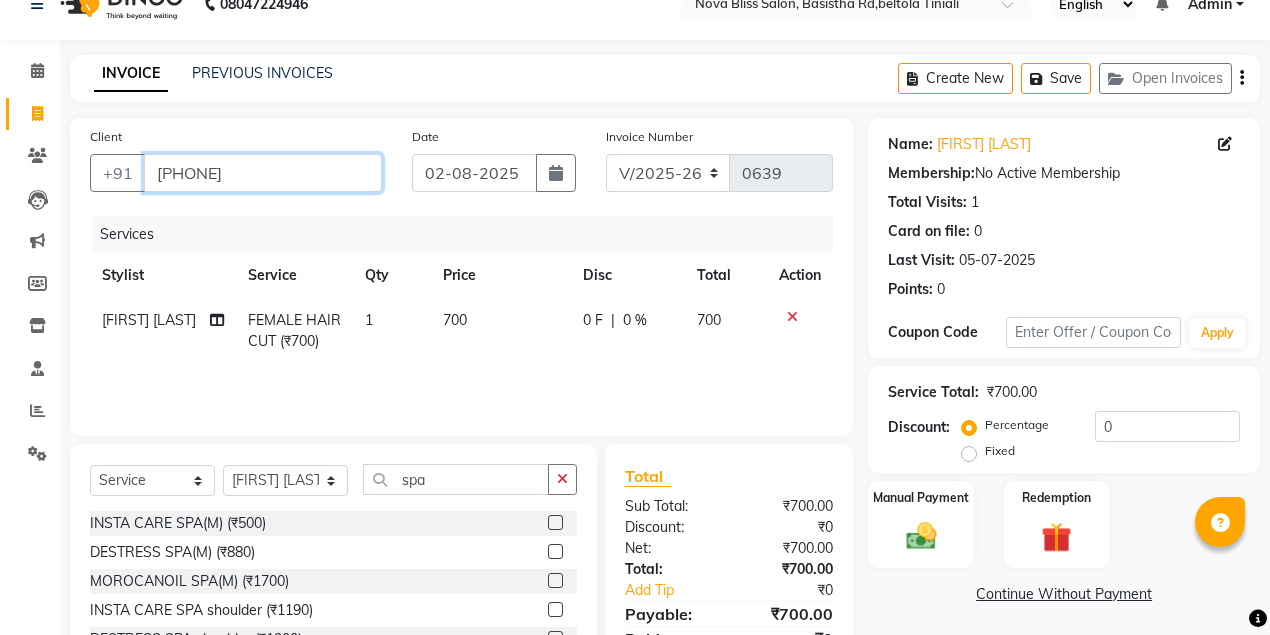 click on "7838779134" at bounding box center (263, 173) 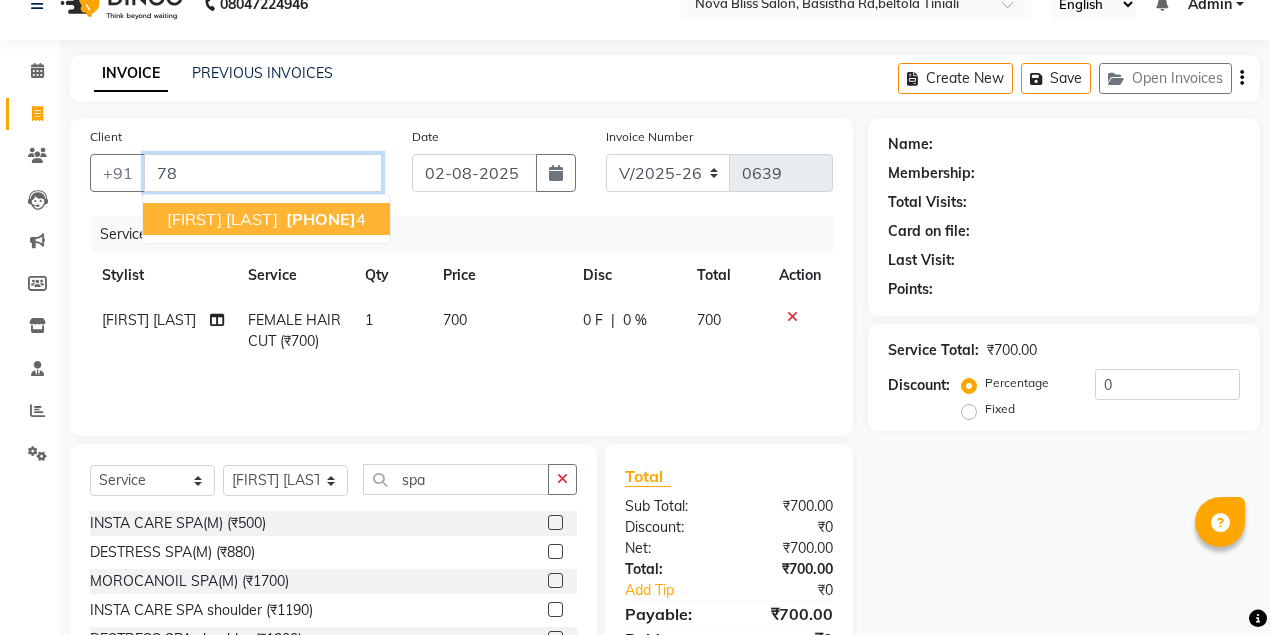 type on "7" 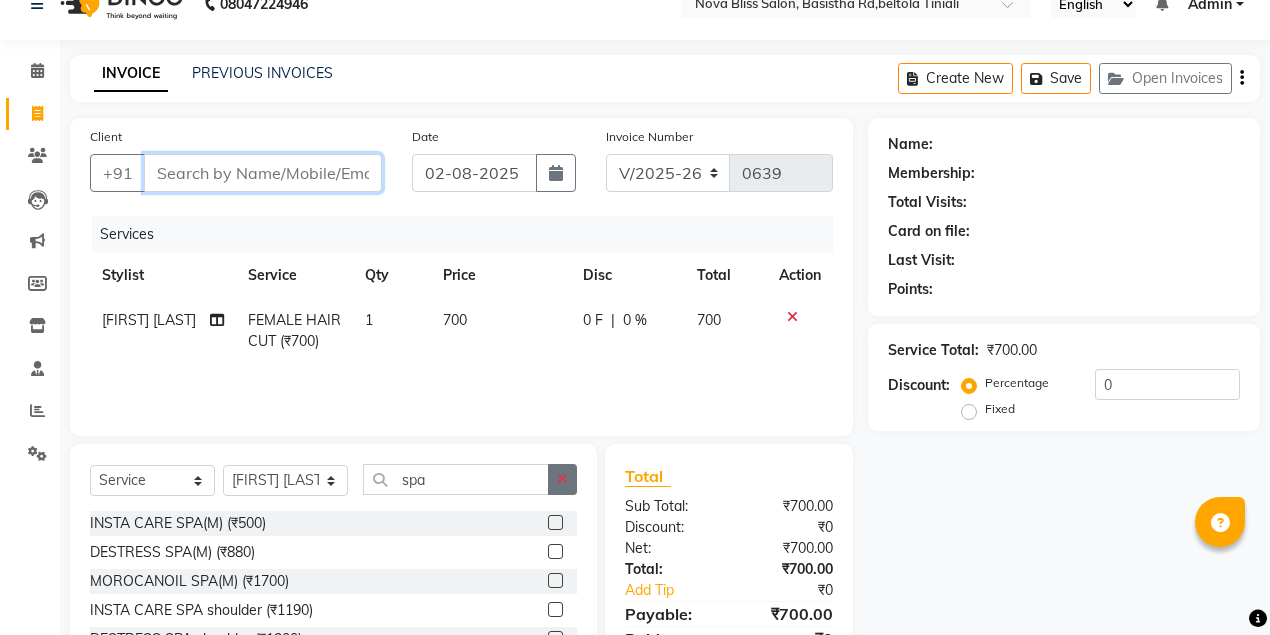 type 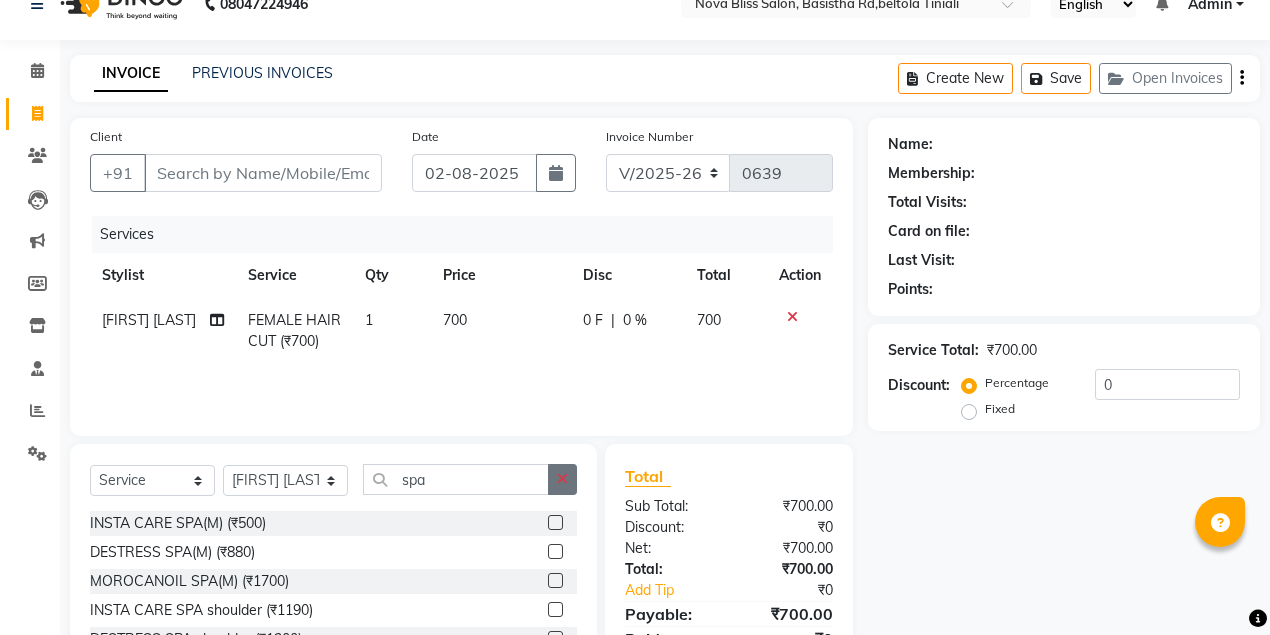 click 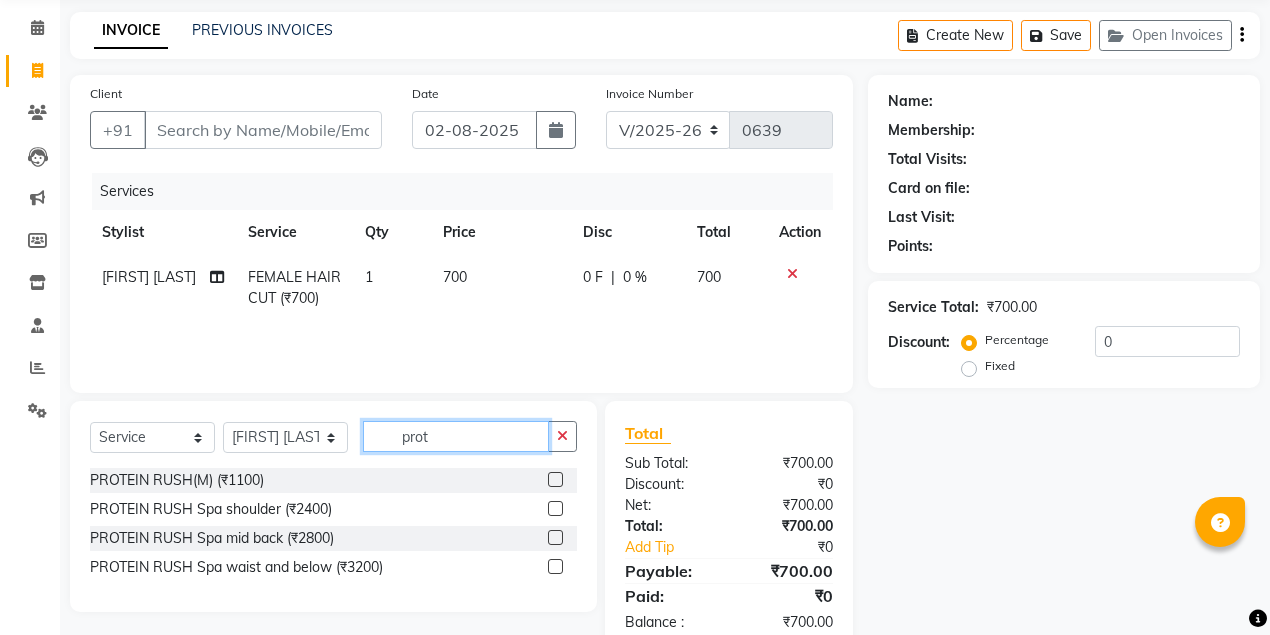 scroll, scrollTop: 98, scrollLeft: 0, axis: vertical 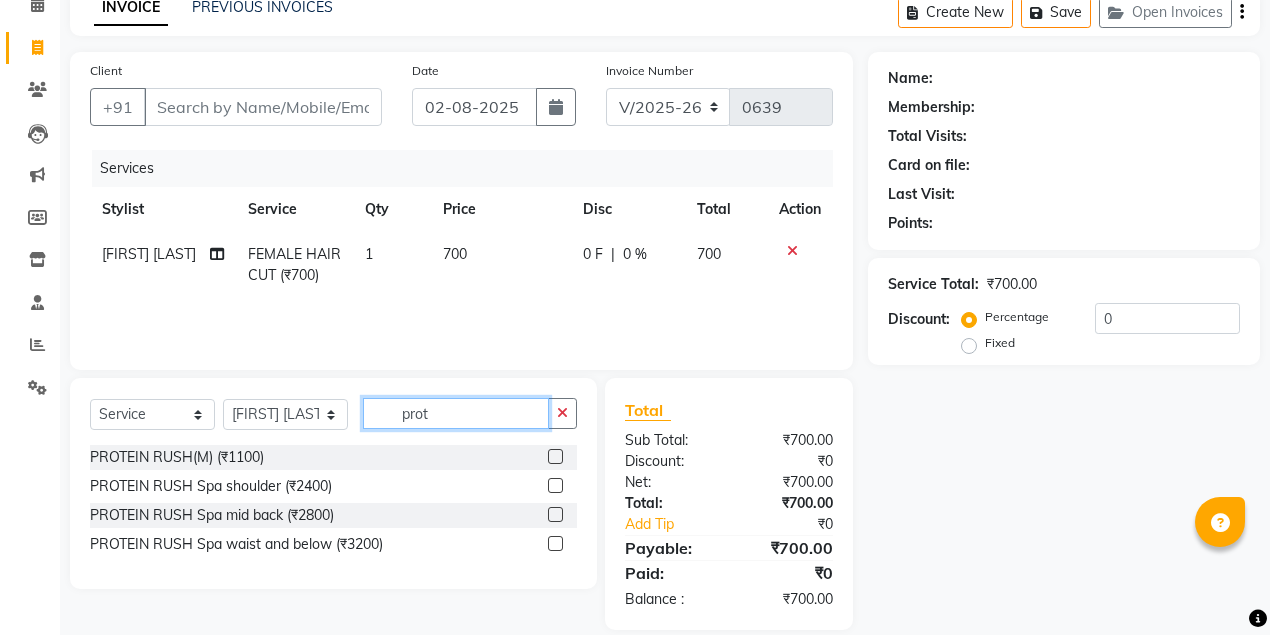 type on "prot" 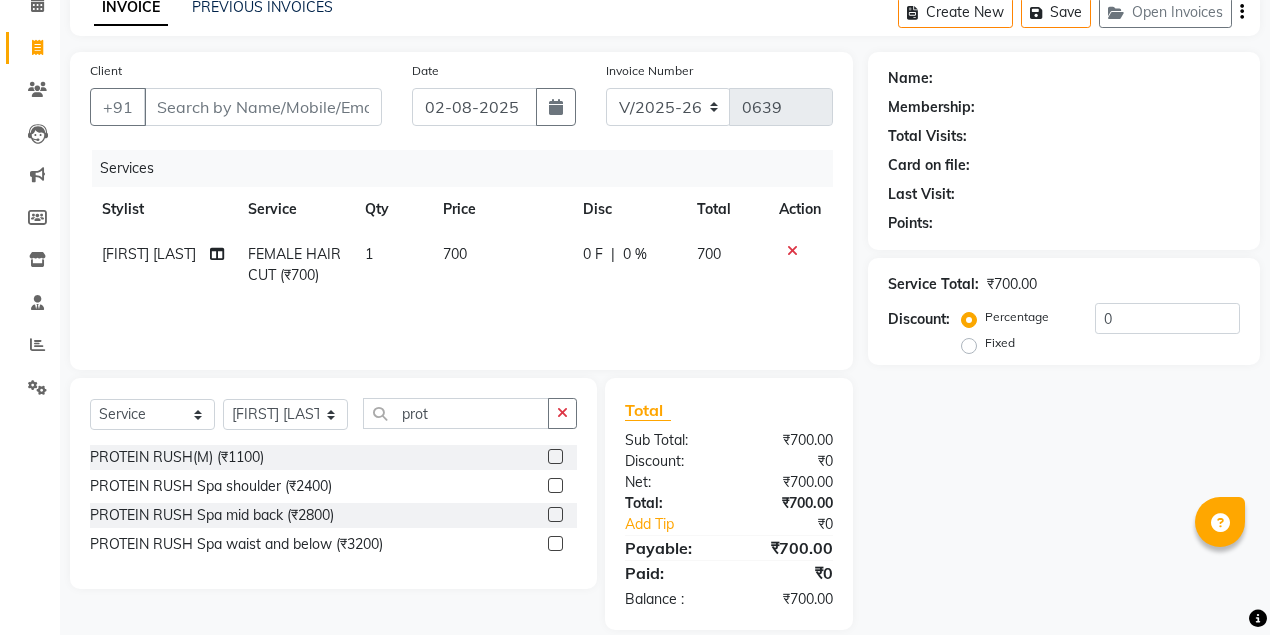 click 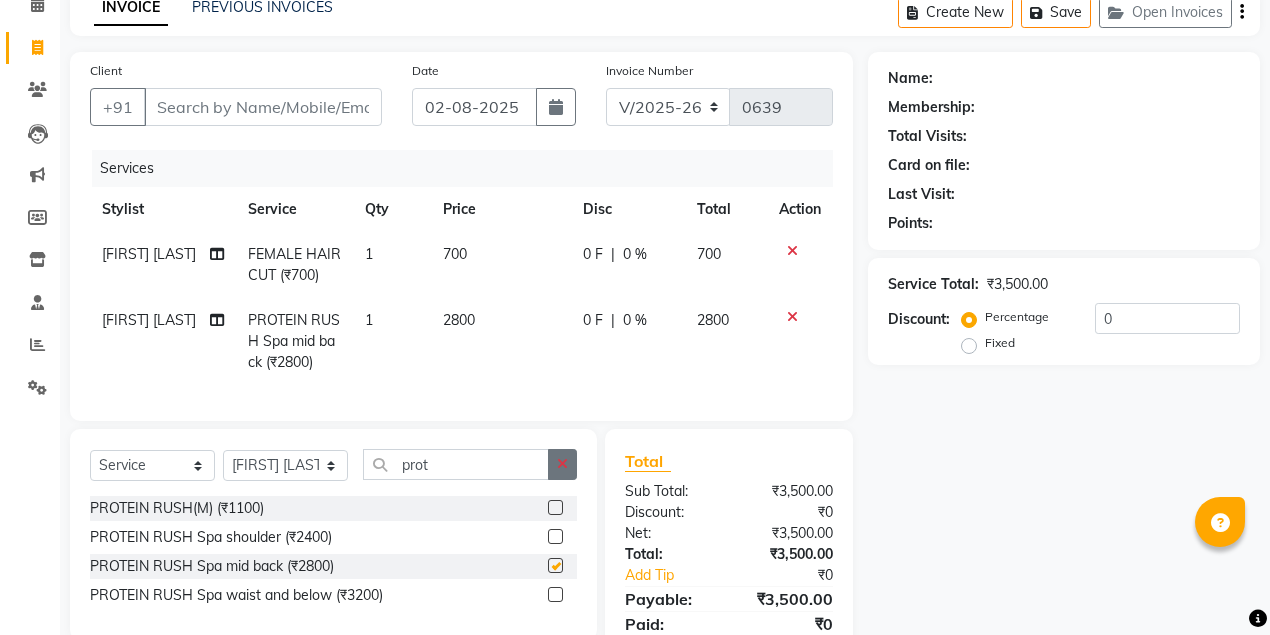 checkbox on "false" 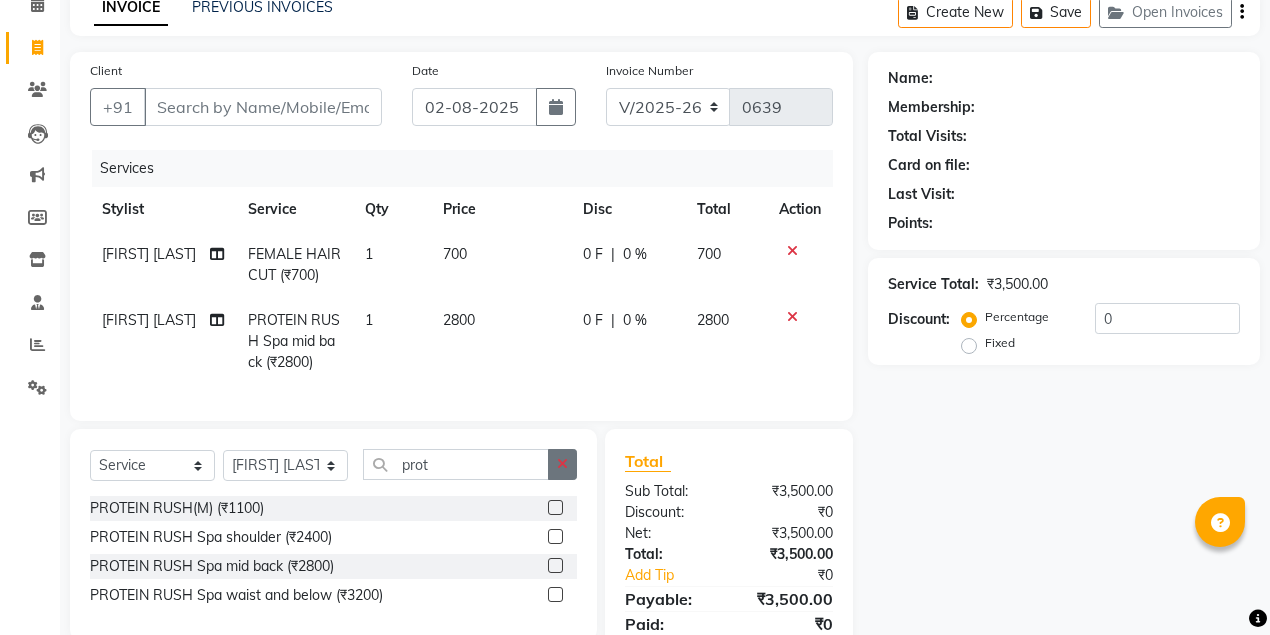 click 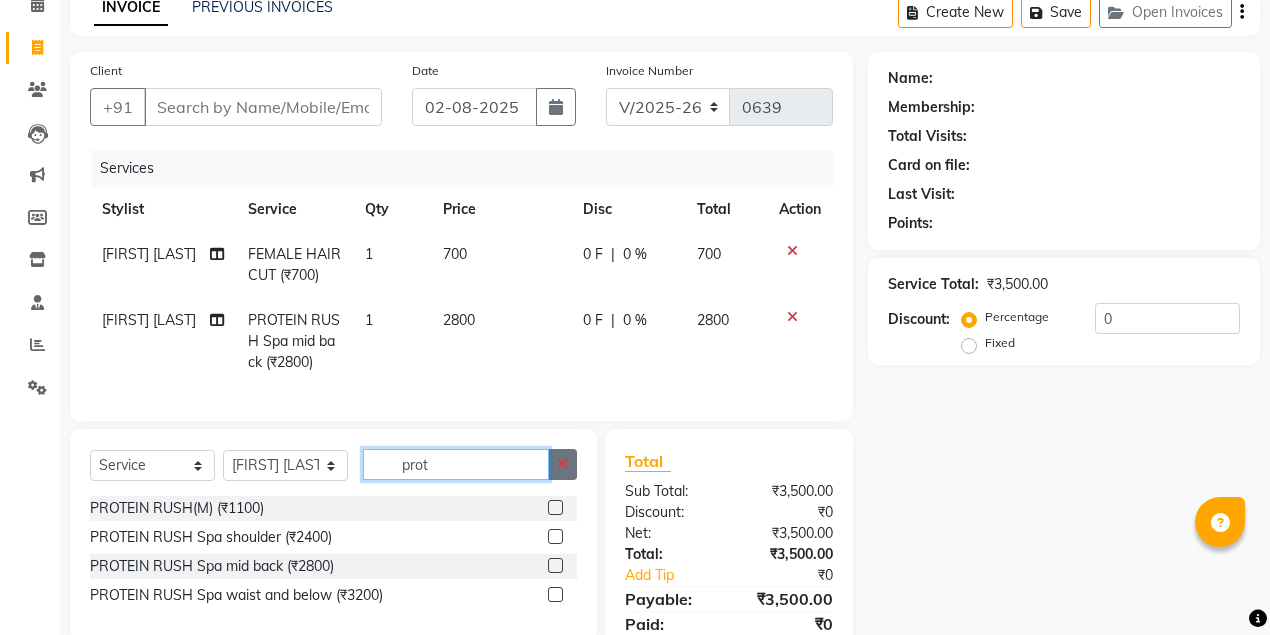 type 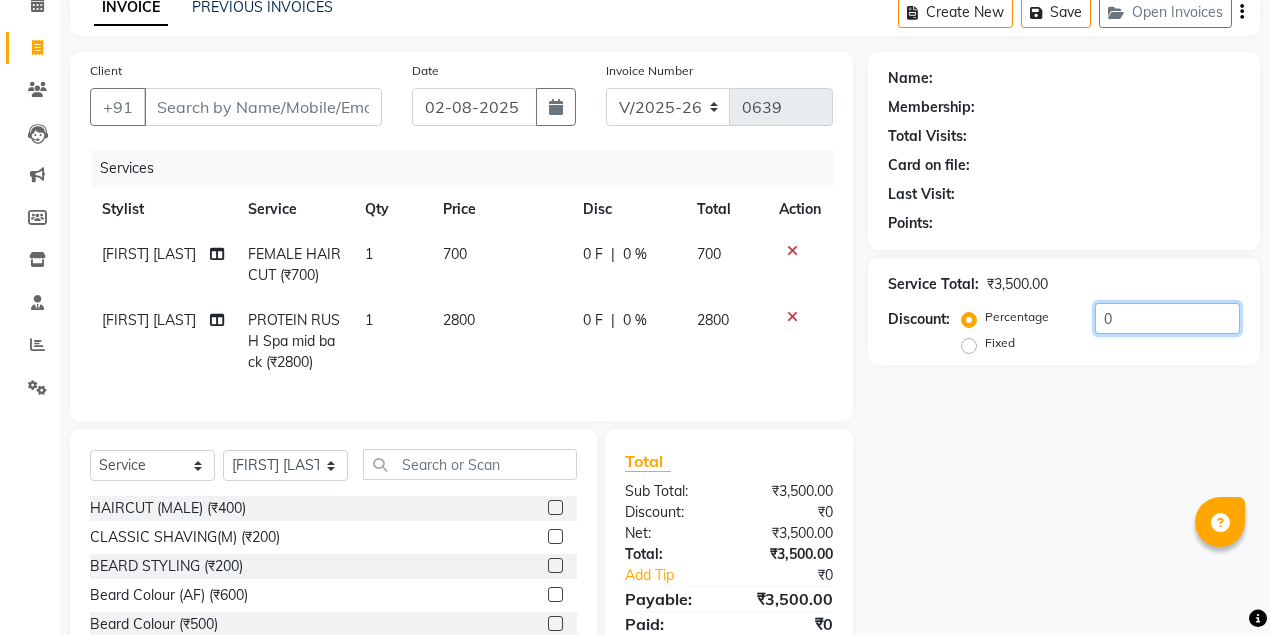 click on "0" 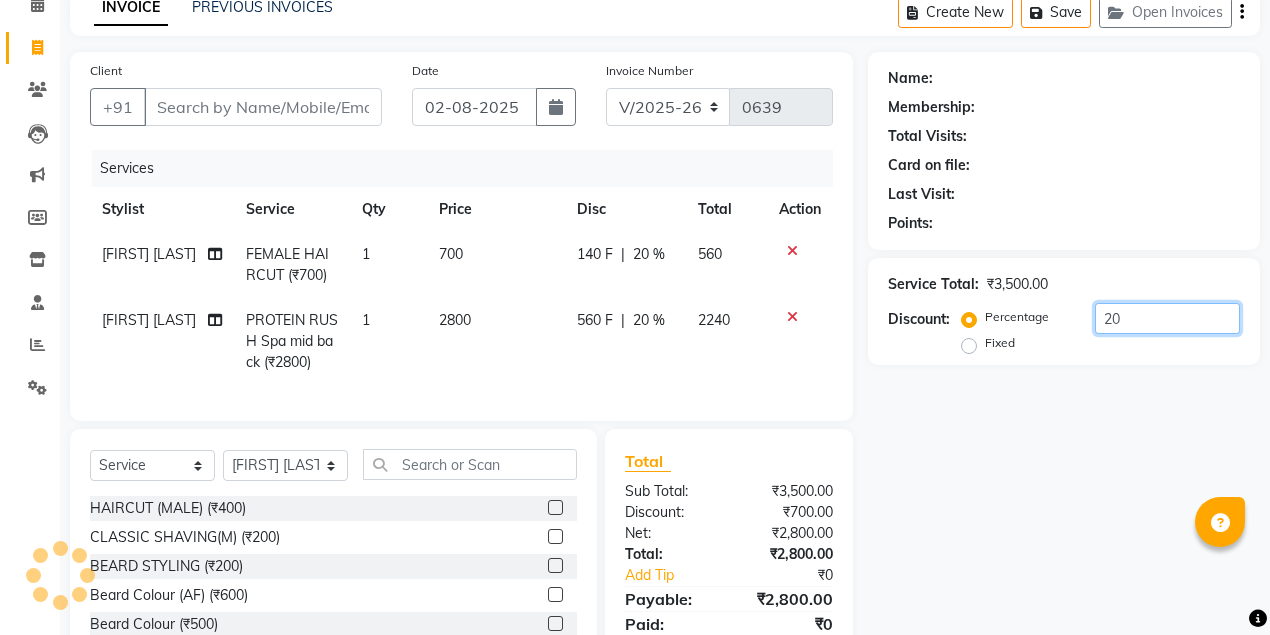type on "20" 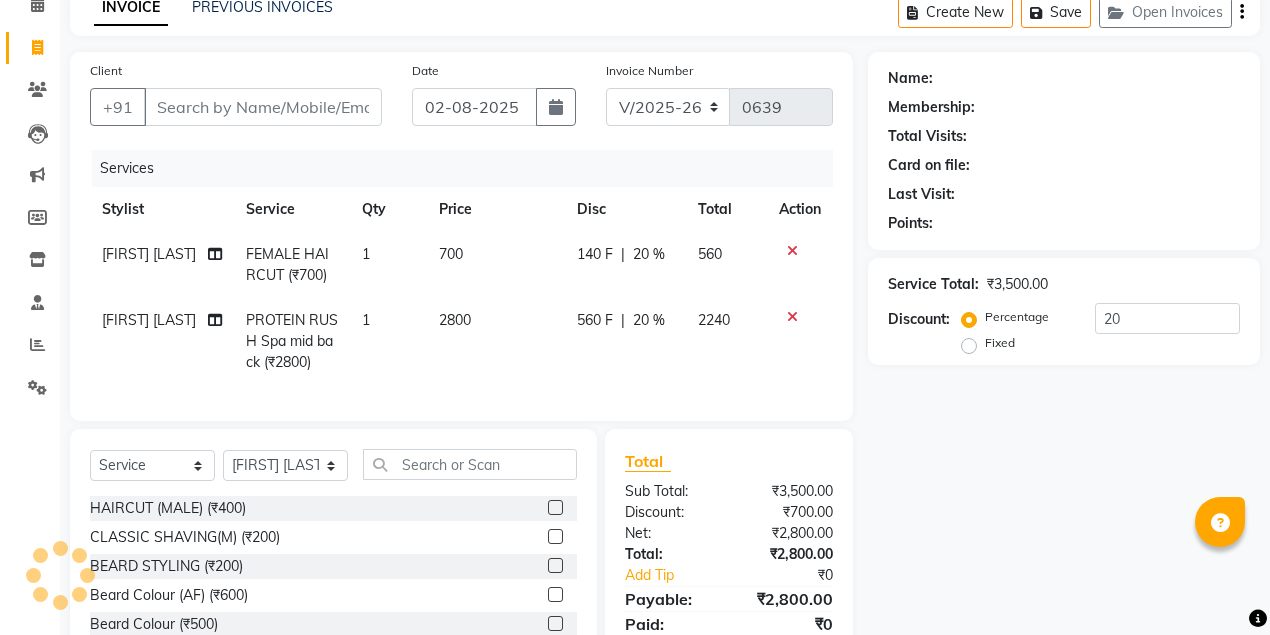 click on "2240" 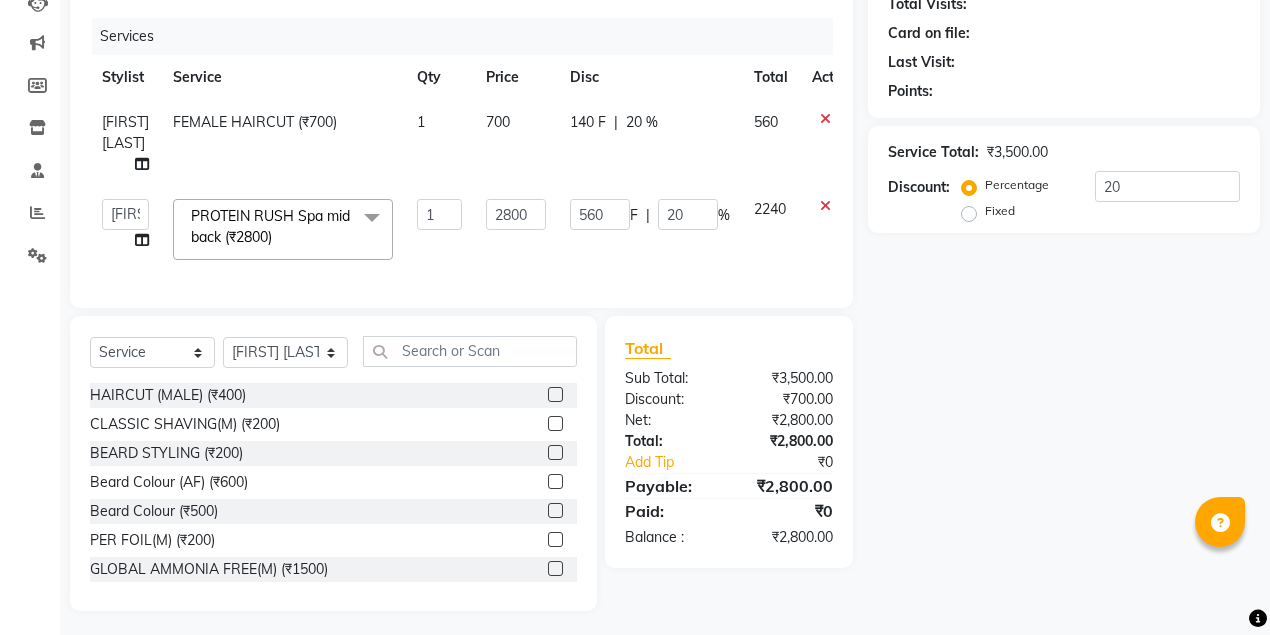 scroll, scrollTop: 232, scrollLeft: 0, axis: vertical 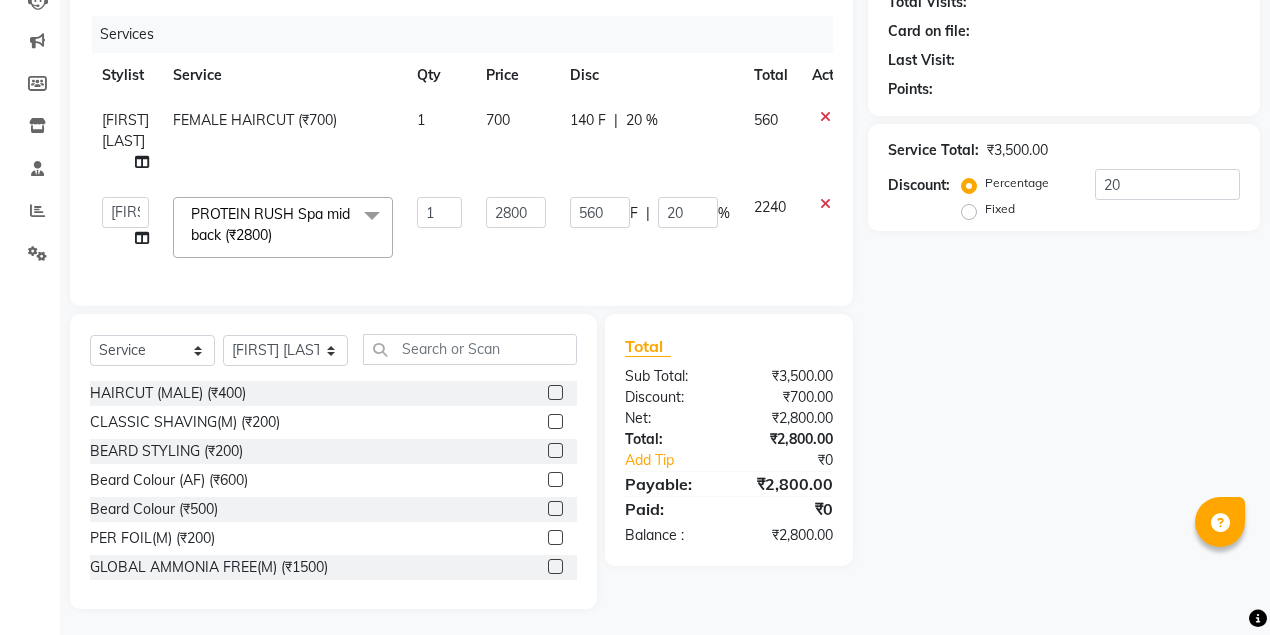 click 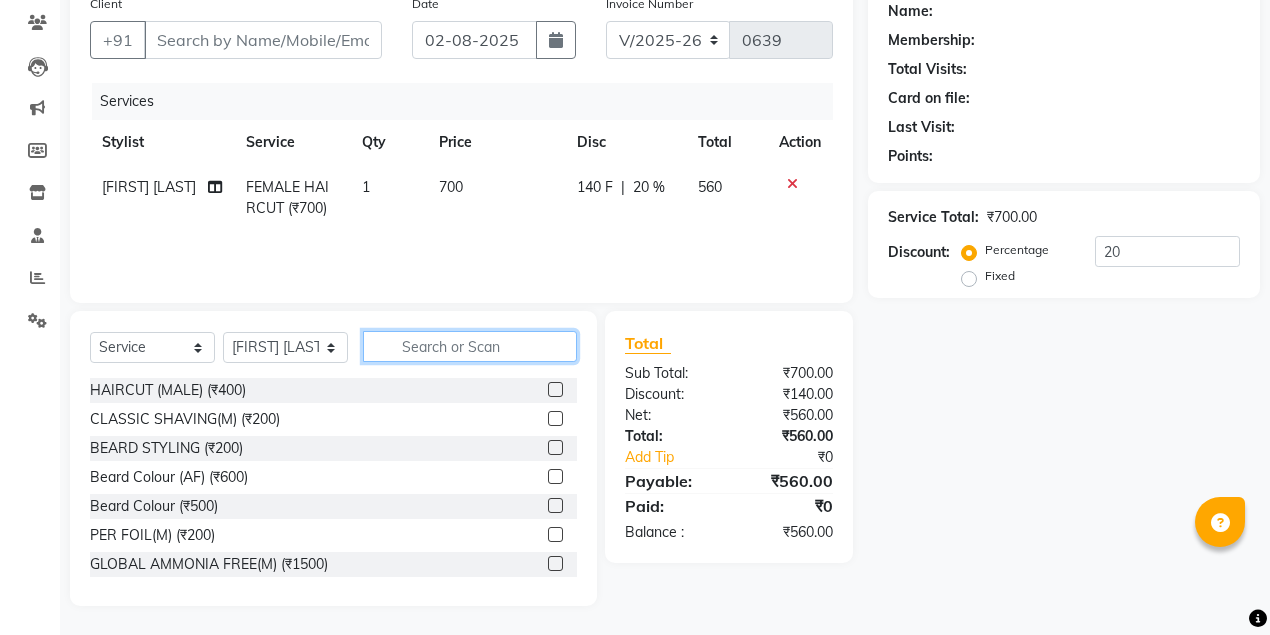 click 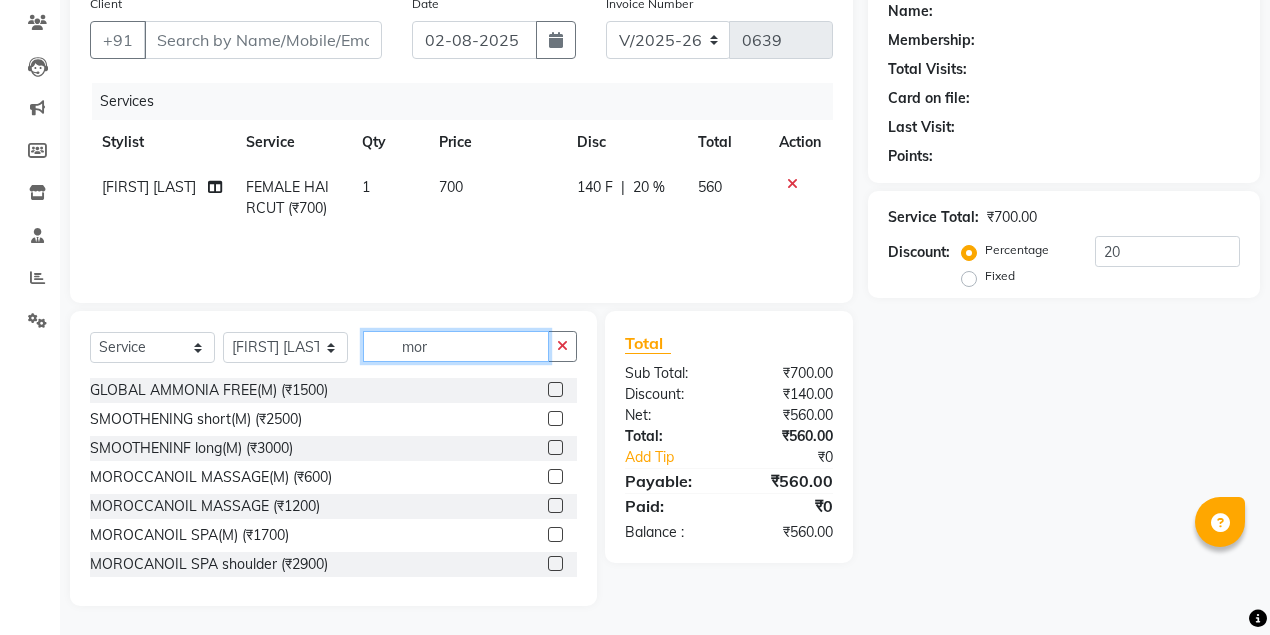 scroll, scrollTop: 139, scrollLeft: 0, axis: vertical 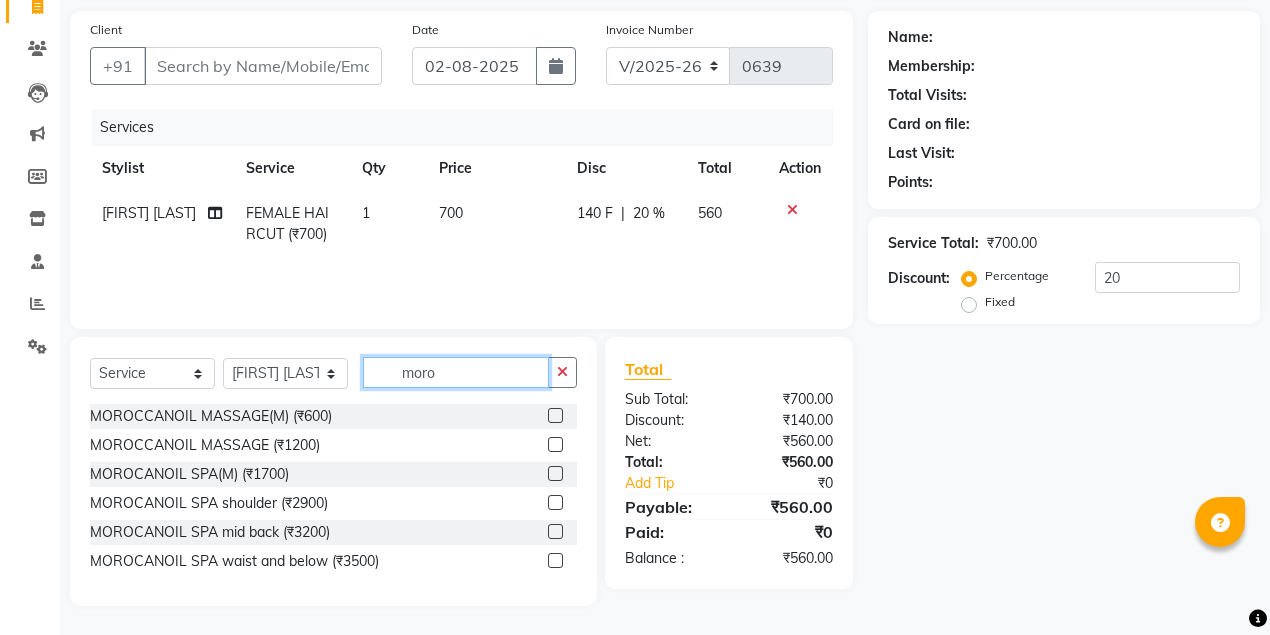 type on "moro" 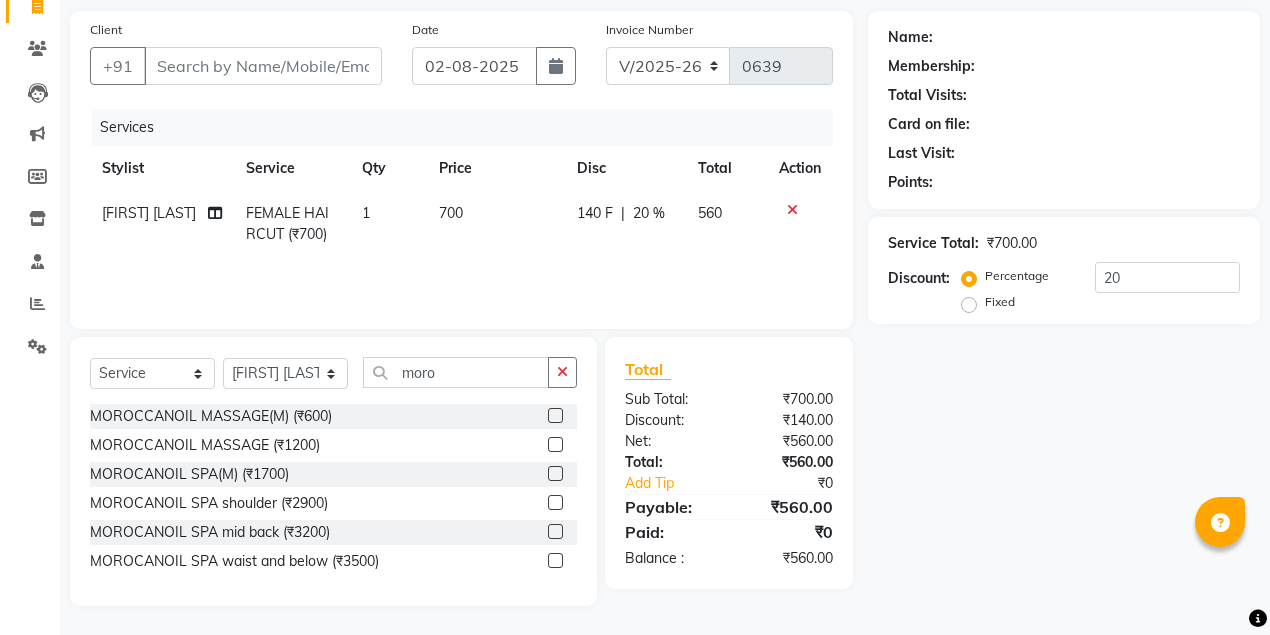 click 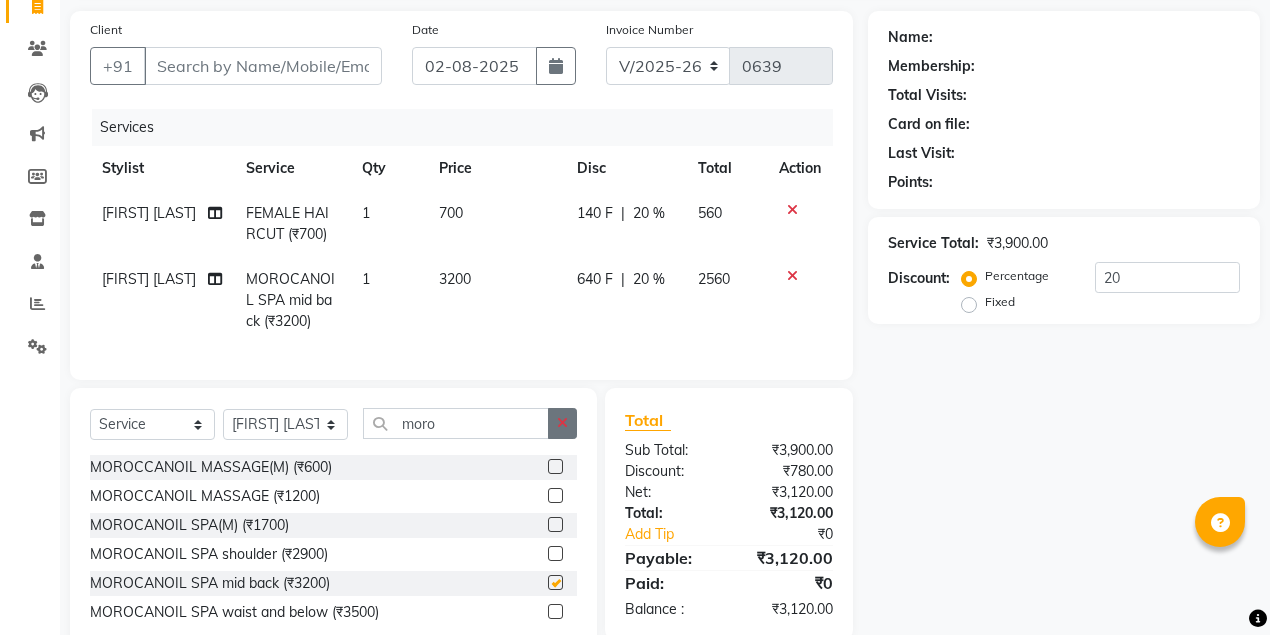 checkbox on "false" 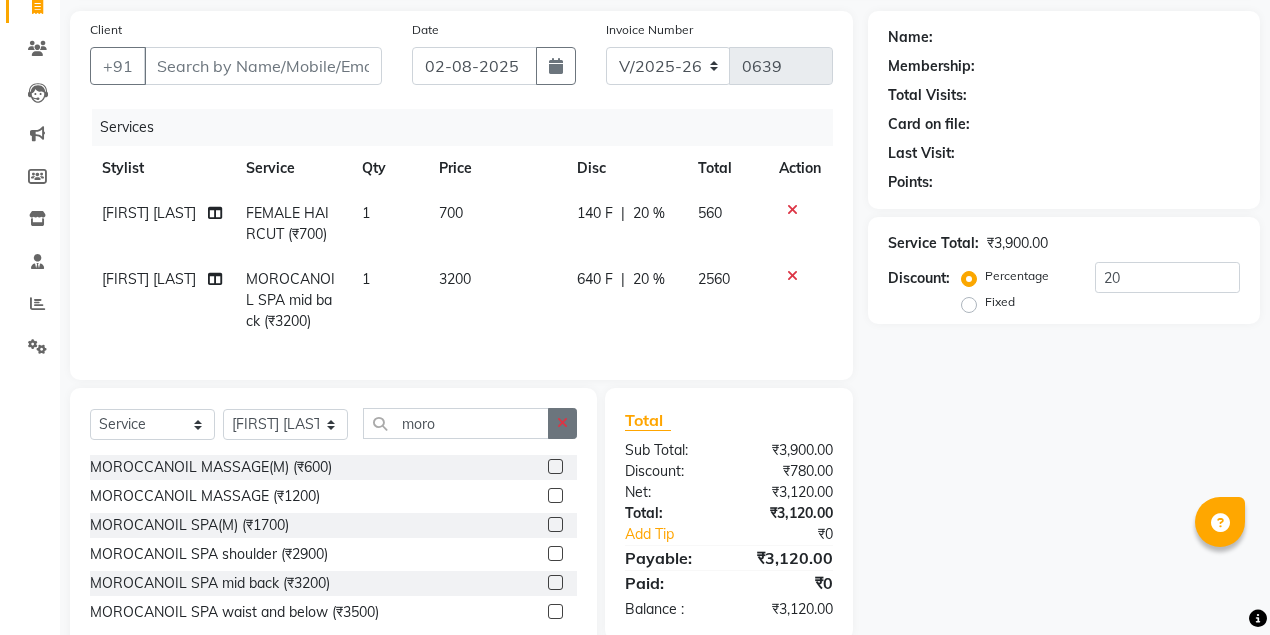 click 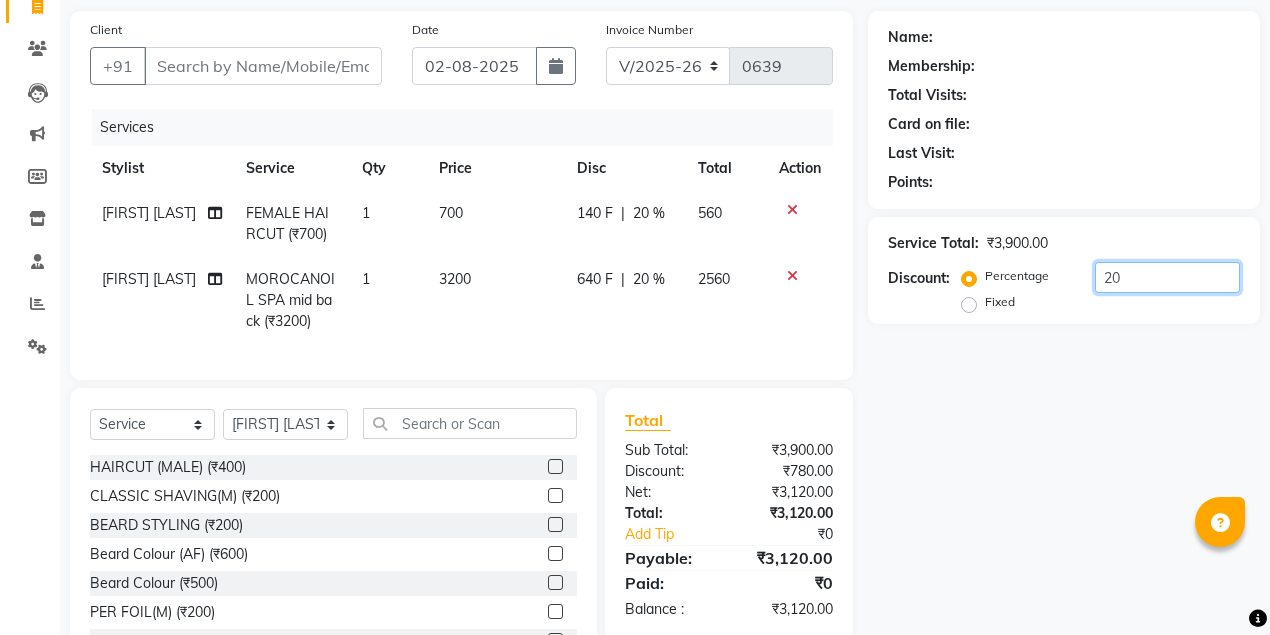 click on "20" 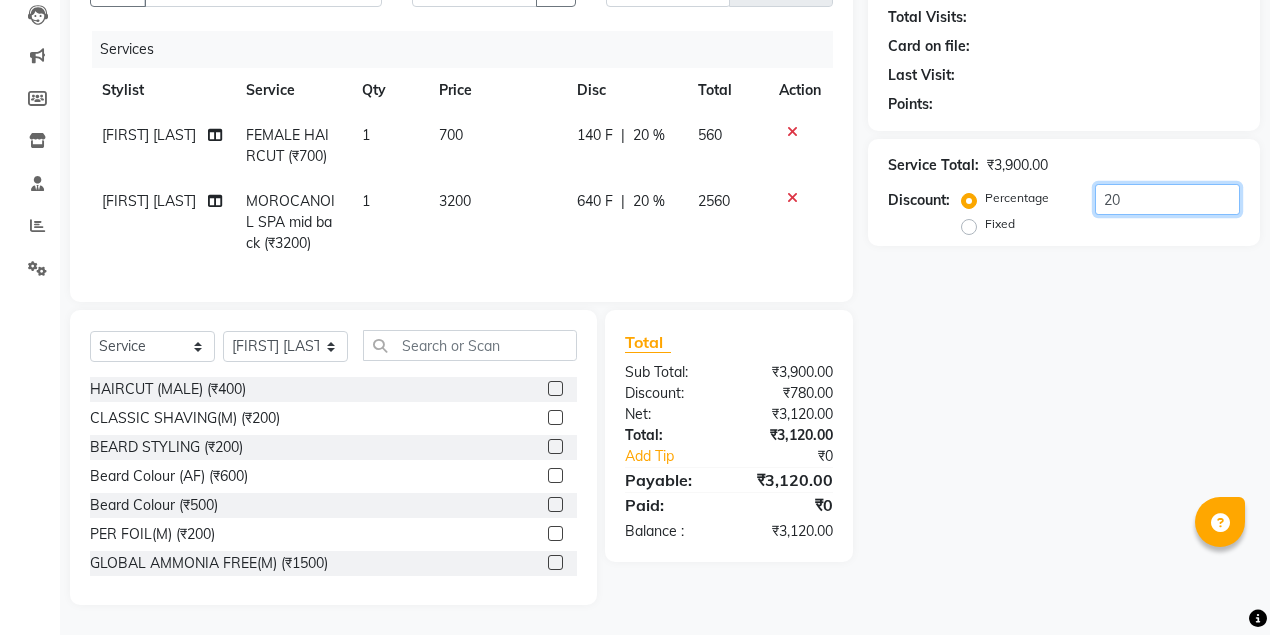 scroll, scrollTop: 226, scrollLeft: 0, axis: vertical 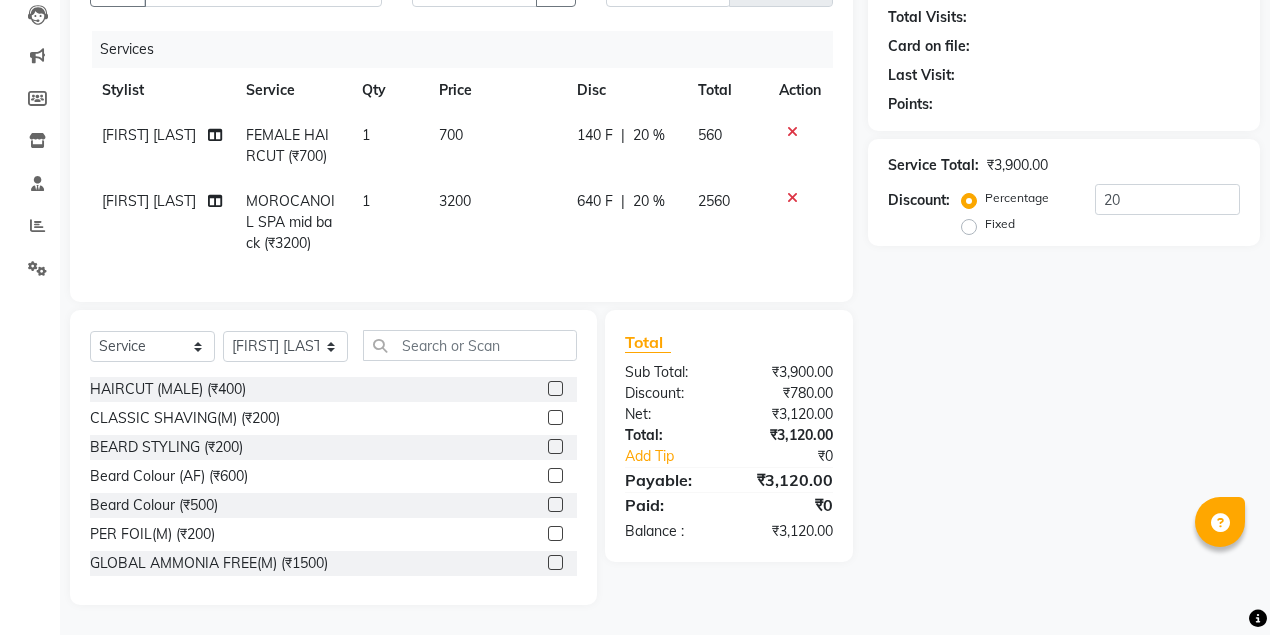 click on "Select  Service  Product  Membership  Package Voucher Prepaid Gift Card  Select Stylist Anuradha singh Bishaya Bhuyan Dip Das Ester jarain  Front Desk Luna kalita monisha mili Pintu Rajak" 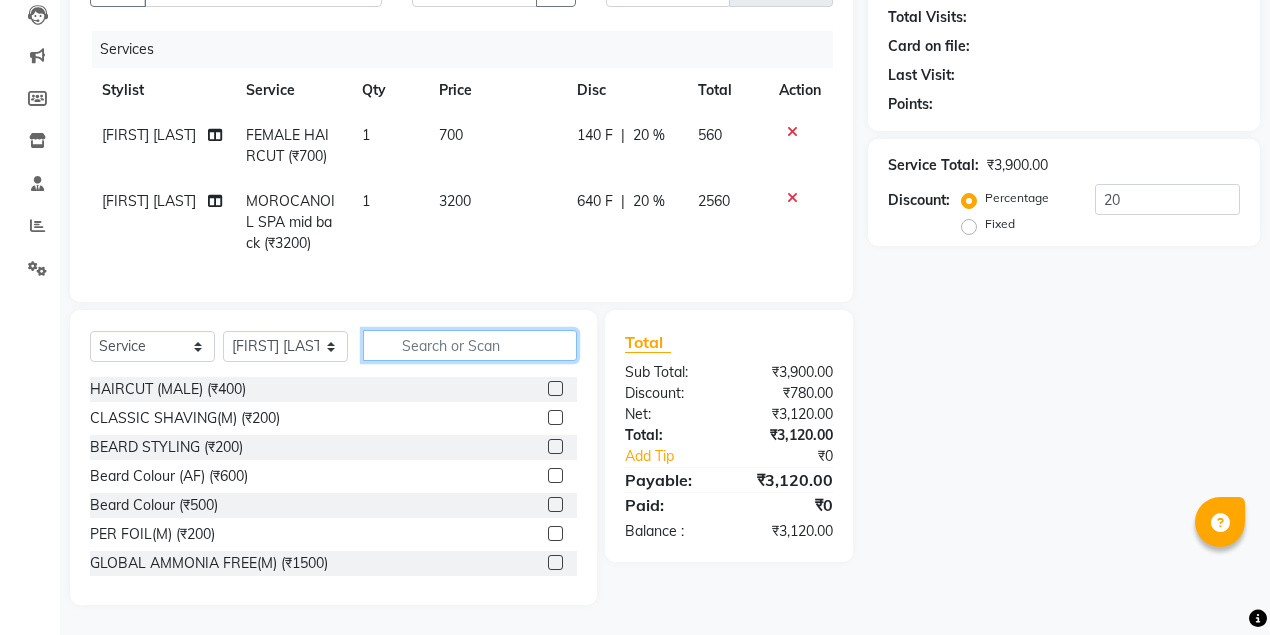 click 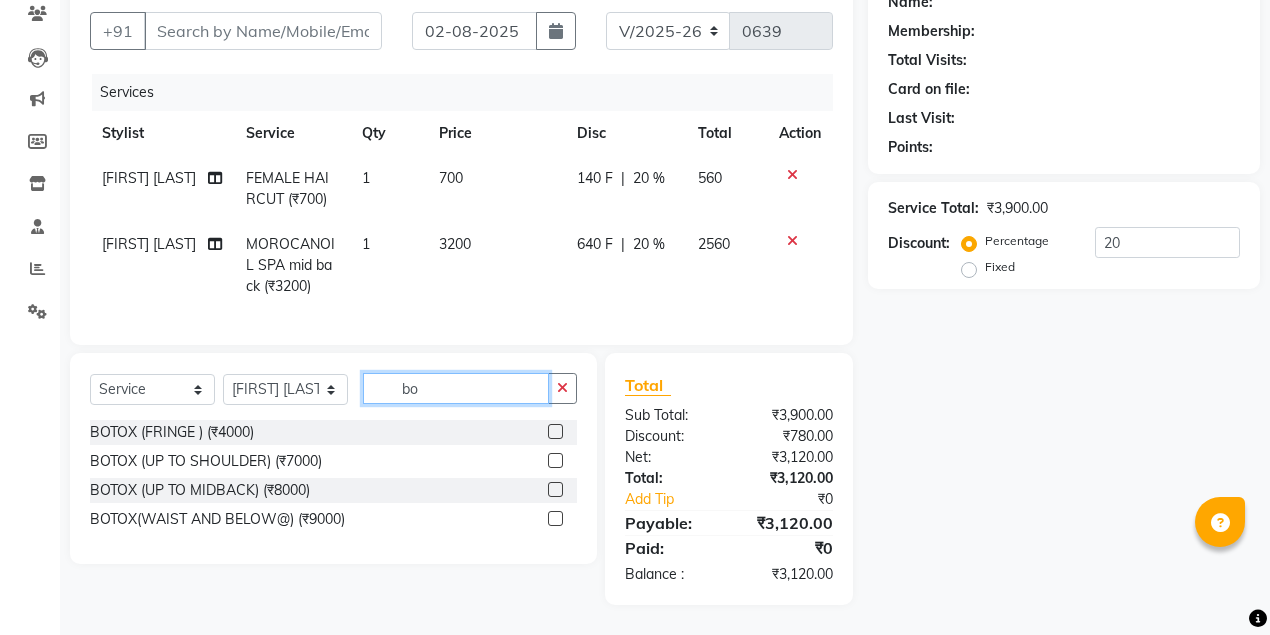 scroll, scrollTop: 226, scrollLeft: 0, axis: vertical 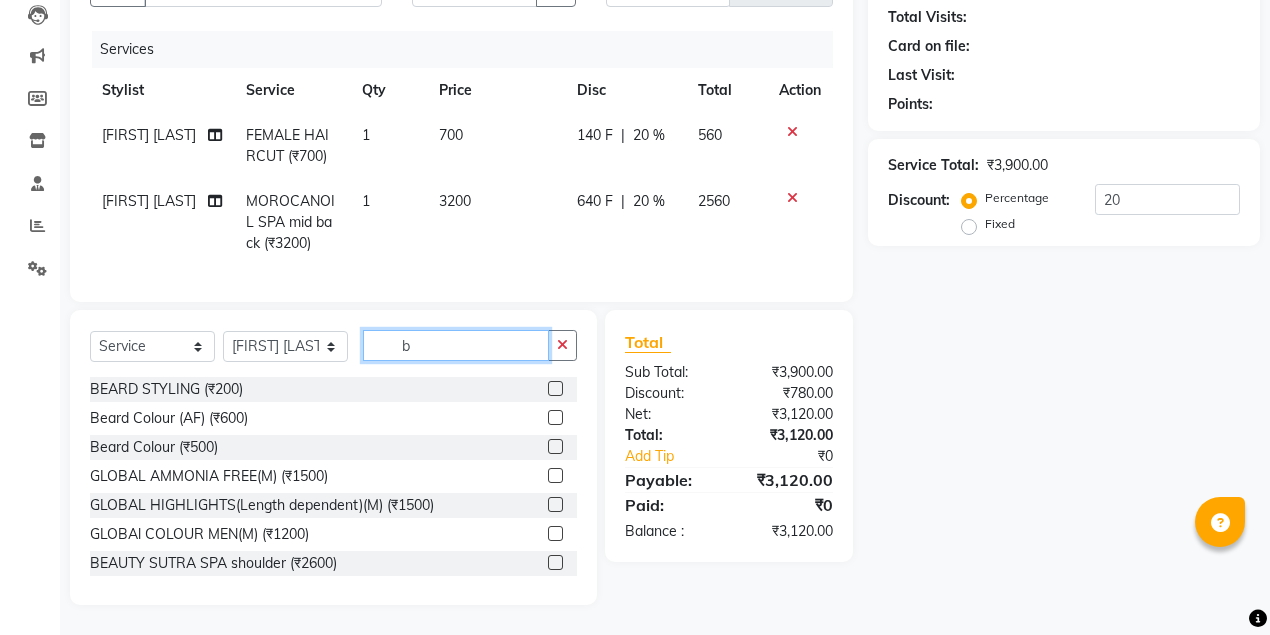 click on "b" 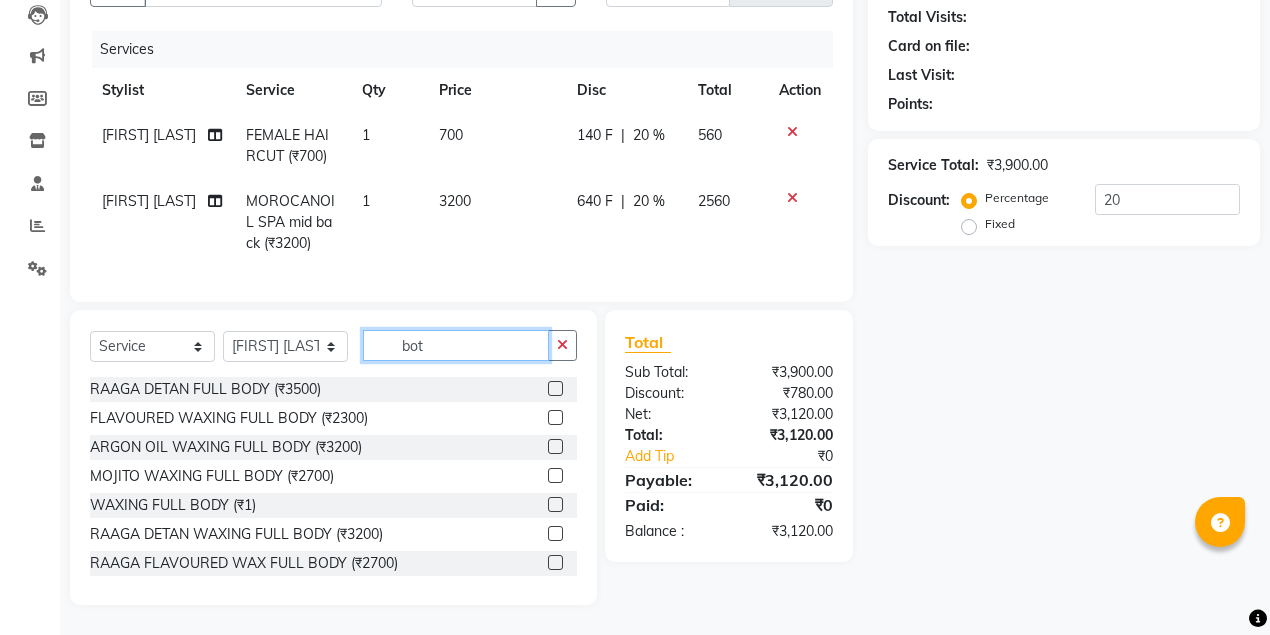 scroll, scrollTop: 182, scrollLeft: 0, axis: vertical 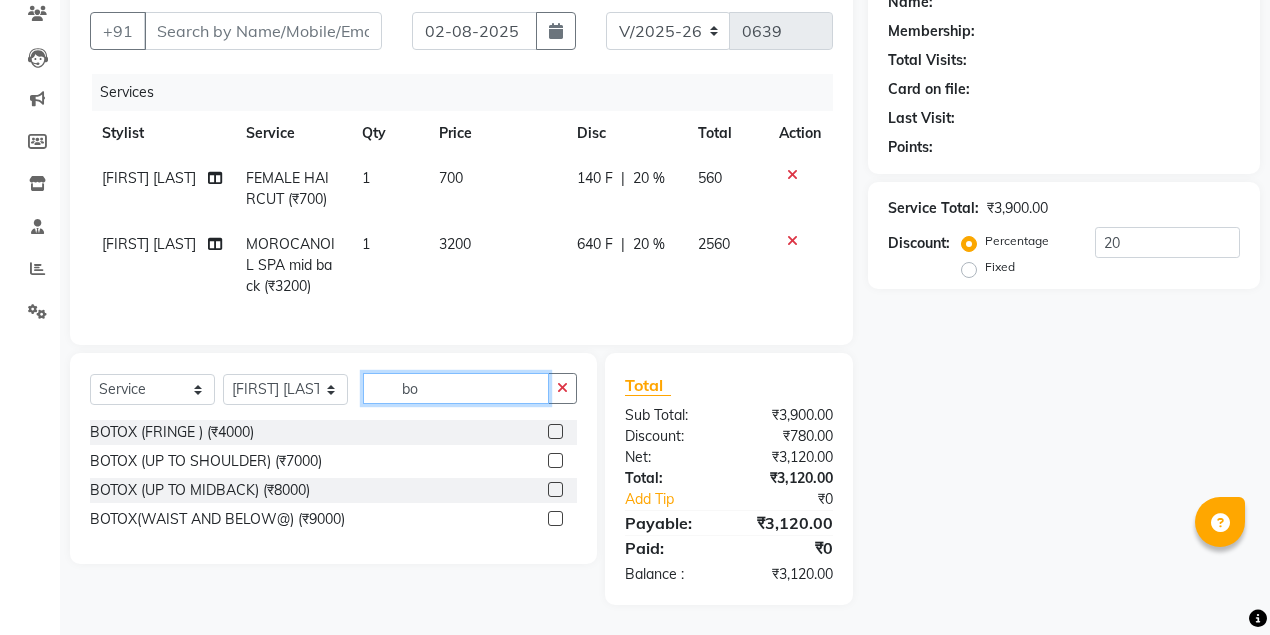 type on "b" 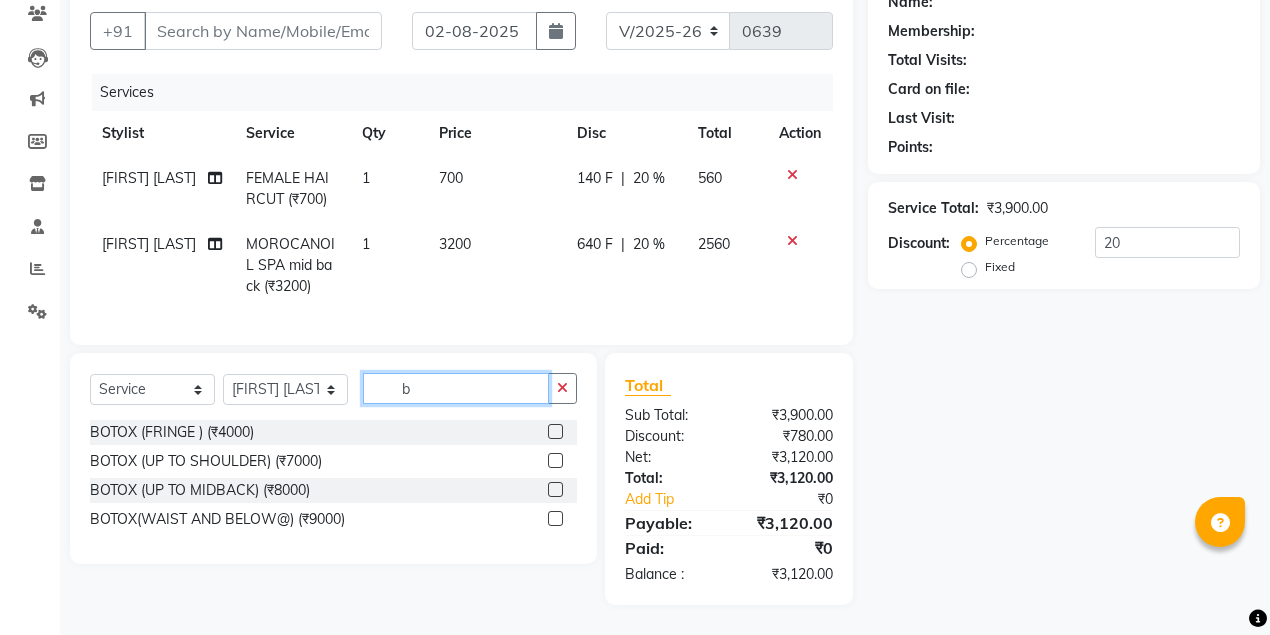 scroll, scrollTop: 226, scrollLeft: 0, axis: vertical 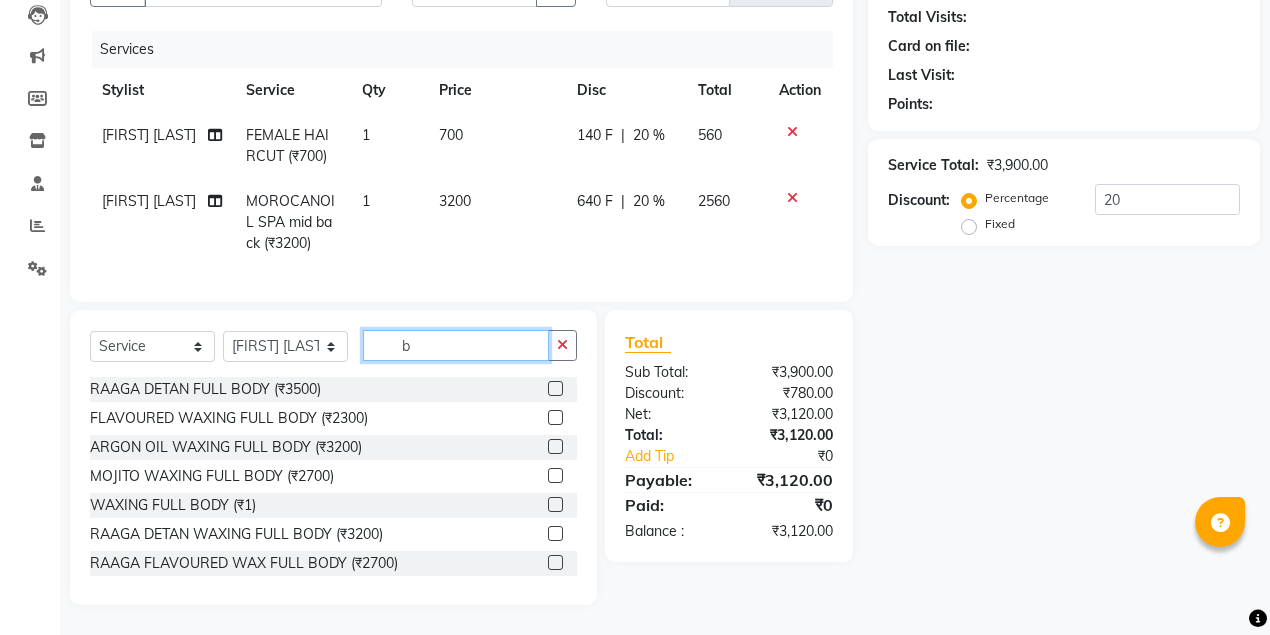 type 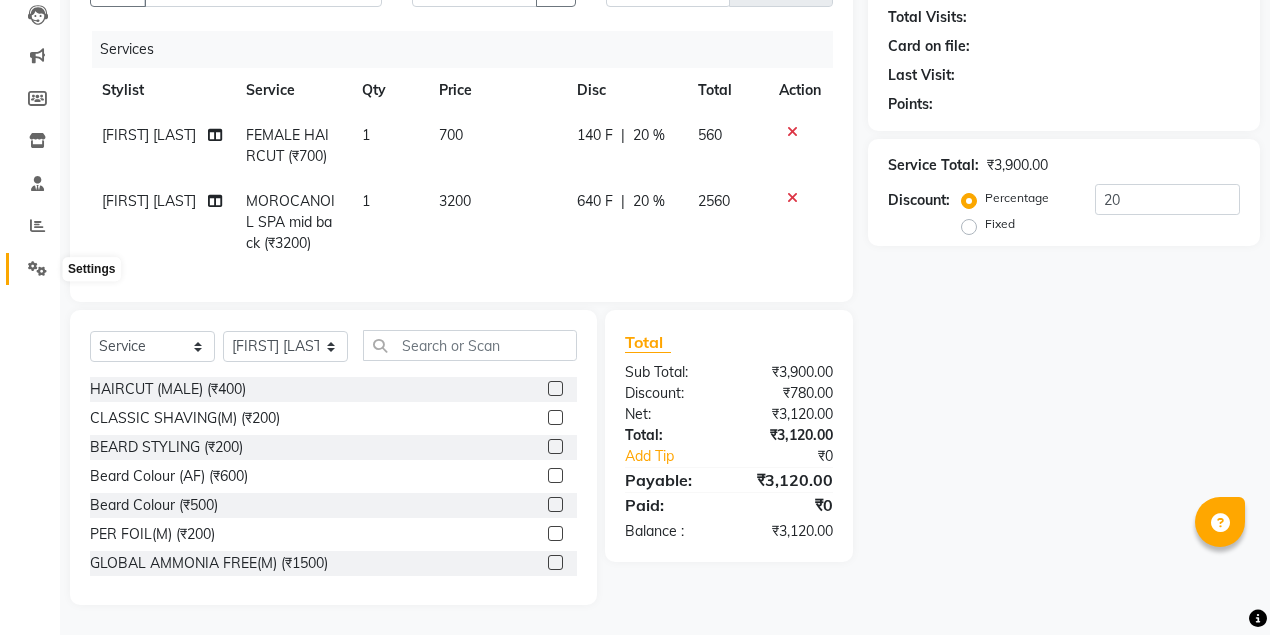 click 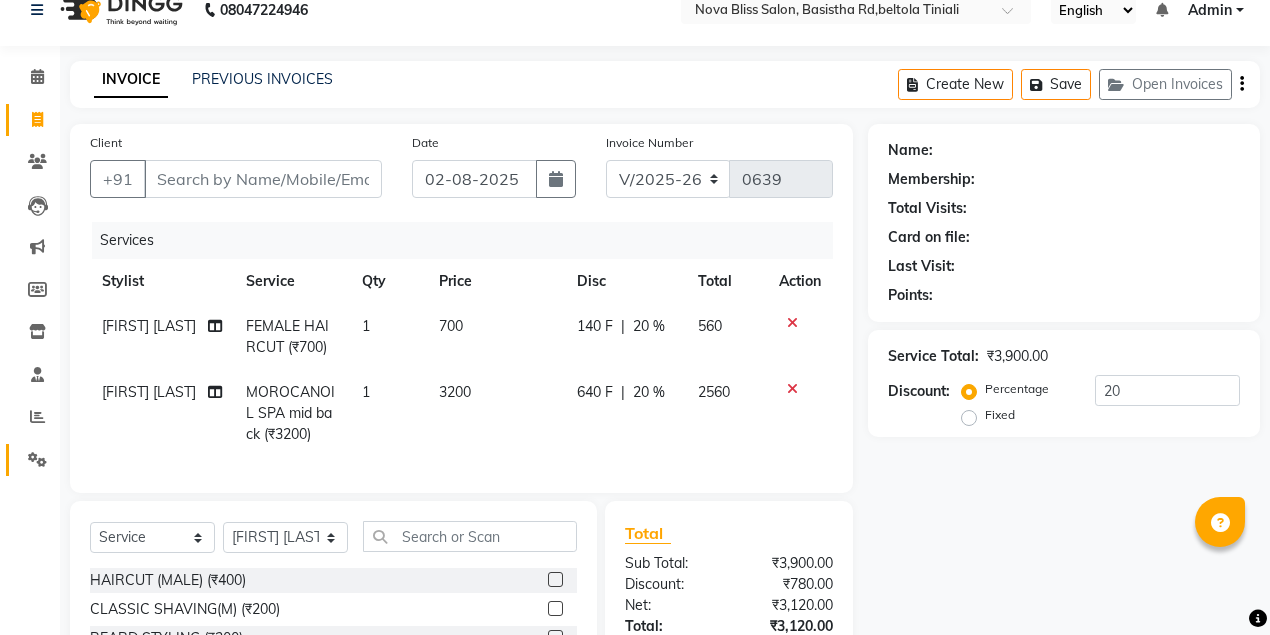 scroll, scrollTop: 26, scrollLeft: 0, axis: vertical 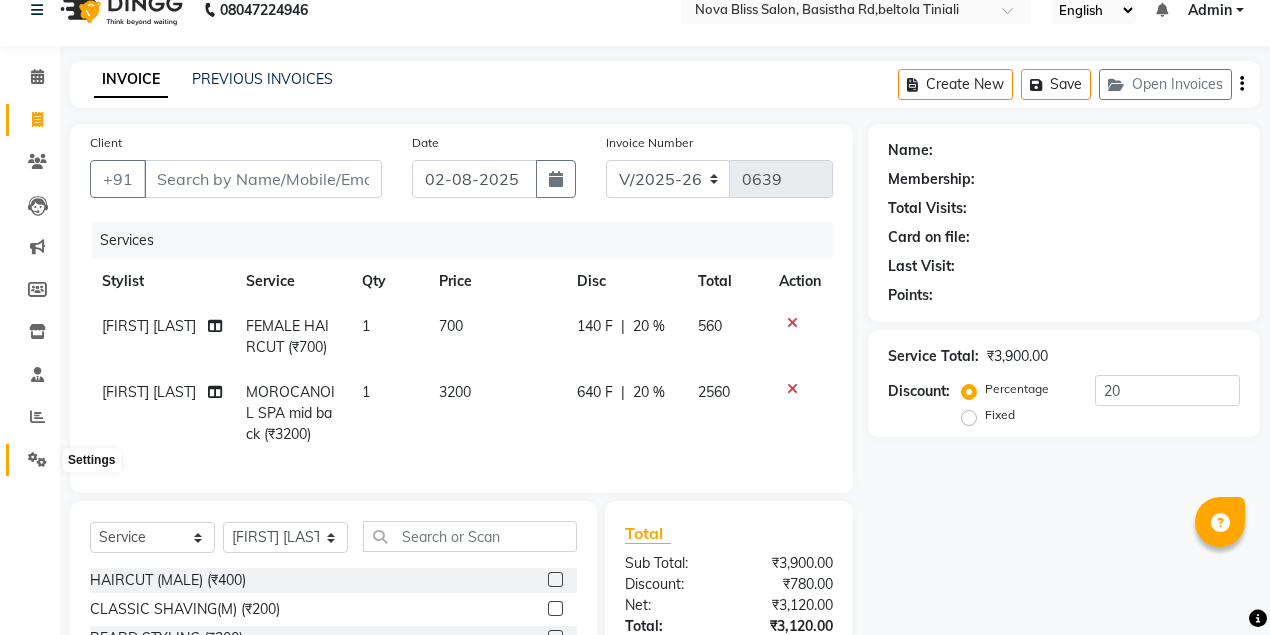click 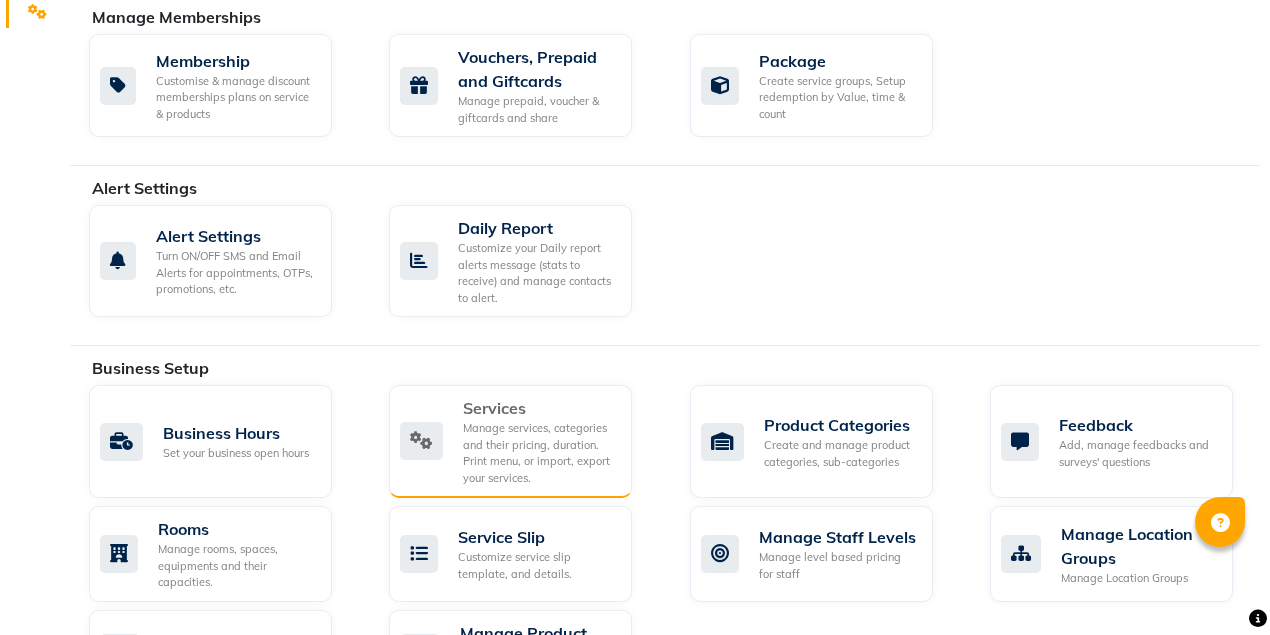 scroll, scrollTop: 492, scrollLeft: 0, axis: vertical 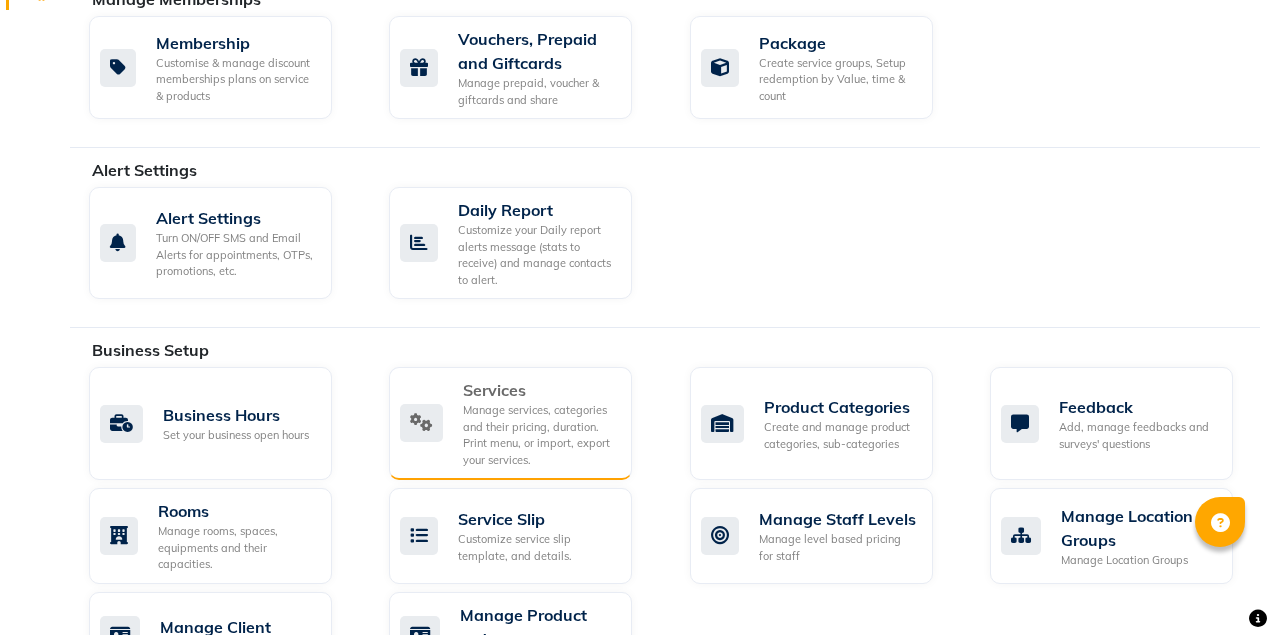 click on "Manage services, categories and their pricing, duration. Print menu, or import, export your services." 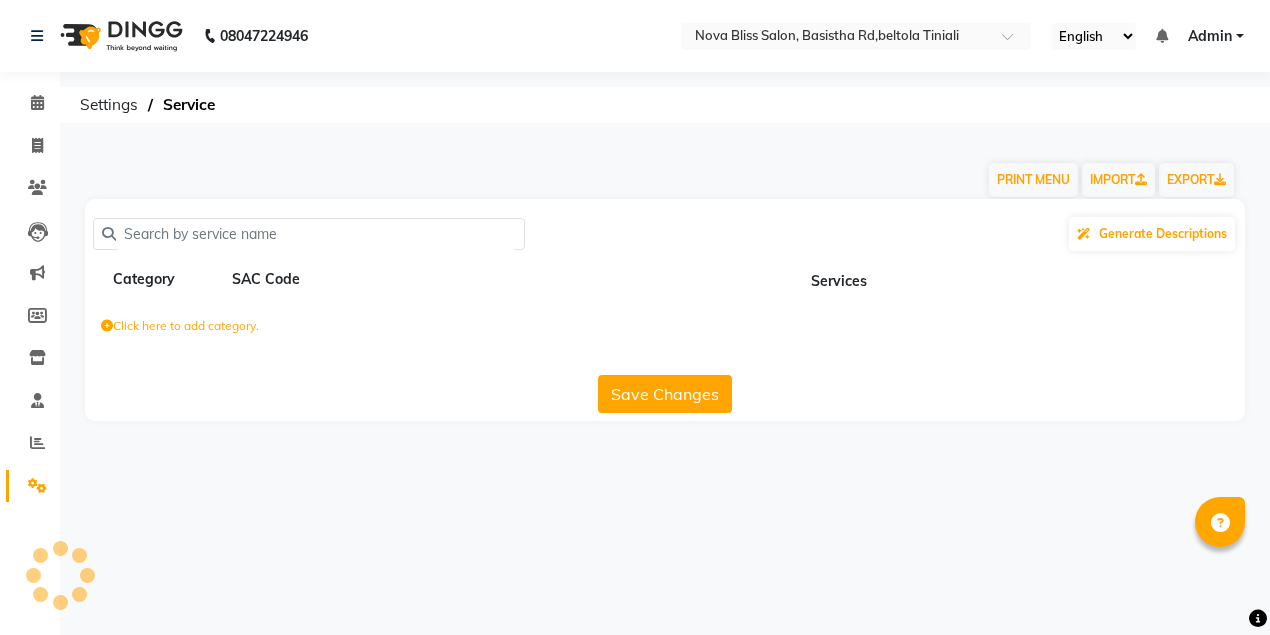 scroll, scrollTop: 0, scrollLeft: 0, axis: both 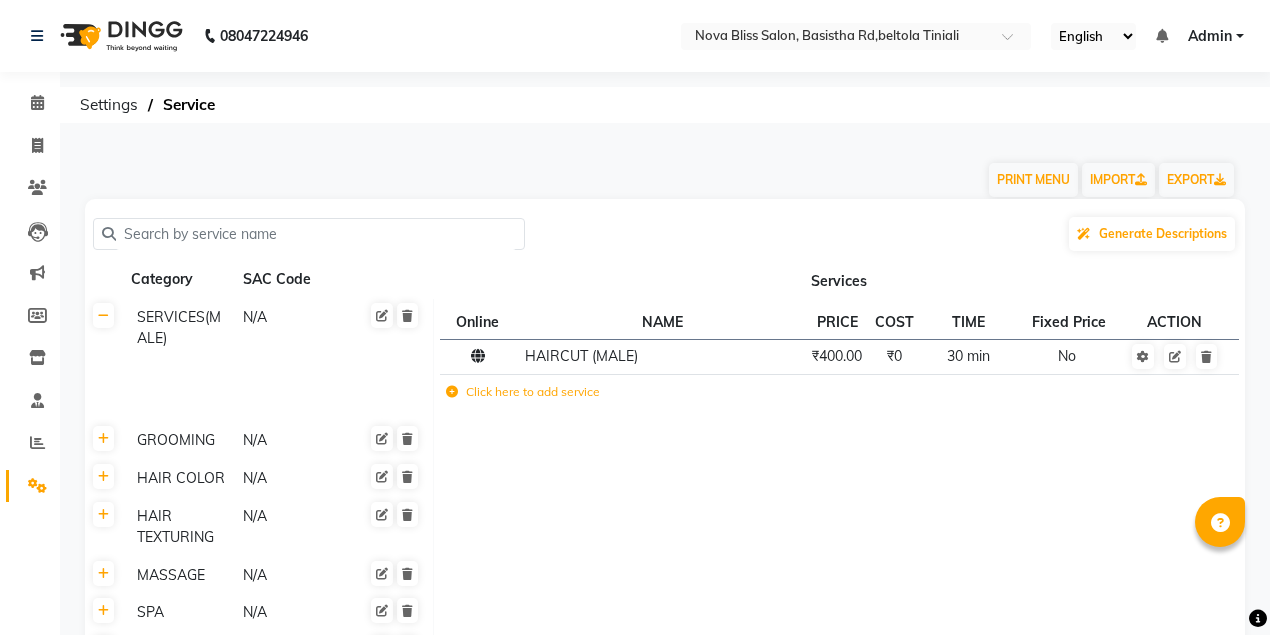 click 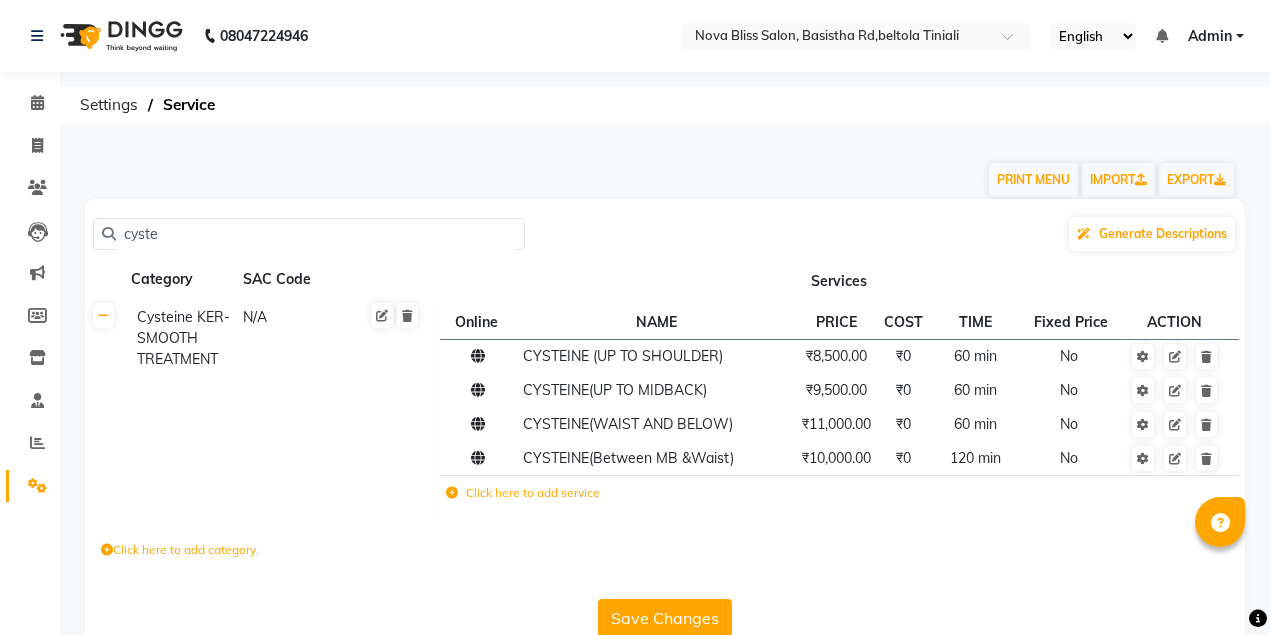 type on "cyste" 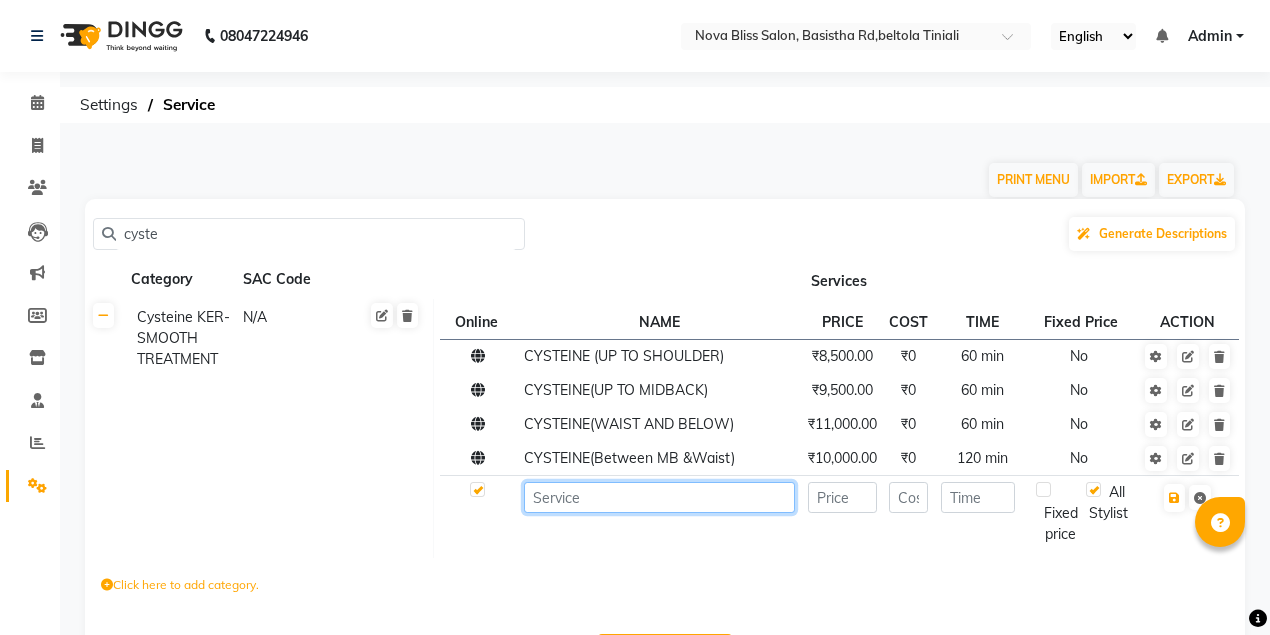 click 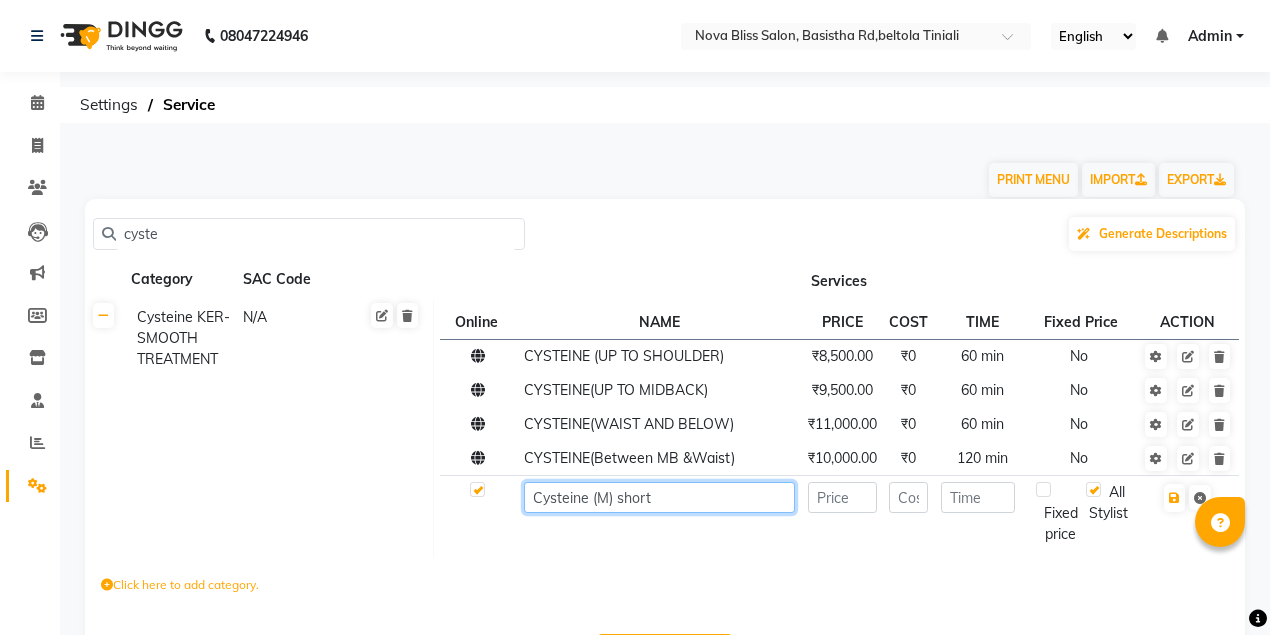 type on "Cysteine (M) short" 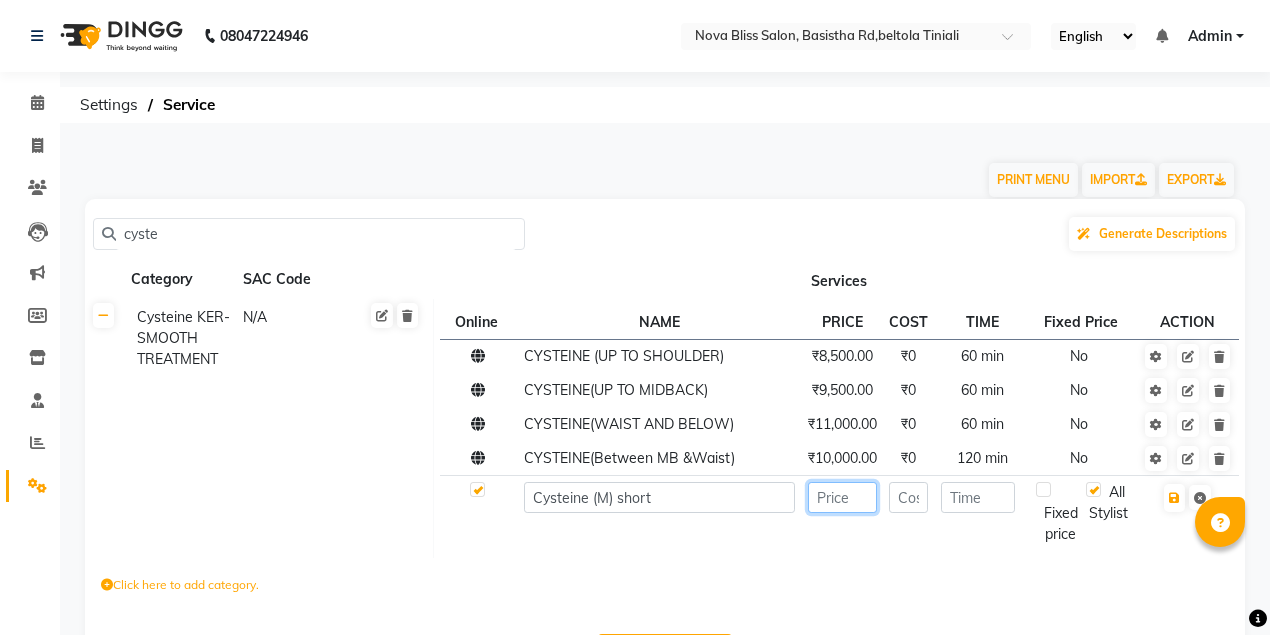 click 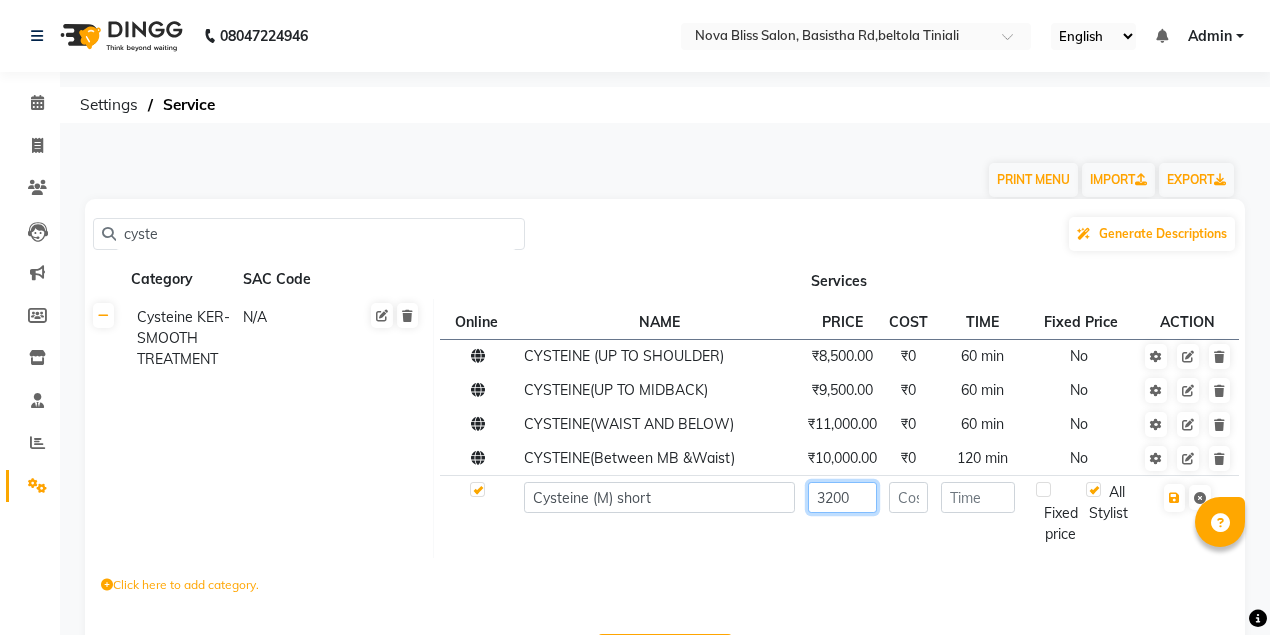 type on "3200" 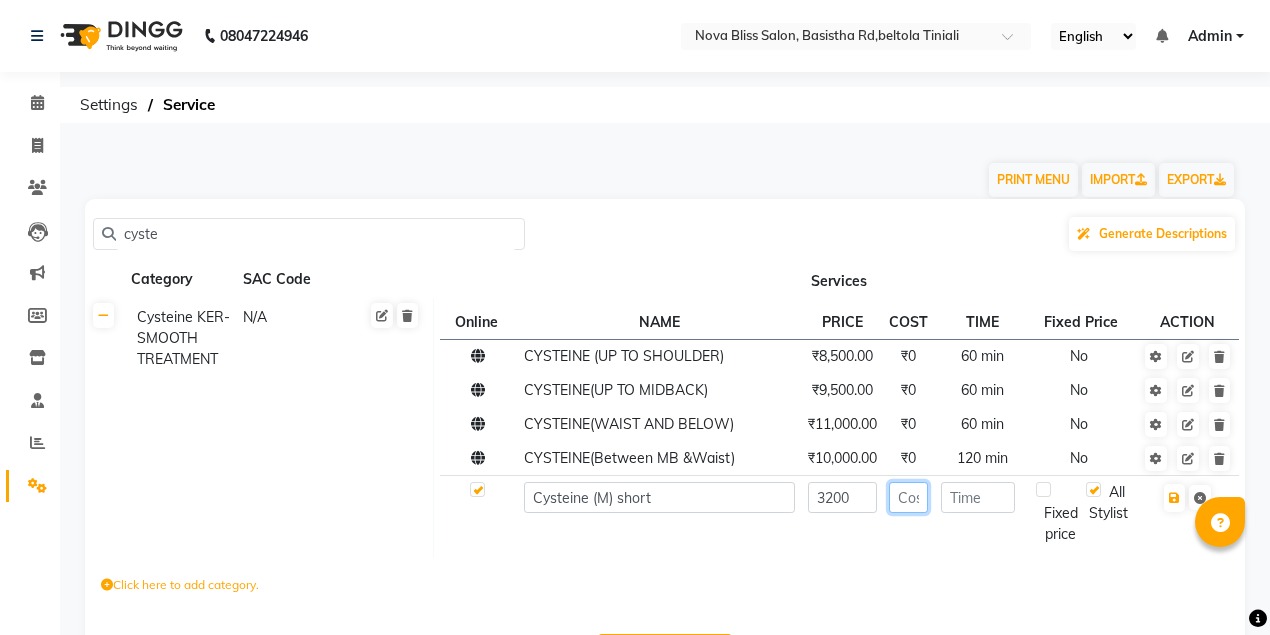 click 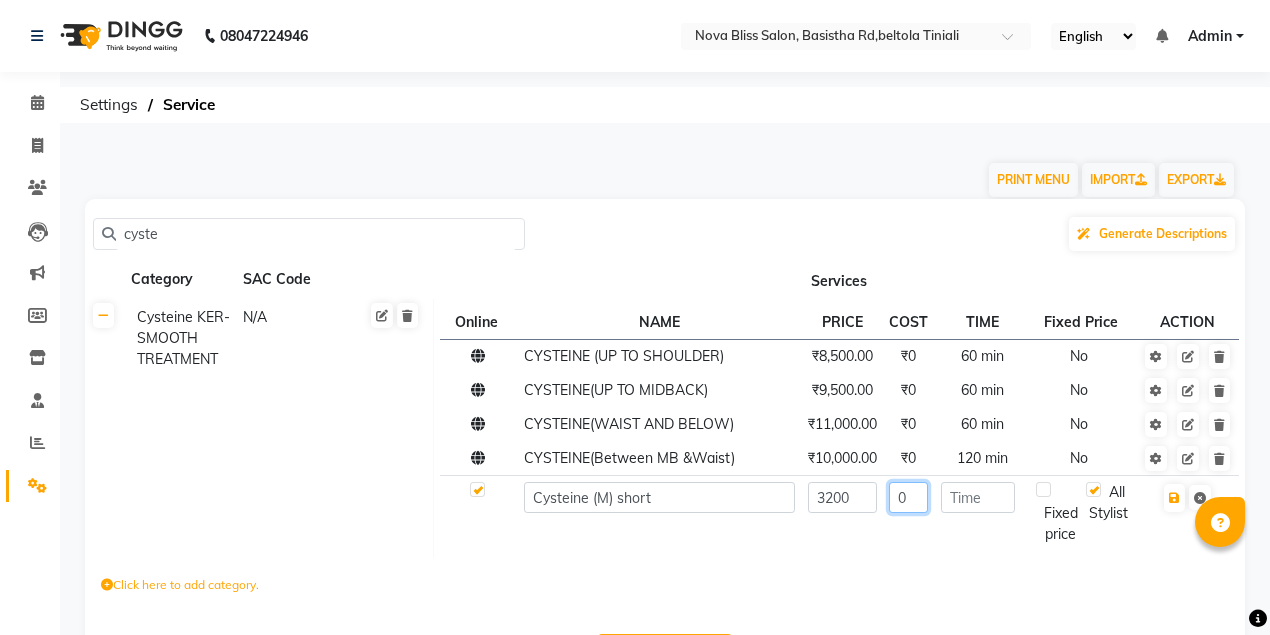 type on "0" 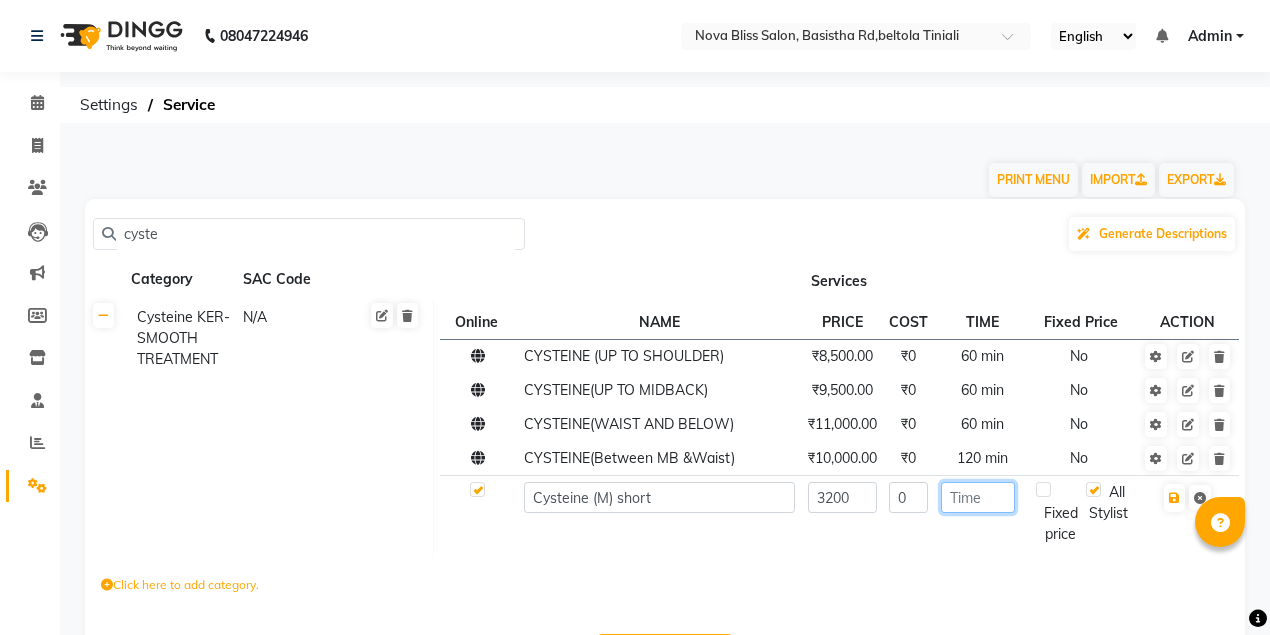 click 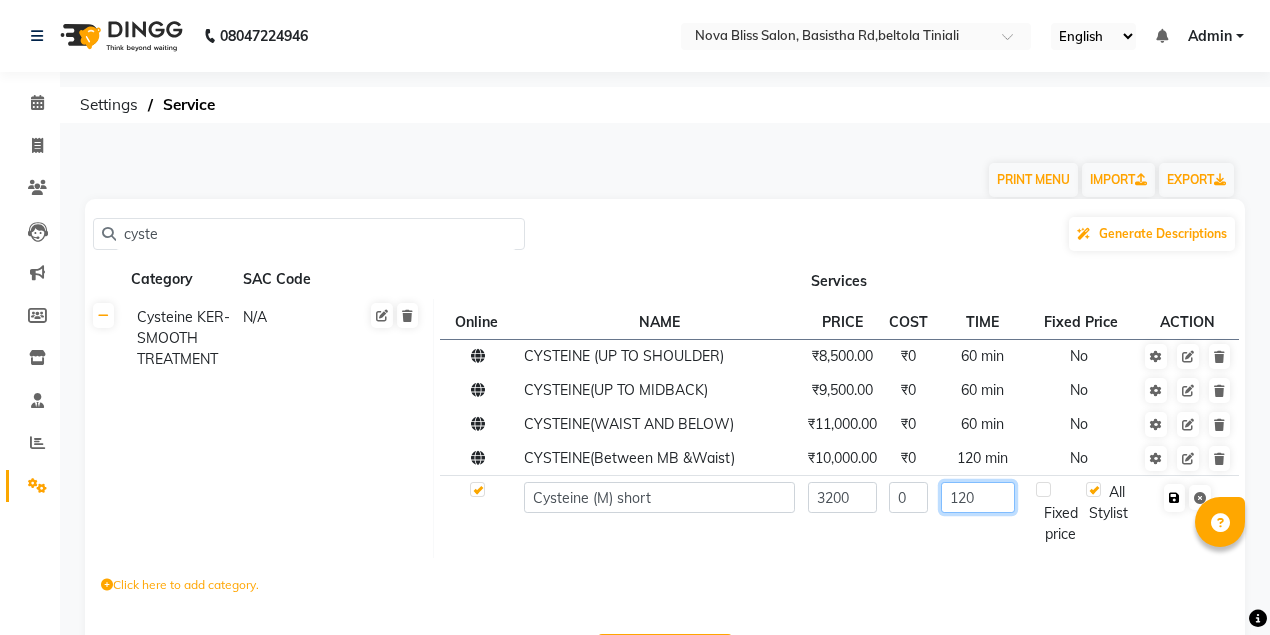 type on "120" 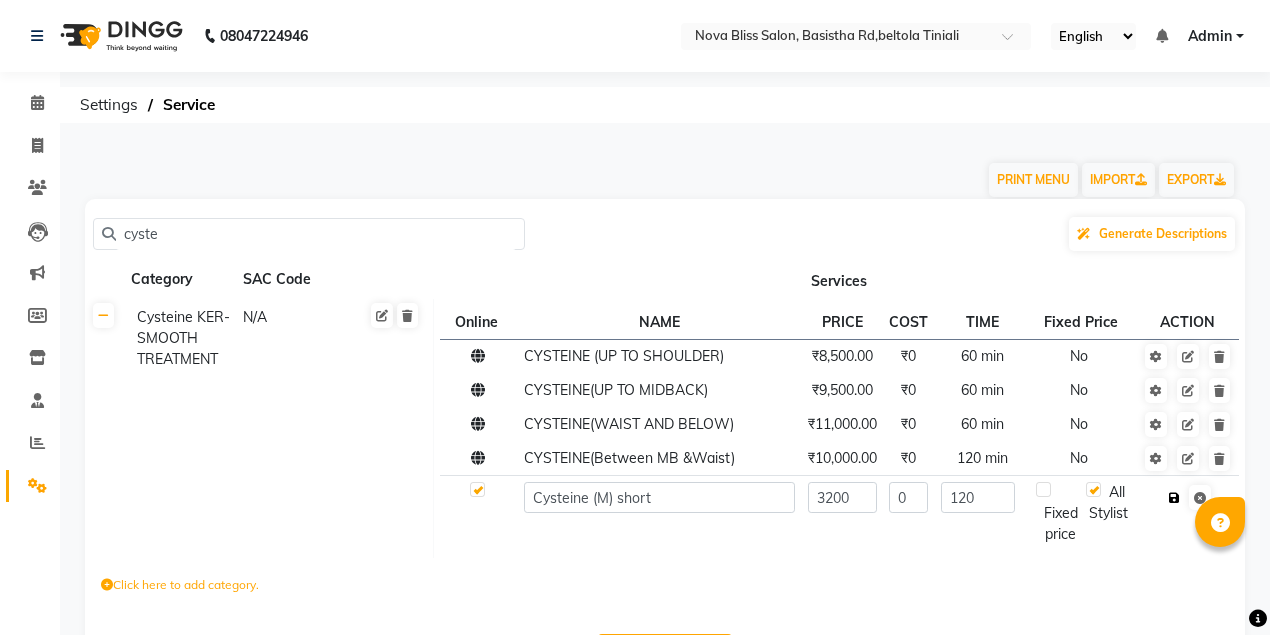 click at bounding box center (1174, 498) 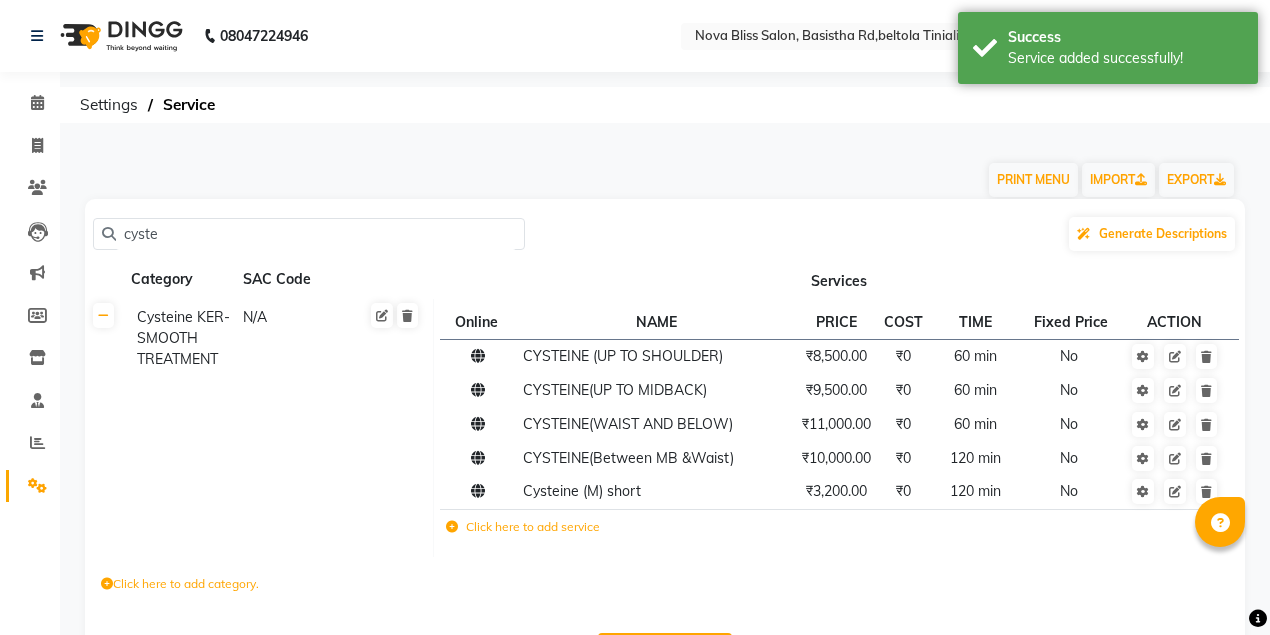 click 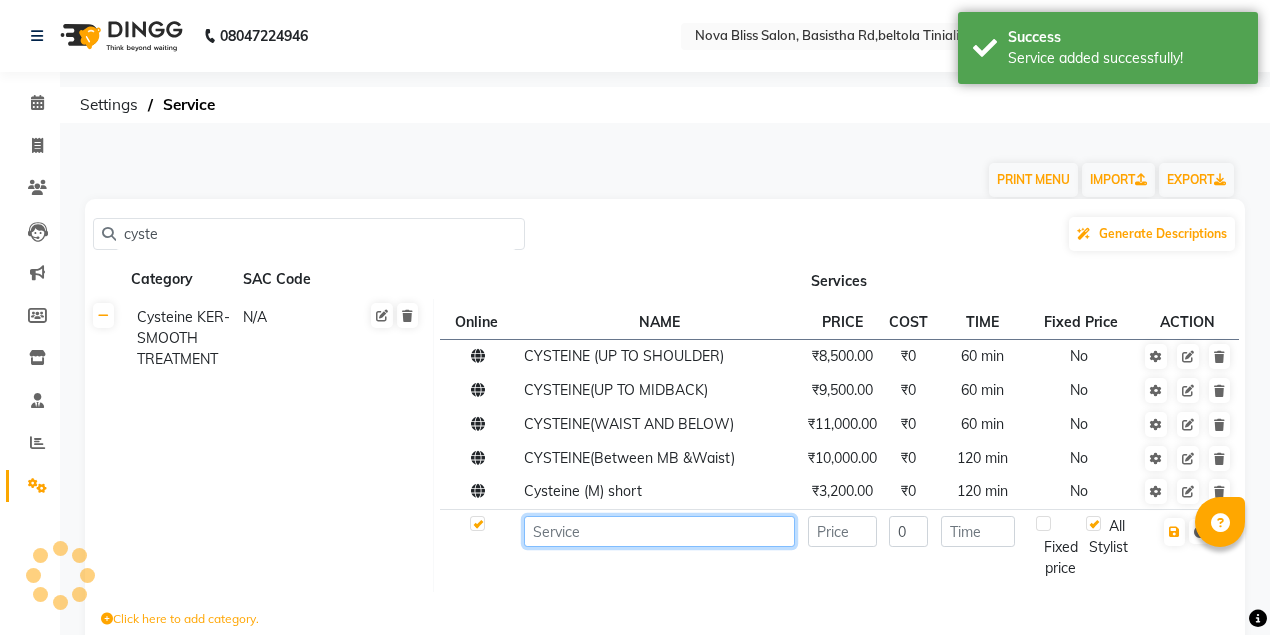 click 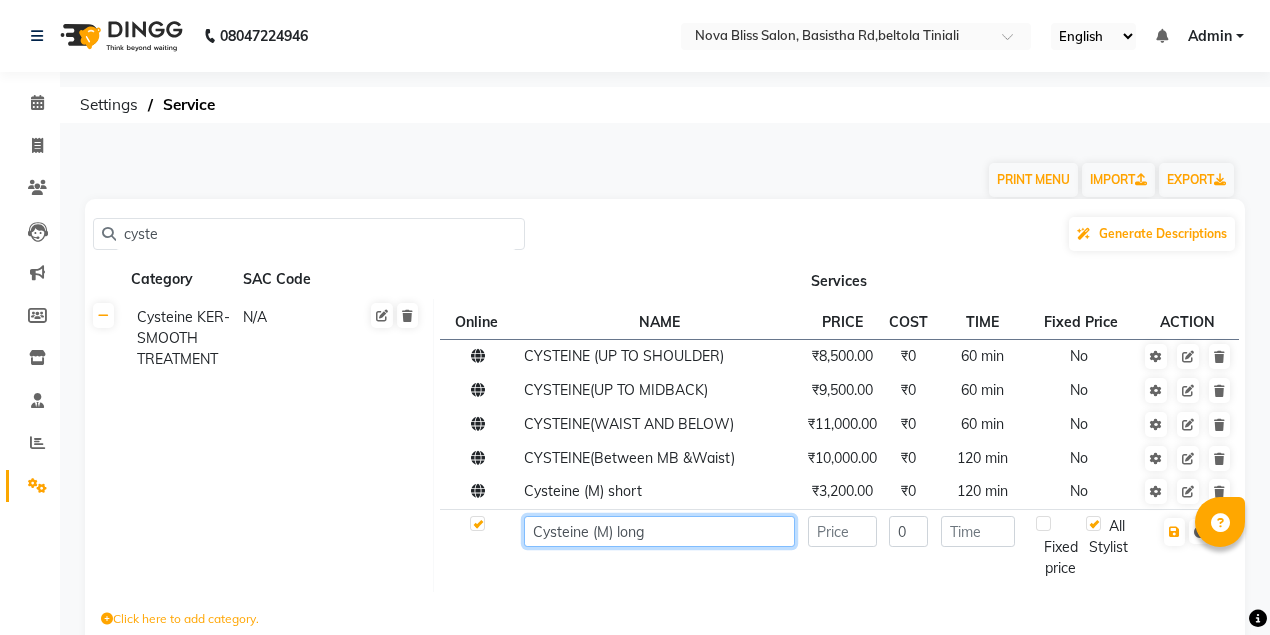 type on "Cysteine (M) long" 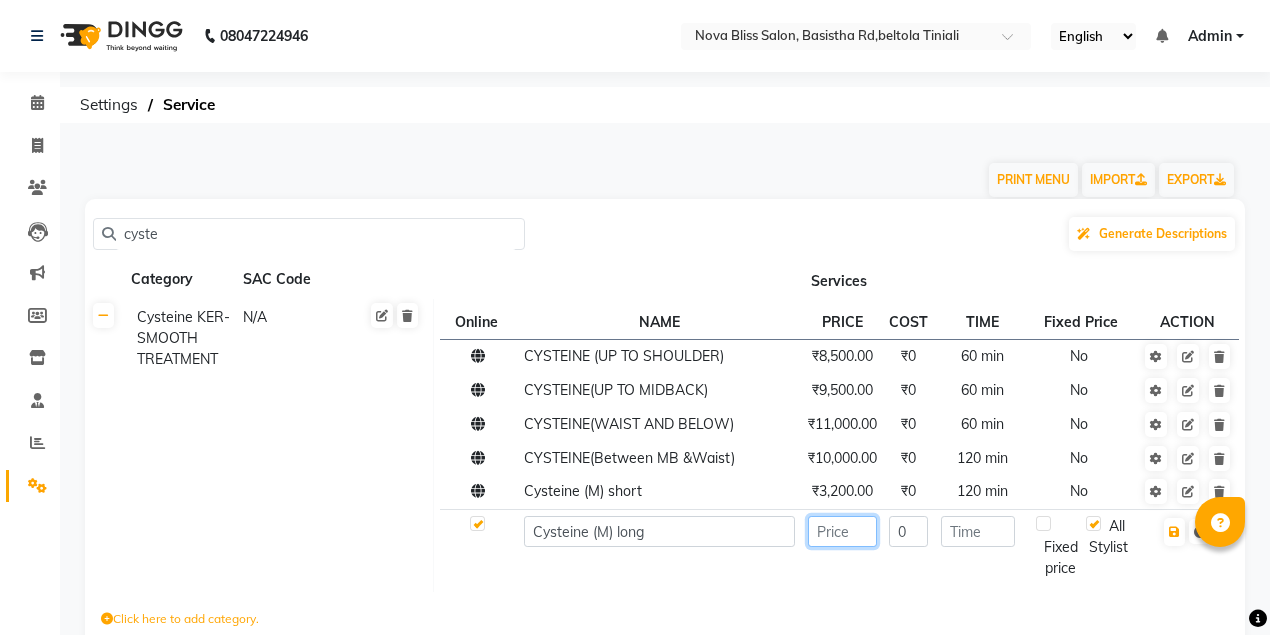 click 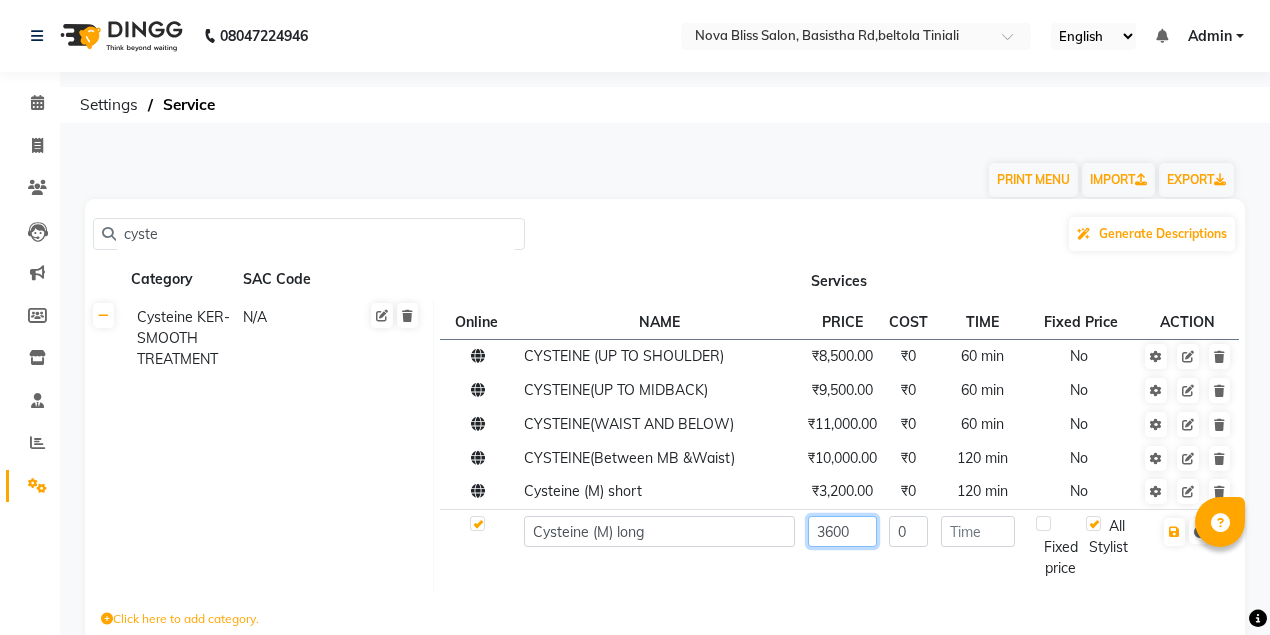 type on "3600" 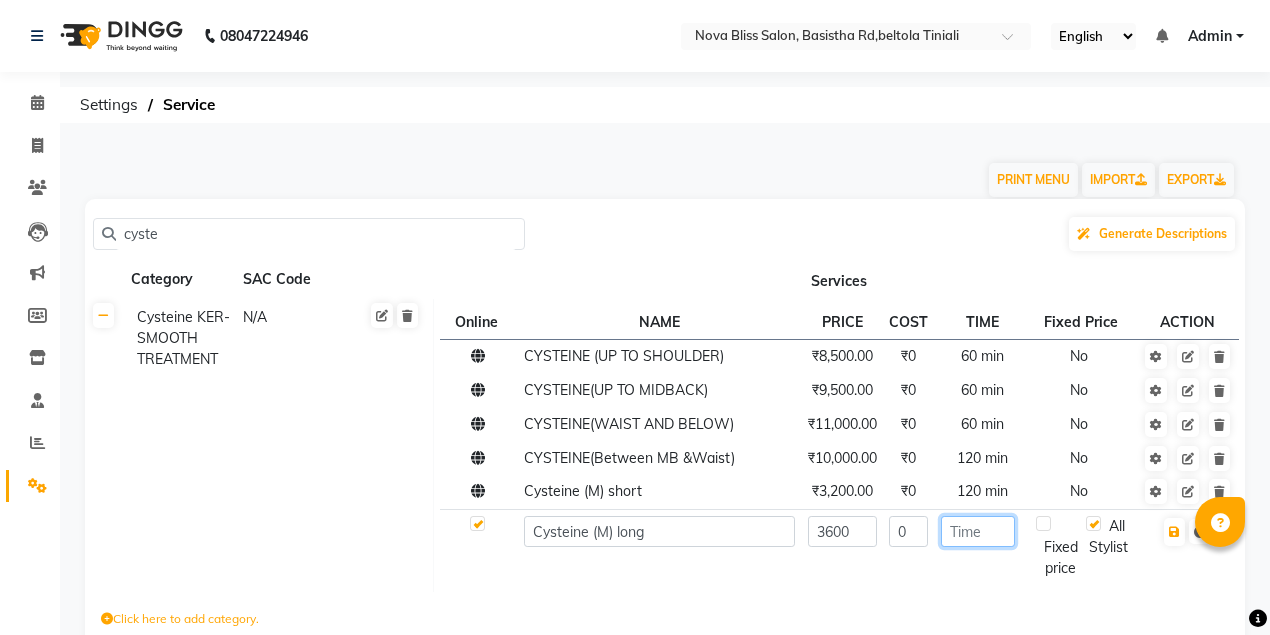 click 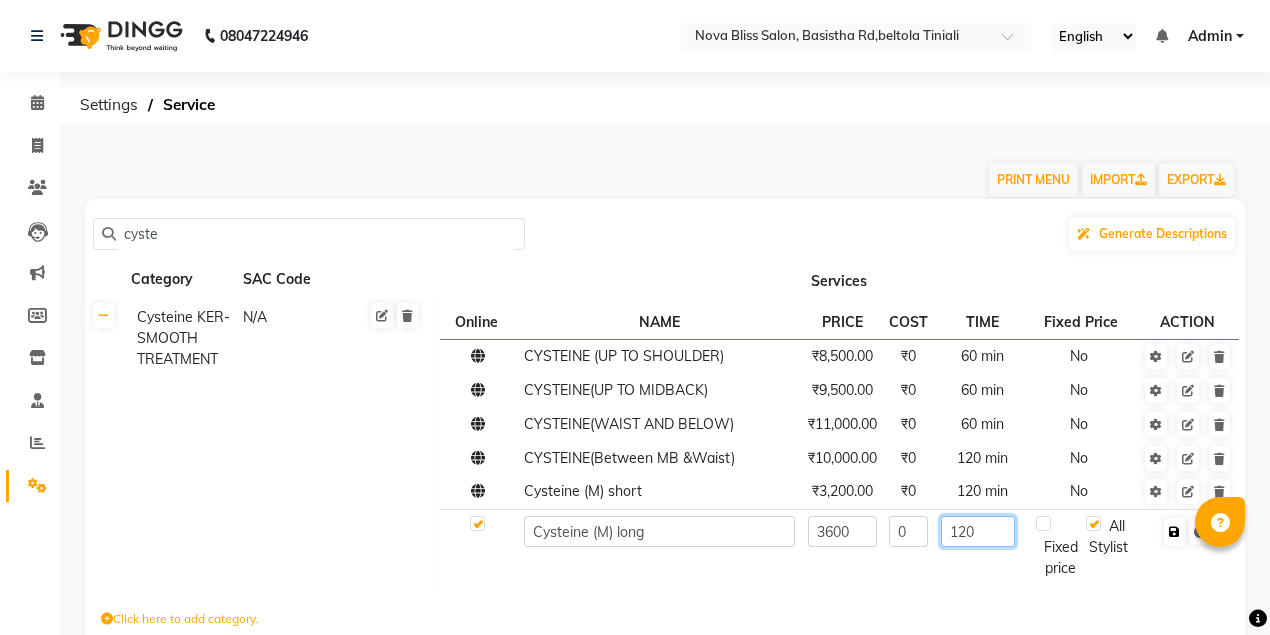 type on "120" 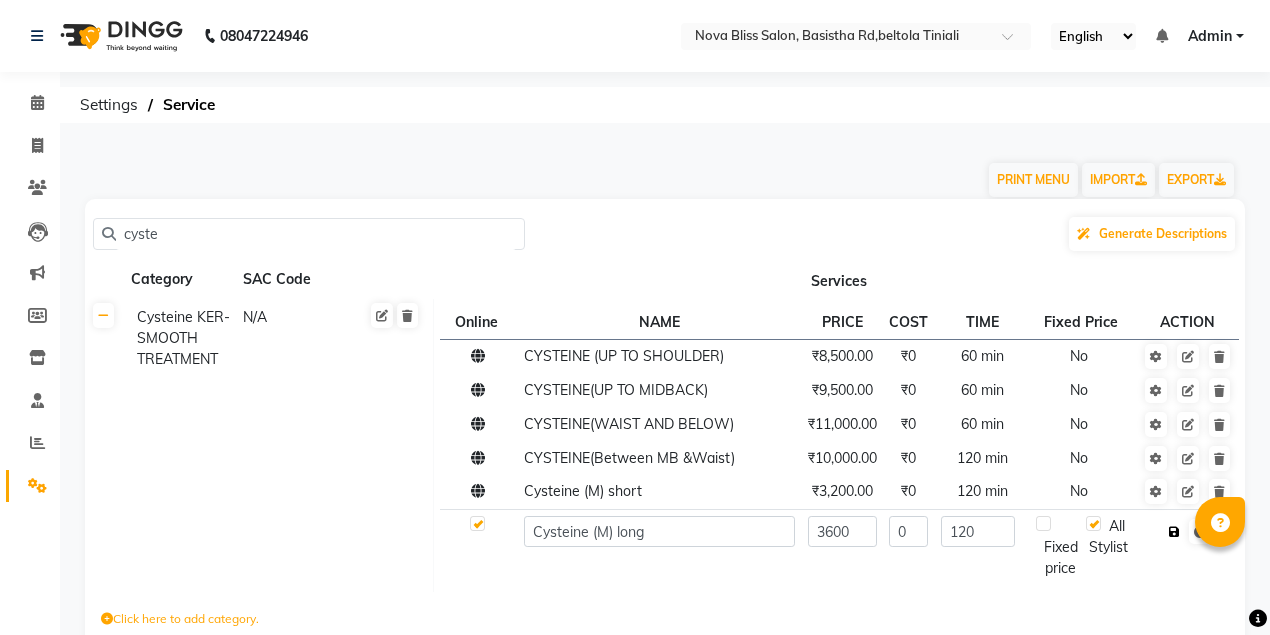 click at bounding box center (1174, 532) 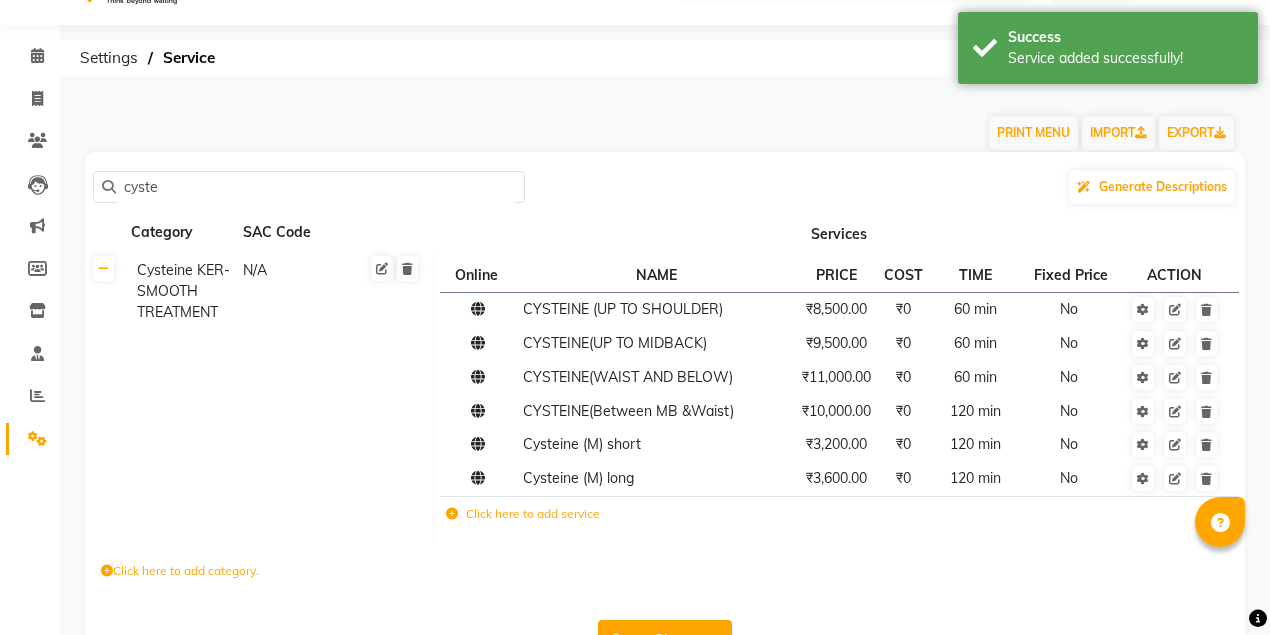 scroll, scrollTop: 106, scrollLeft: 0, axis: vertical 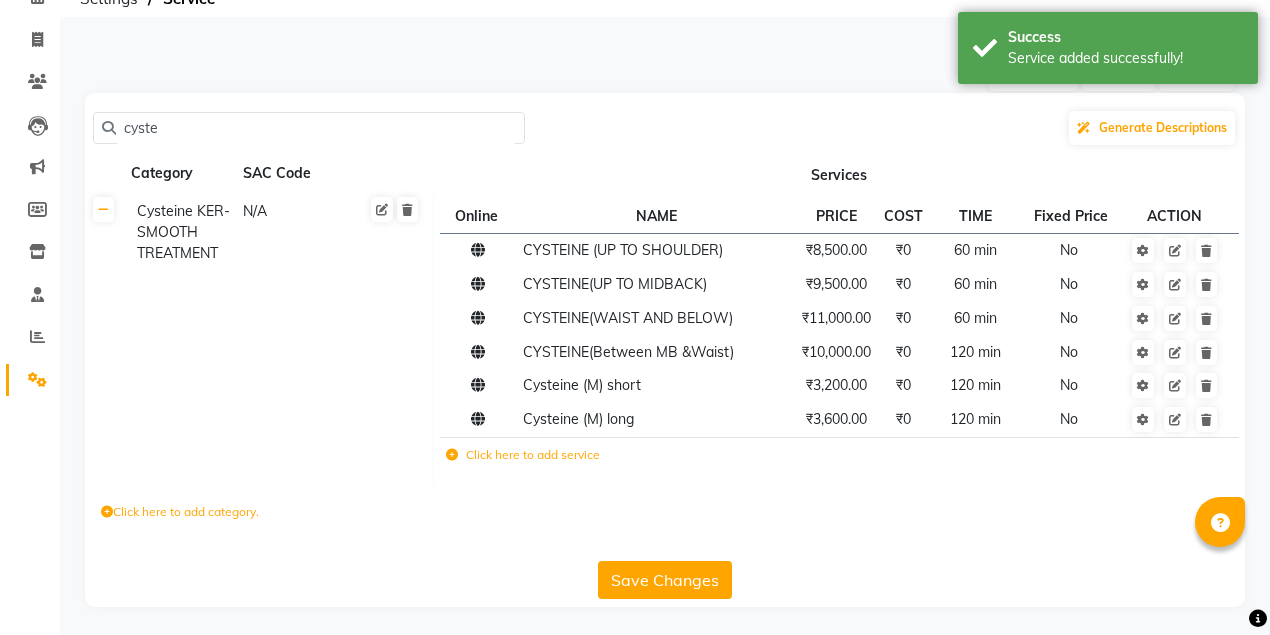 click on "Save Changes" 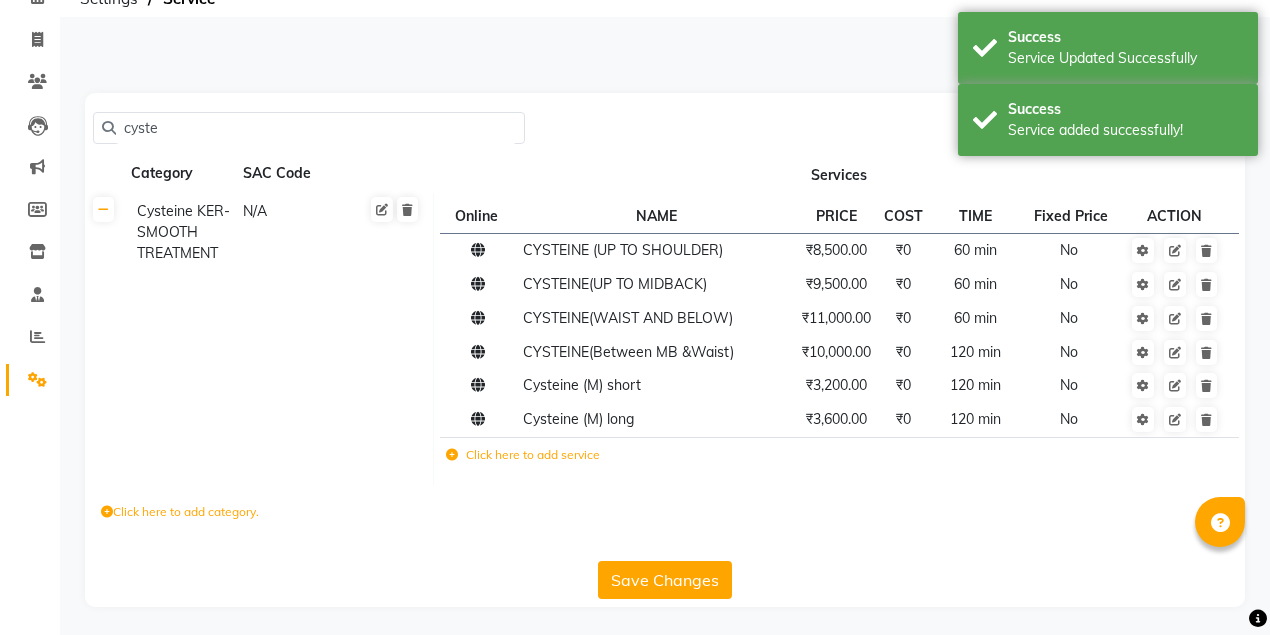 click on "cyste" 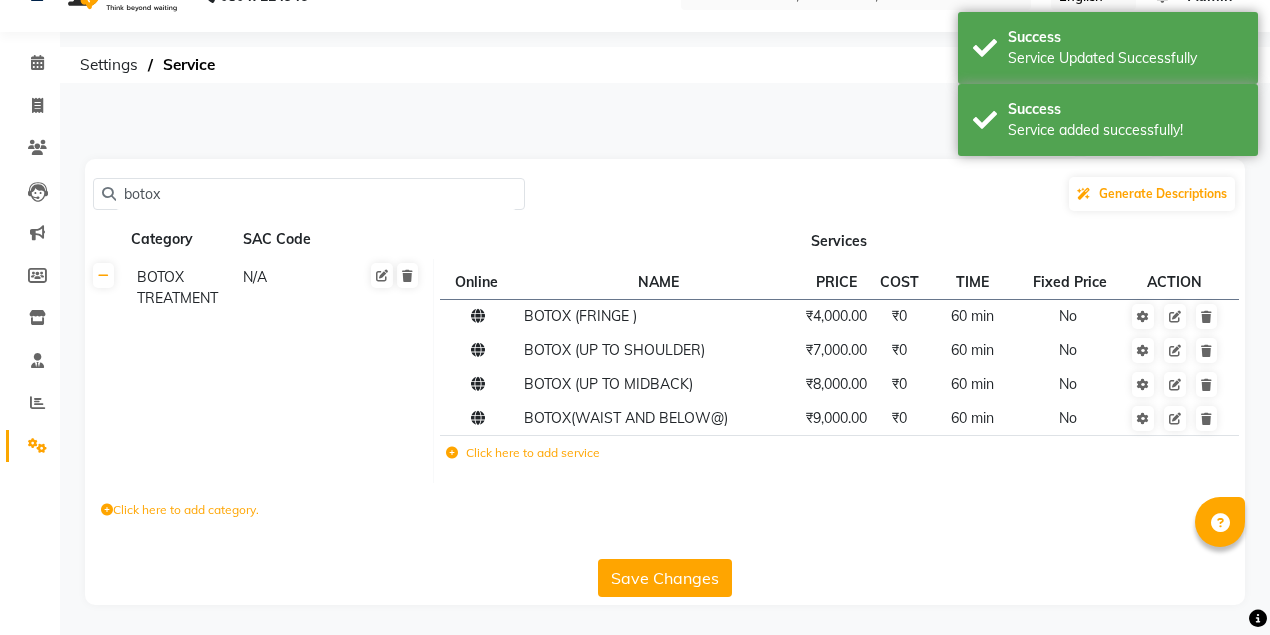 scroll, scrollTop: 38, scrollLeft: 0, axis: vertical 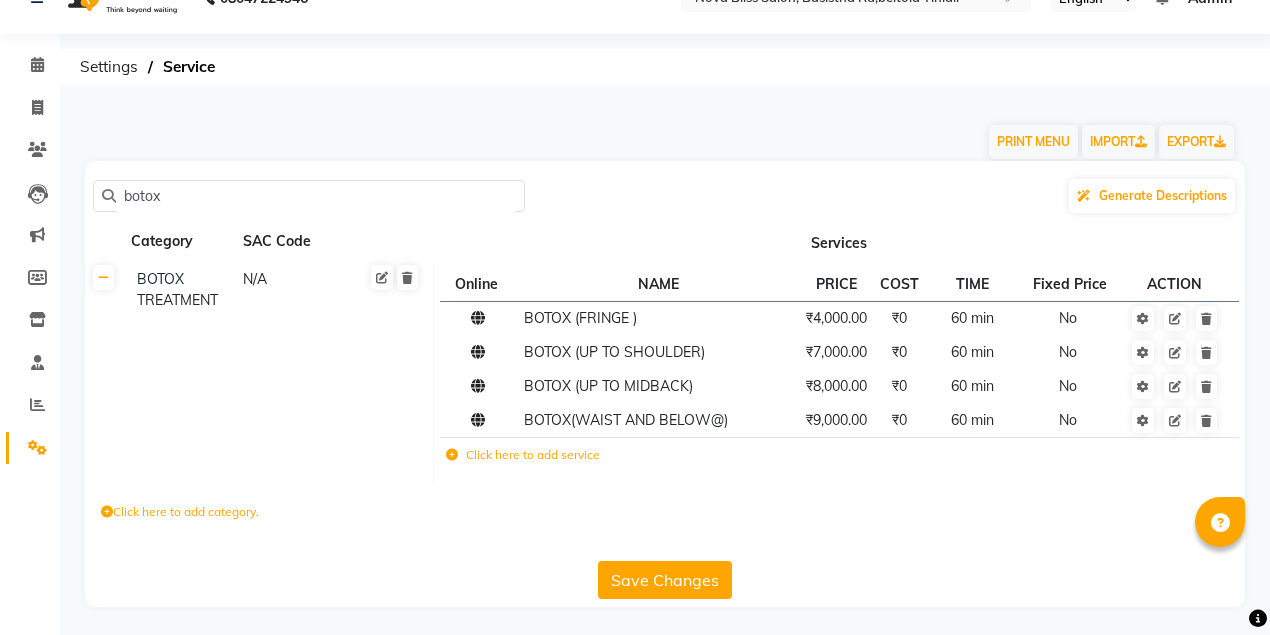 type on "botox" 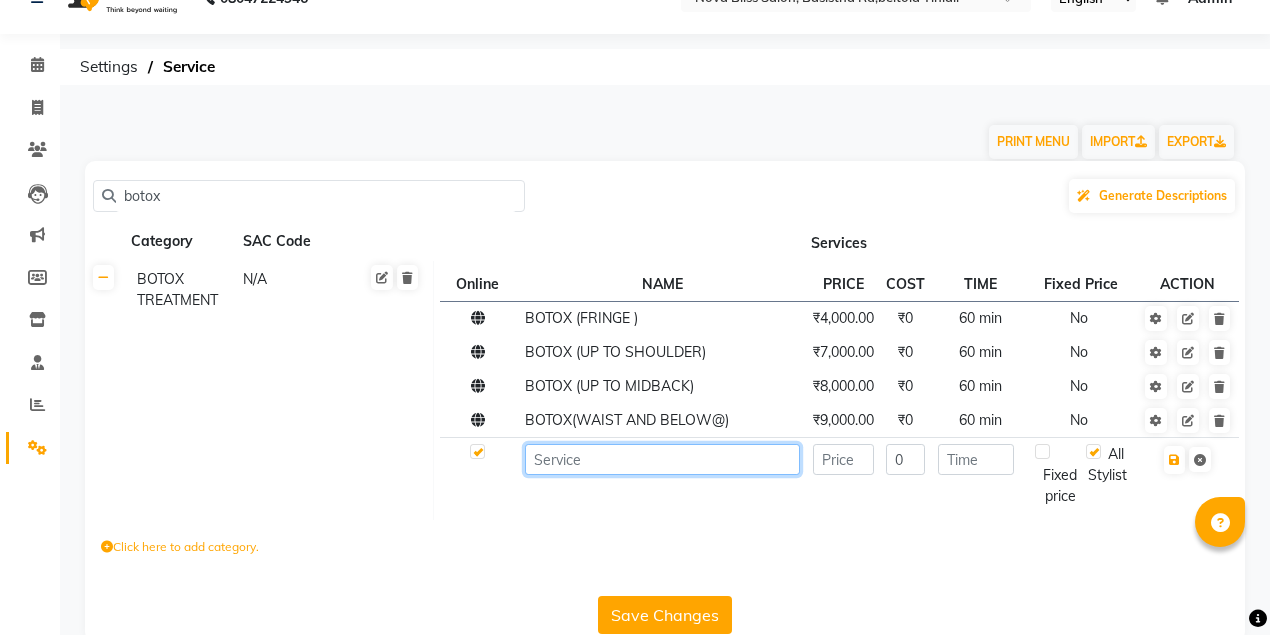 click 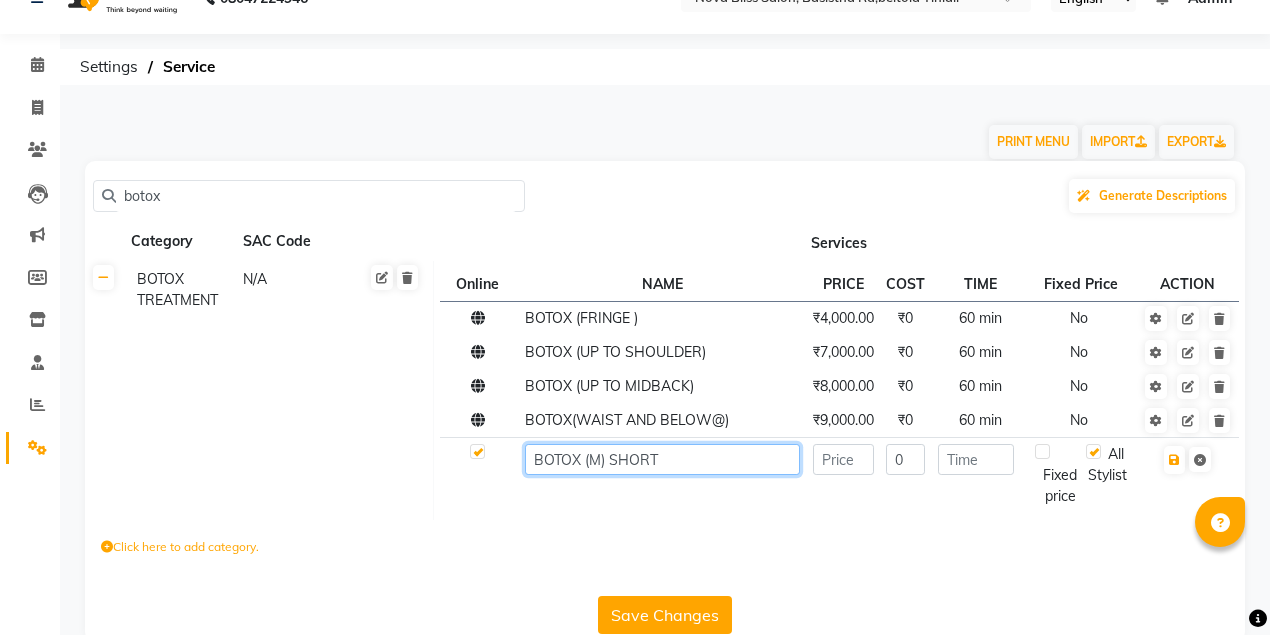 type on "BOTOX (M) SHORT" 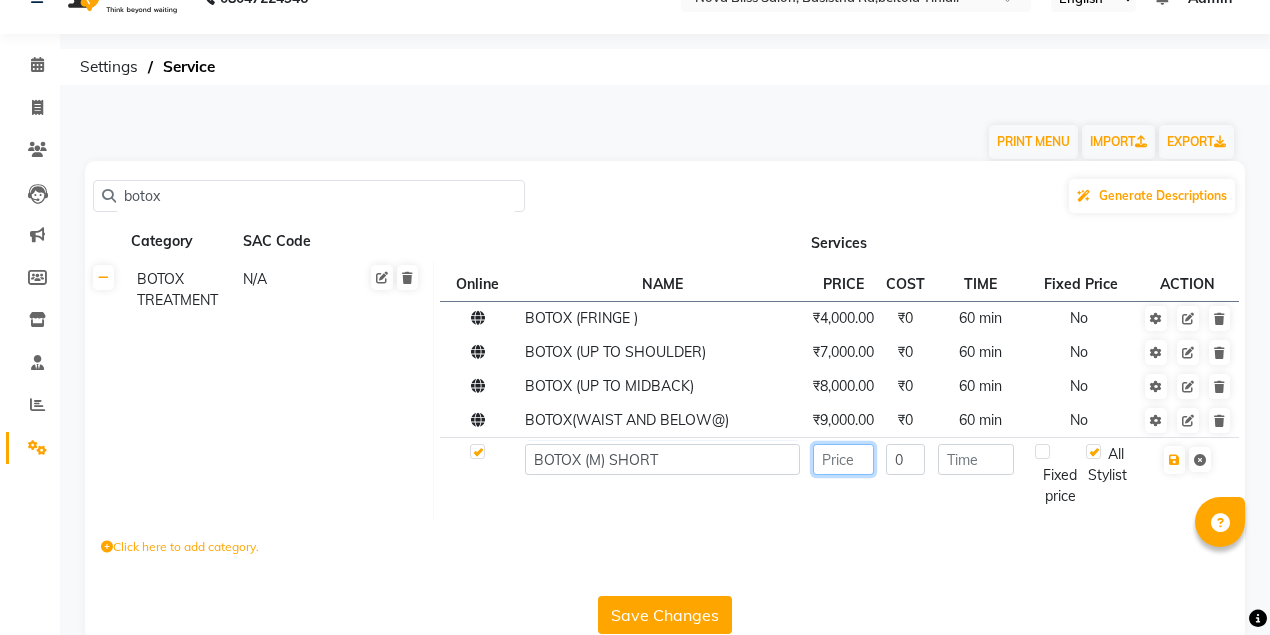 click 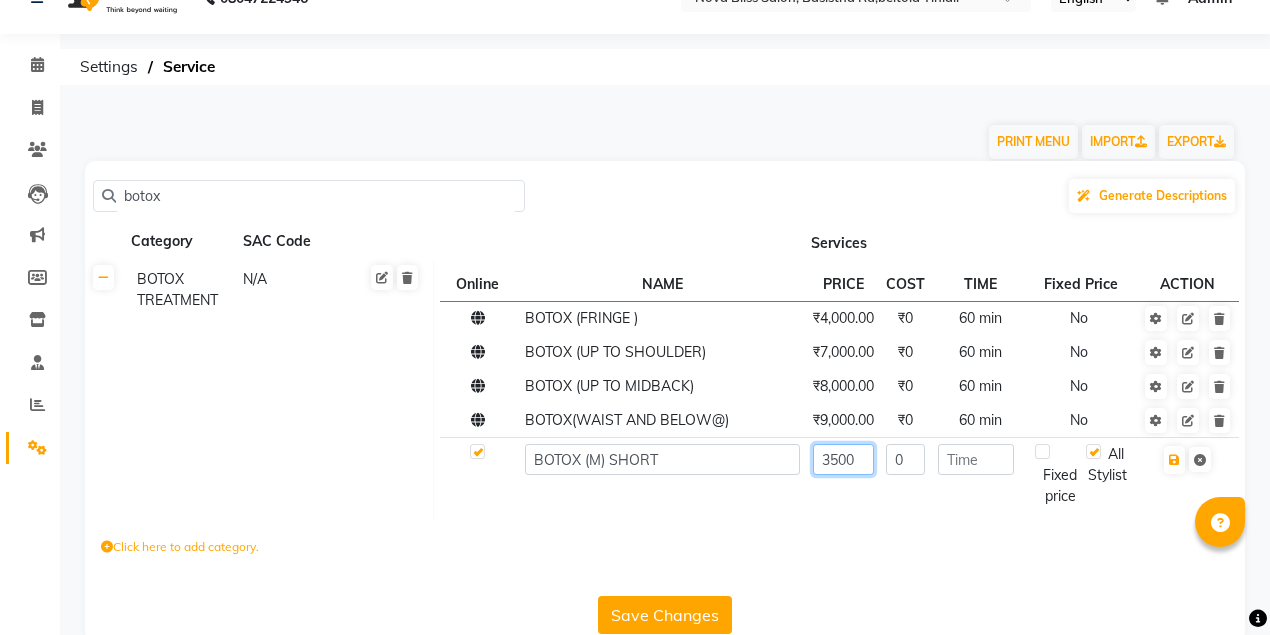type on "3500" 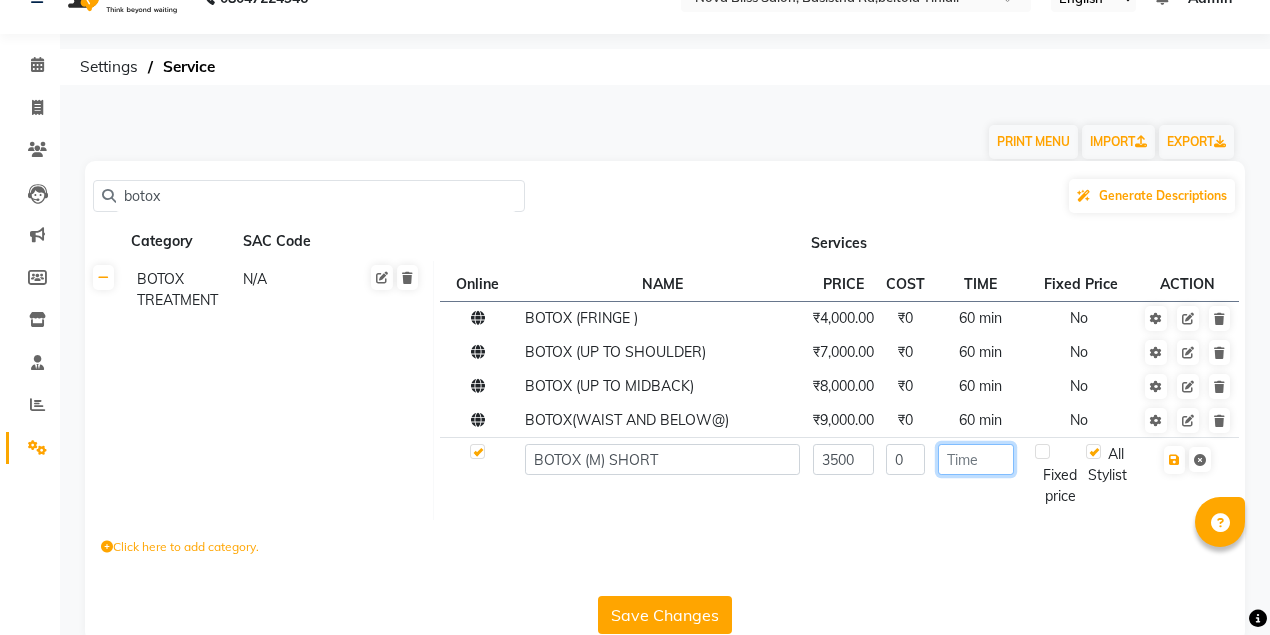 click 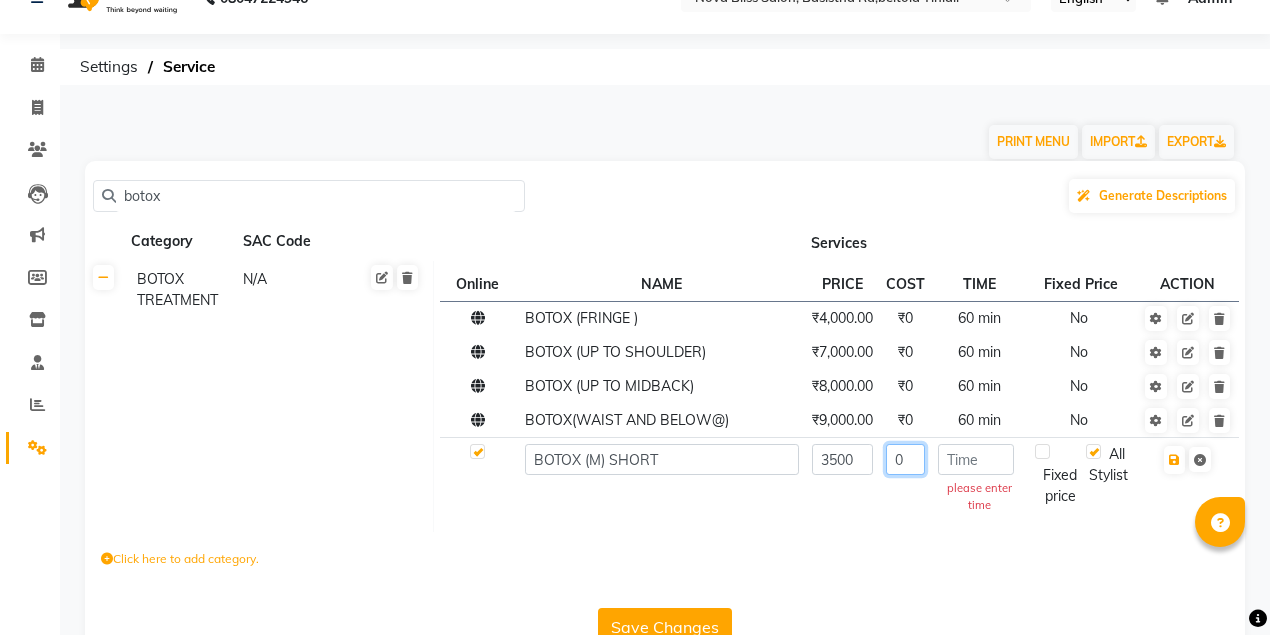 click on "0" 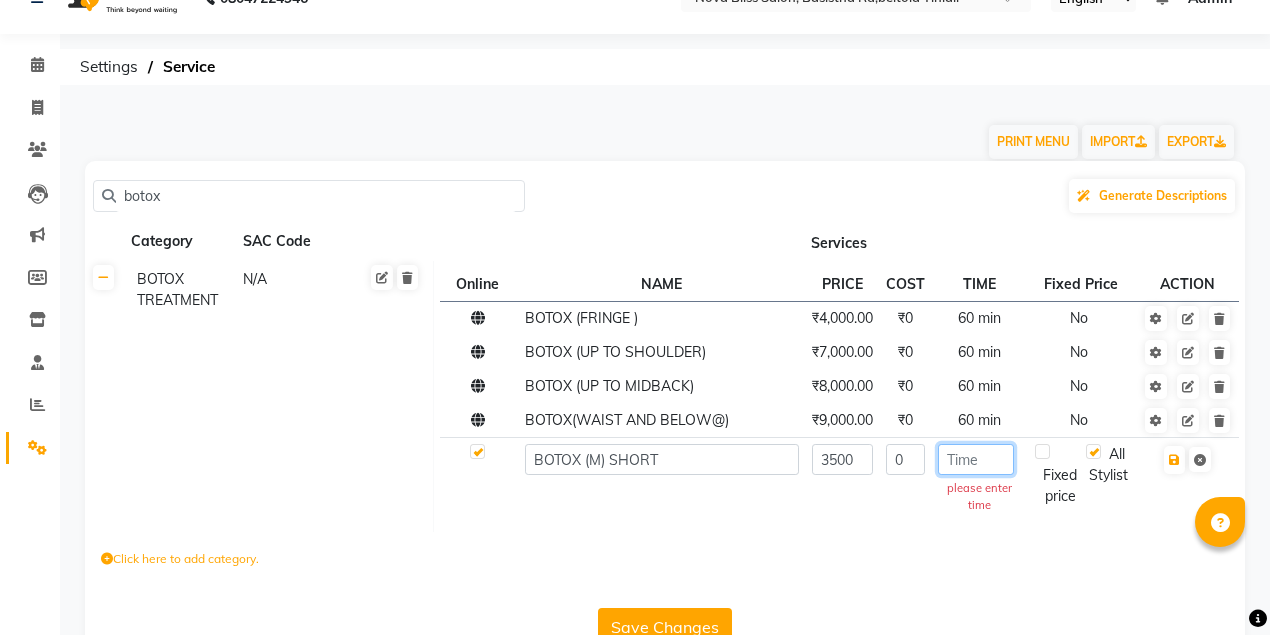 click 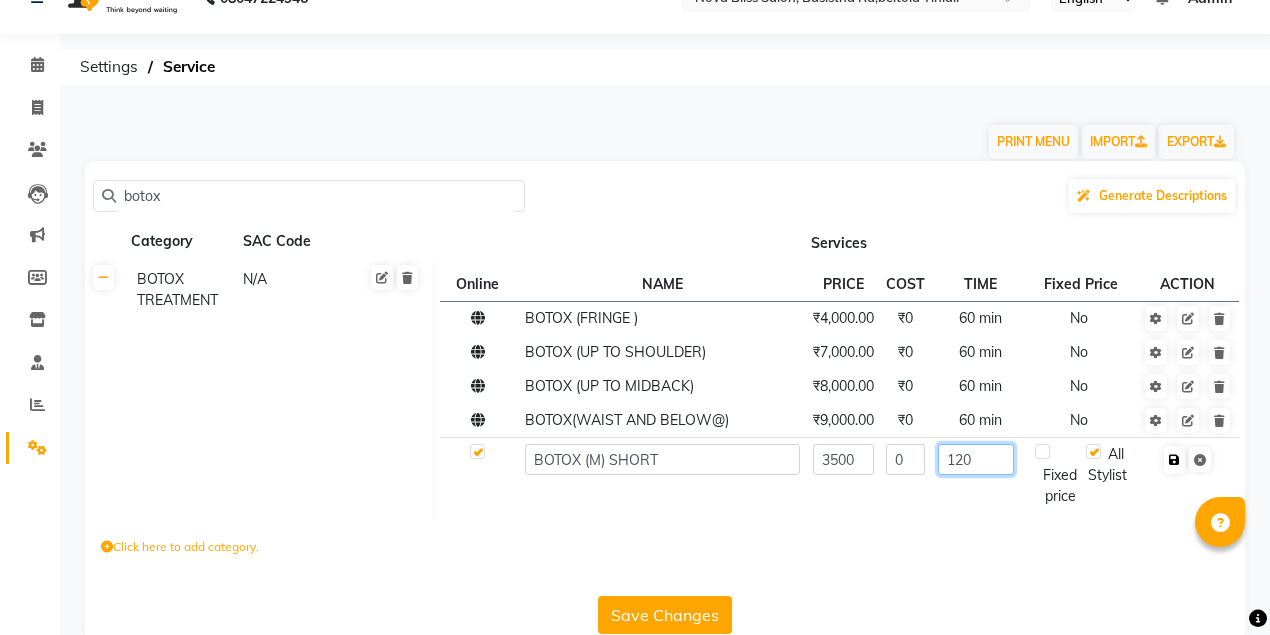 type on "120" 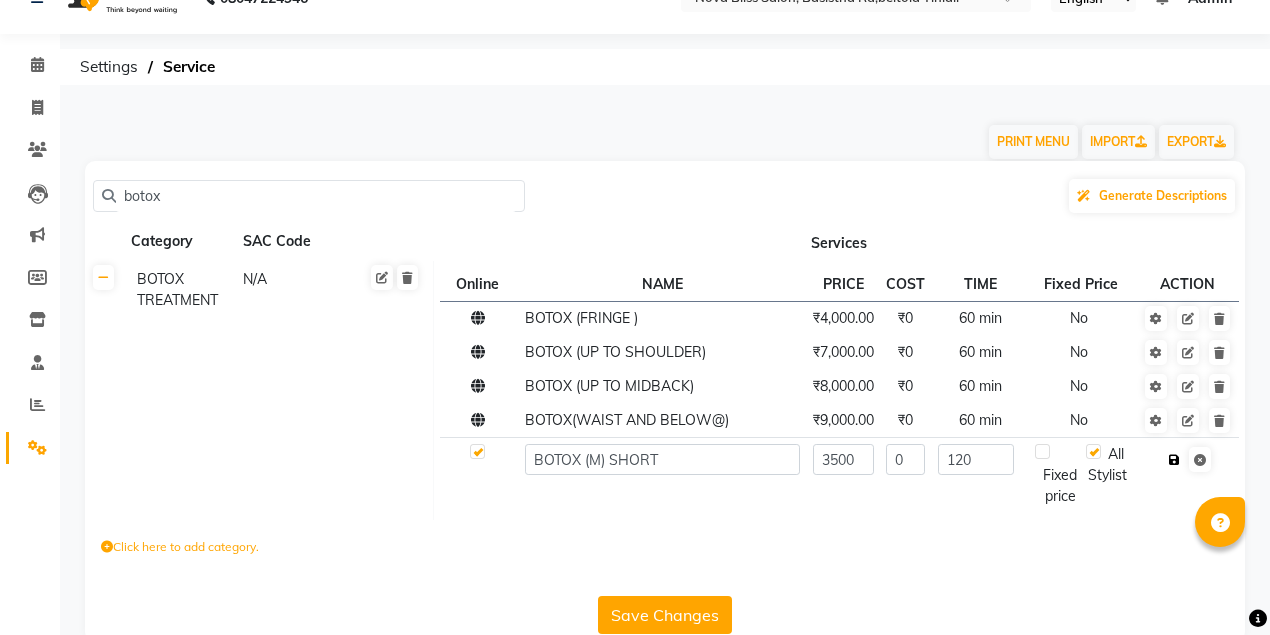 click 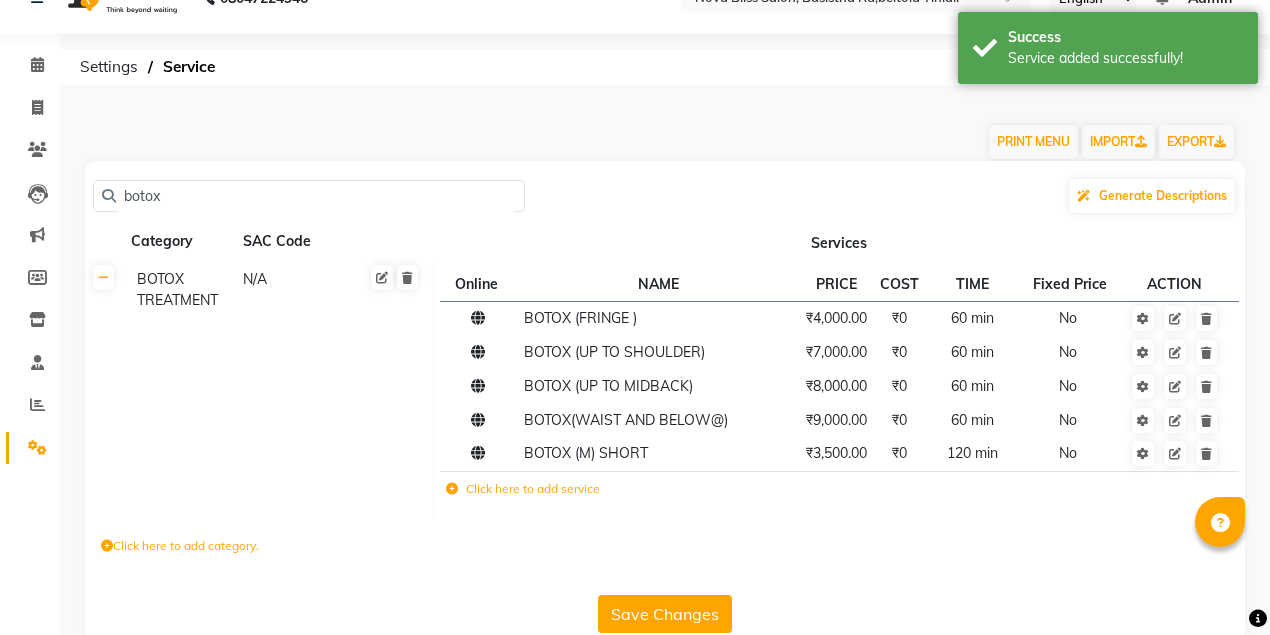 click 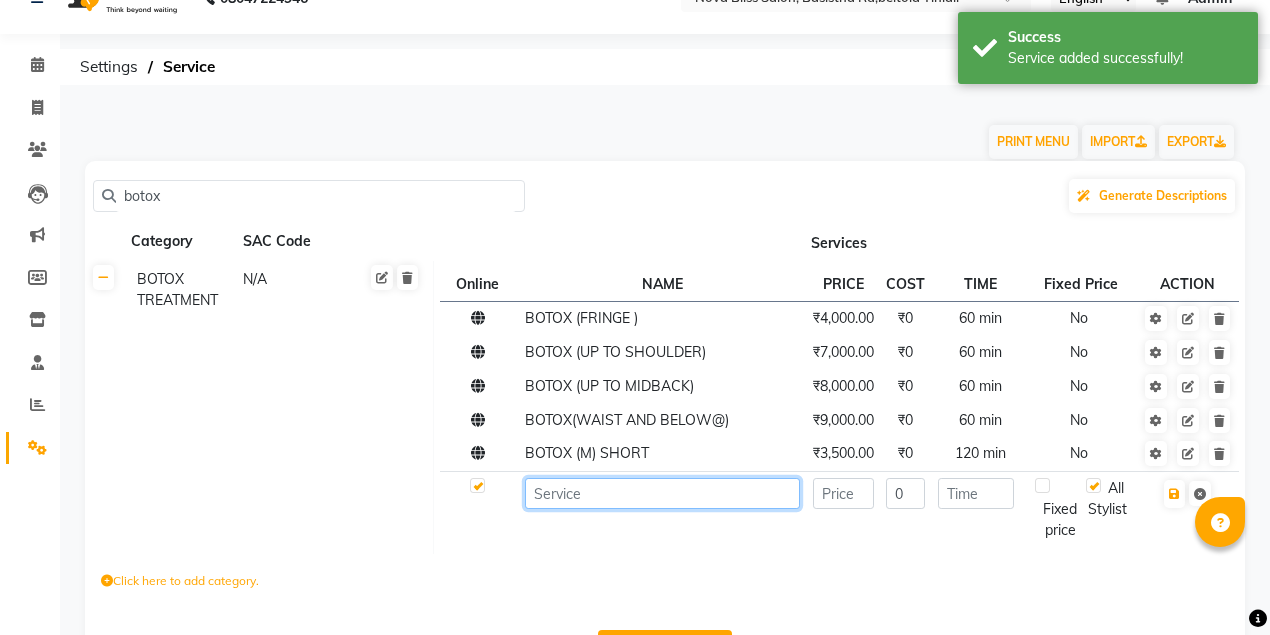 click 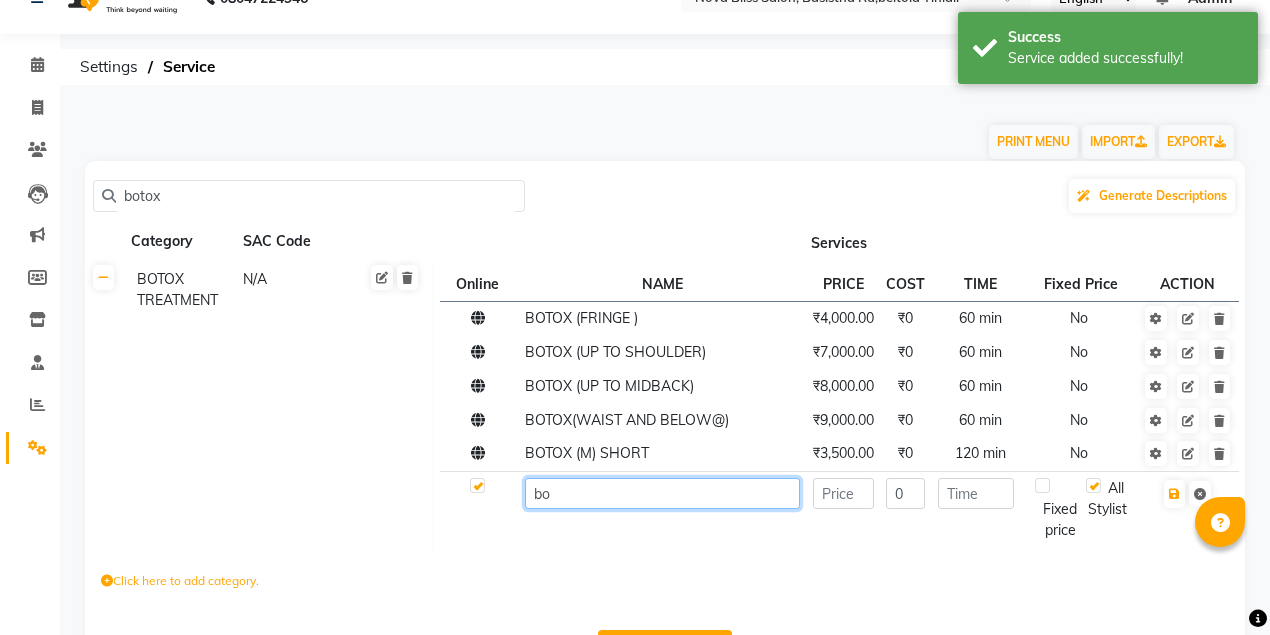 type on "b" 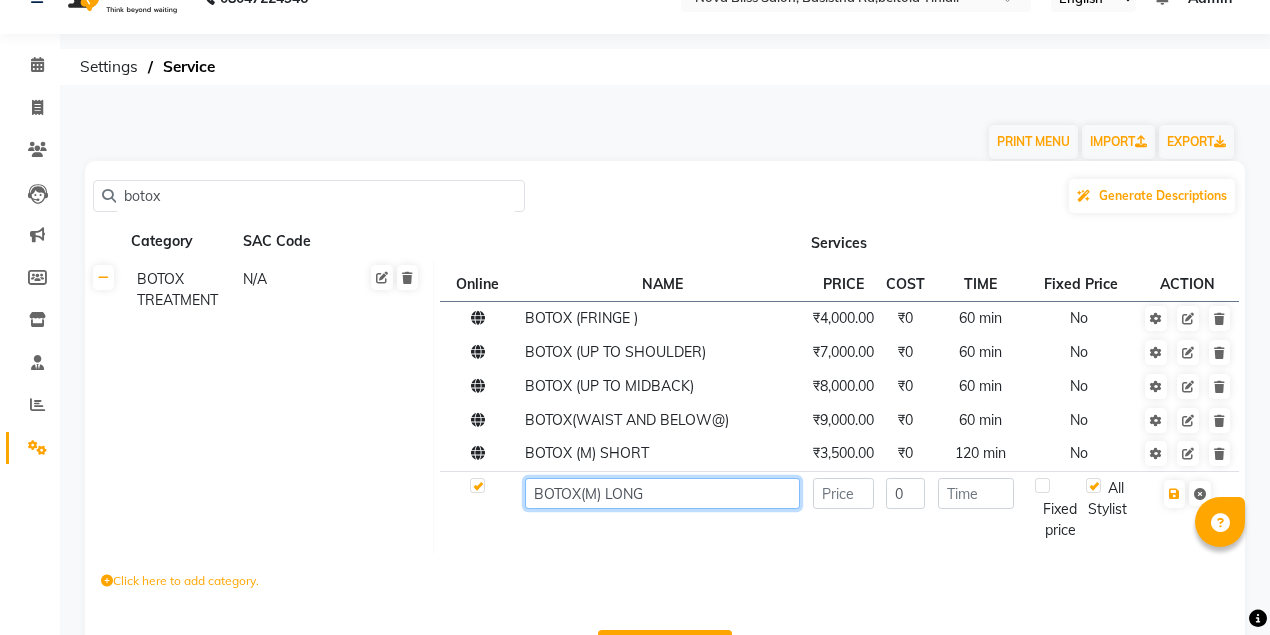 type on "BOTOX(M) LONG" 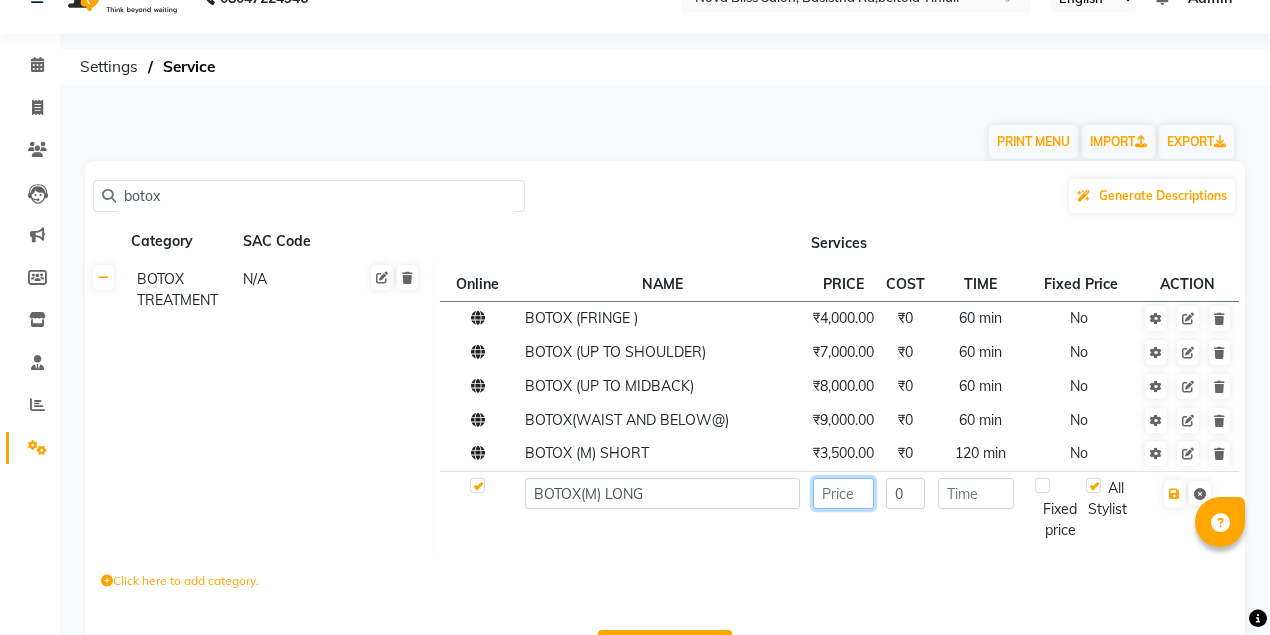 click 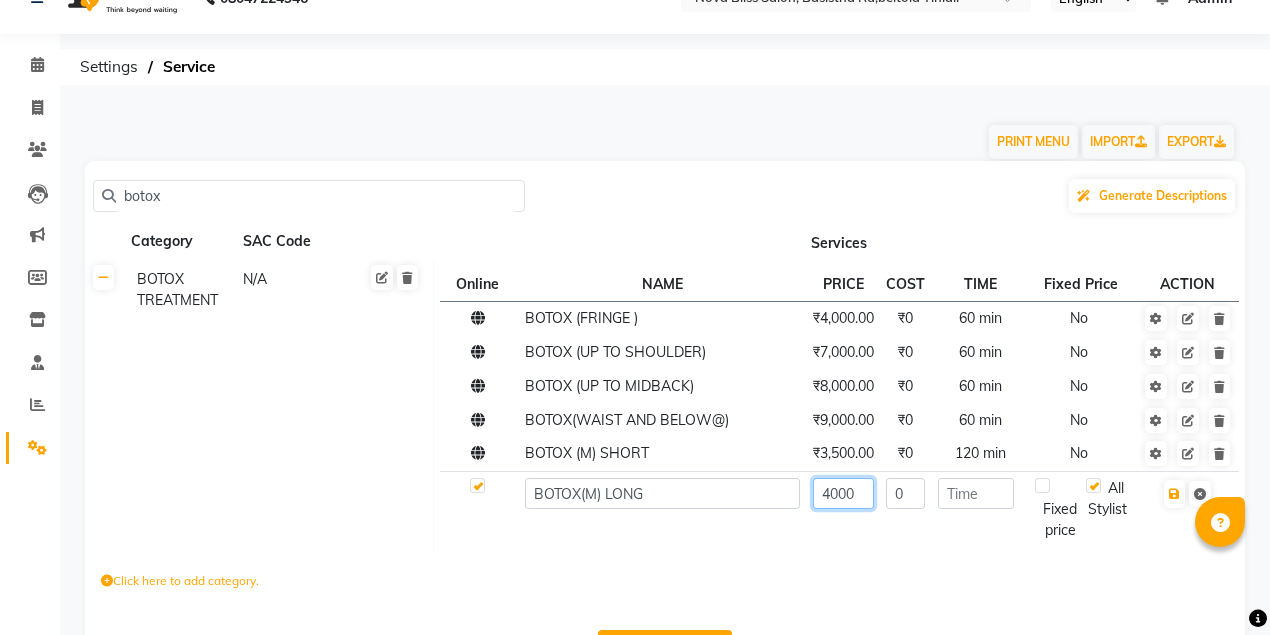 type on "4000" 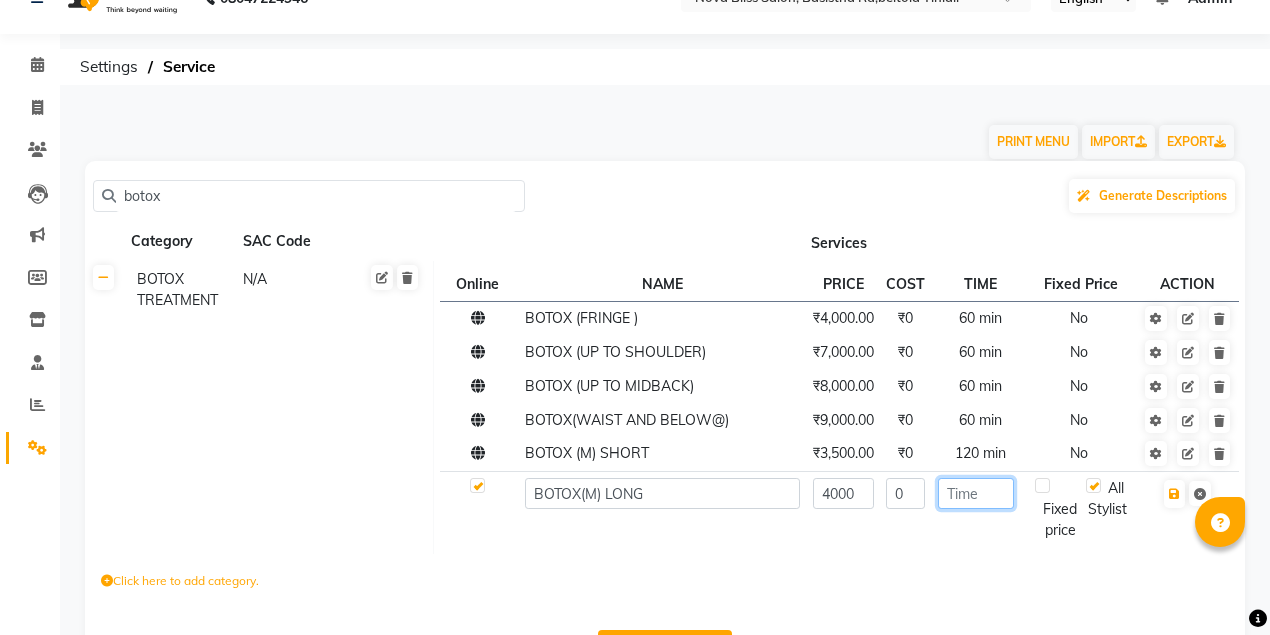 click 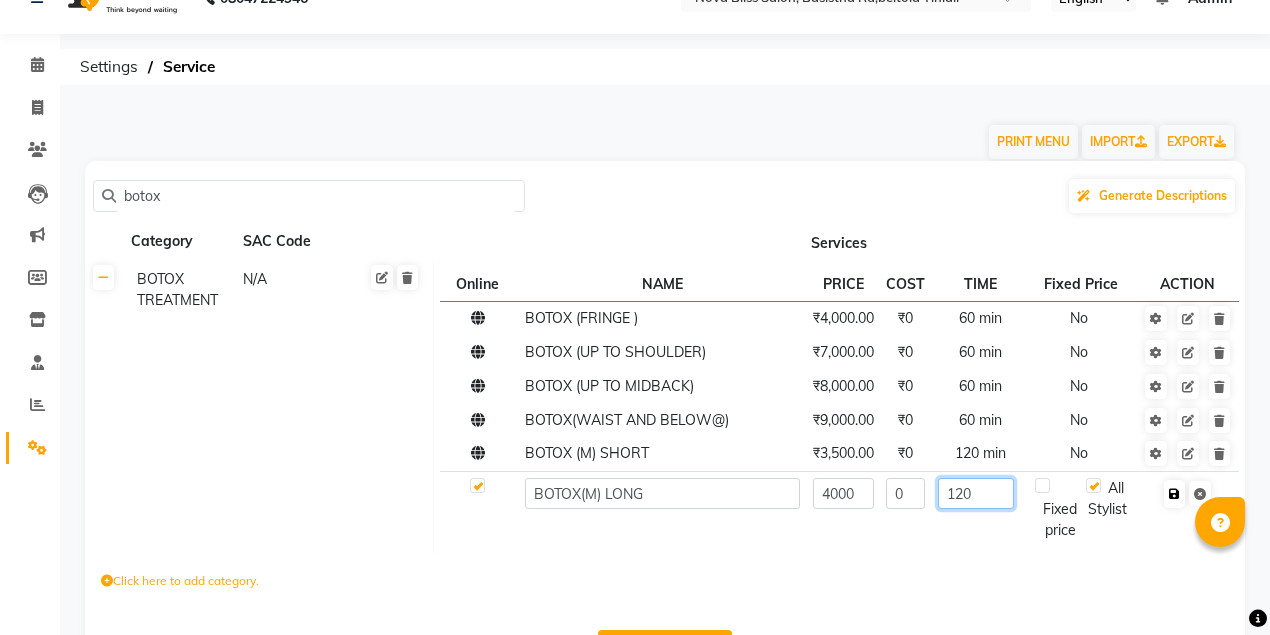 type on "120" 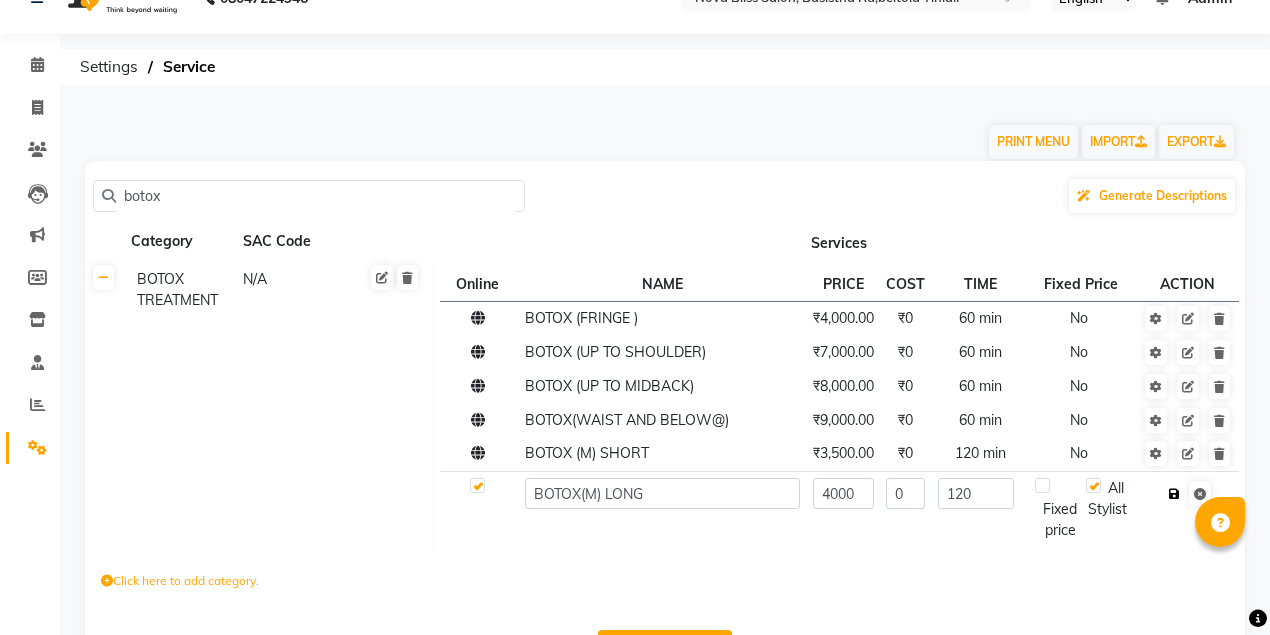 click 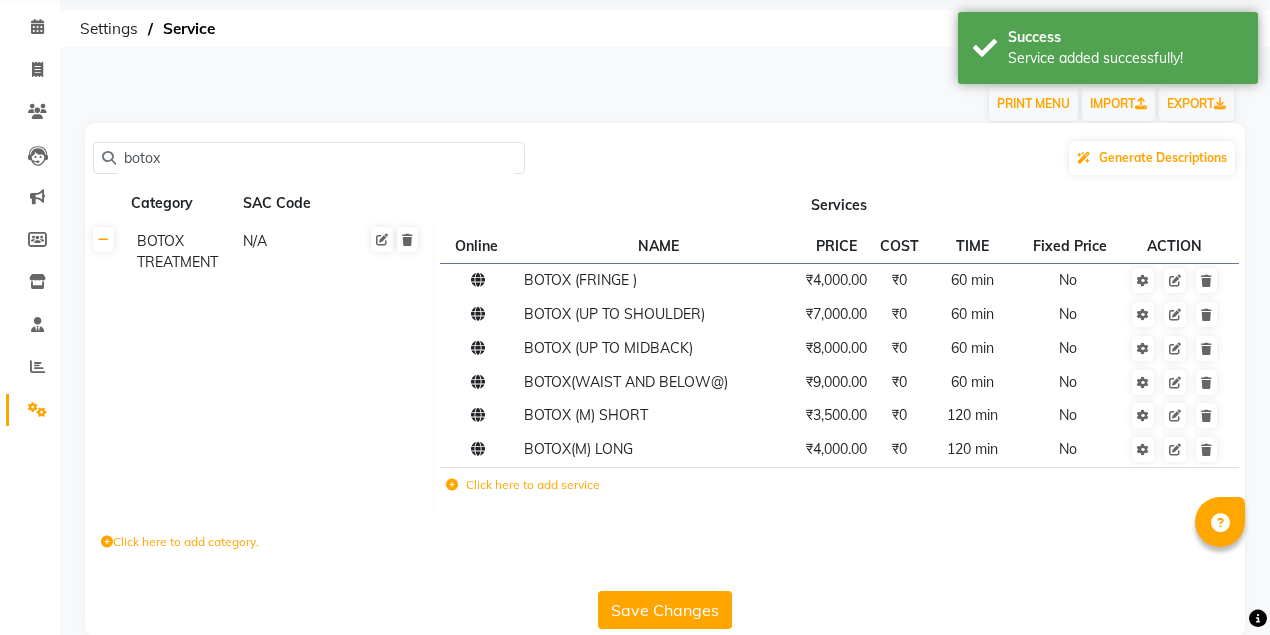 scroll, scrollTop: 106, scrollLeft: 0, axis: vertical 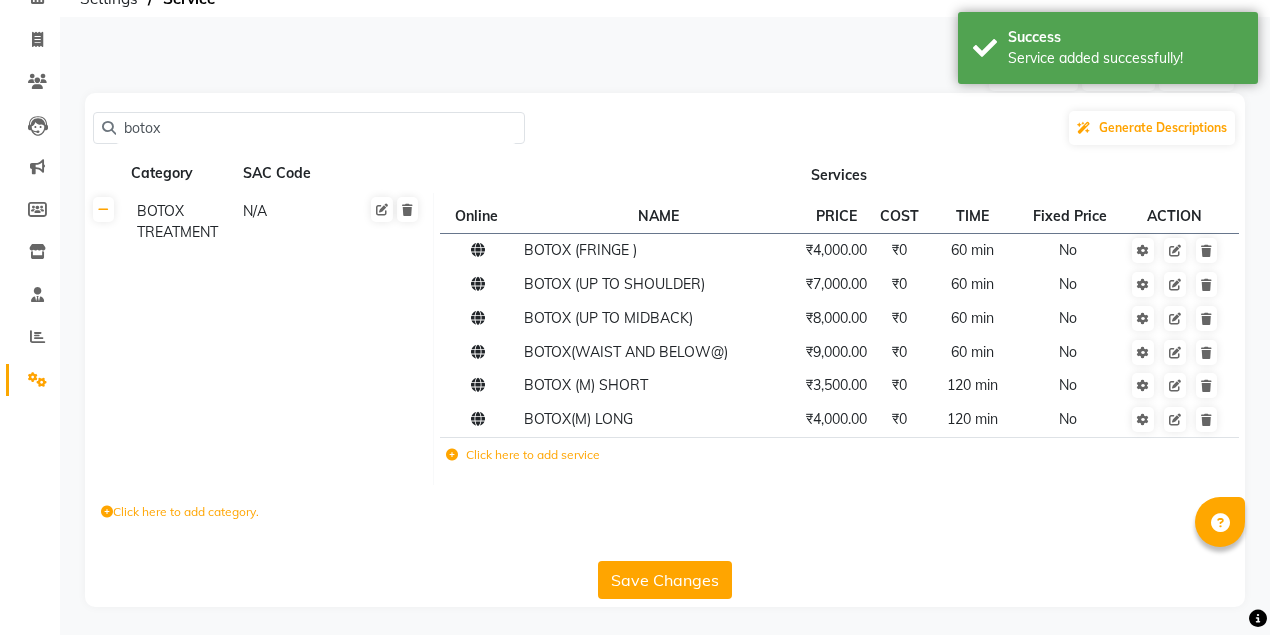 click on "Save Changes" 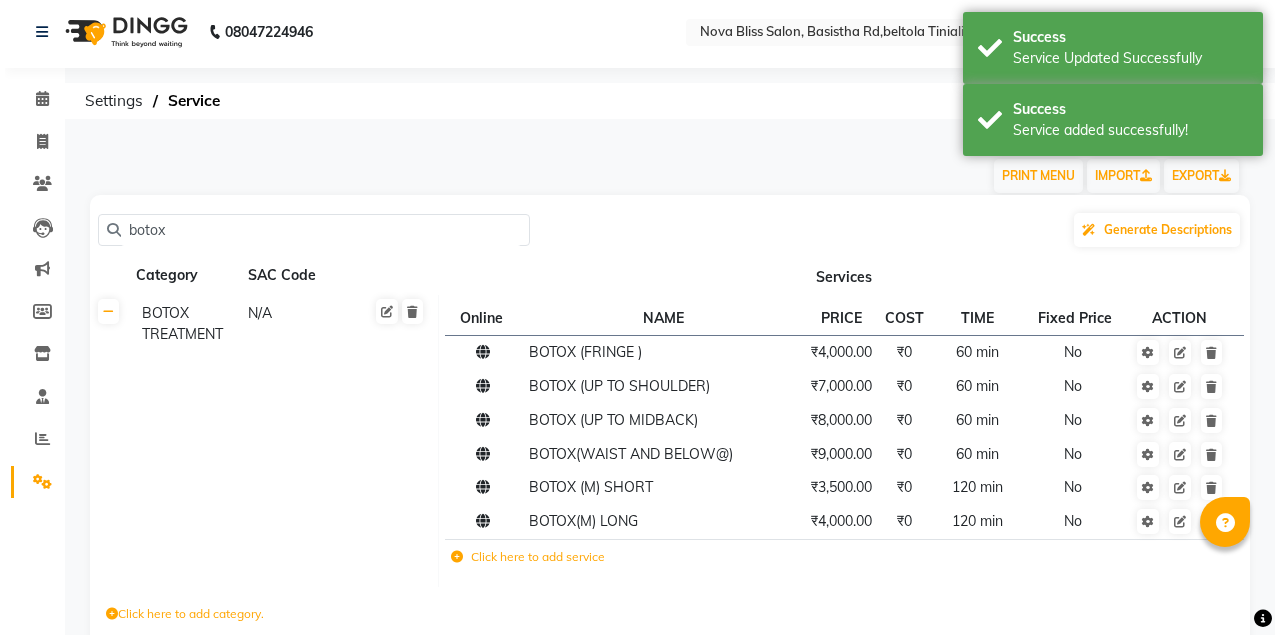 scroll, scrollTop: 0, scrollLeft: 0, axis: both 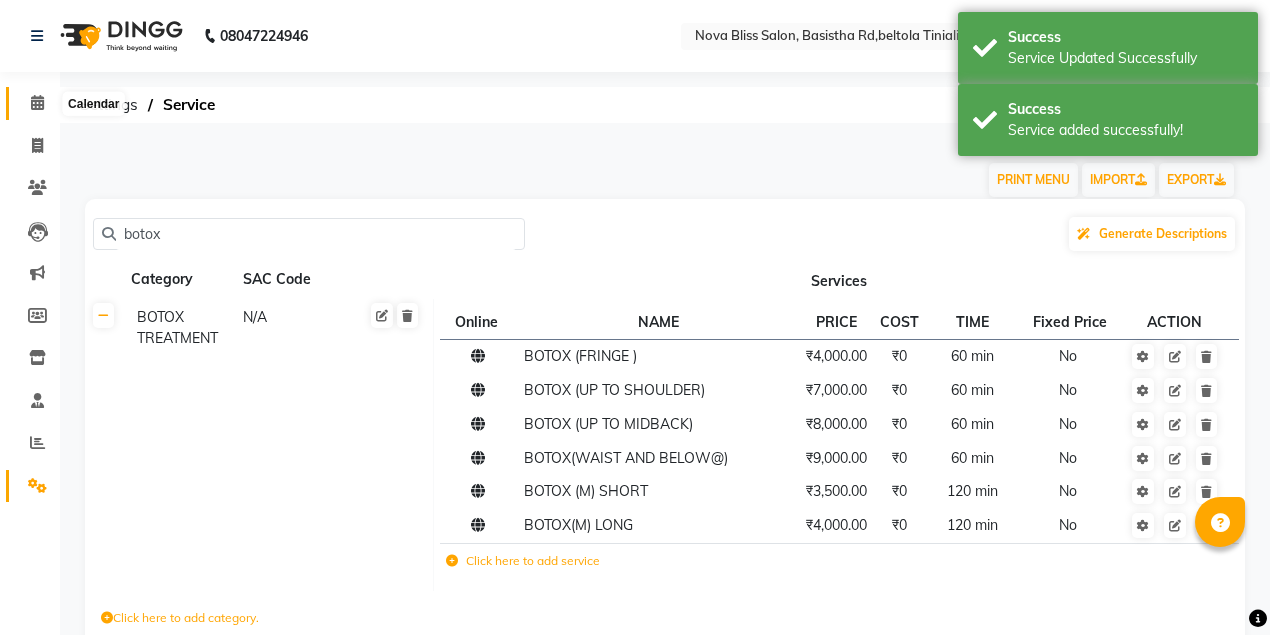 click 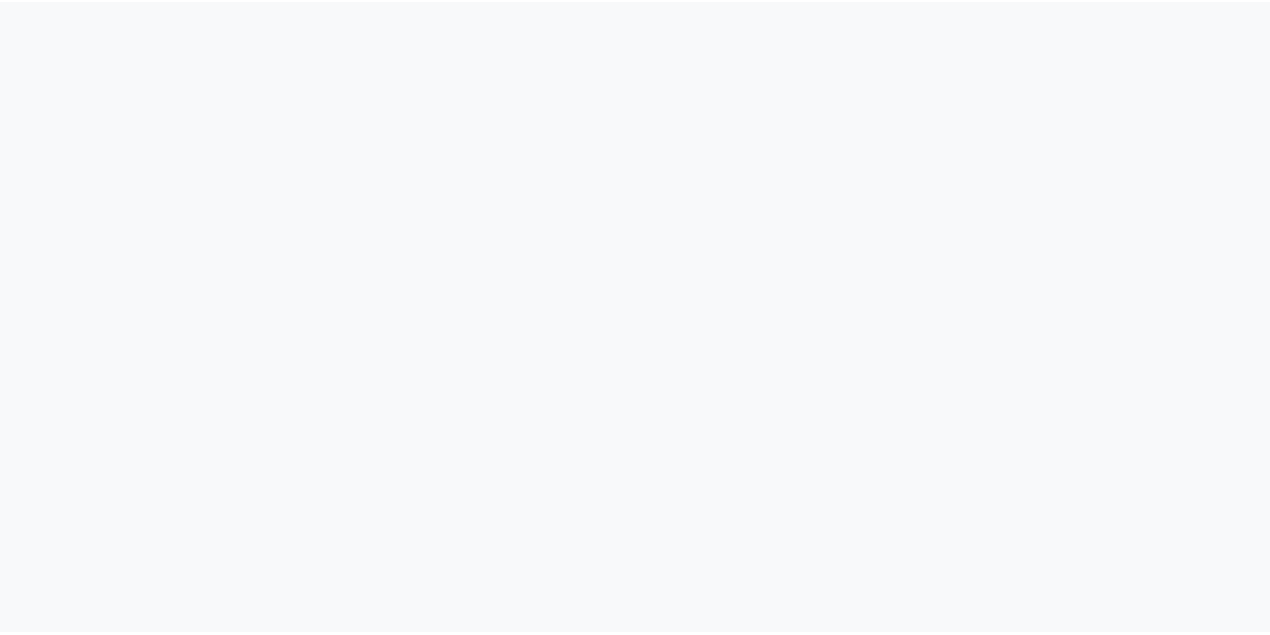 scroll, scrollTop: 0, scrollLeft: 0, axis: both 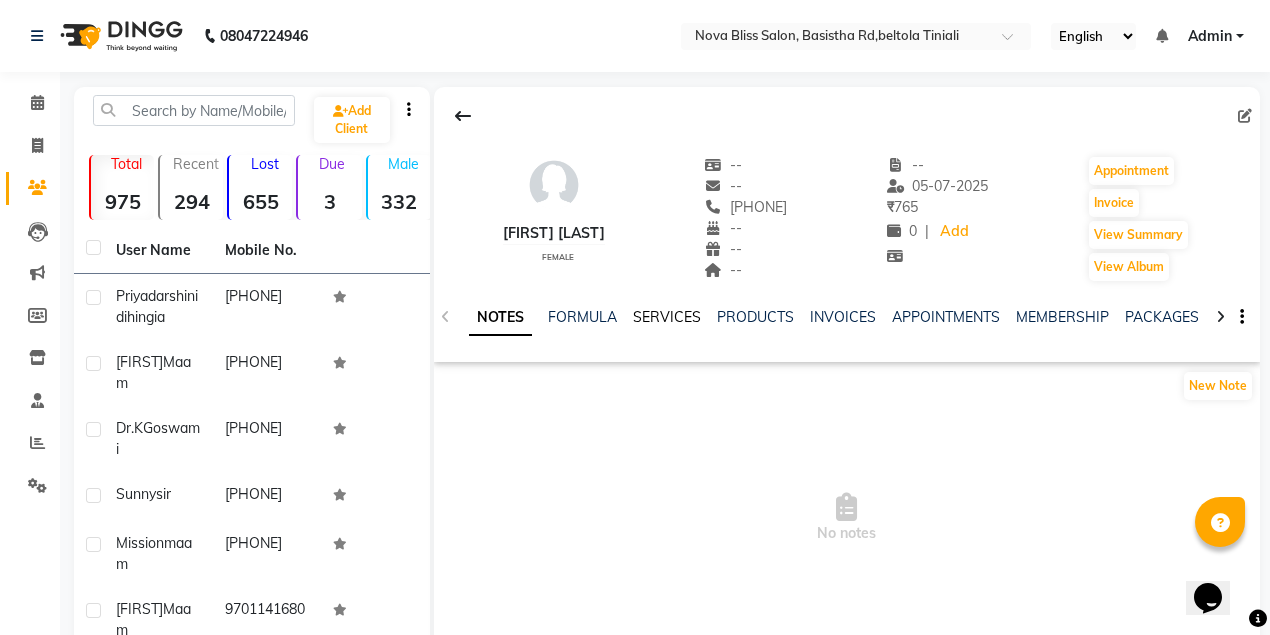 click on "SERVICES" 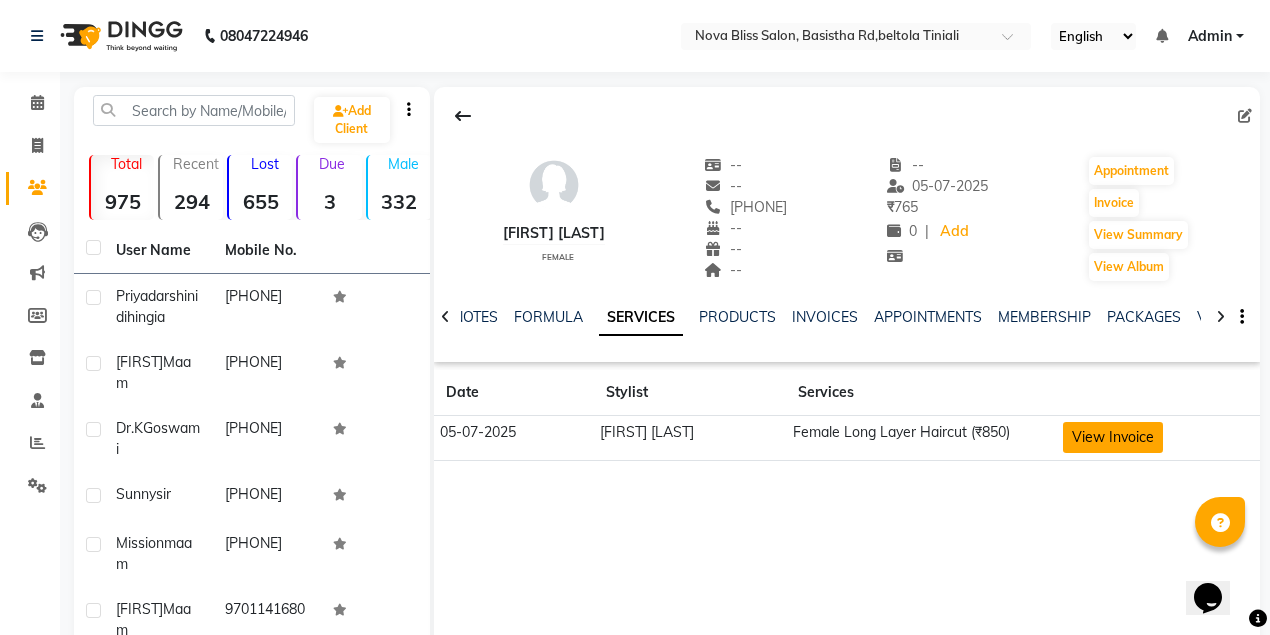 click on "View Invoice" 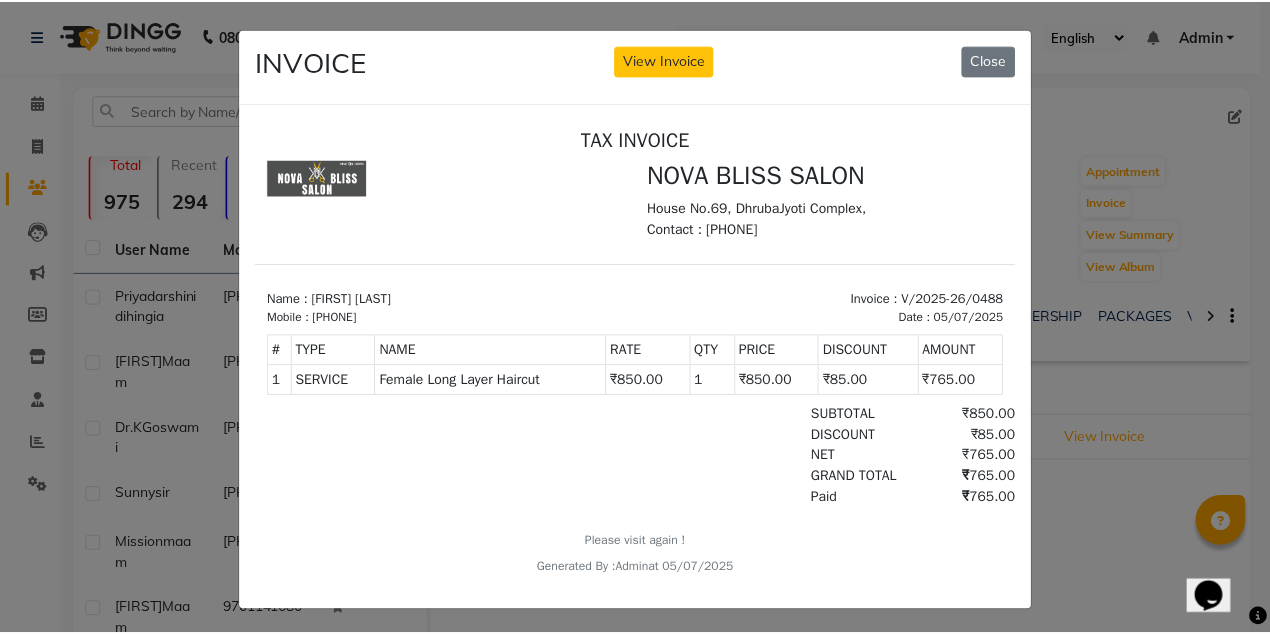scroll, scrollTop: 16, scrollLeft: 0, axis: vertical 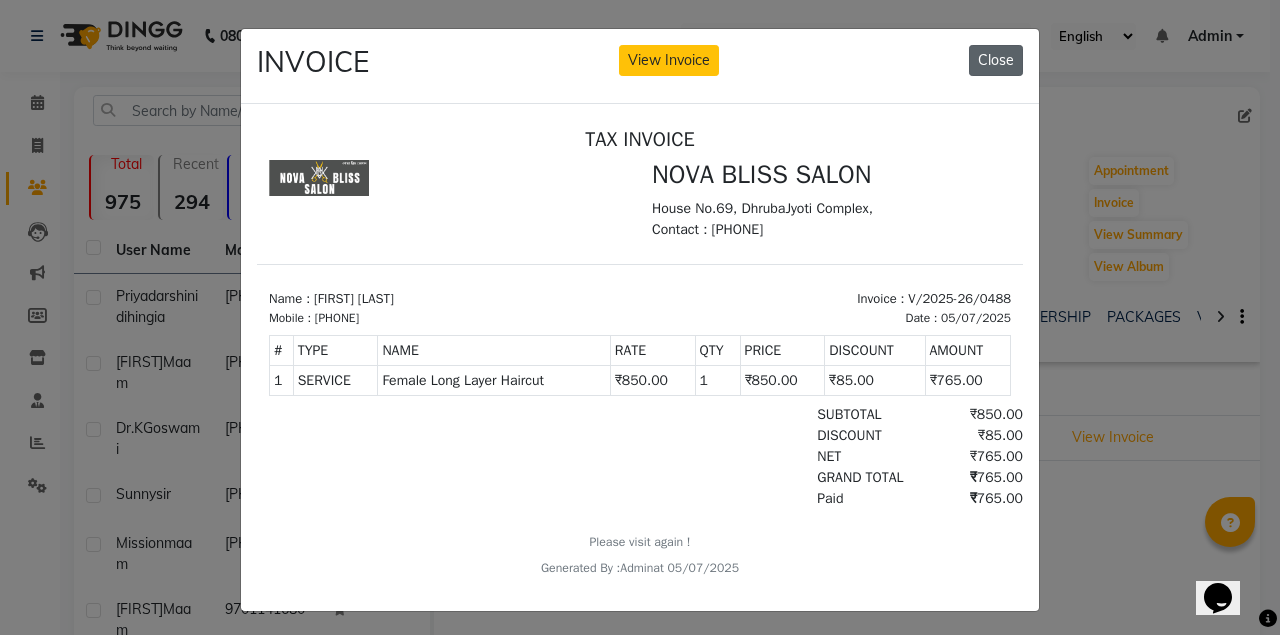 click on "Close" 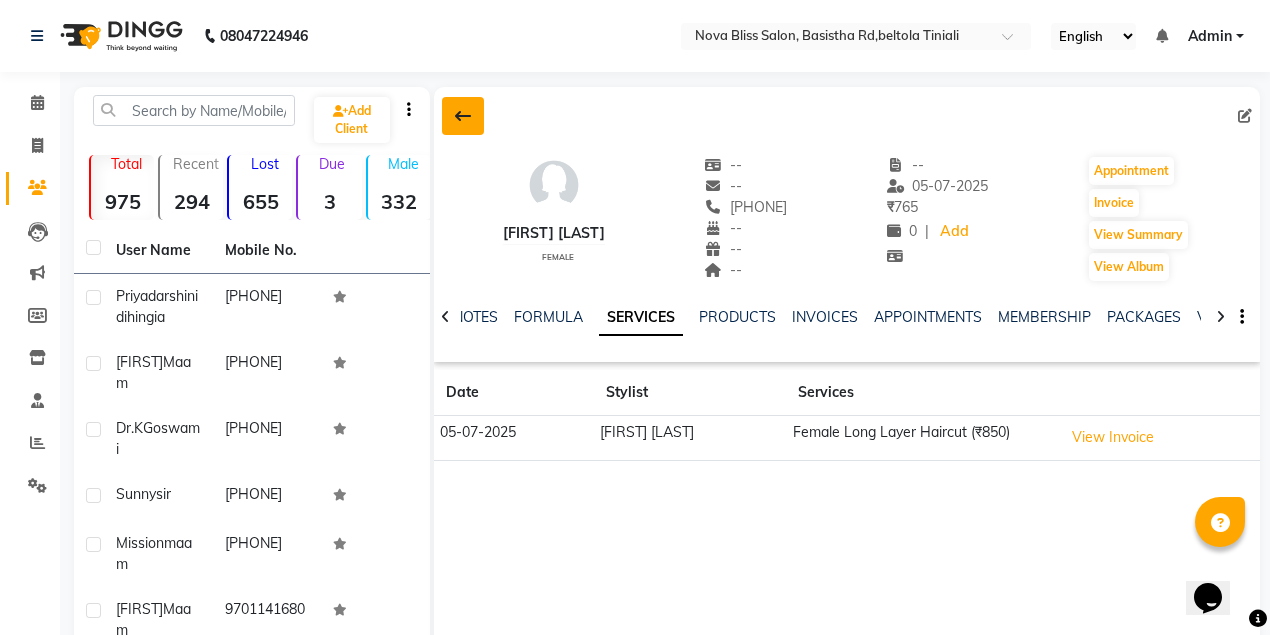 click 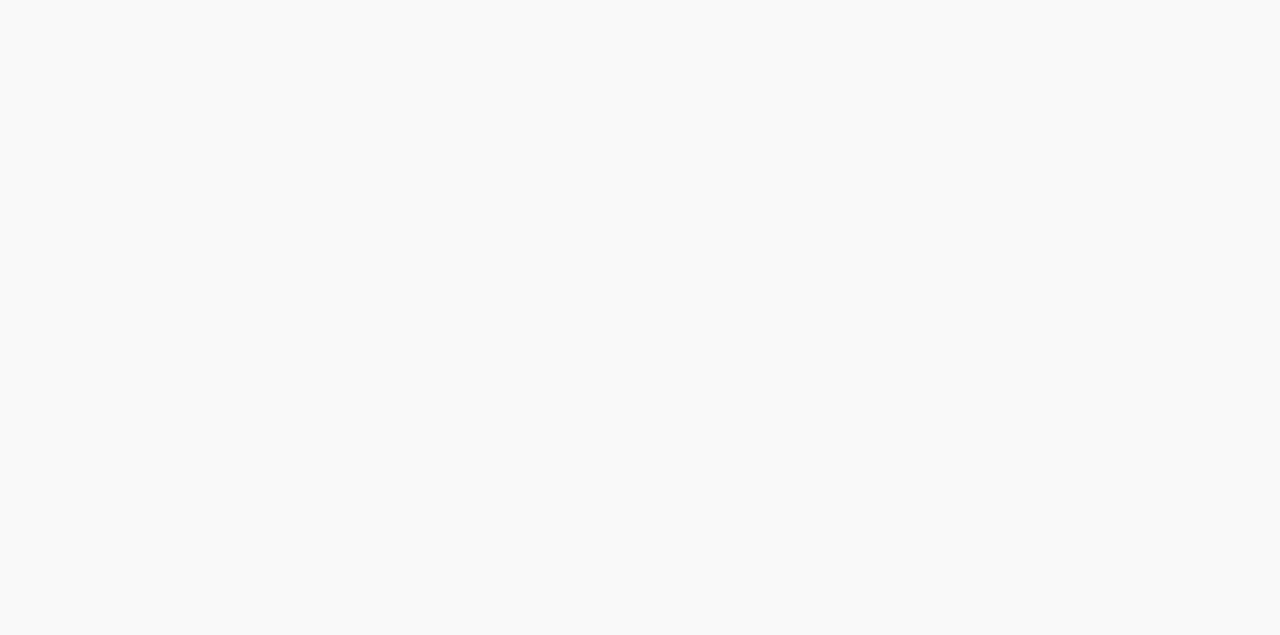 scroll, scrollTop: 0, scrollLeft: 0, axis: both 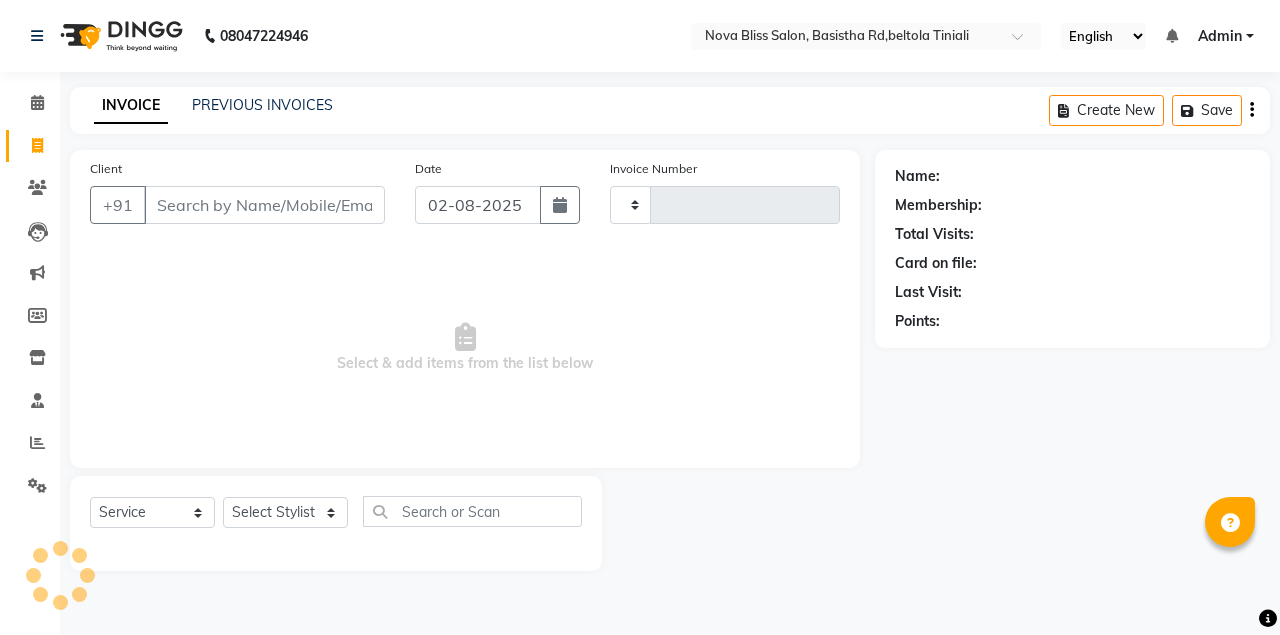 type on "0639" 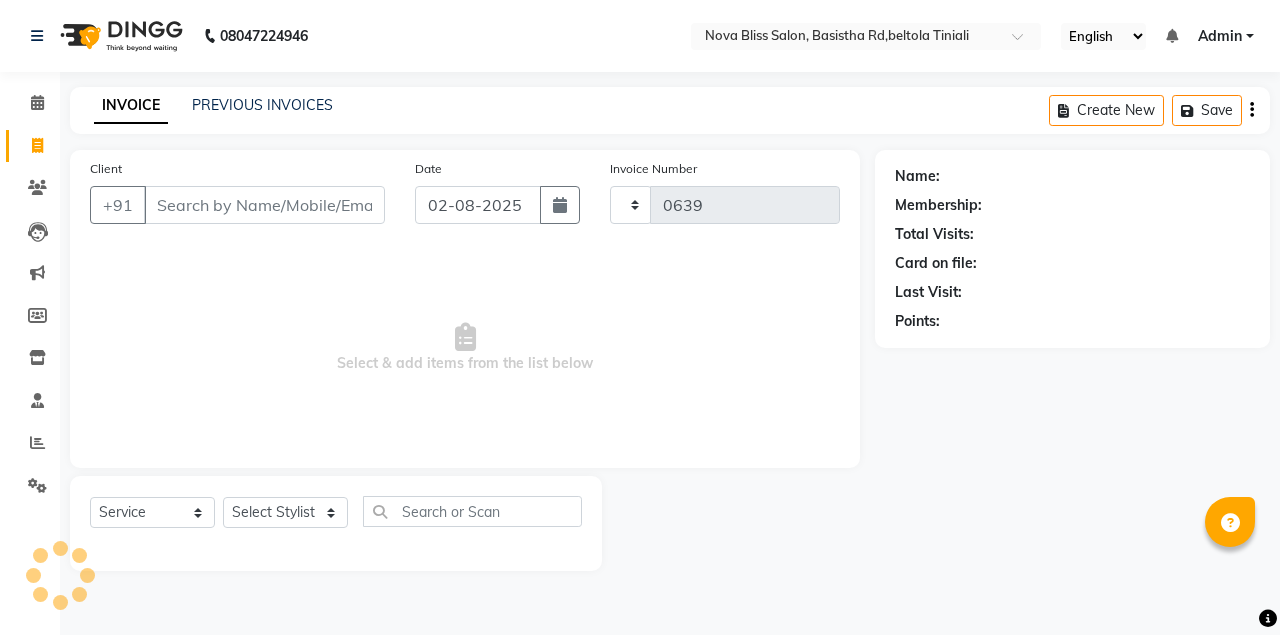 select on "6211" 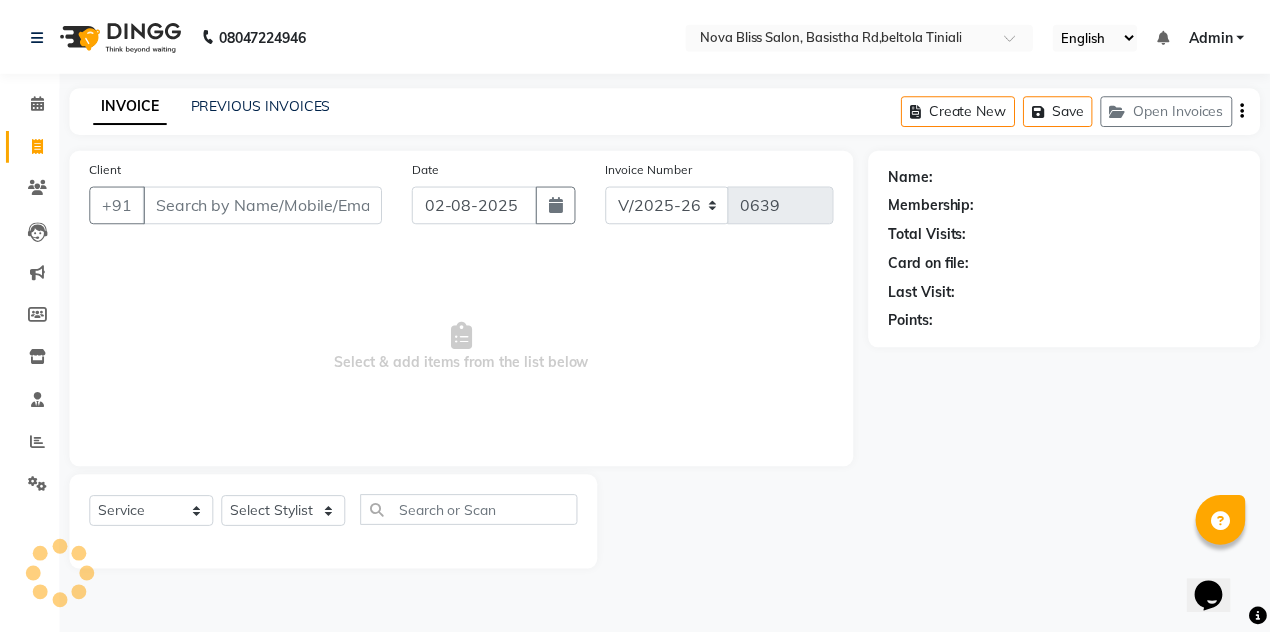 scroll, scrollTop: 0, scrollLeft: 0, axis: both 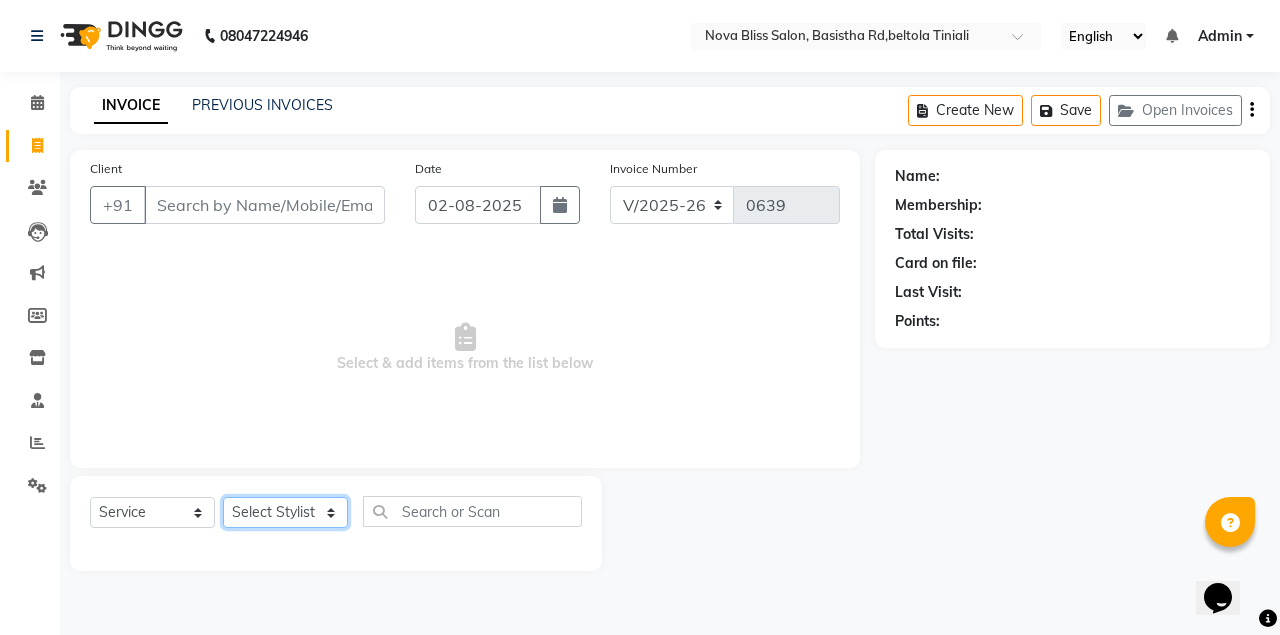 click on "Select Stylist Anuradha singh Bishaya Bhuyan Dip Das Ester jarain  Front Desk Luna kalita monisha mili Pintu Rajak" 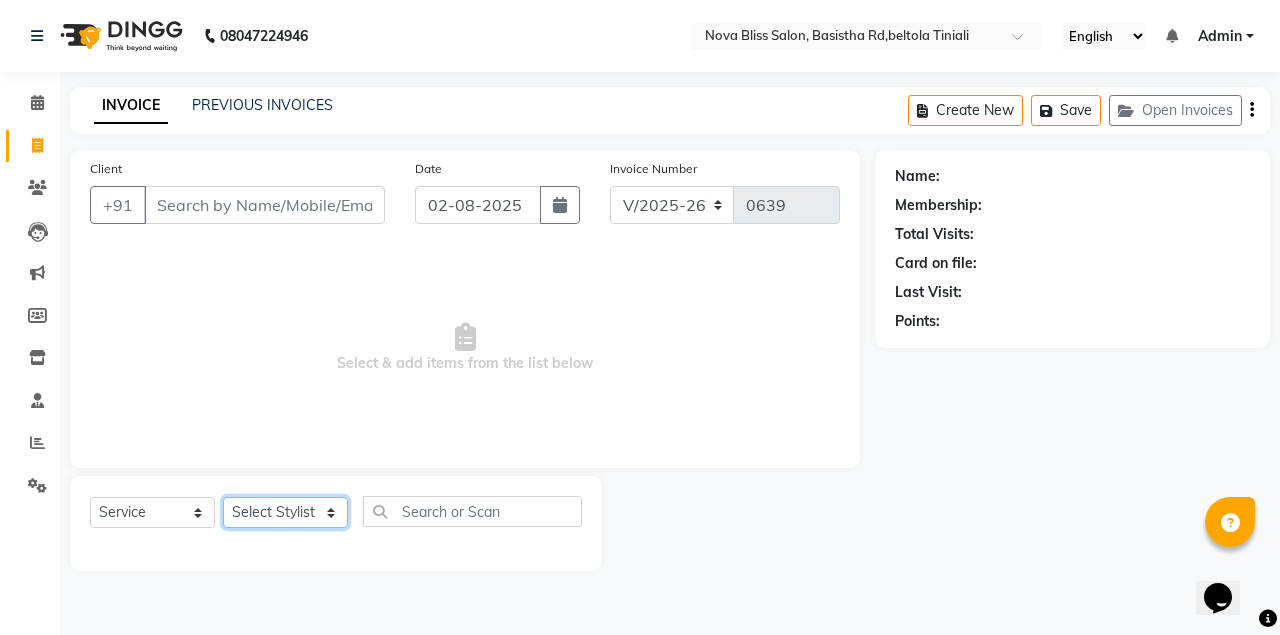 select on "45610" 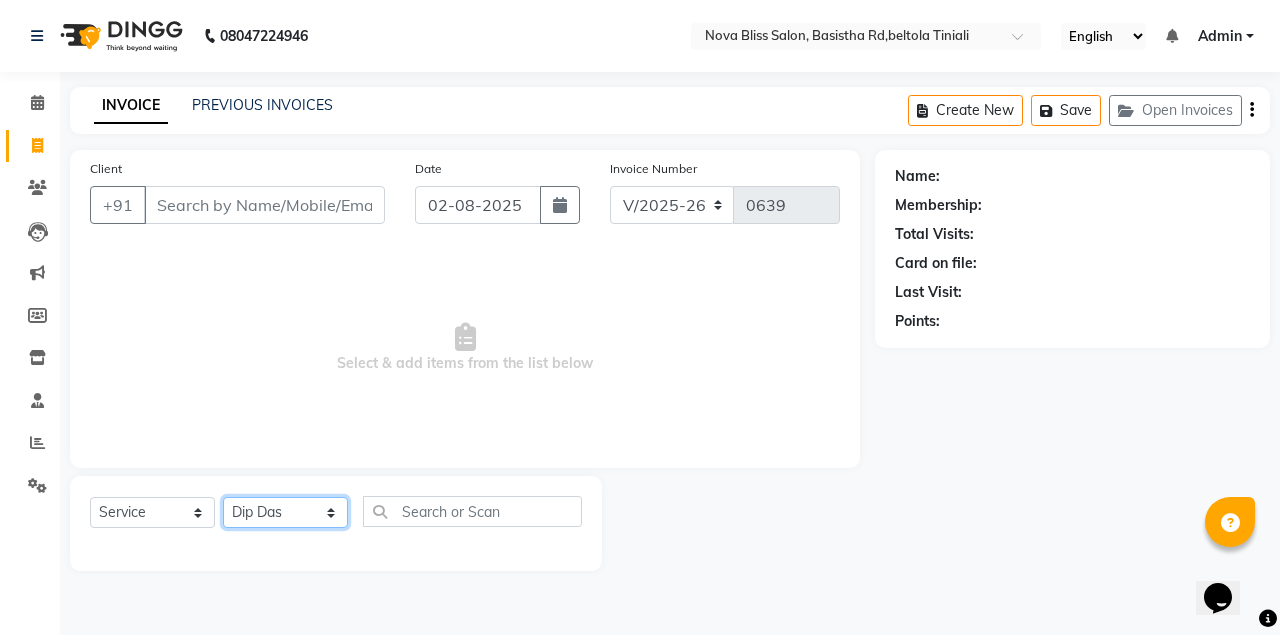 click on "Select Stylist Anuradha singh Bishaya Bhuyan Dip Das Ester jarain  Front Desk Luna kalita monisha mili Pintu Rajak" 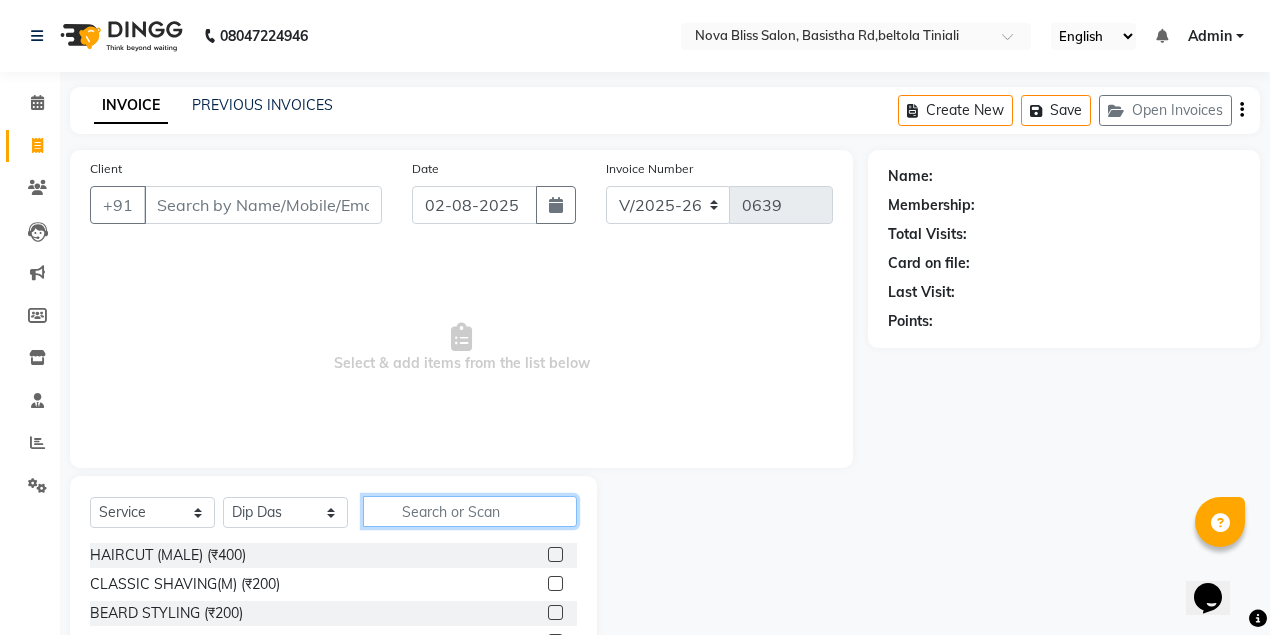 click 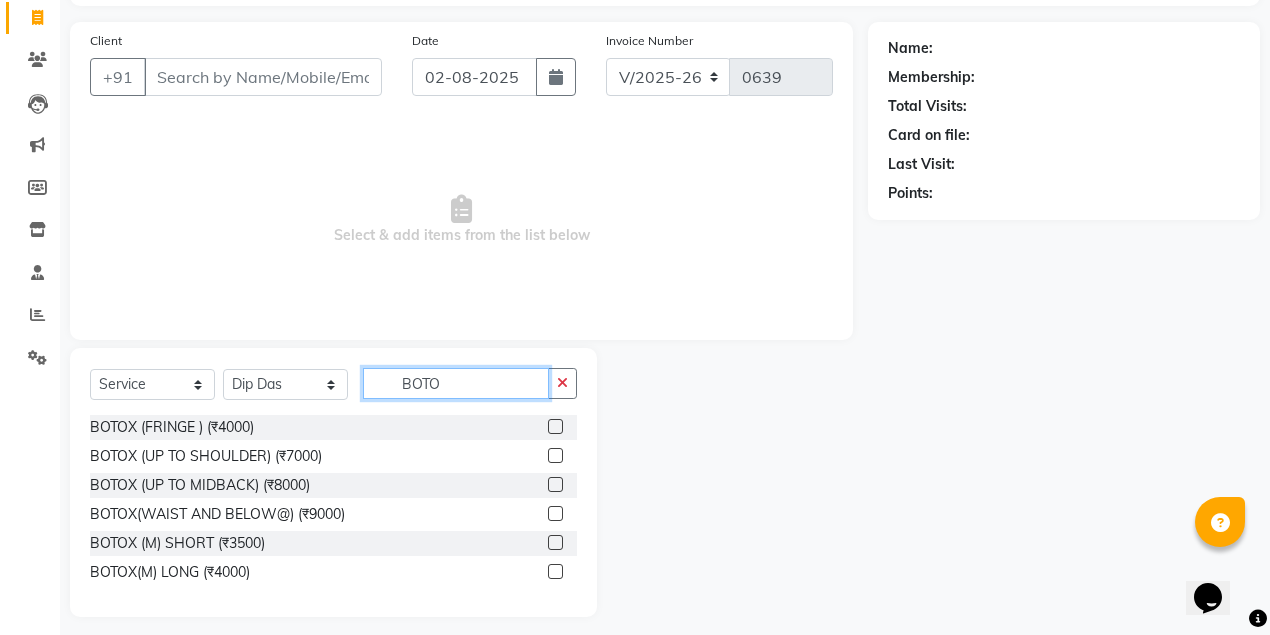 scroll, scrollTop: 133, scrollLeft: 0, axis: vertical 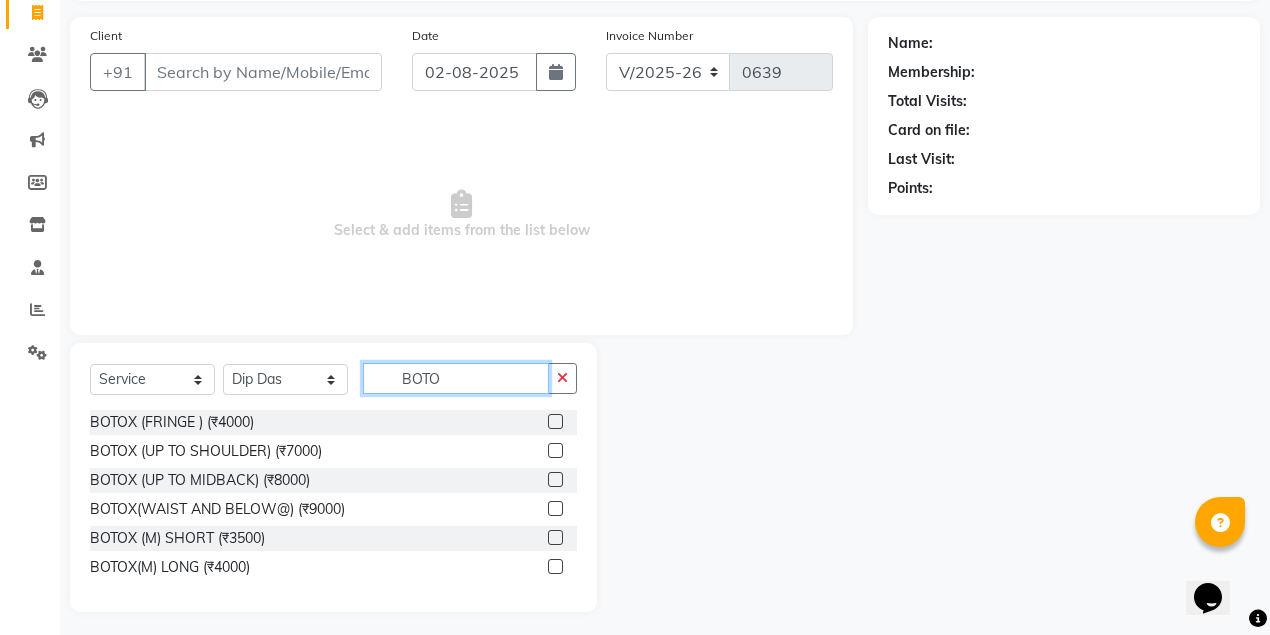 type on "BOTO" 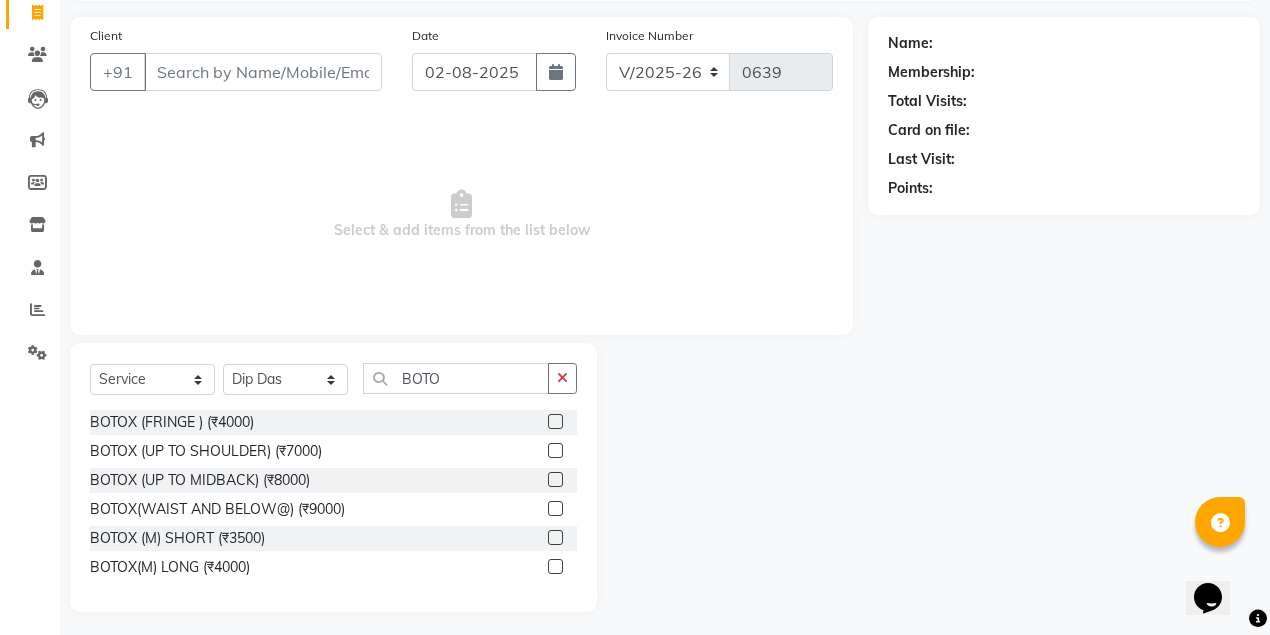 click 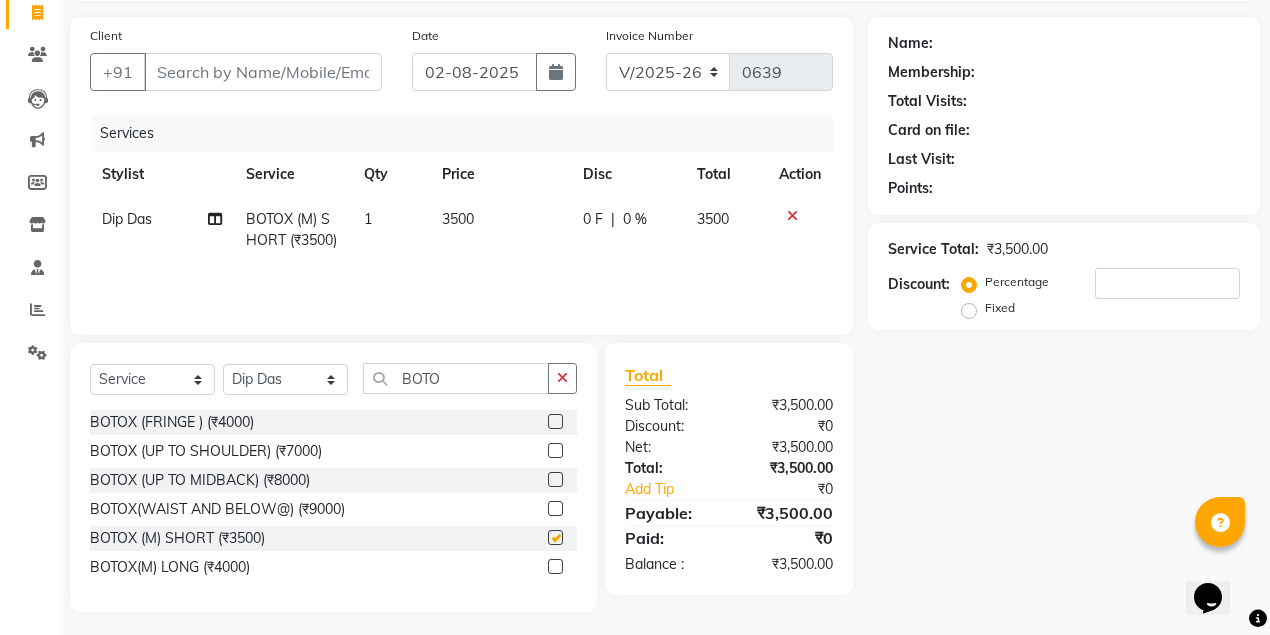 checkbox on "false" 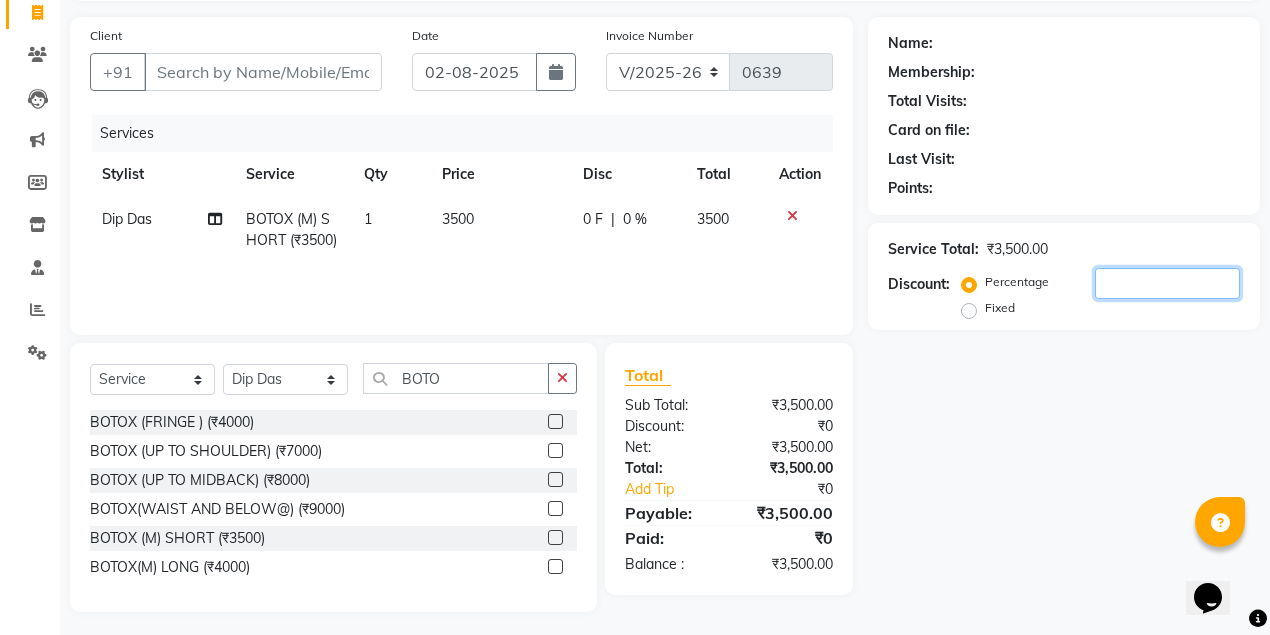 click 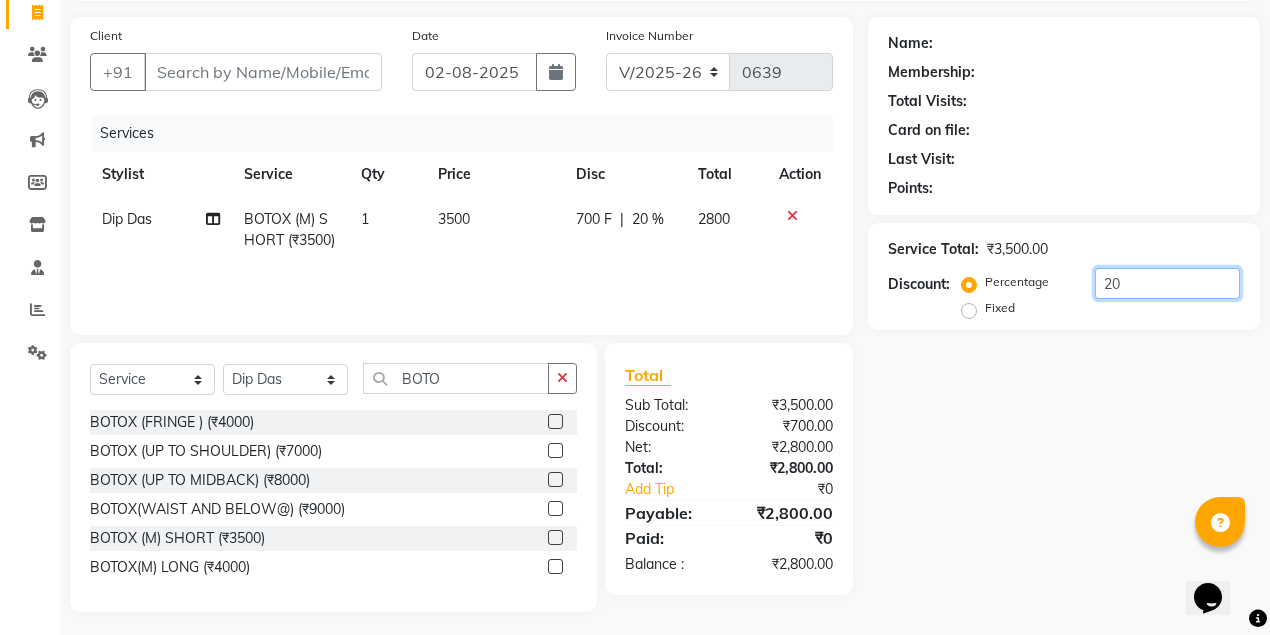 type on "2" 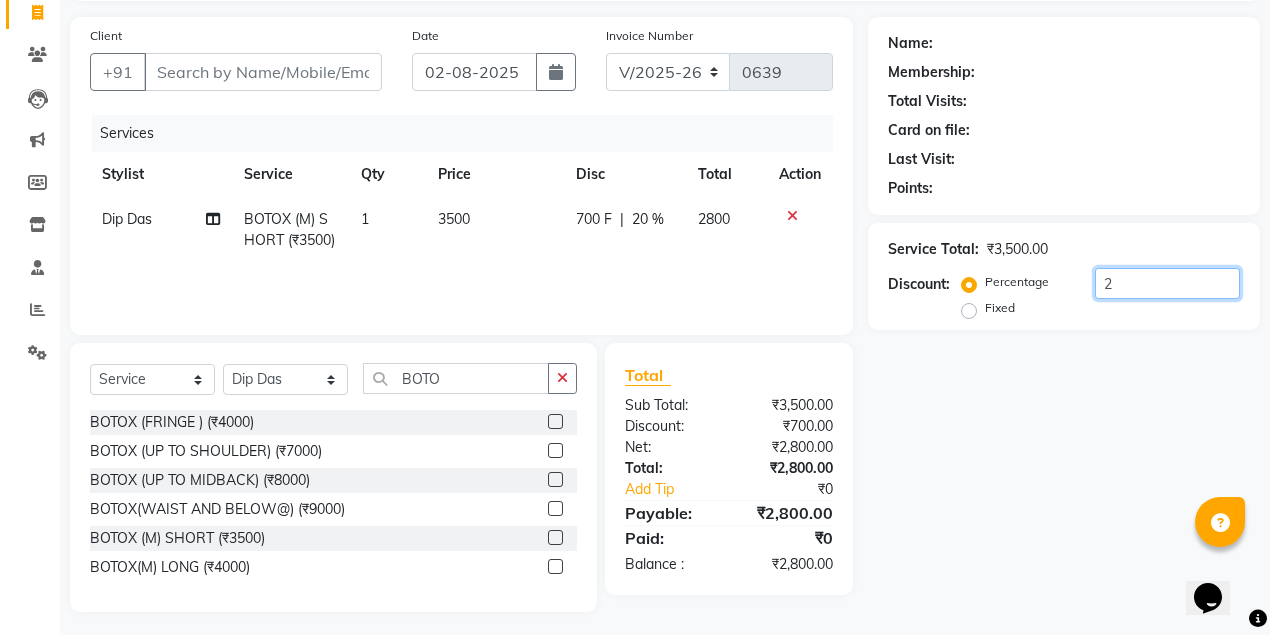 type 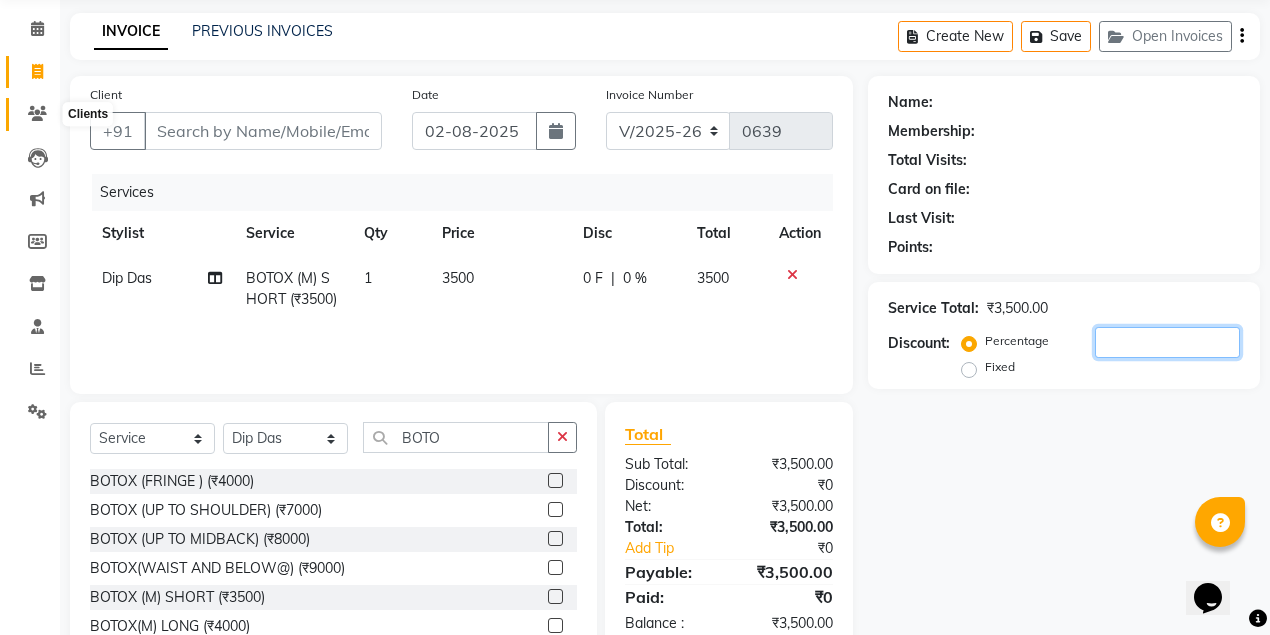 scroll, scrollTop: 0, scrollLeft: 0, axis: both 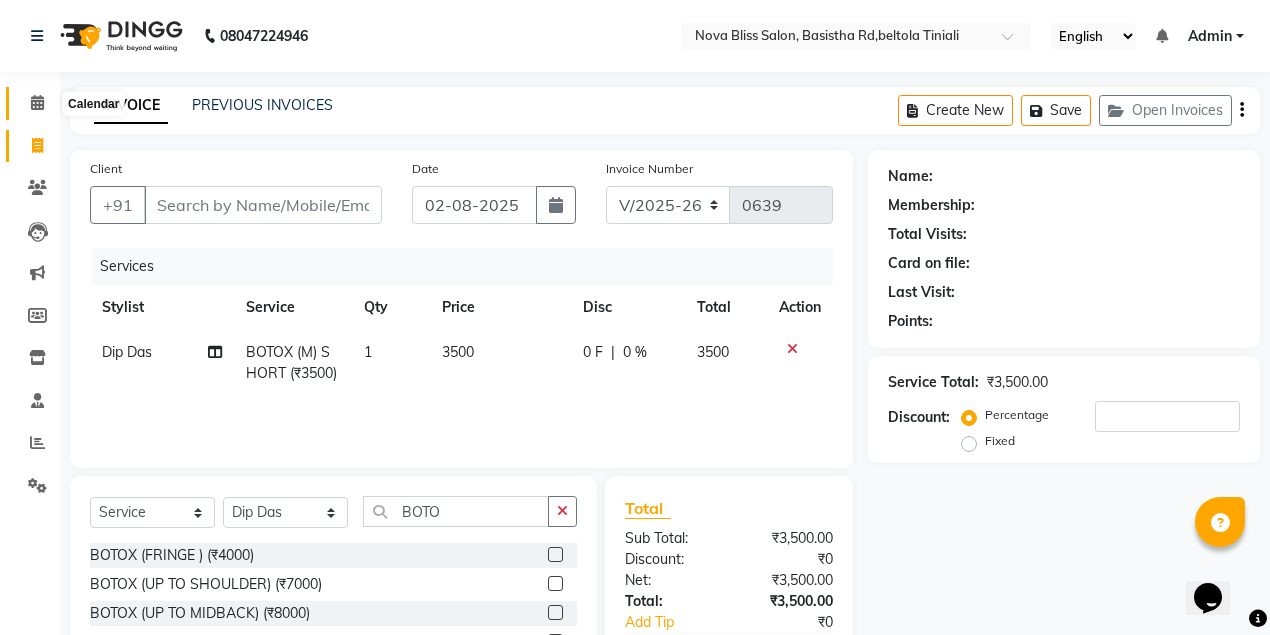 click 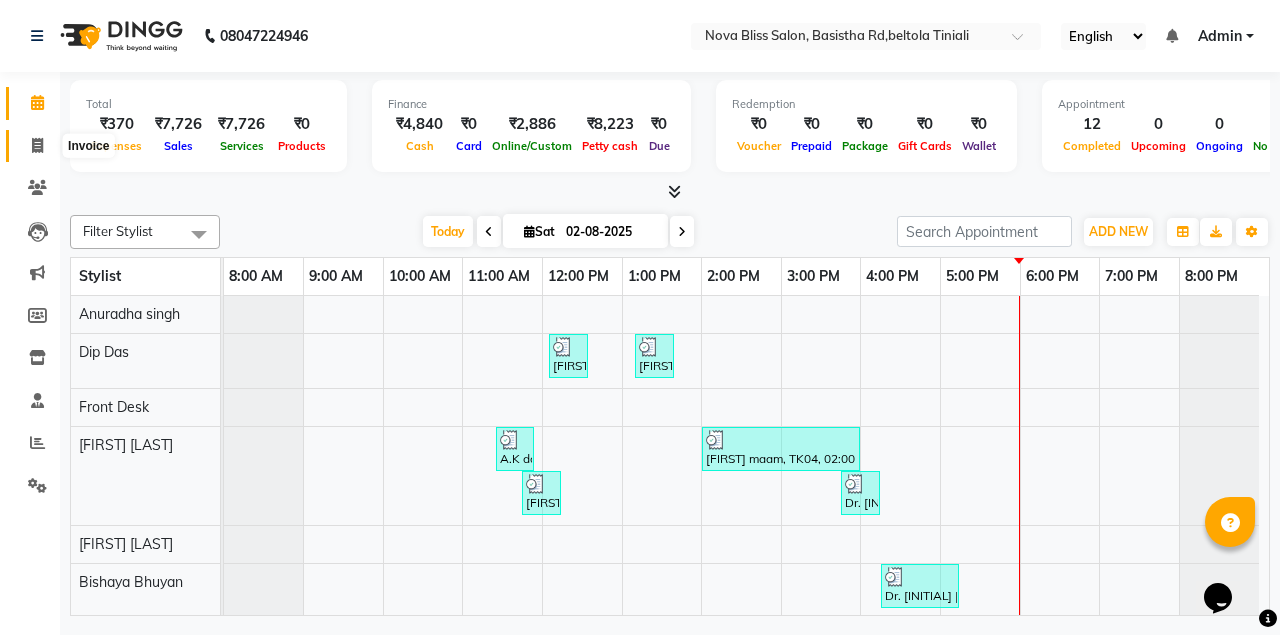 click 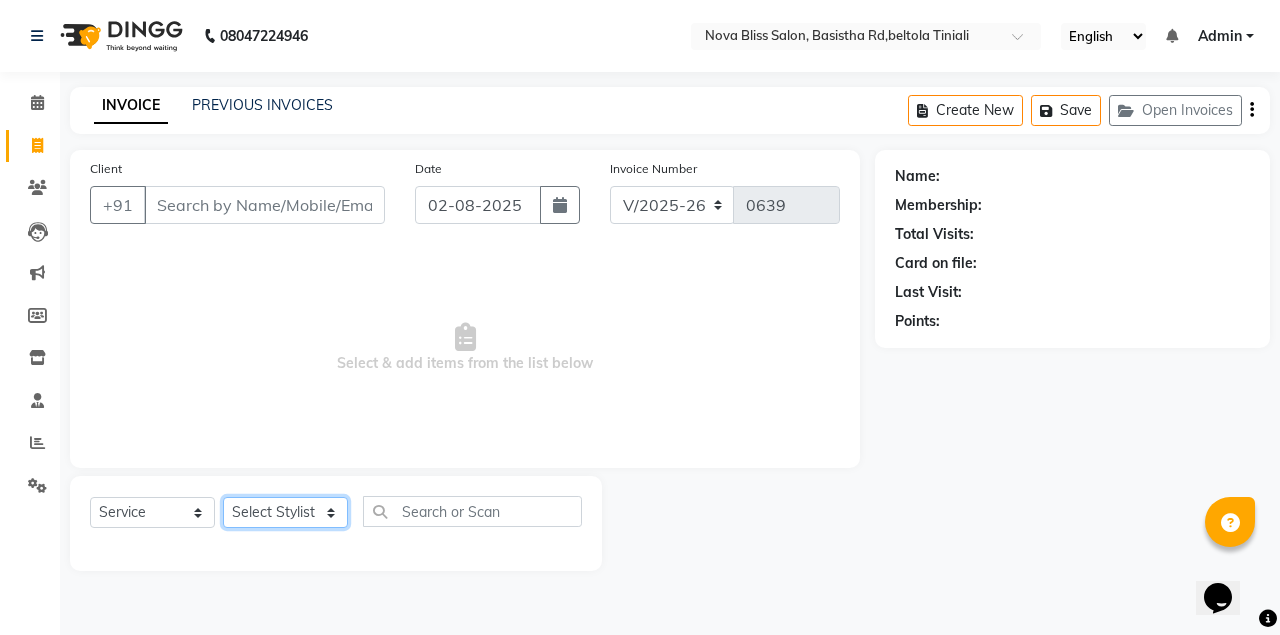 click on "Select Stylist" 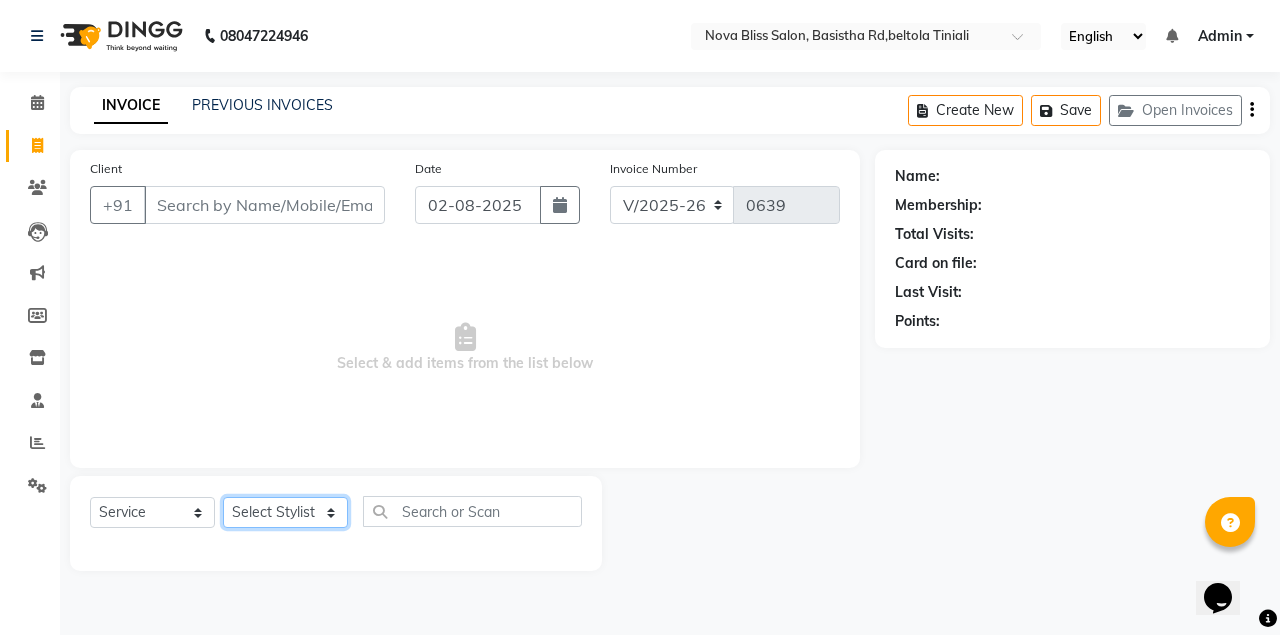select on "45622" 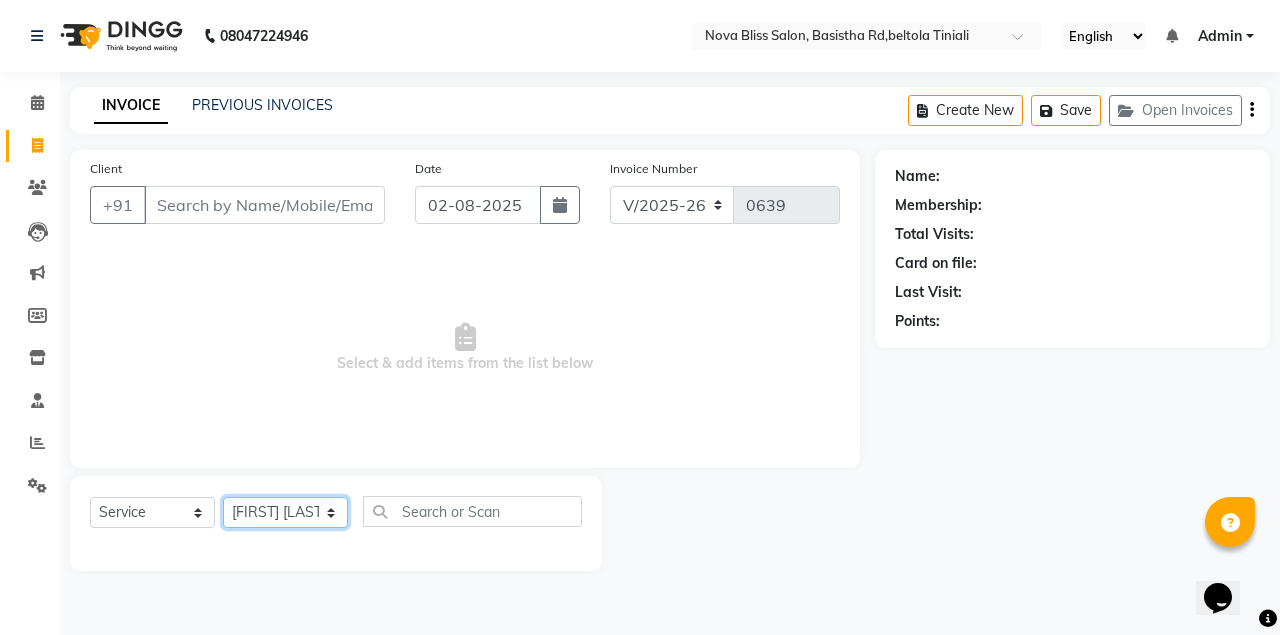 click on "Select Stylist Anuradha singh Bishaya Bhuyan Dip Das Ester jarain  Front Desk Luna kalita monisha mili Pintu Rajak" 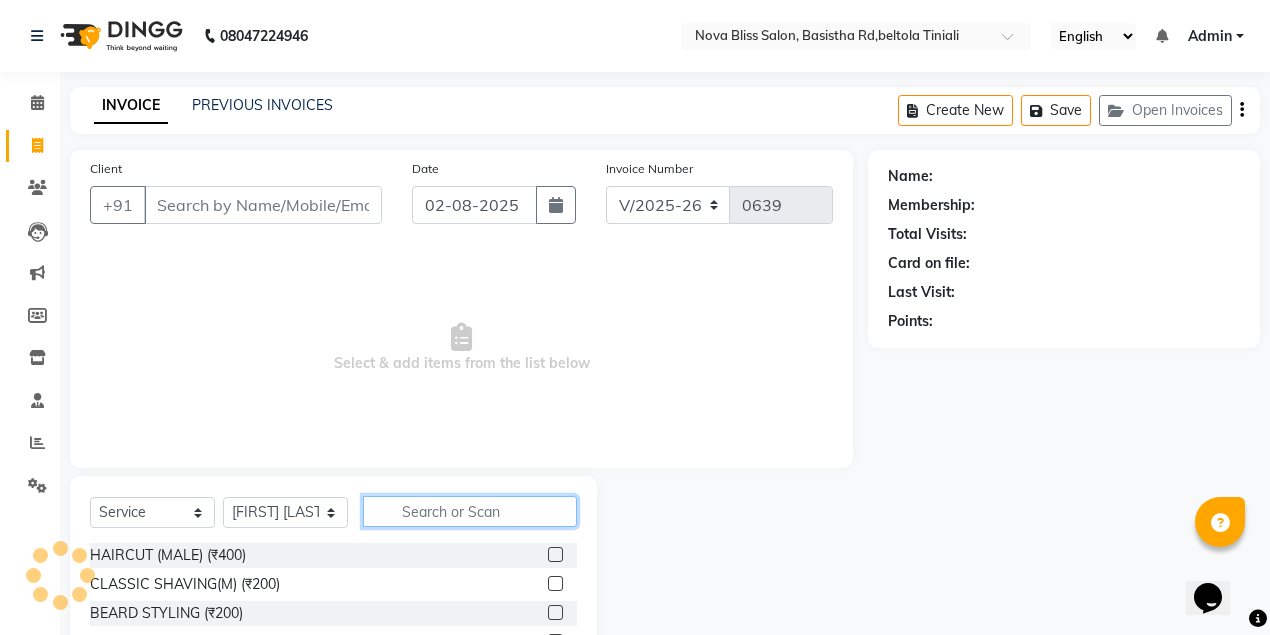 click 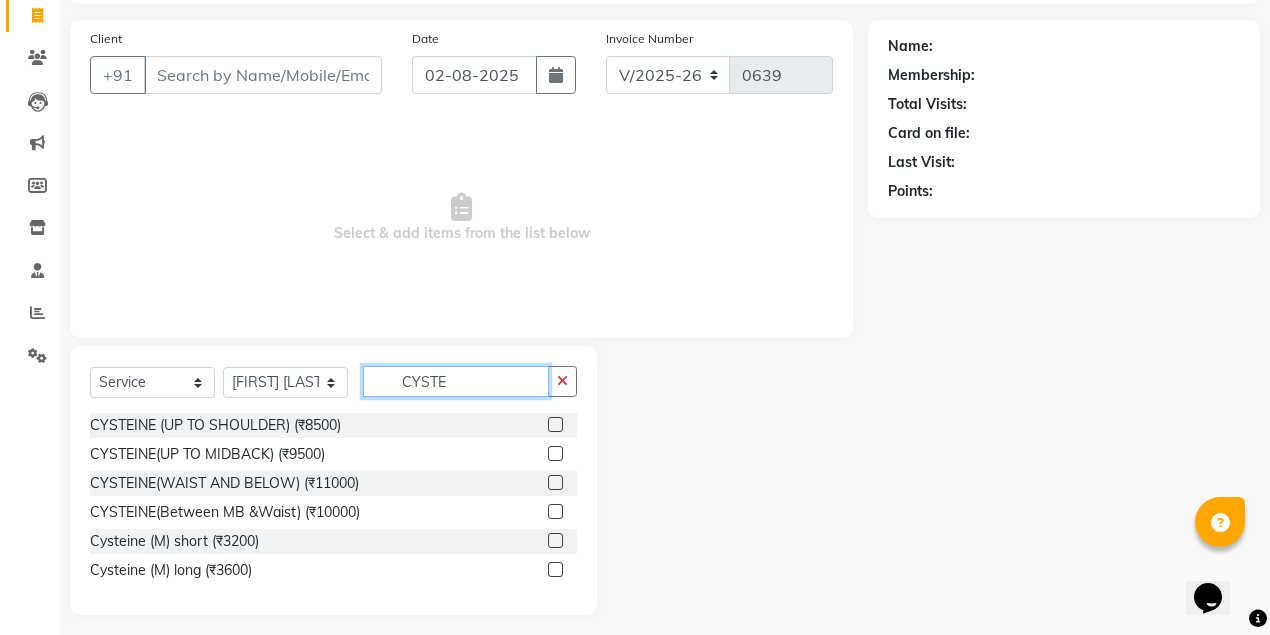 scroll, scrollTop: 133, scrollLeft: 0, axis: vertical 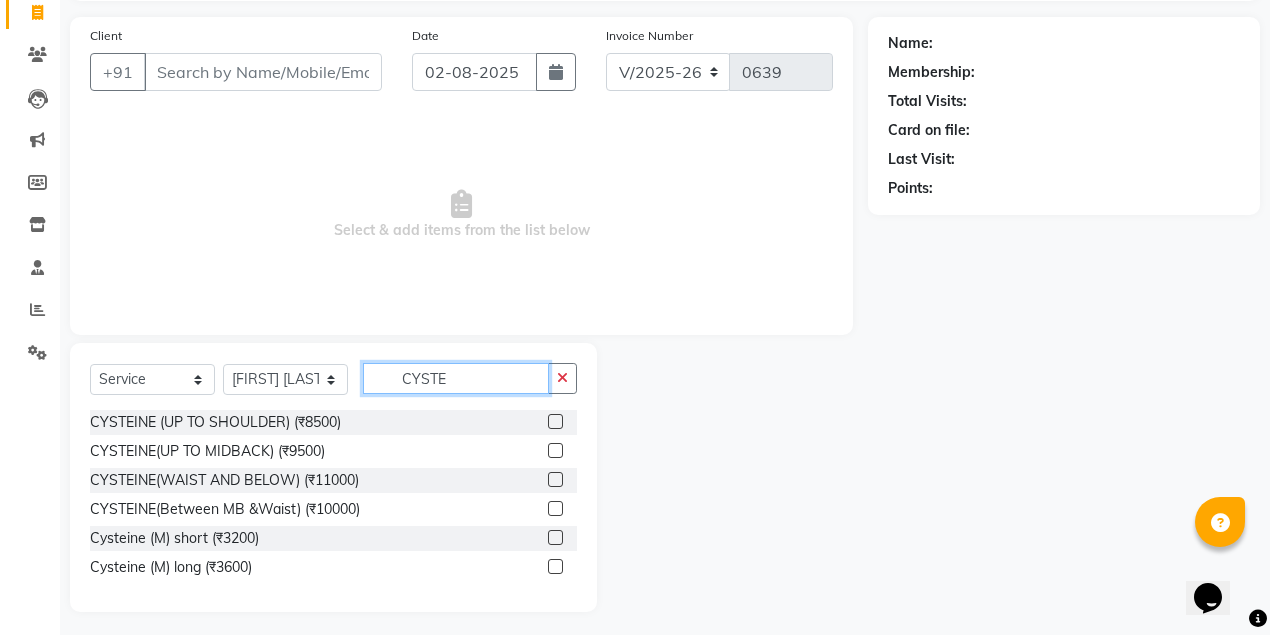 type on "CYSTE" 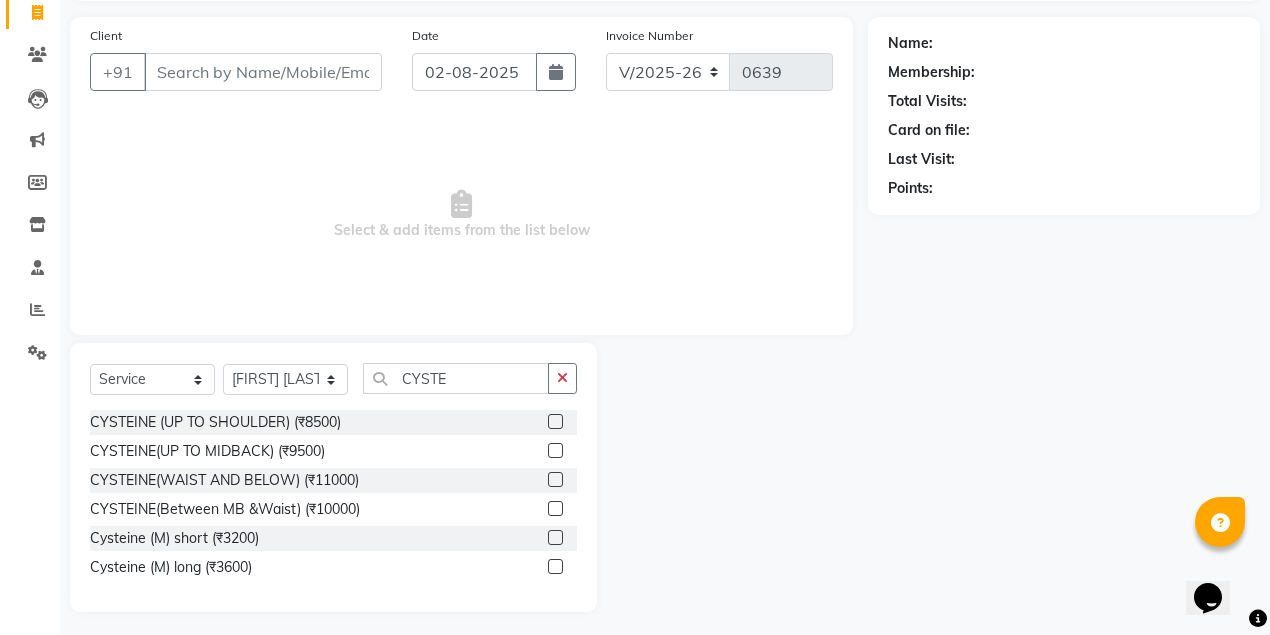 click 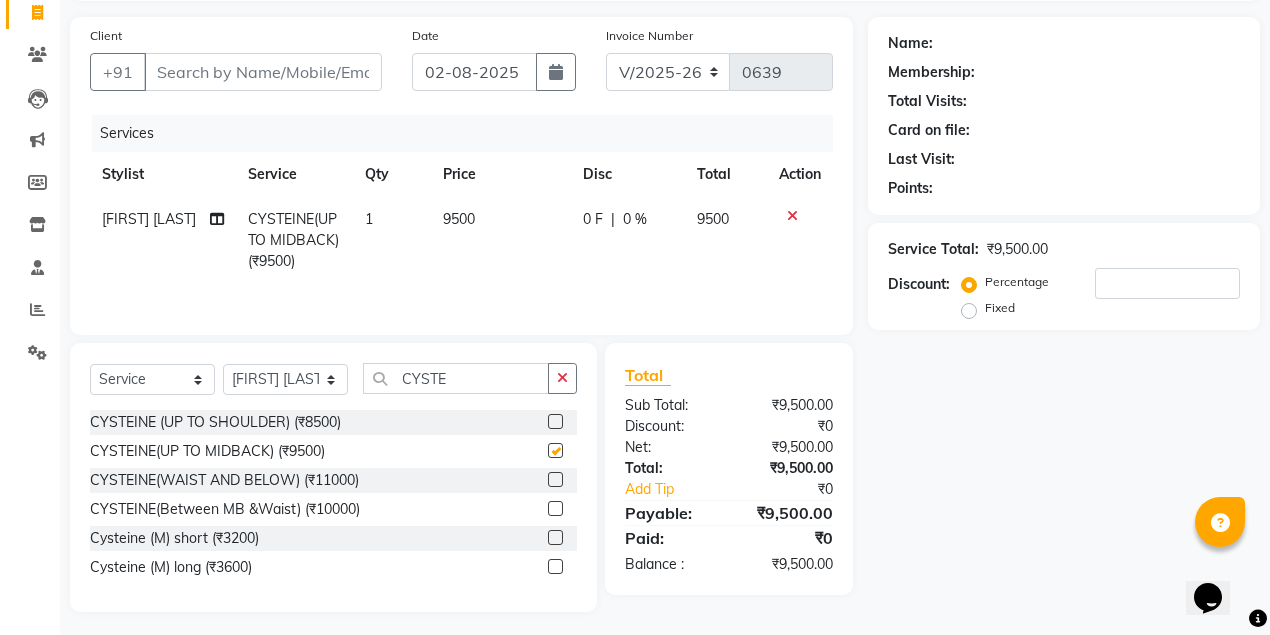 checkbox on "false" 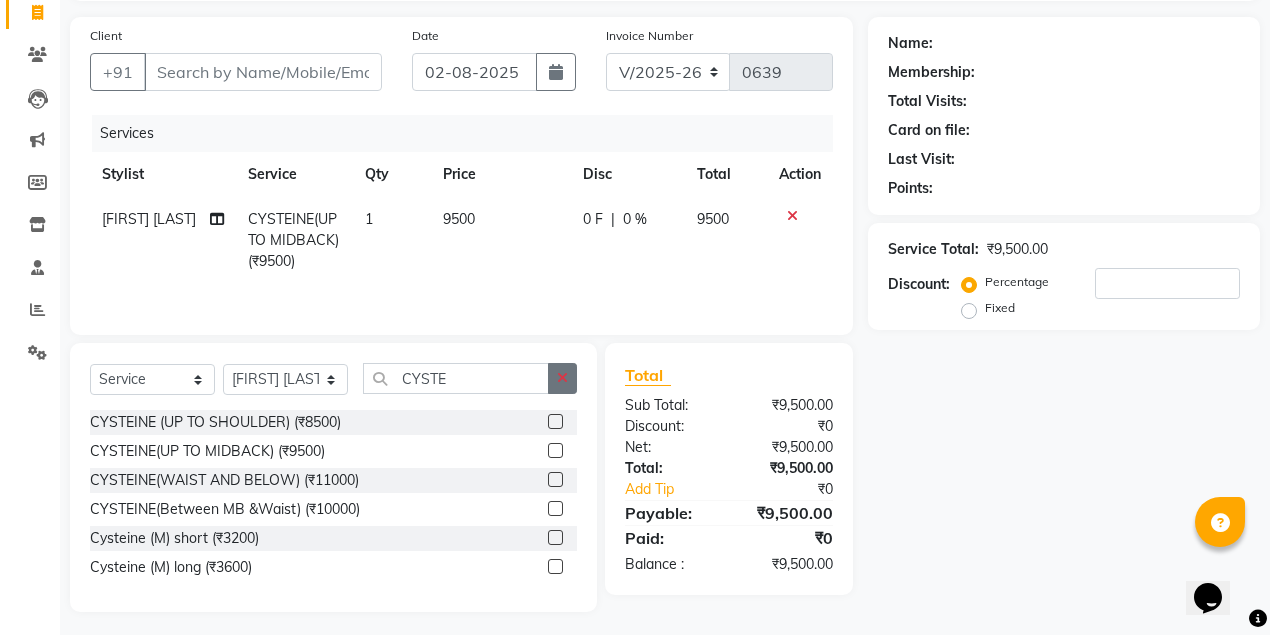 click 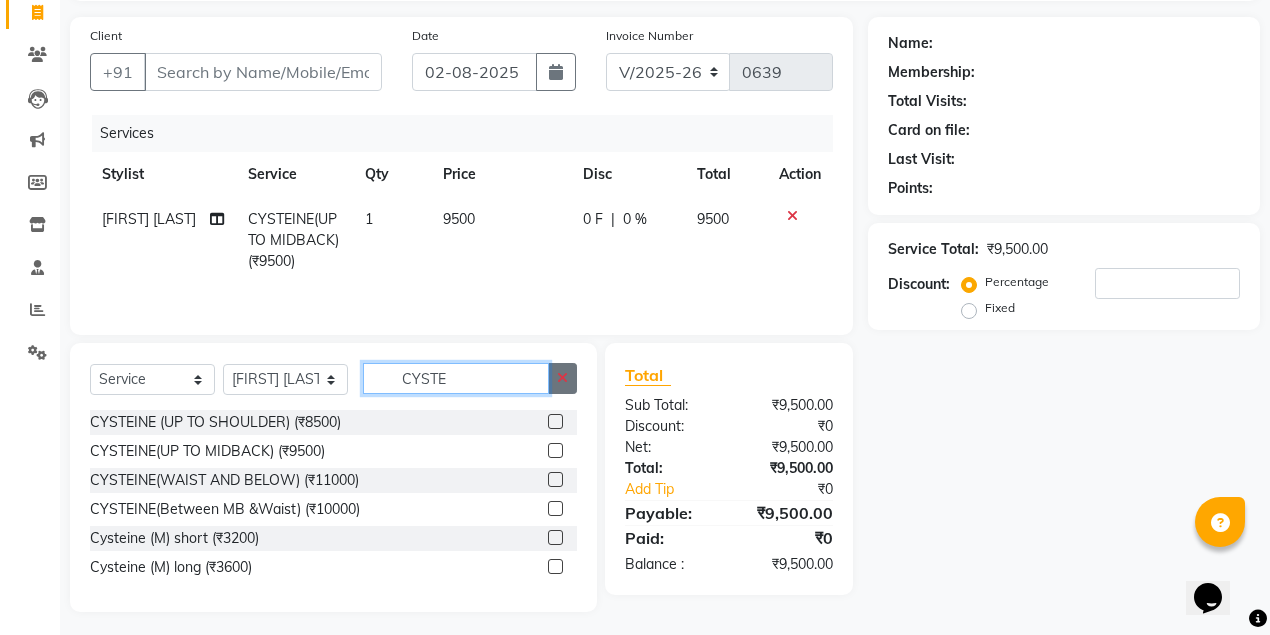 type 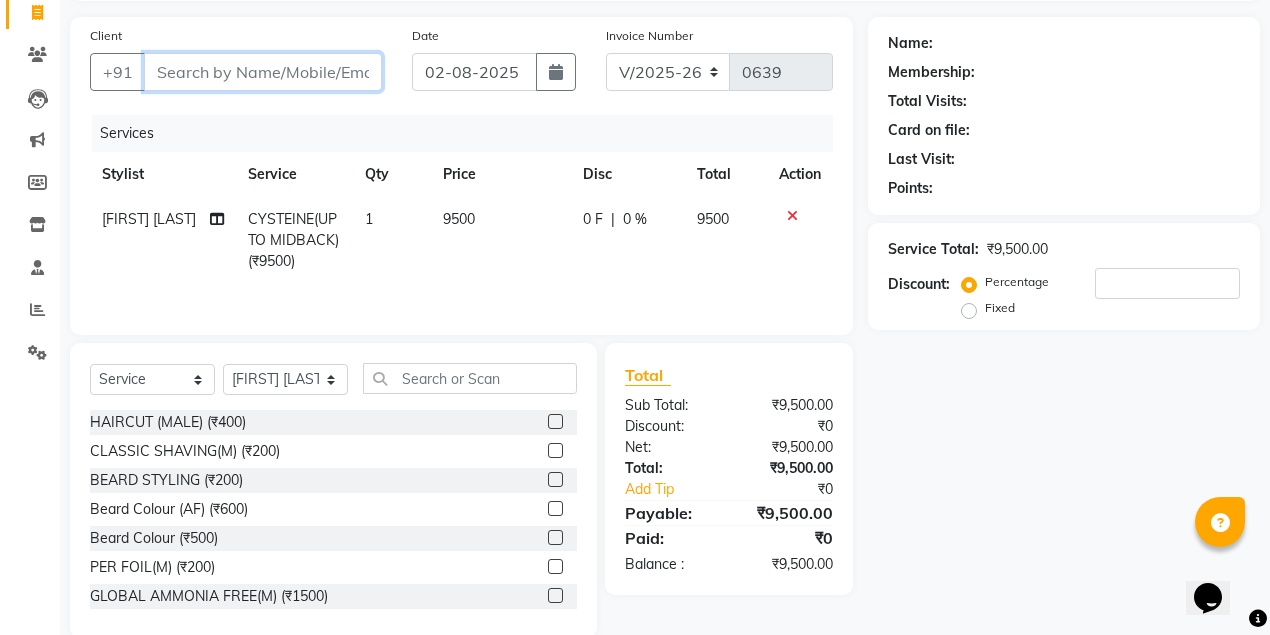 click on "Client" at bounding box center (263, 72) 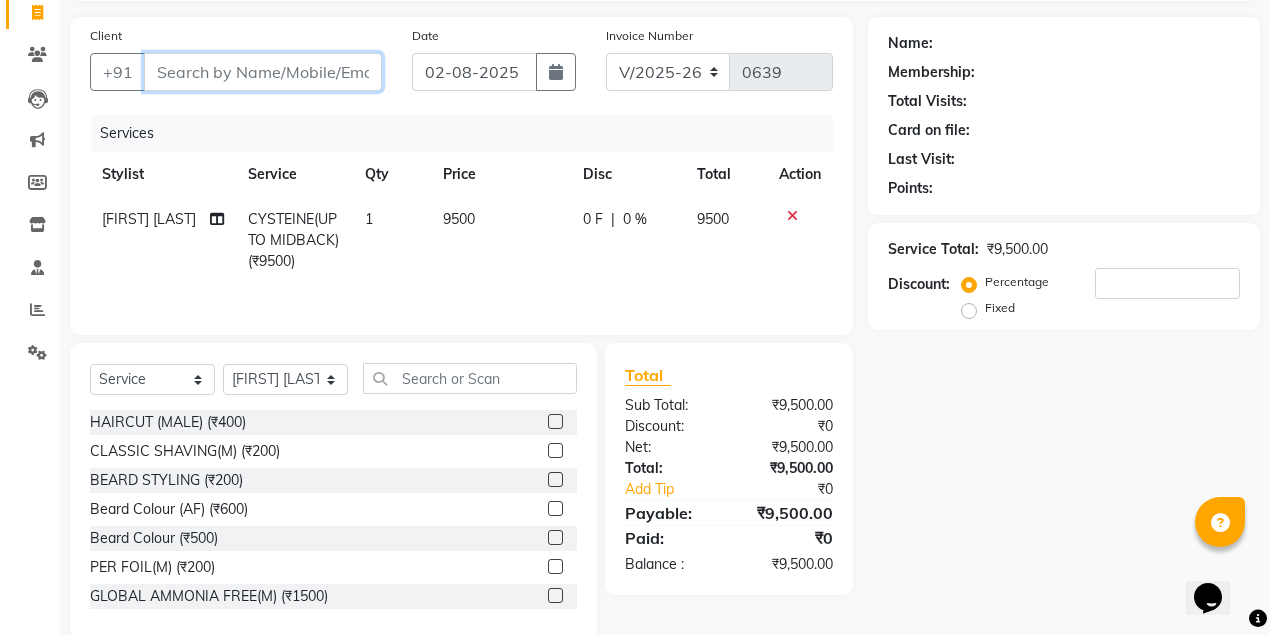 type on "A" 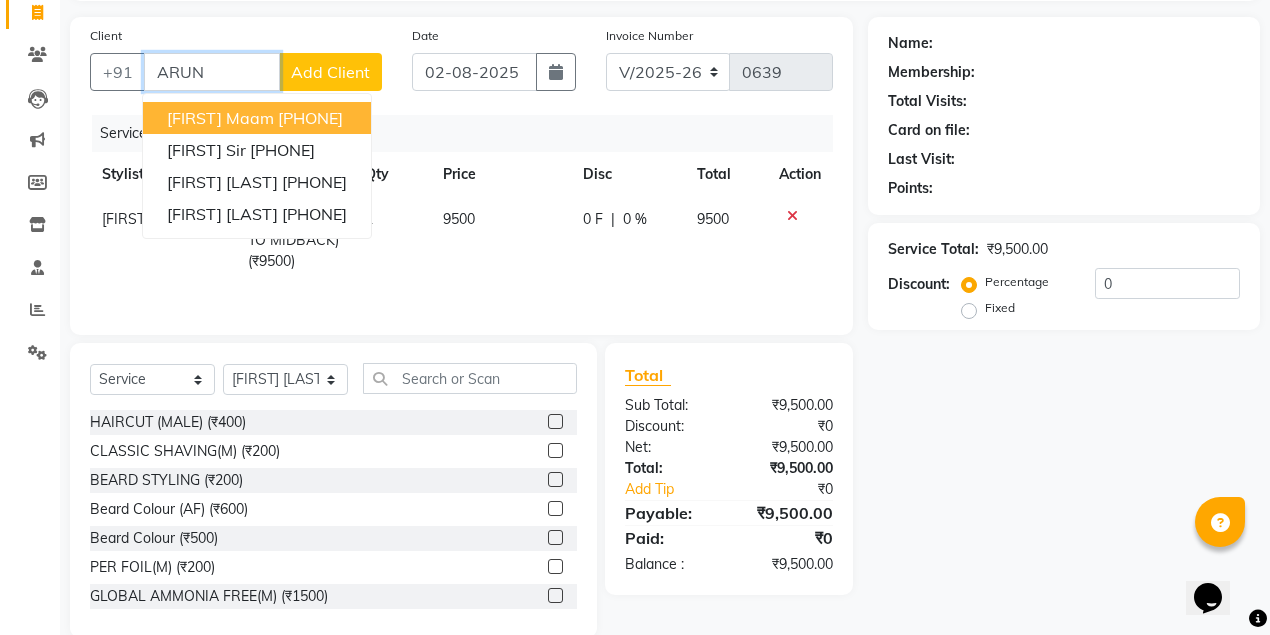 click on "Arunita maam" at bounding box center [220, 118] 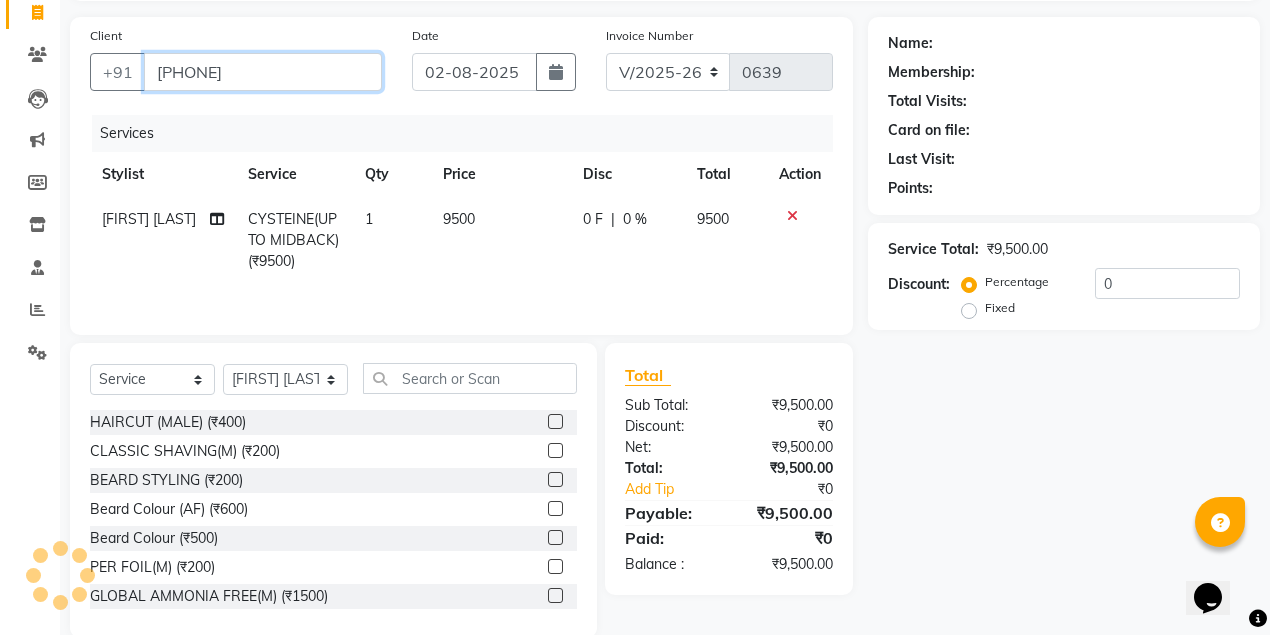type on "9953985635" 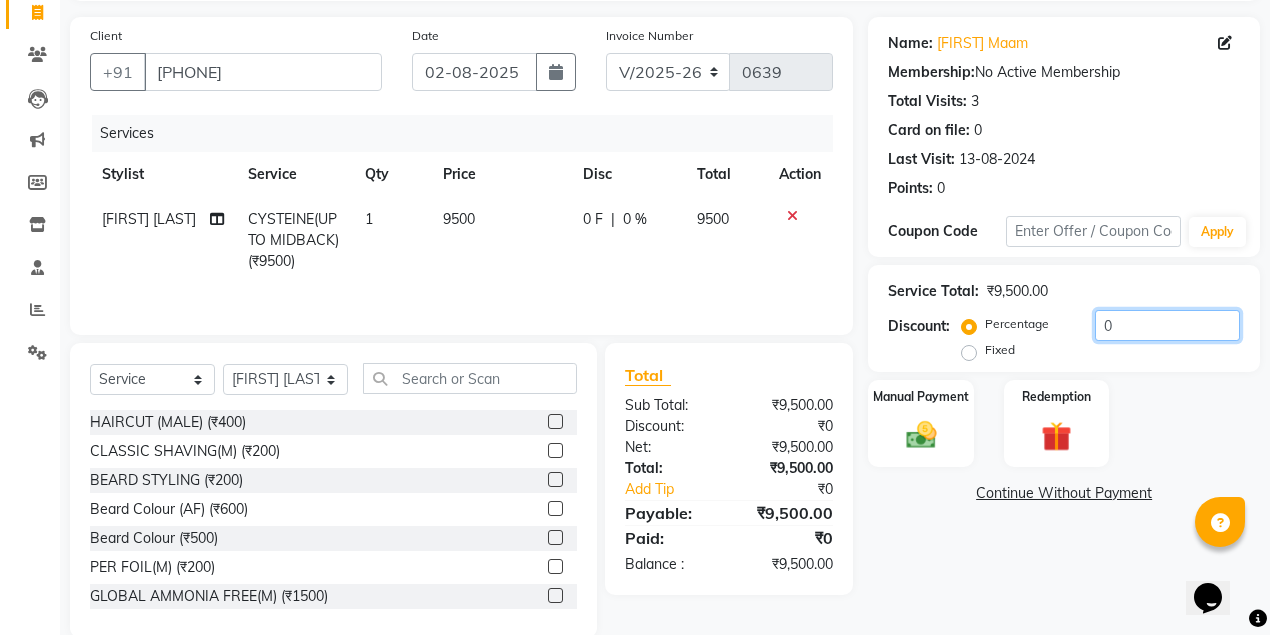 click on "0" 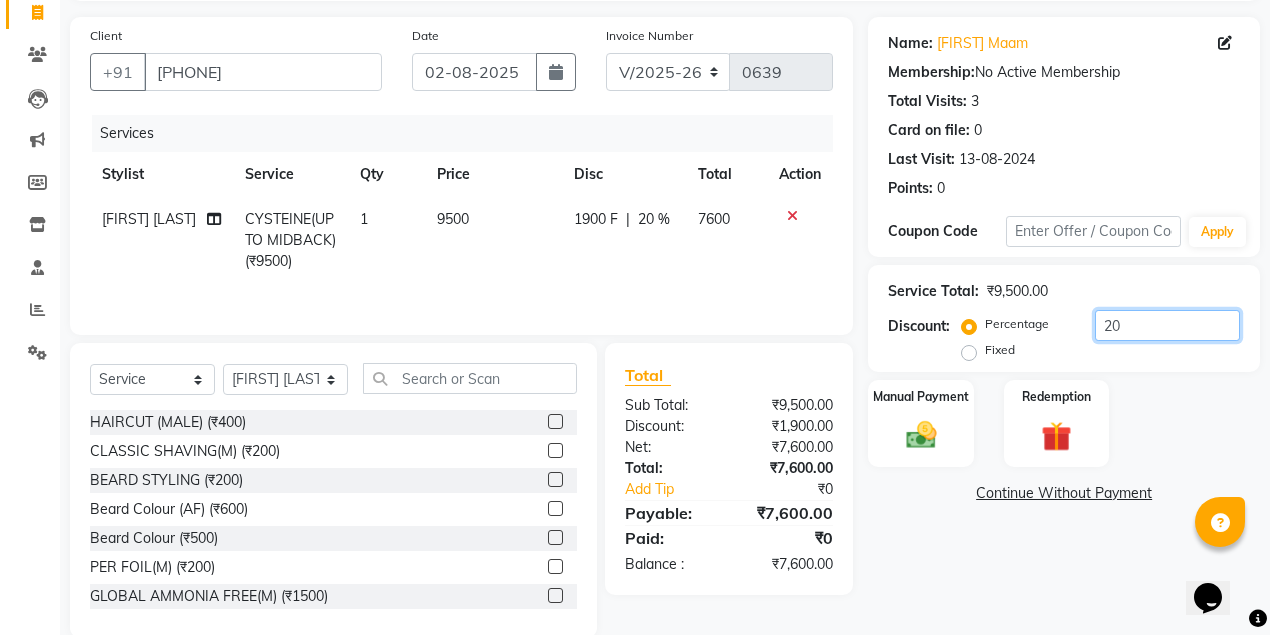 type on "20" 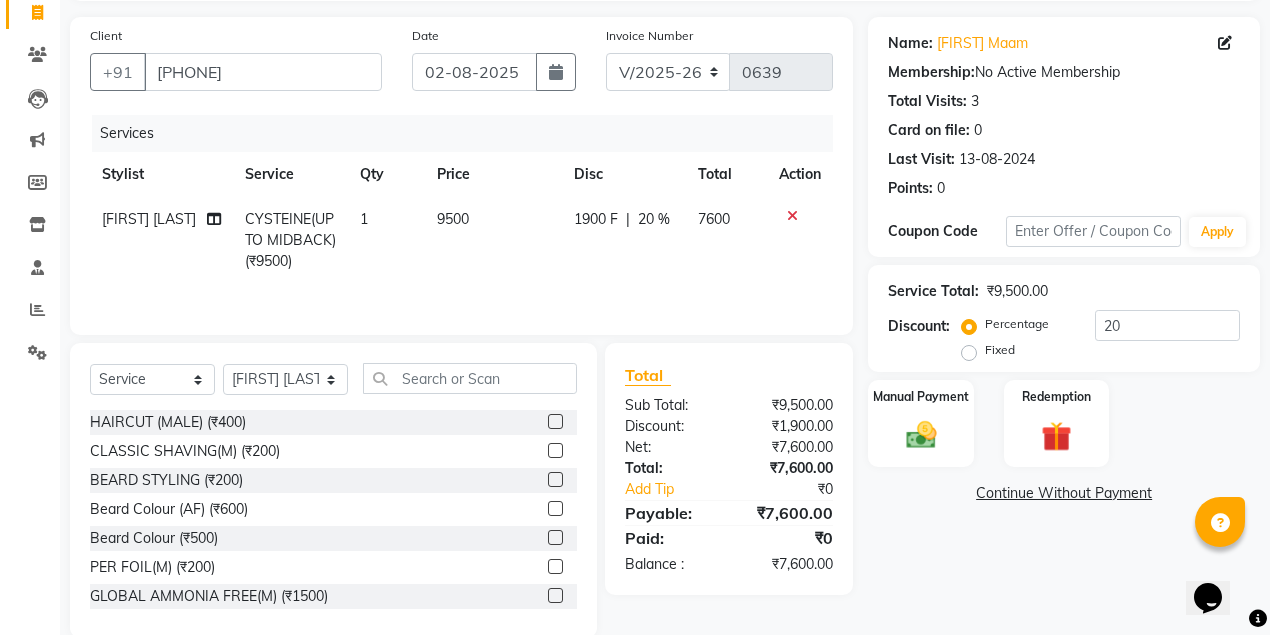 click on "Percentage   Fixed  20" 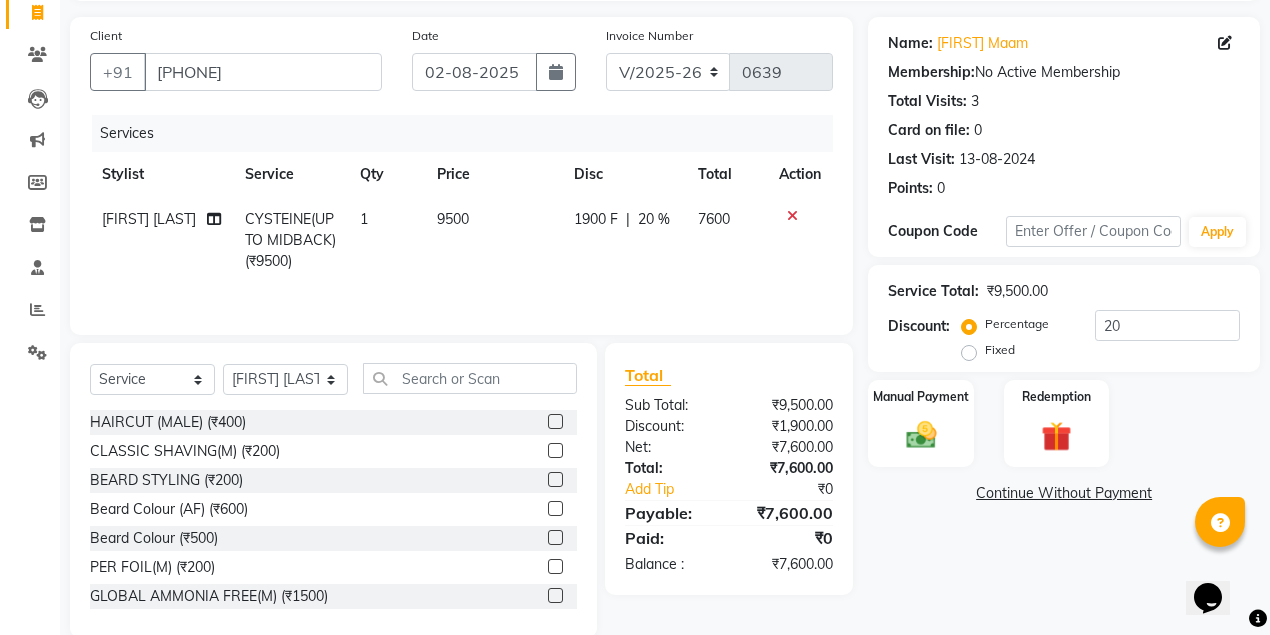 click on "Client +91 9953985635 Date 02-08-2025 Invoice Number V/2025 V/2025-26 0639 Services Stylist Service Qty Price Disc Total Action Pintu Rajak CYSTEINE(UP TO MIDBACK) (₹9500) 1 9500 1900 F | 20 % 7600" 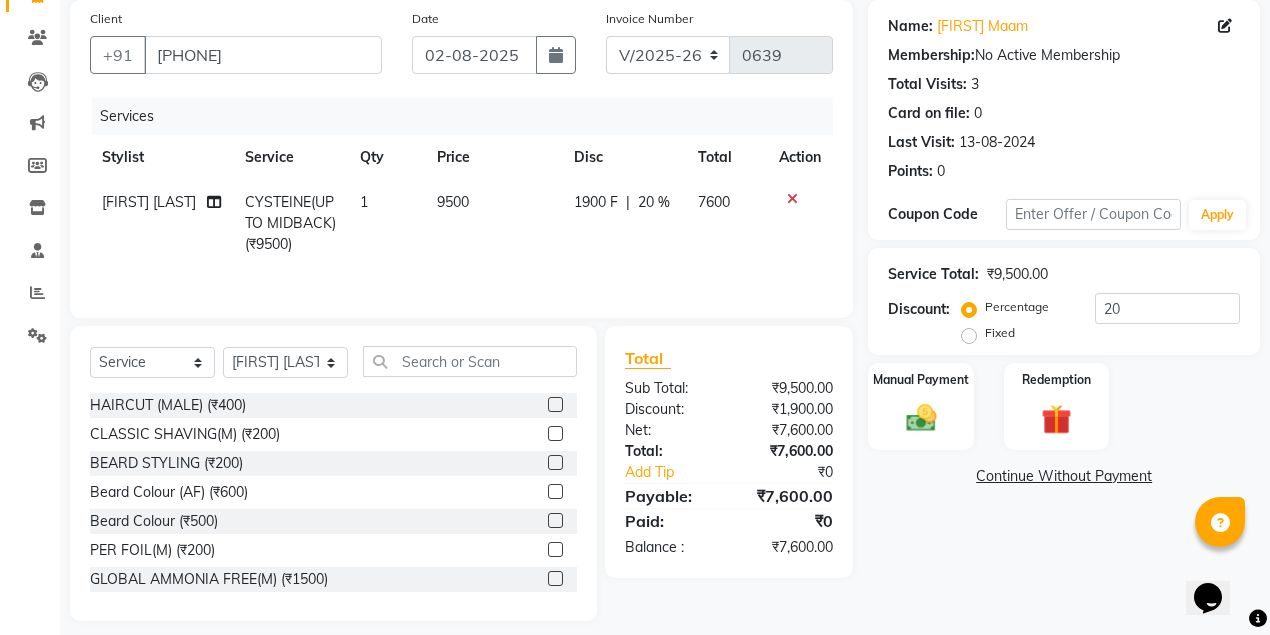 scroll, scrollTop: 165, scrollLeft: 0, axis: vertical 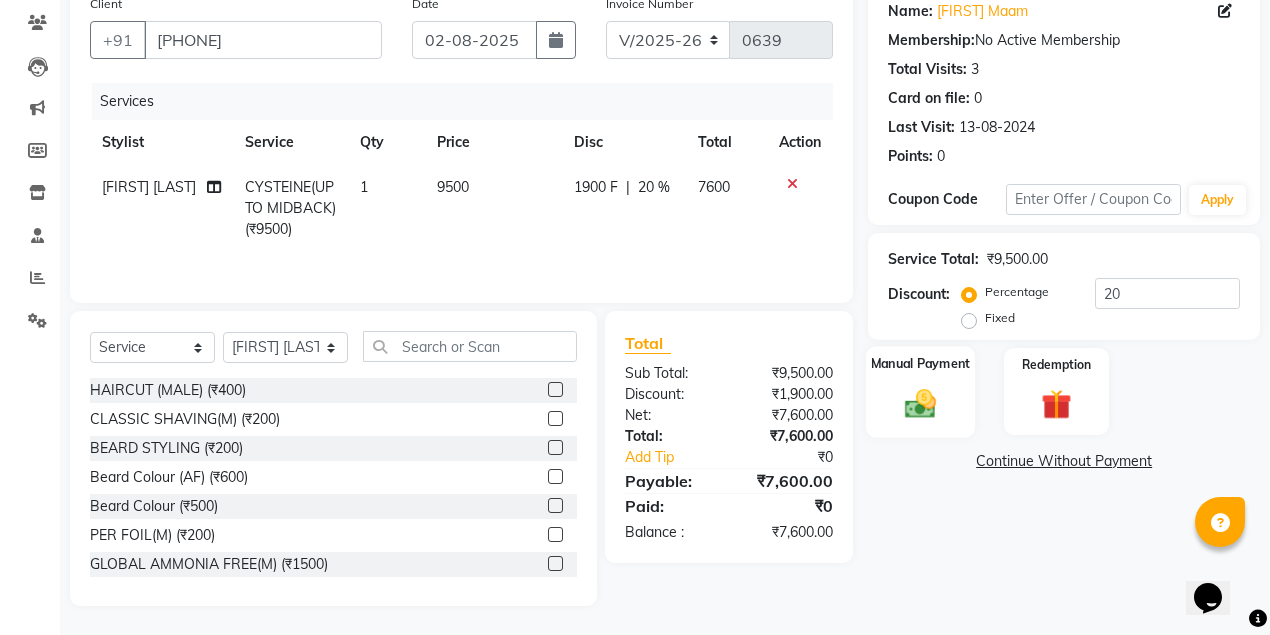 click on "Manual Payment" 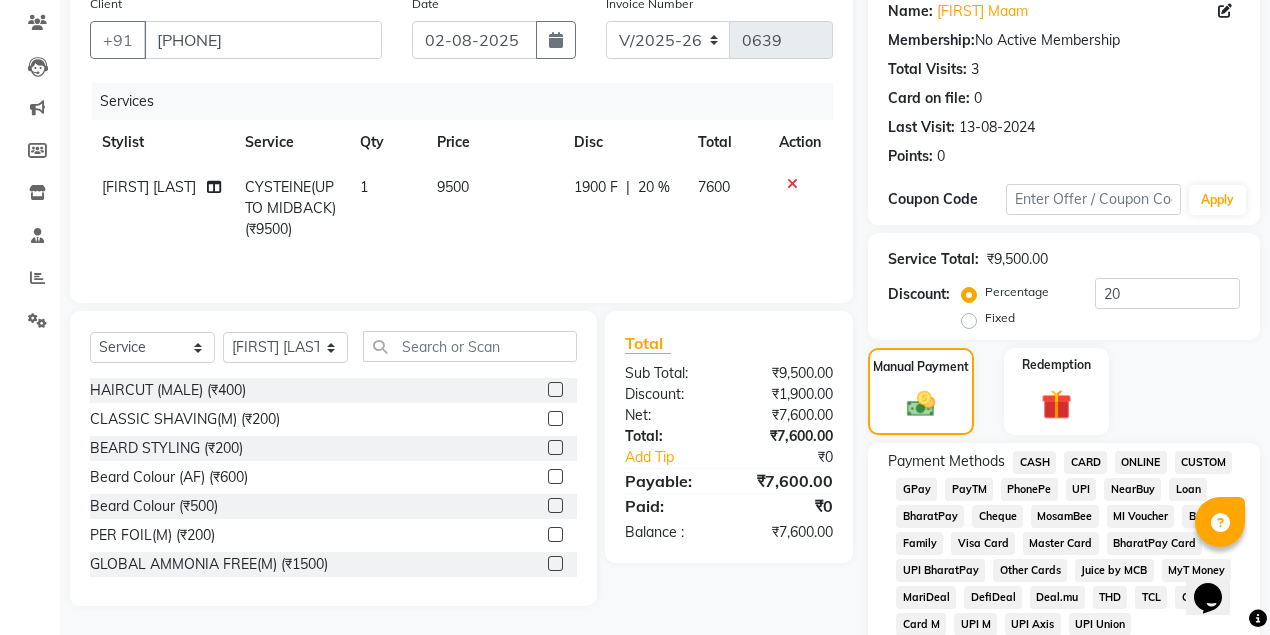 click on "CARD" 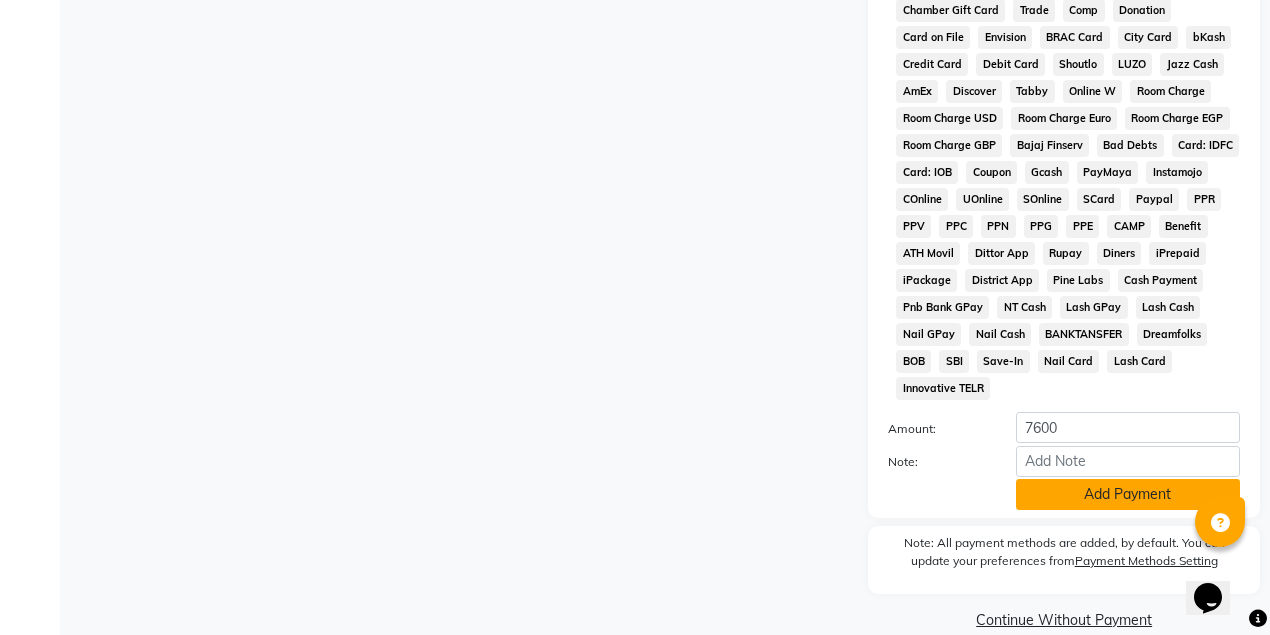 scroll, scrollTop: 950, scrollLeft: 0, axis: vertical 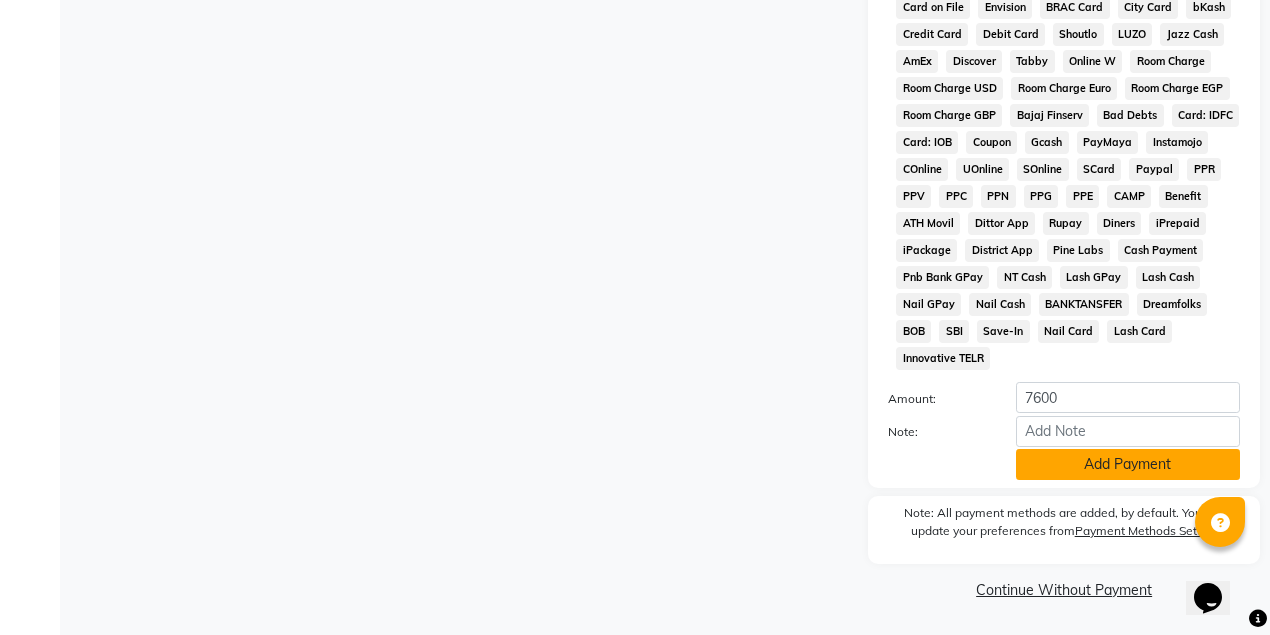 click on "Add Payment" 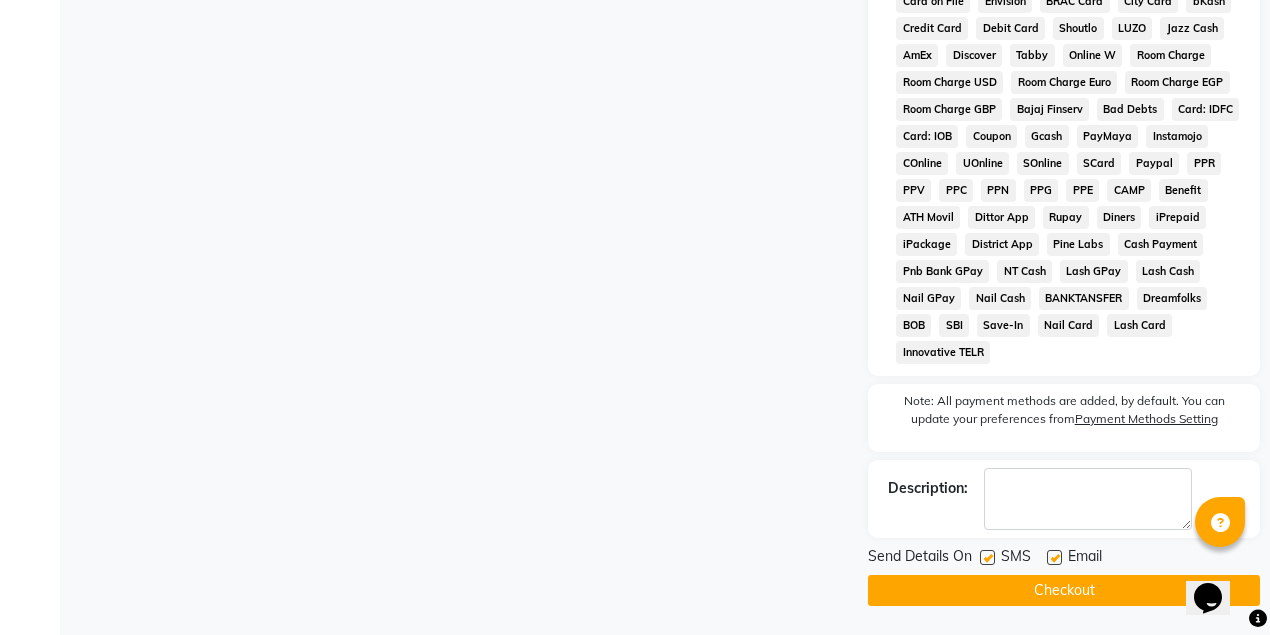 click on "Checkout" 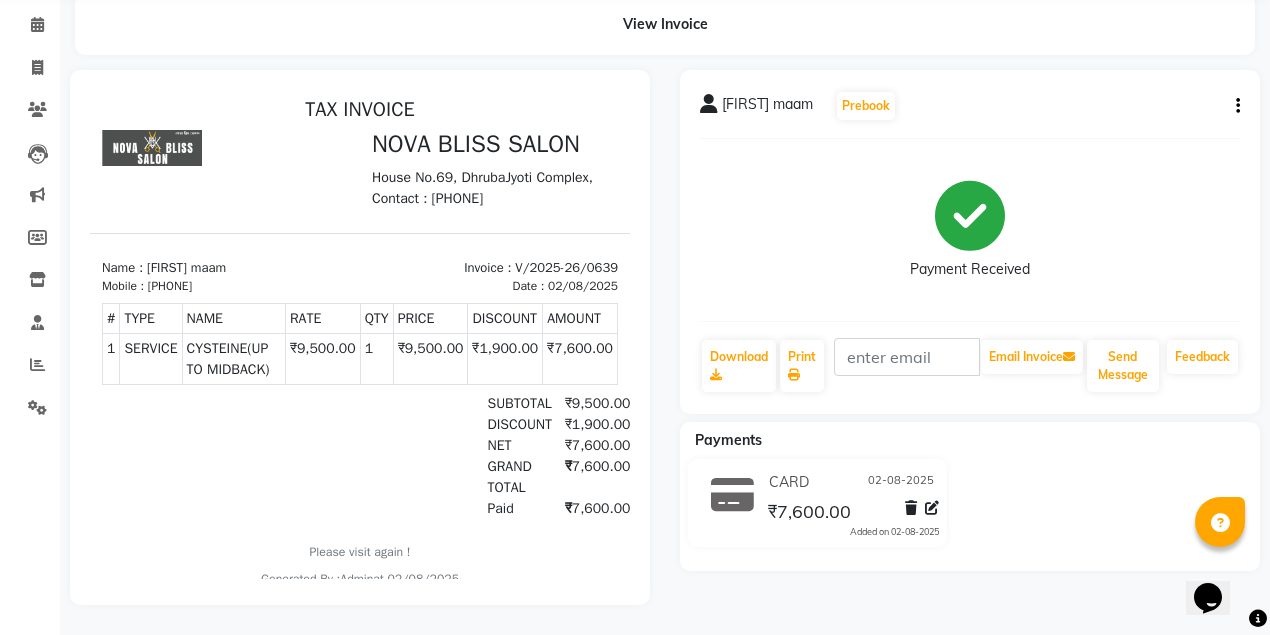 scroll, scrollTop: 0, scrollLeft: 0, axis: both 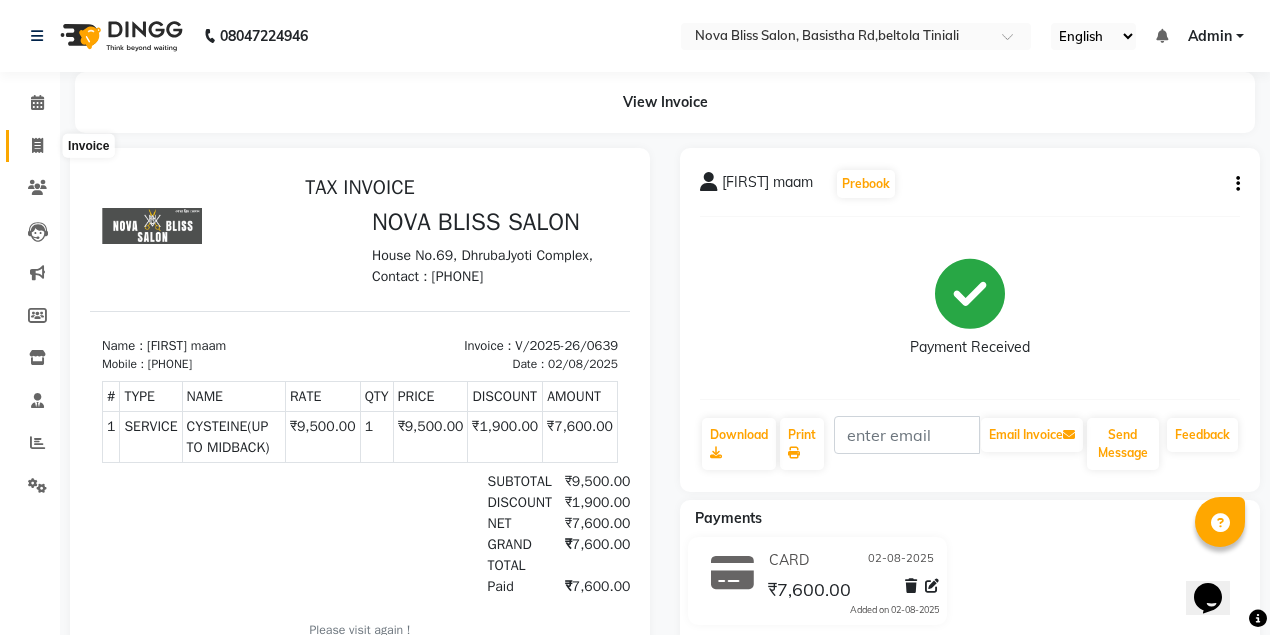 click 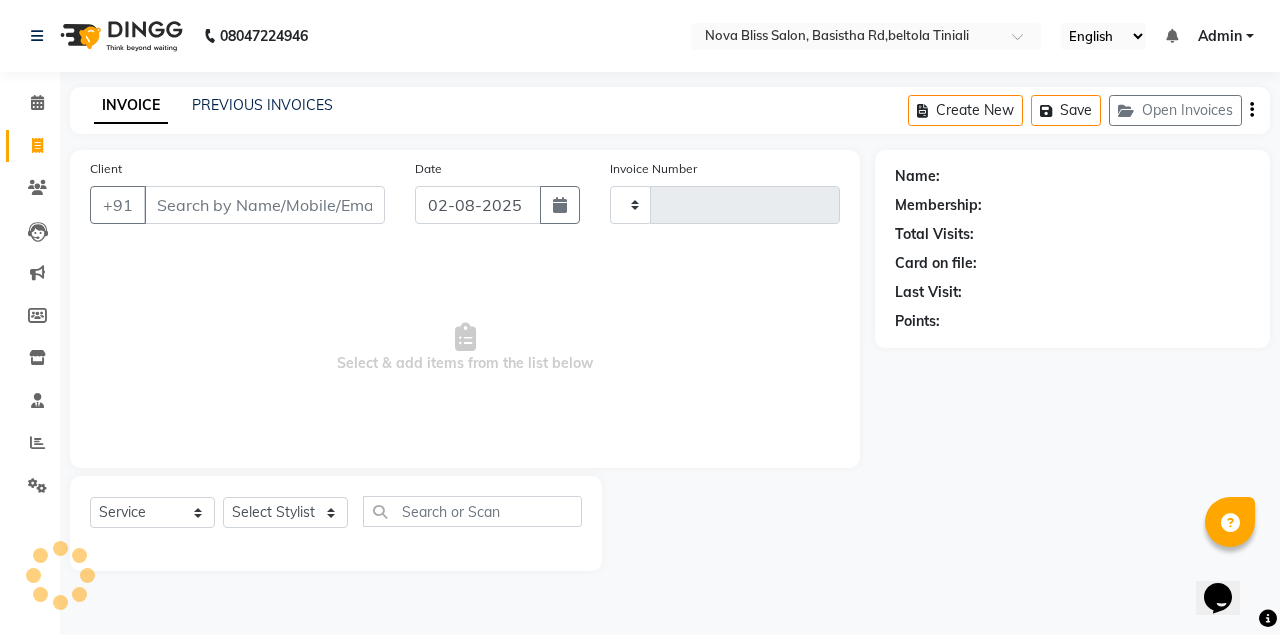 type on "0640" 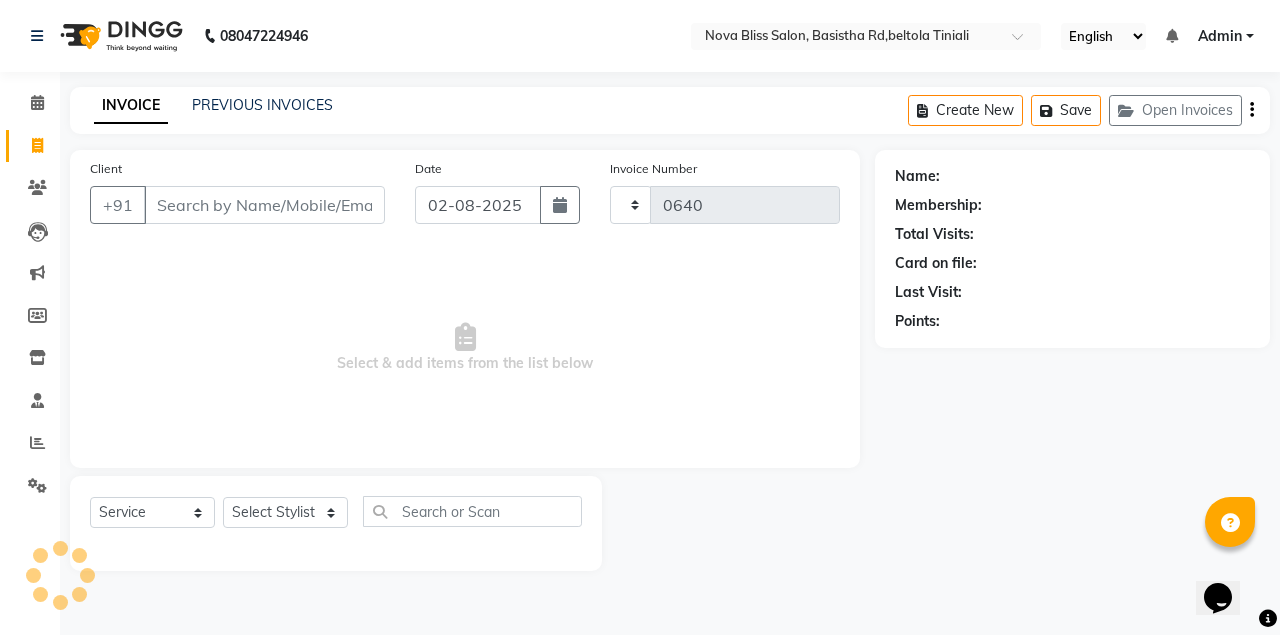 select on "6211" 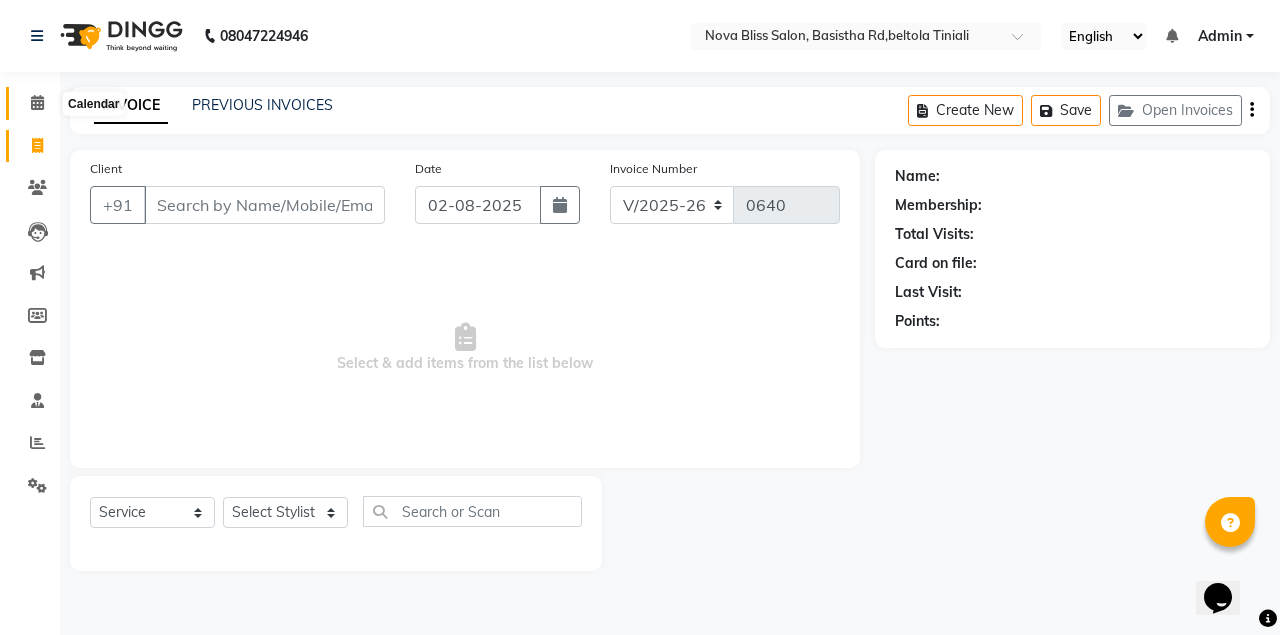 click 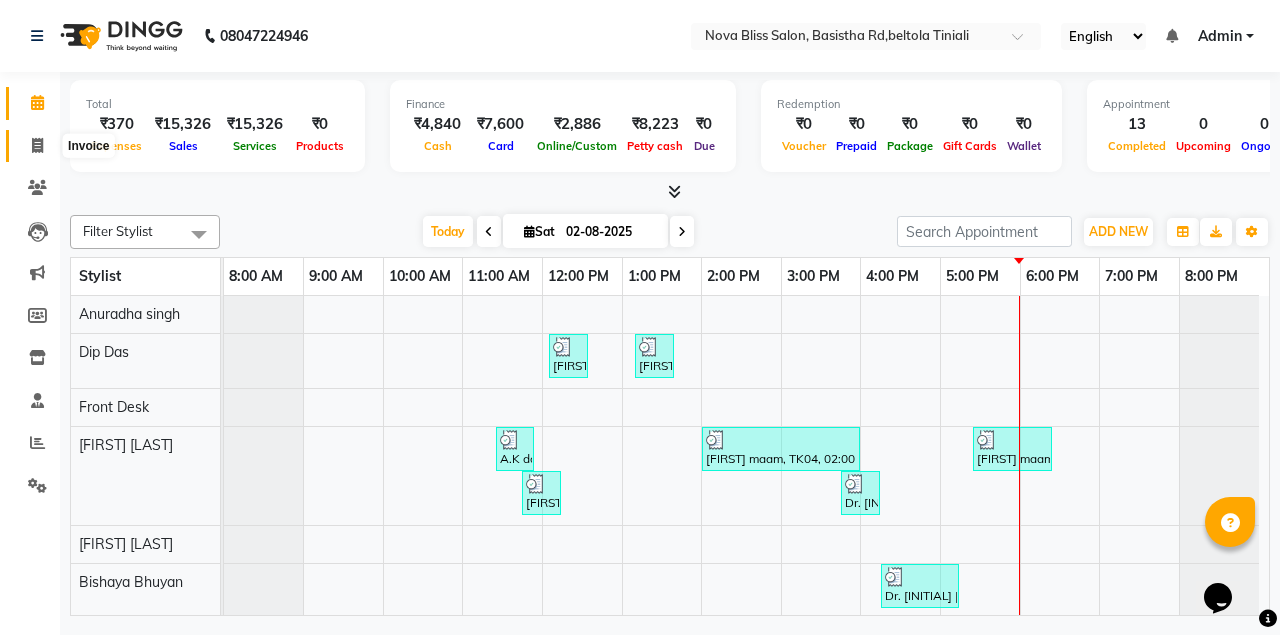 click 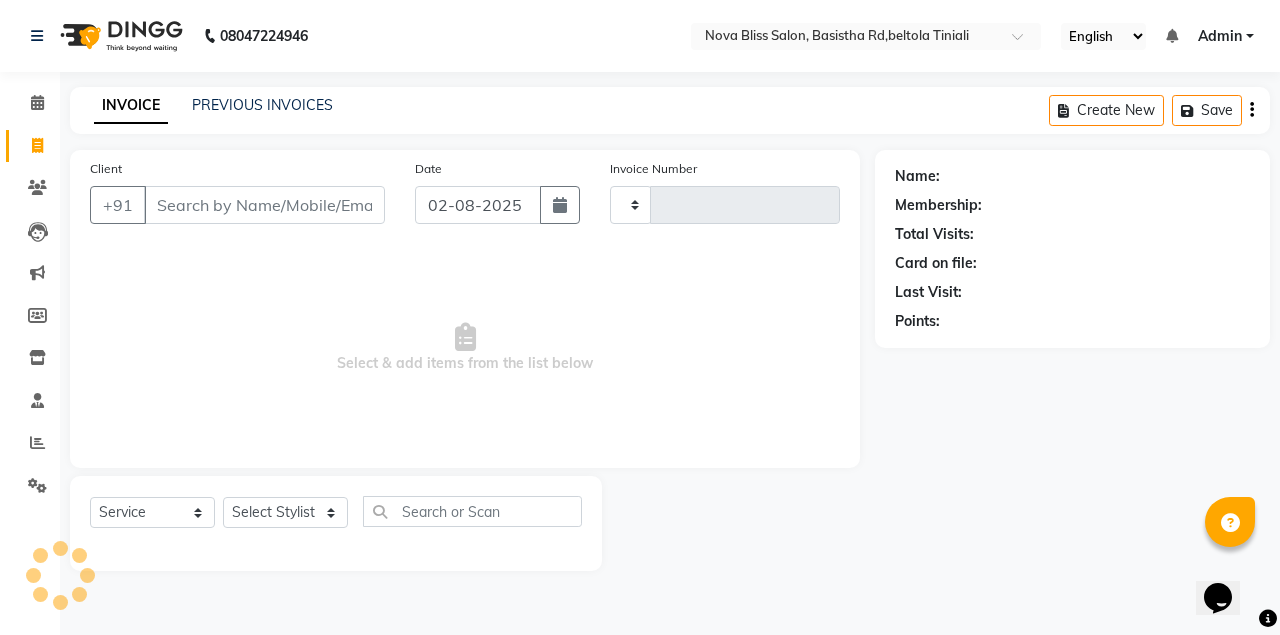 type on "0640" 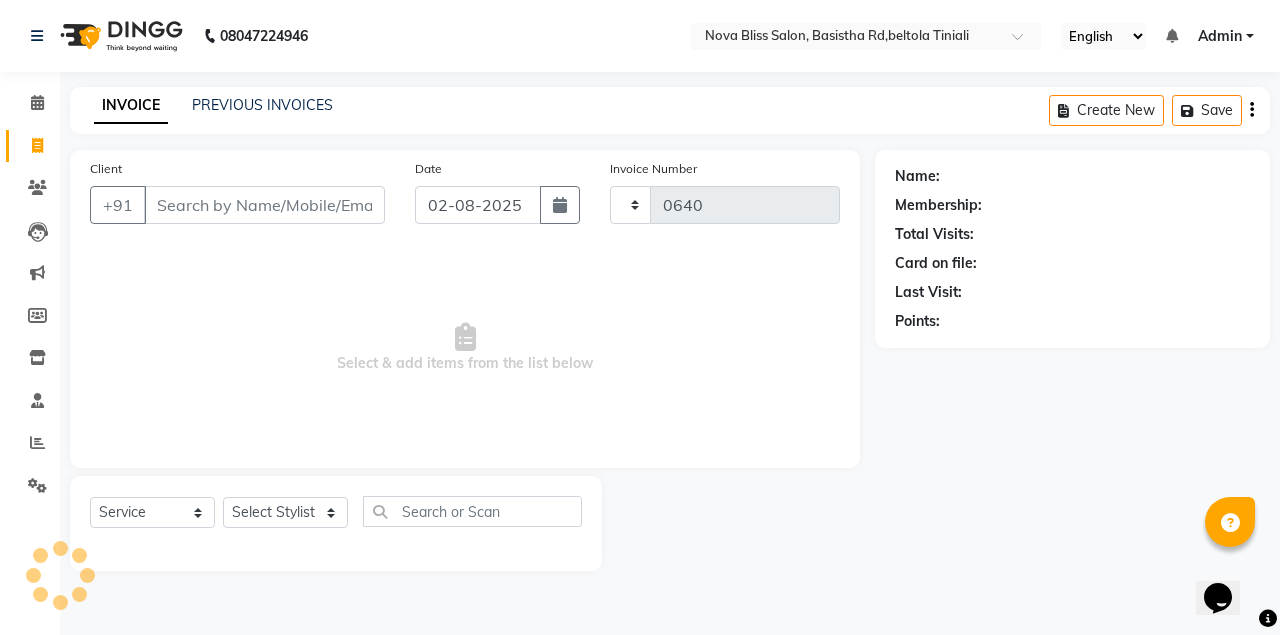 select on "6211" 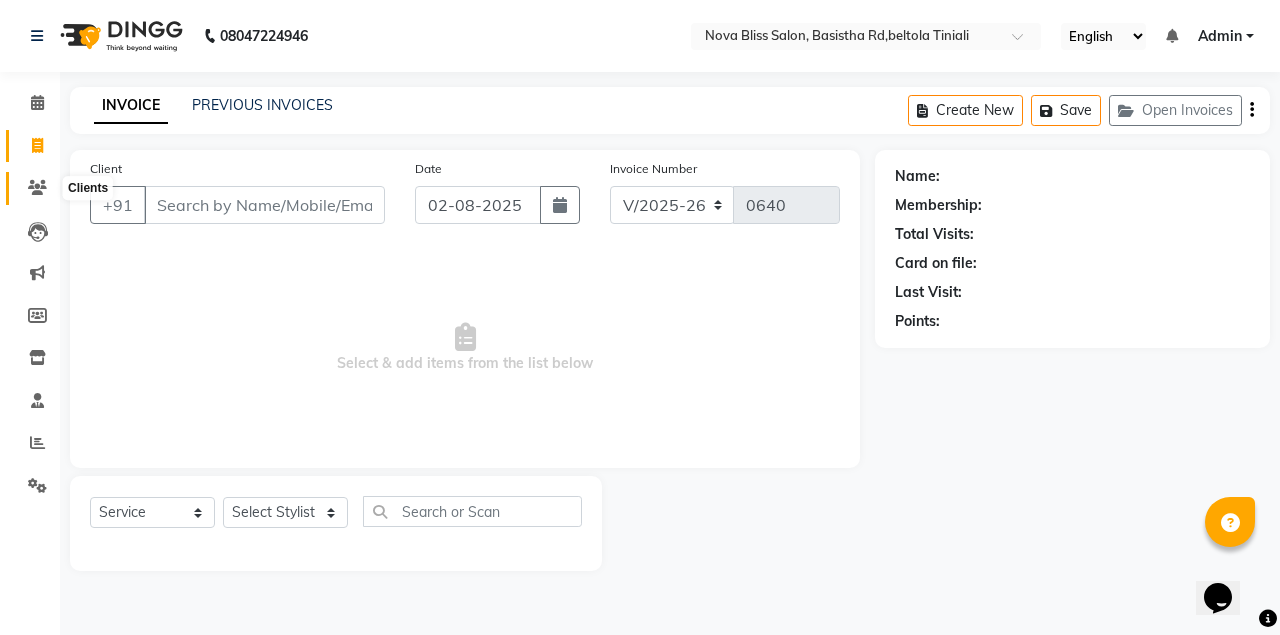 click 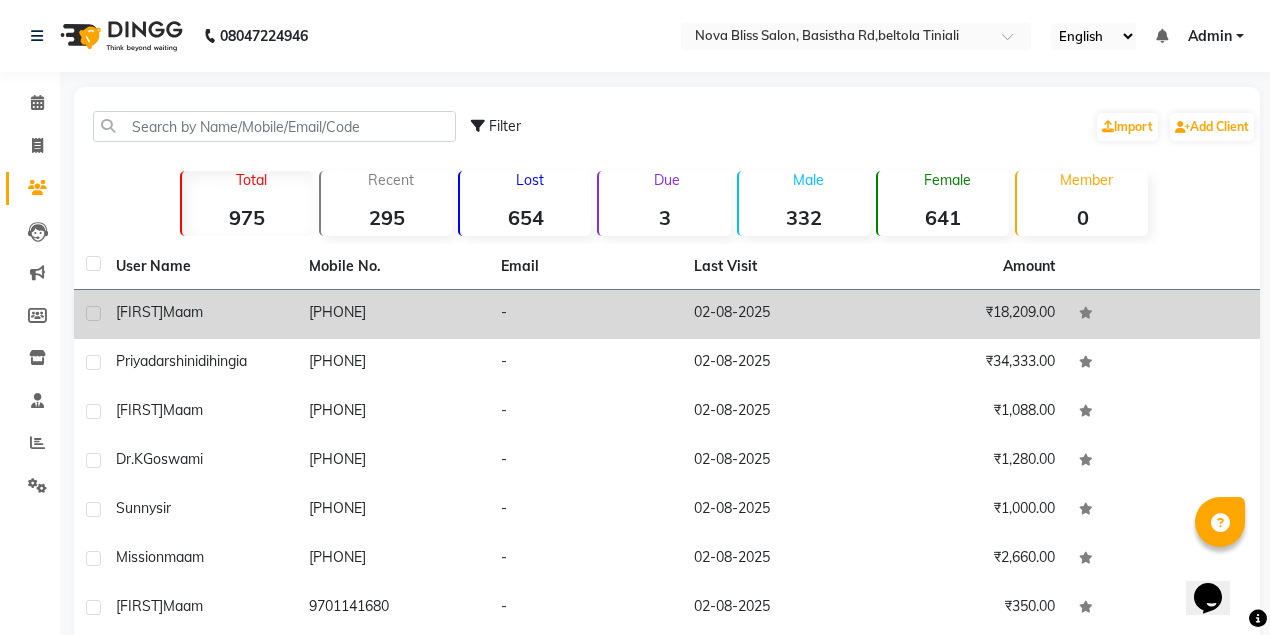 click on "9953985635" 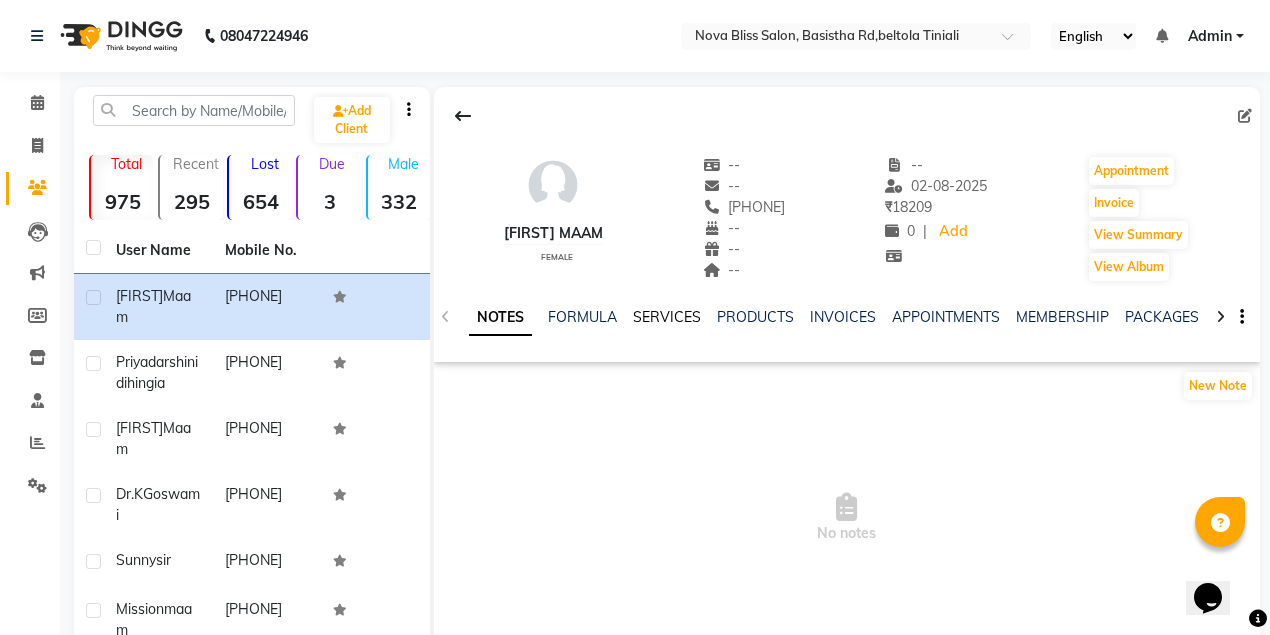click on "SERVICES" 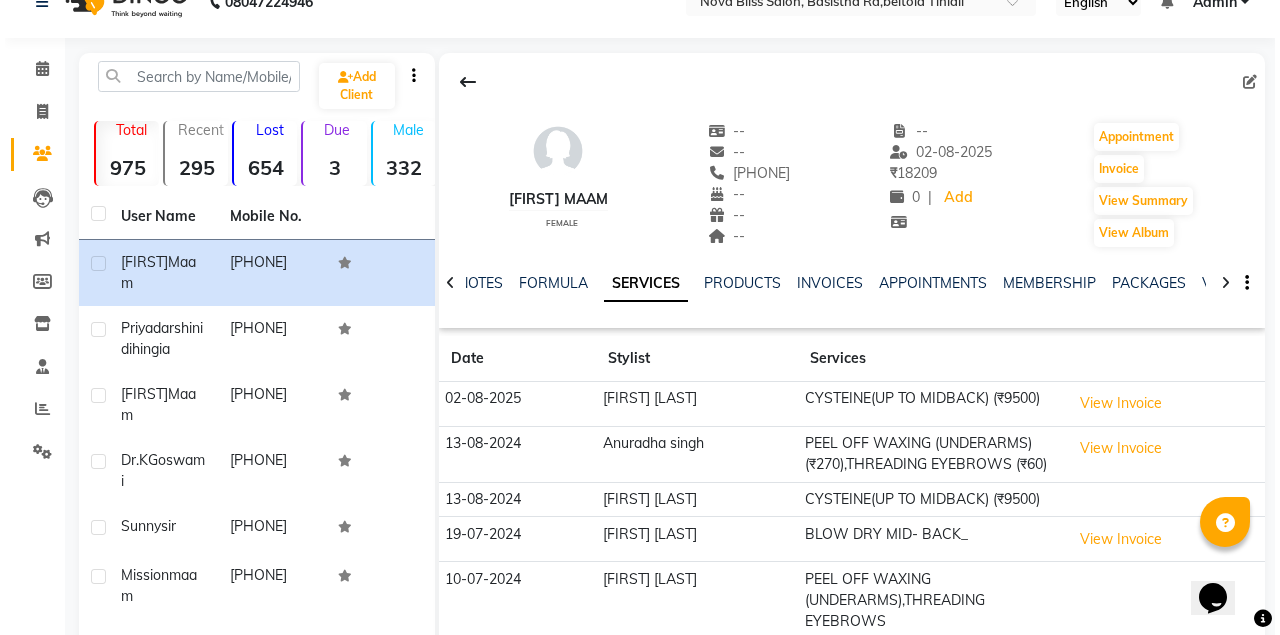 scroll, scrollTop: 66, scrollLeft: 0, axis: vertical 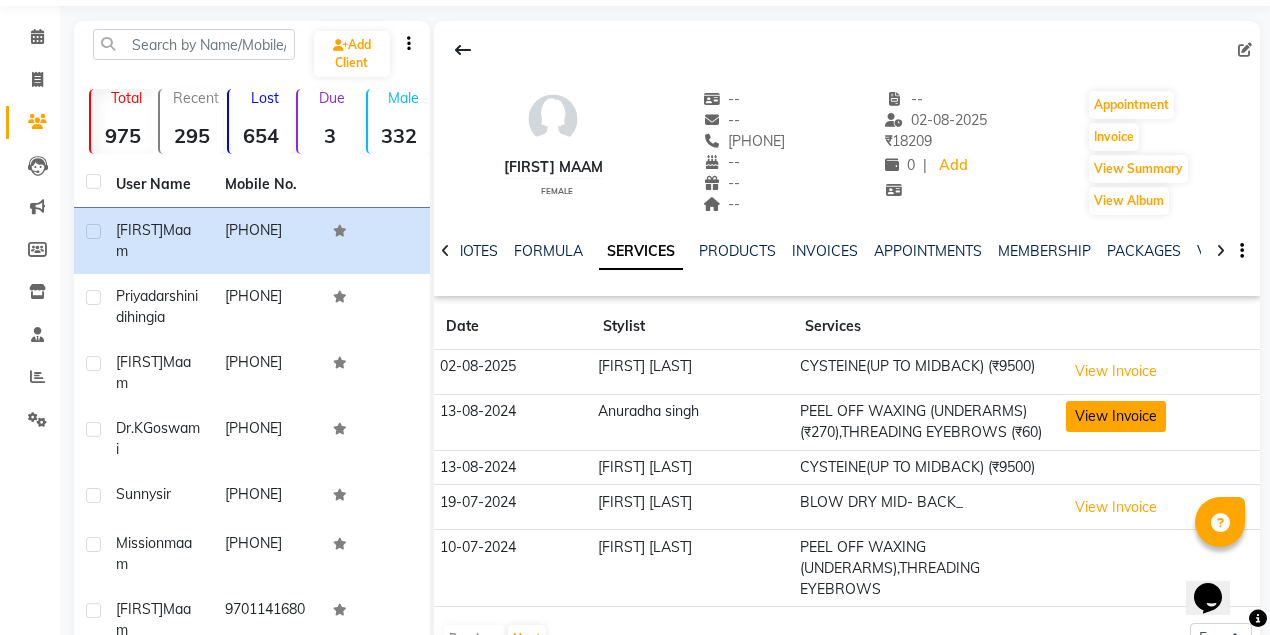 click on "View Invoice" 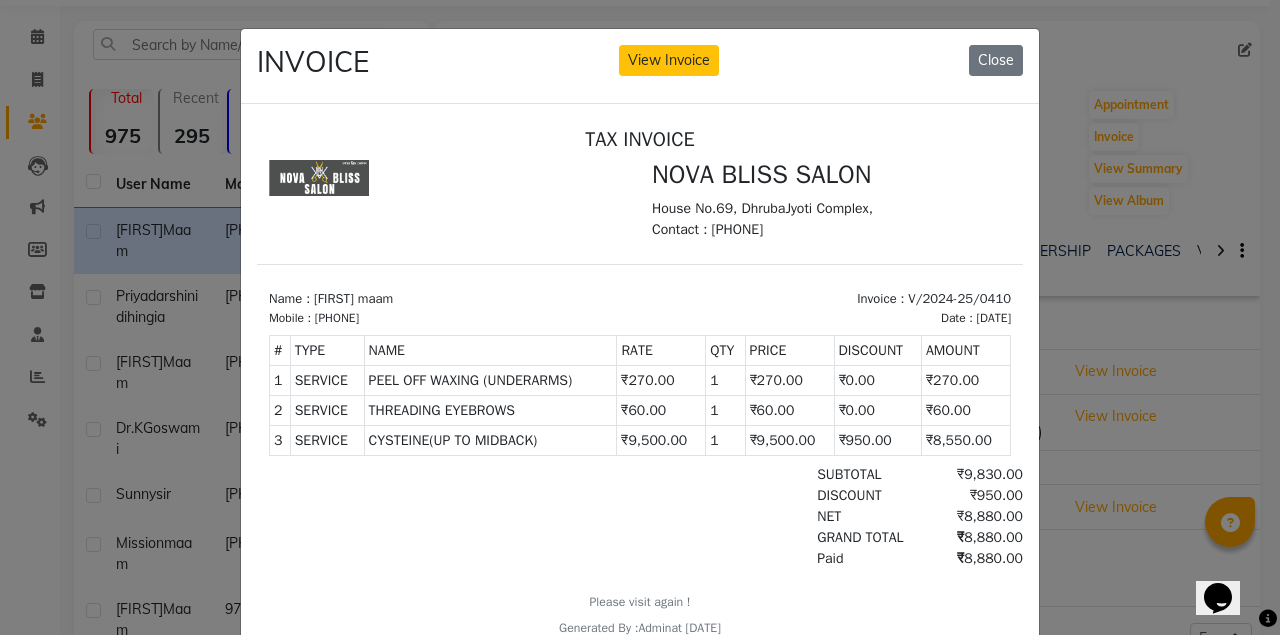 scroll, scrollTop: 0, scrollLeft: 0, axis: both 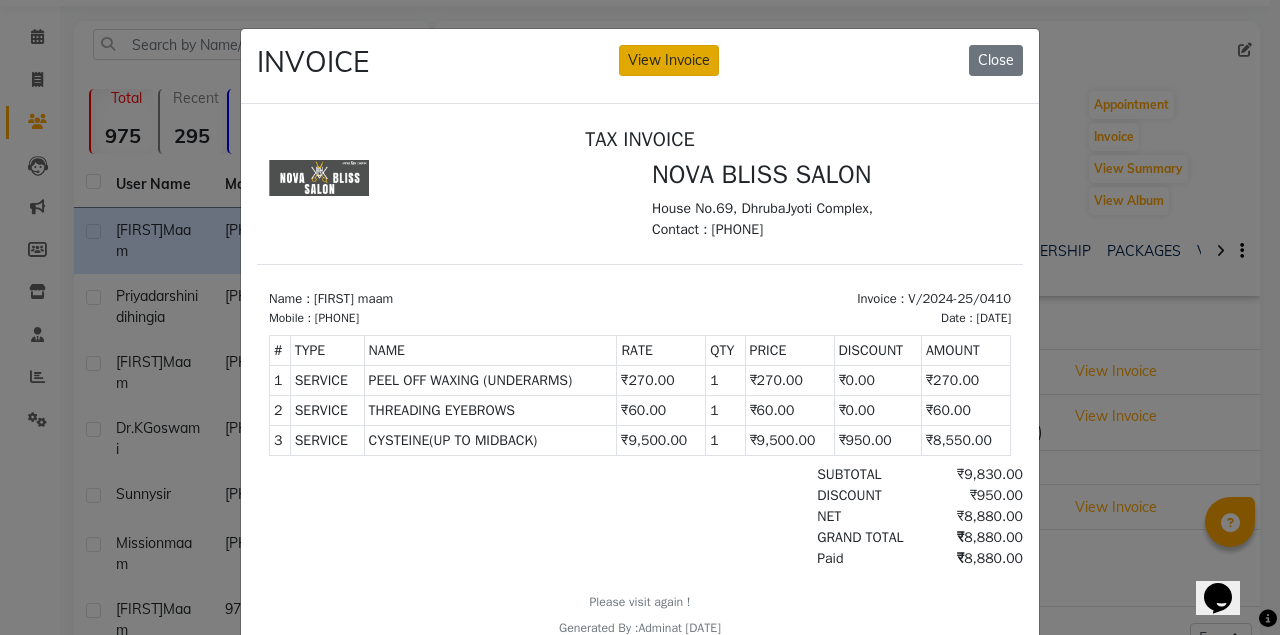 click on "View Invoice" 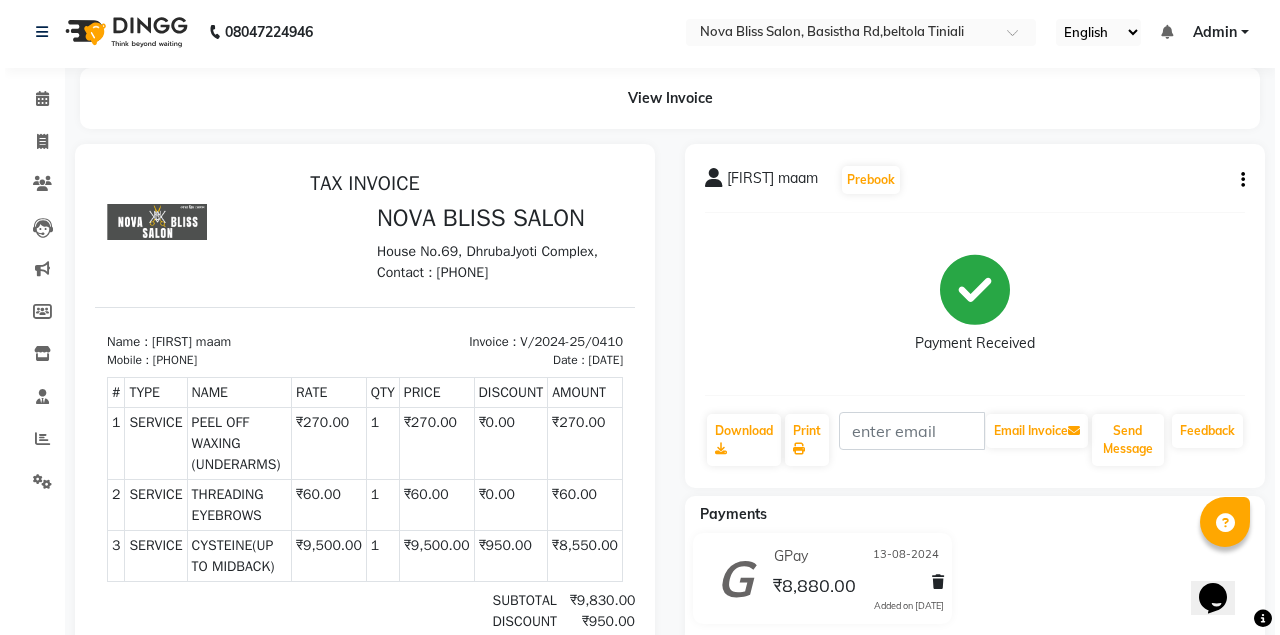scroll, scrollTop: 0, scrollLeft: 0, axis: both 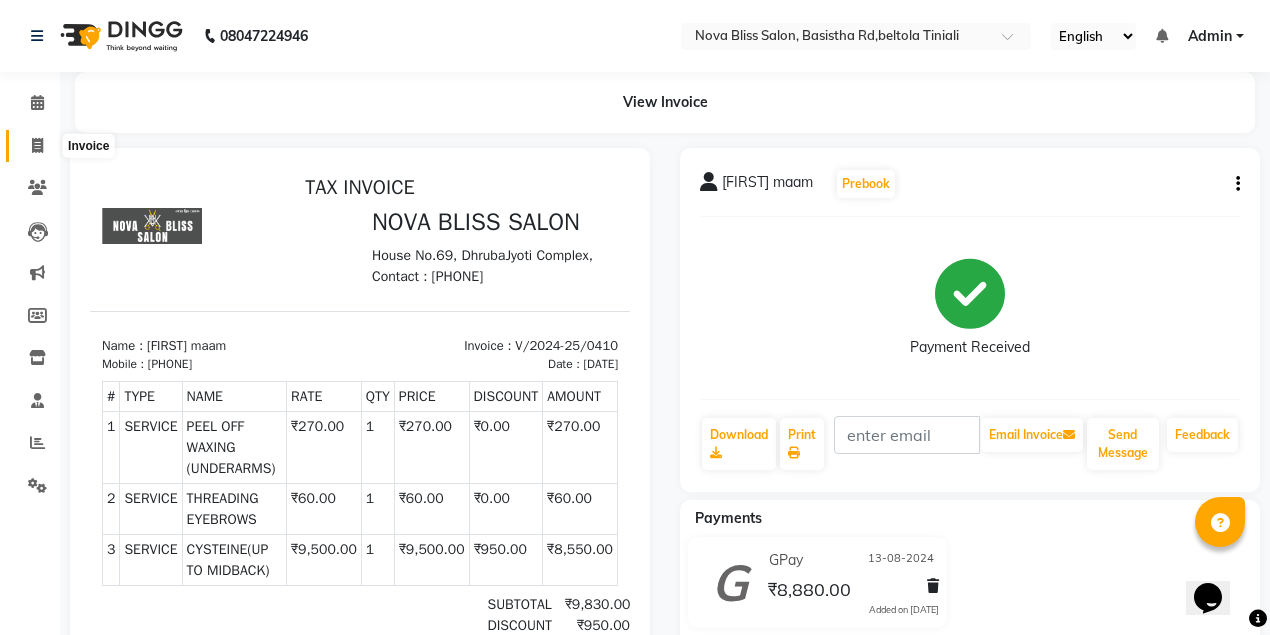 click 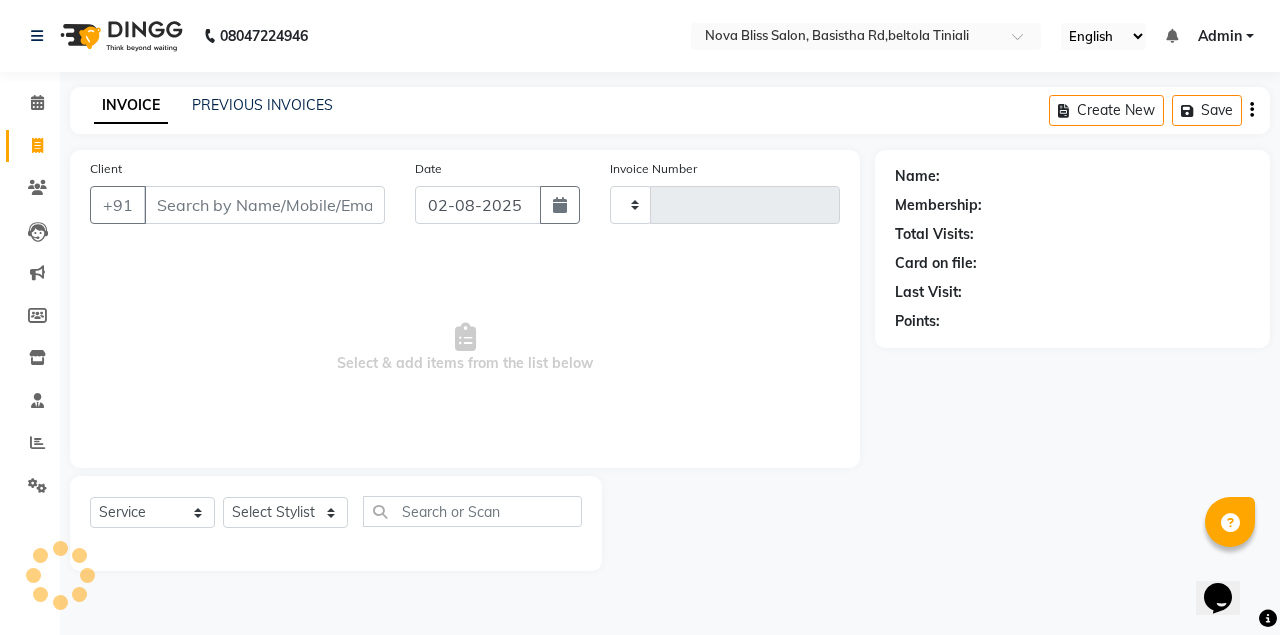 type on "0640" 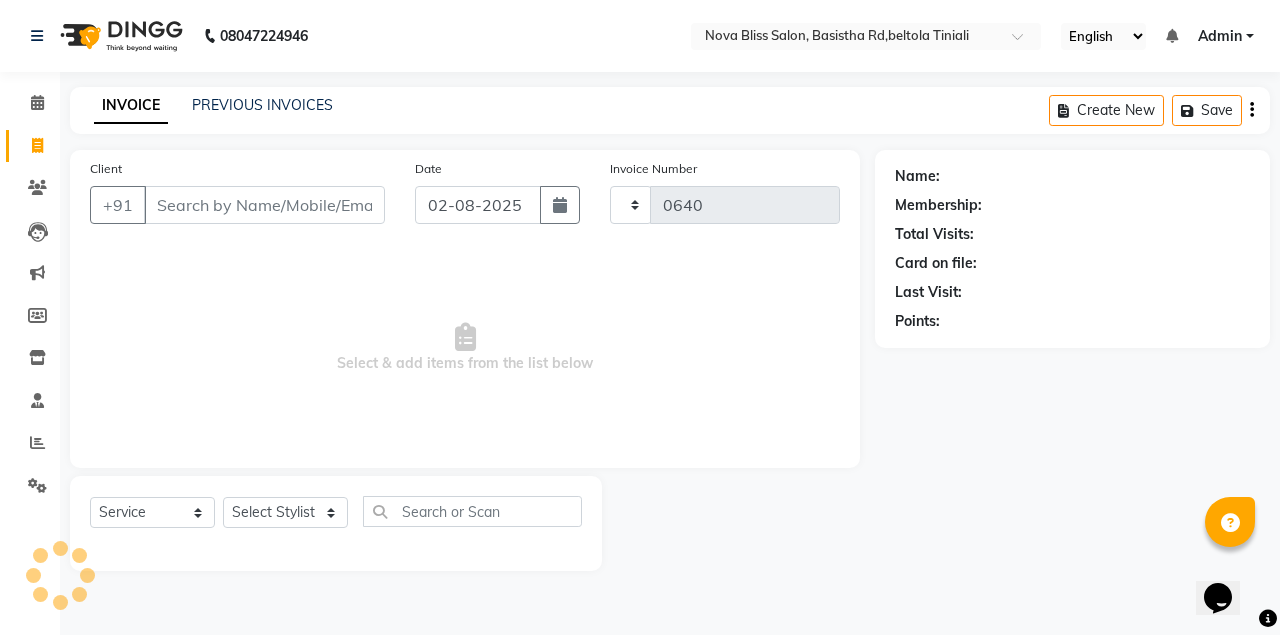 select on "6211" 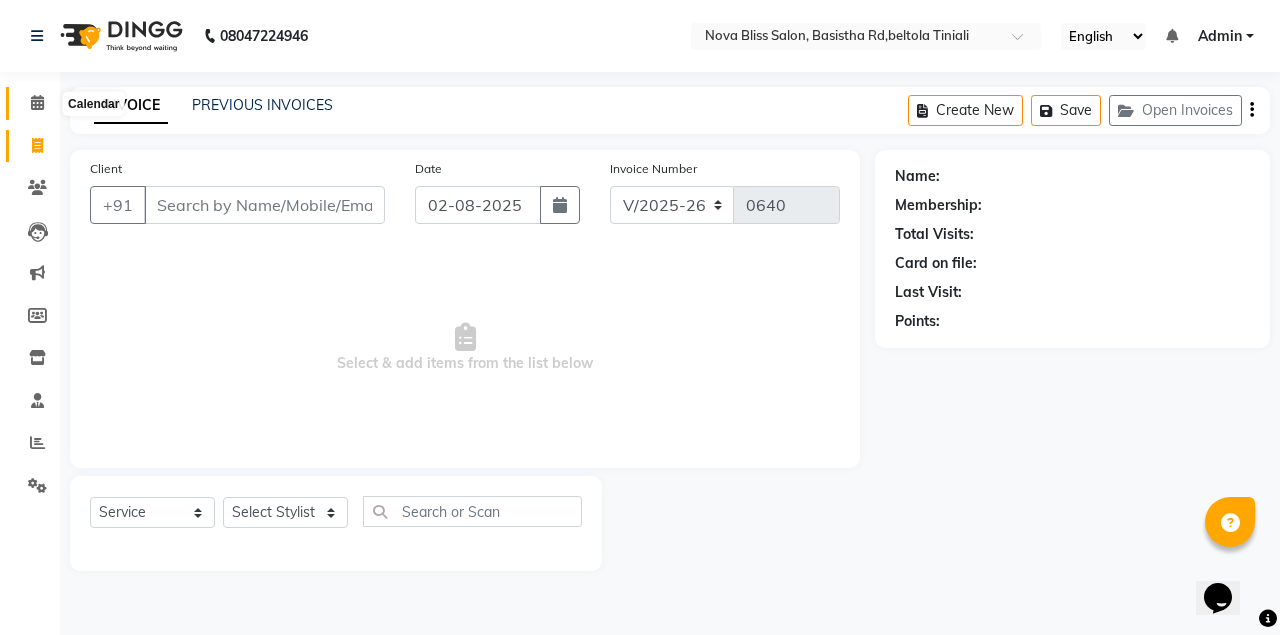 click 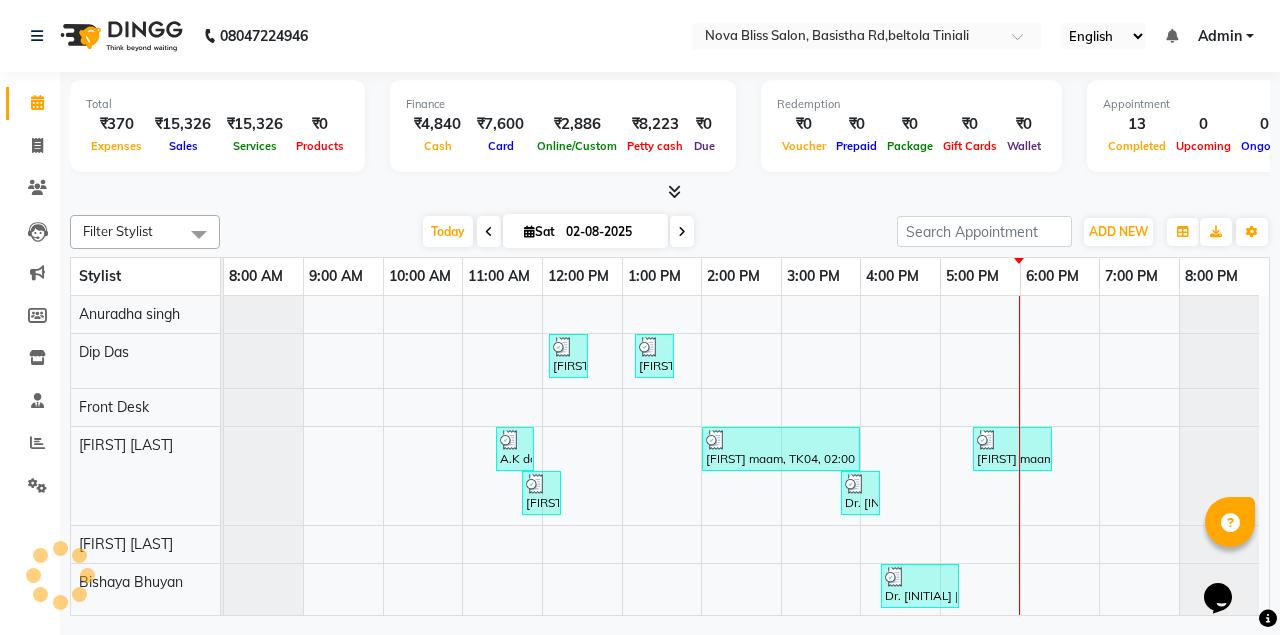 scroll, scrollTop: 70, scrollLeft: 0, axis: vertical 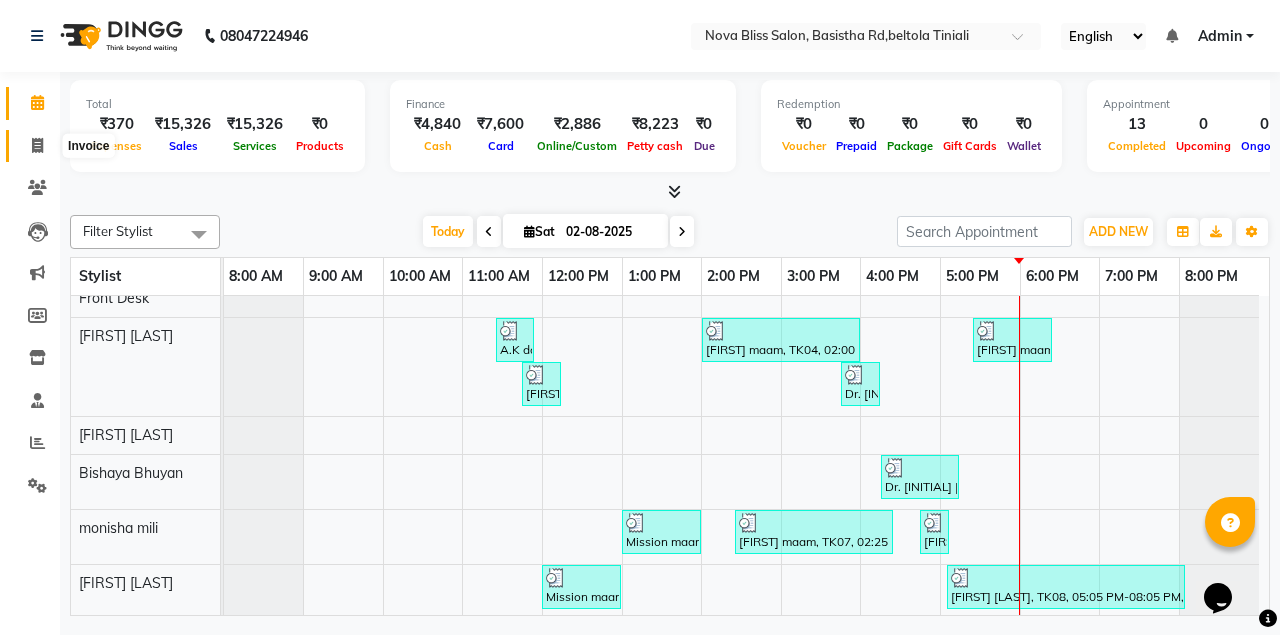 click 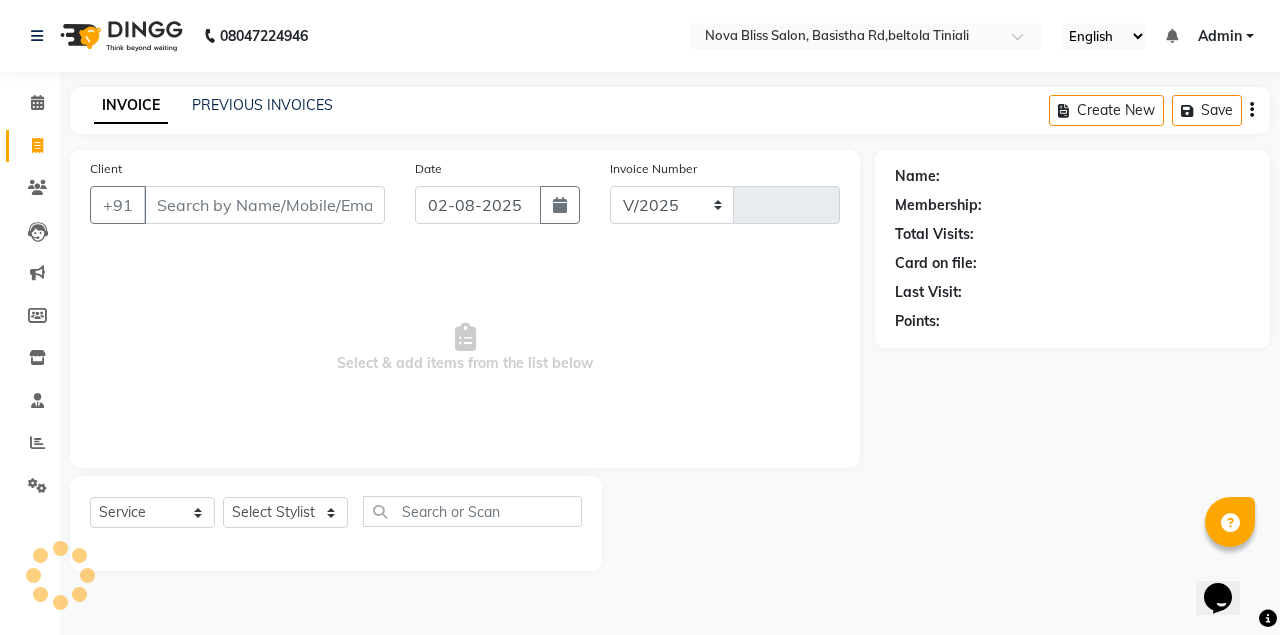 select on "6211" 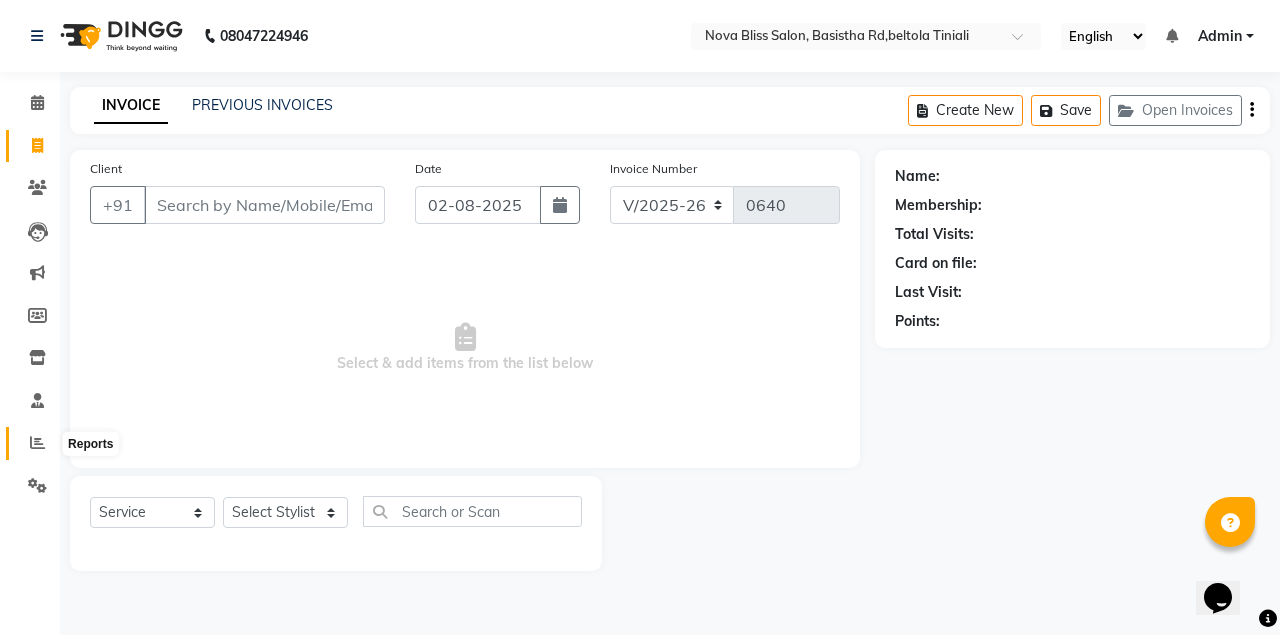 click 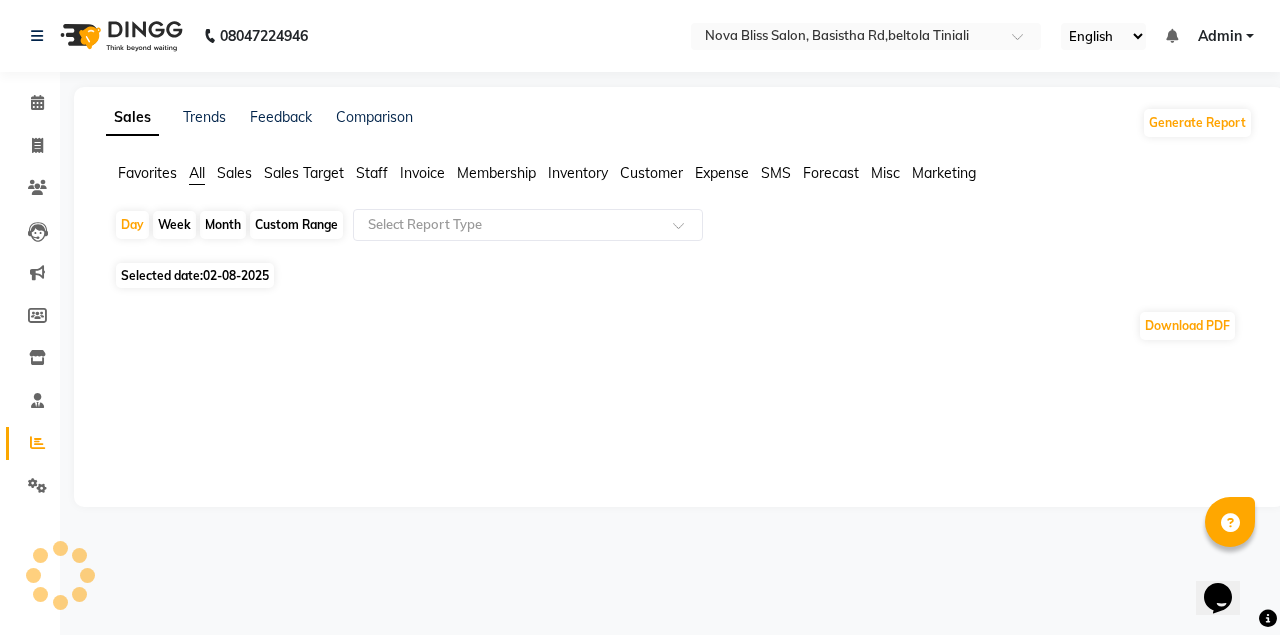 click on "Month" 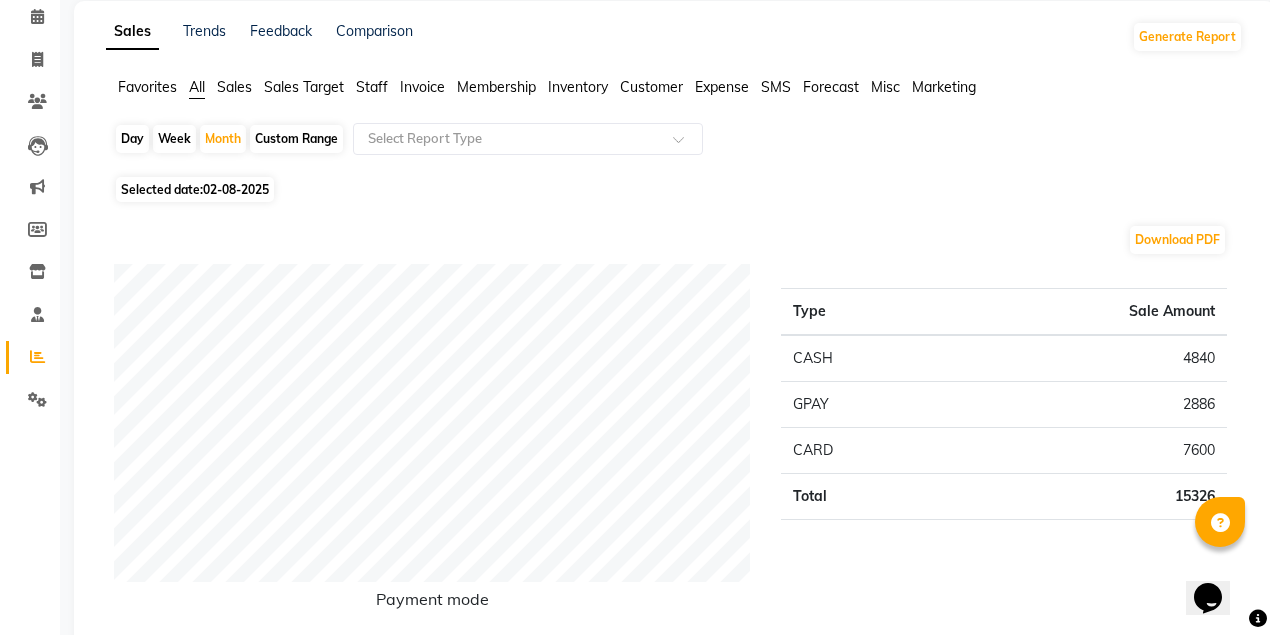 scroll, scrollTop: 0, scrollLeft: 0, axis: both 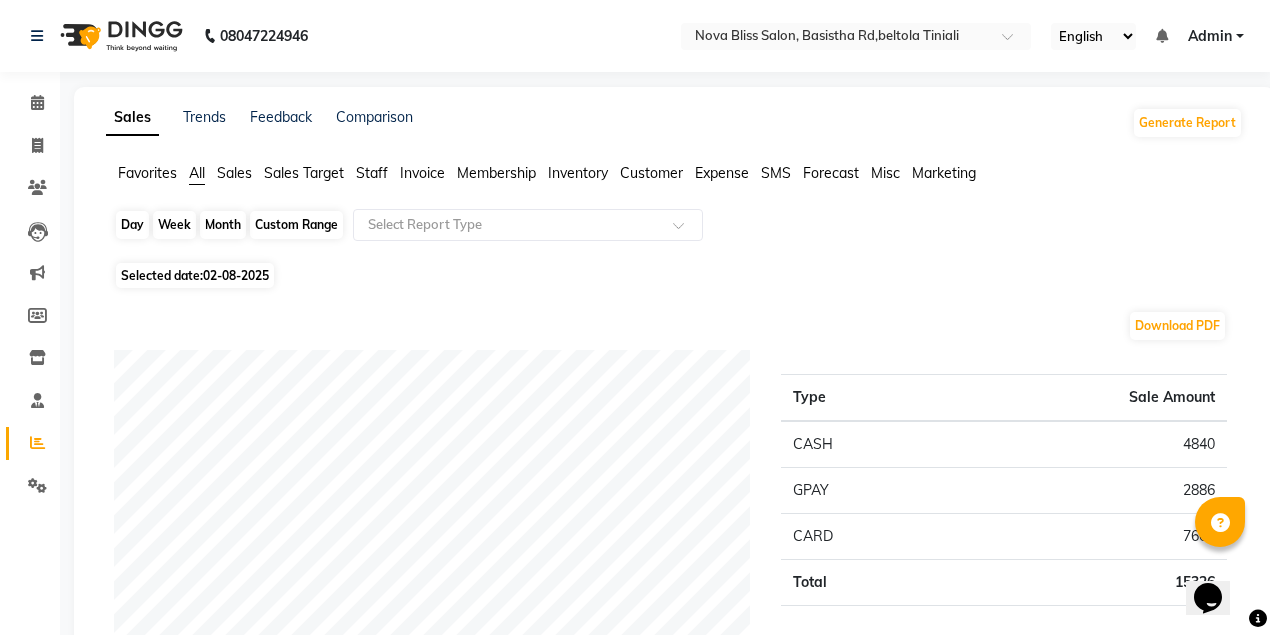 click on "Month" 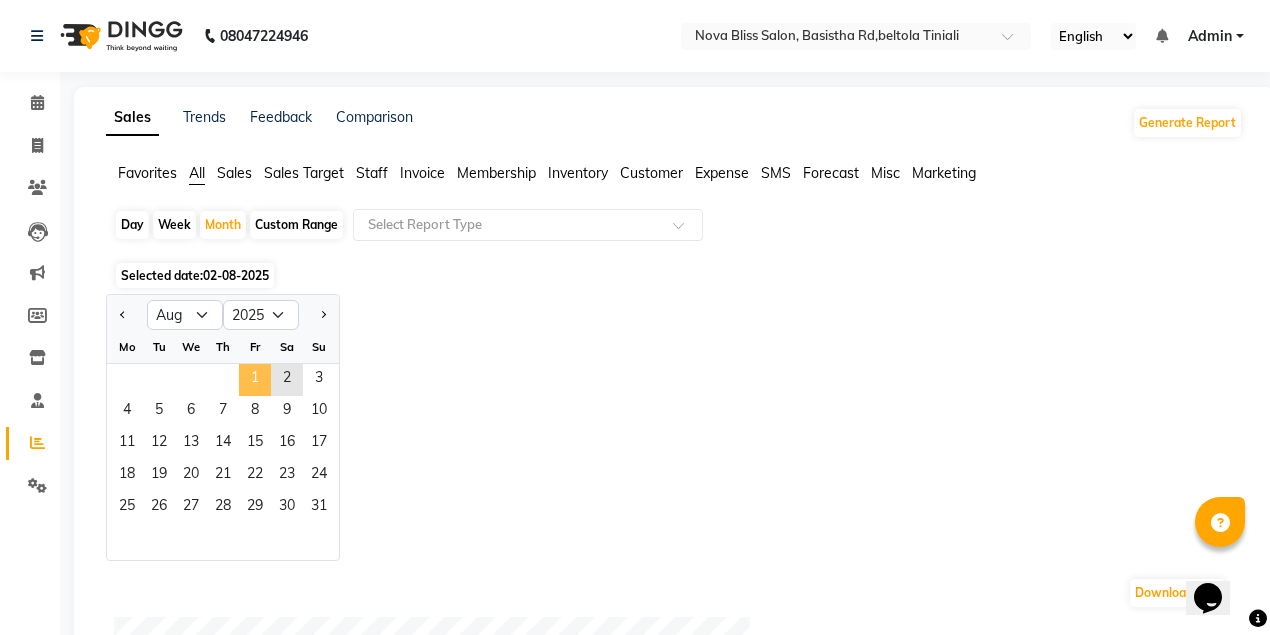 click on "1" 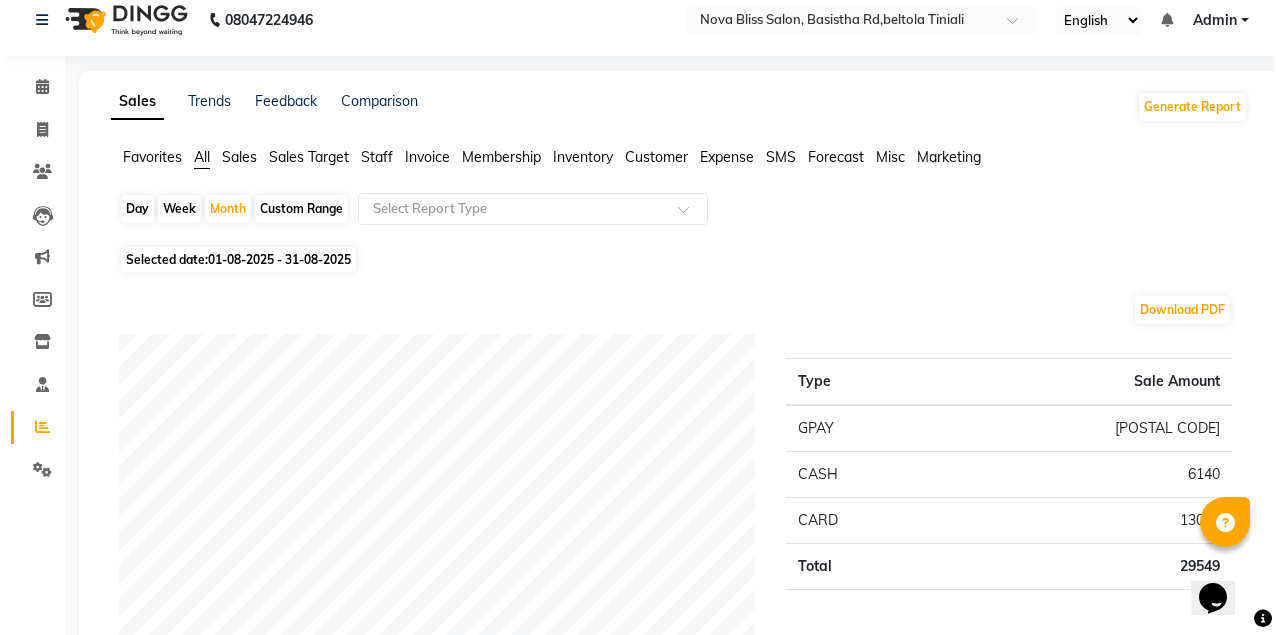 scroll, scrollTop: 0, scrollLeft: 0, axis: both 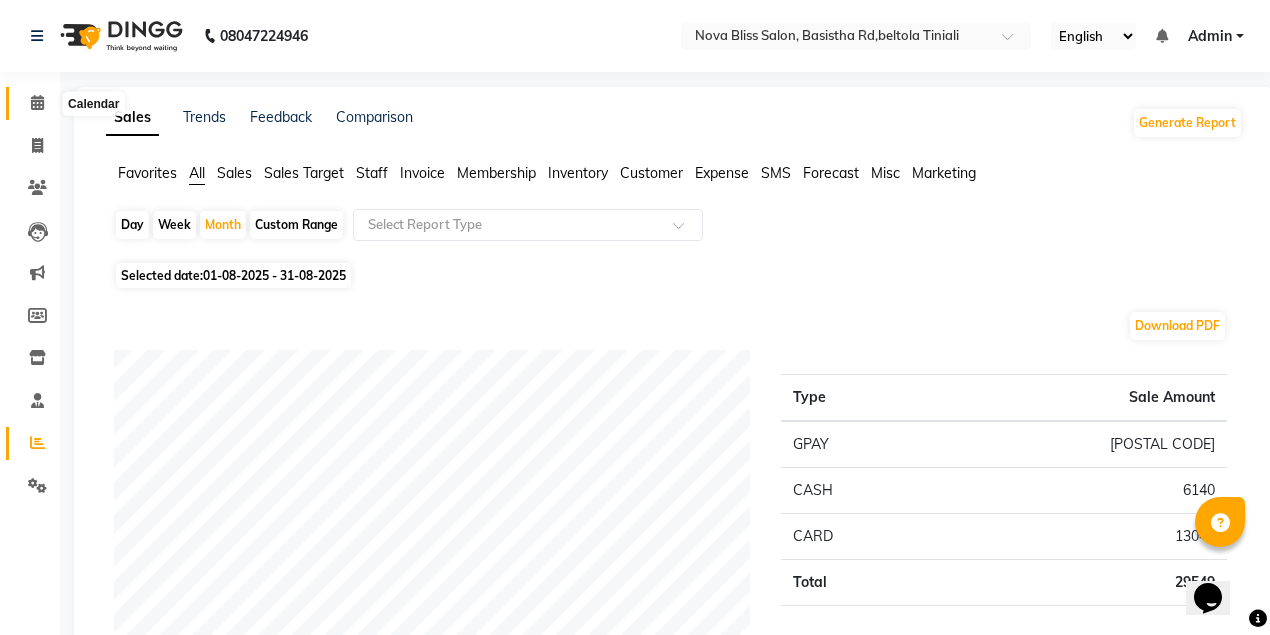 click 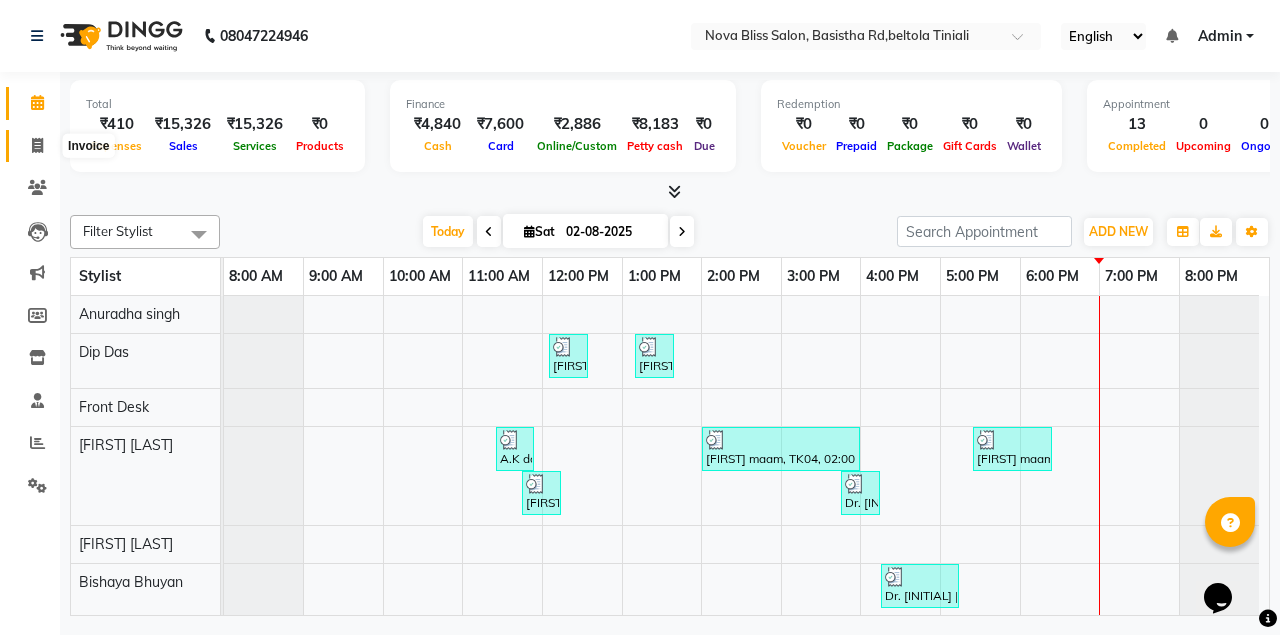 click 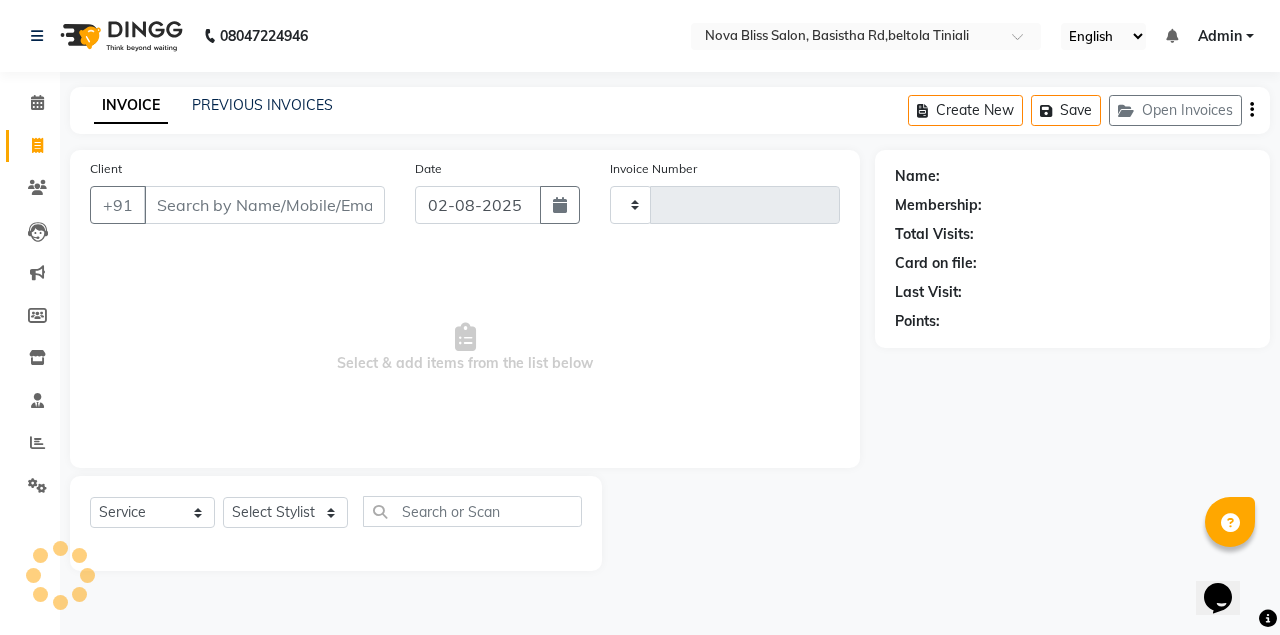 type on "0640" 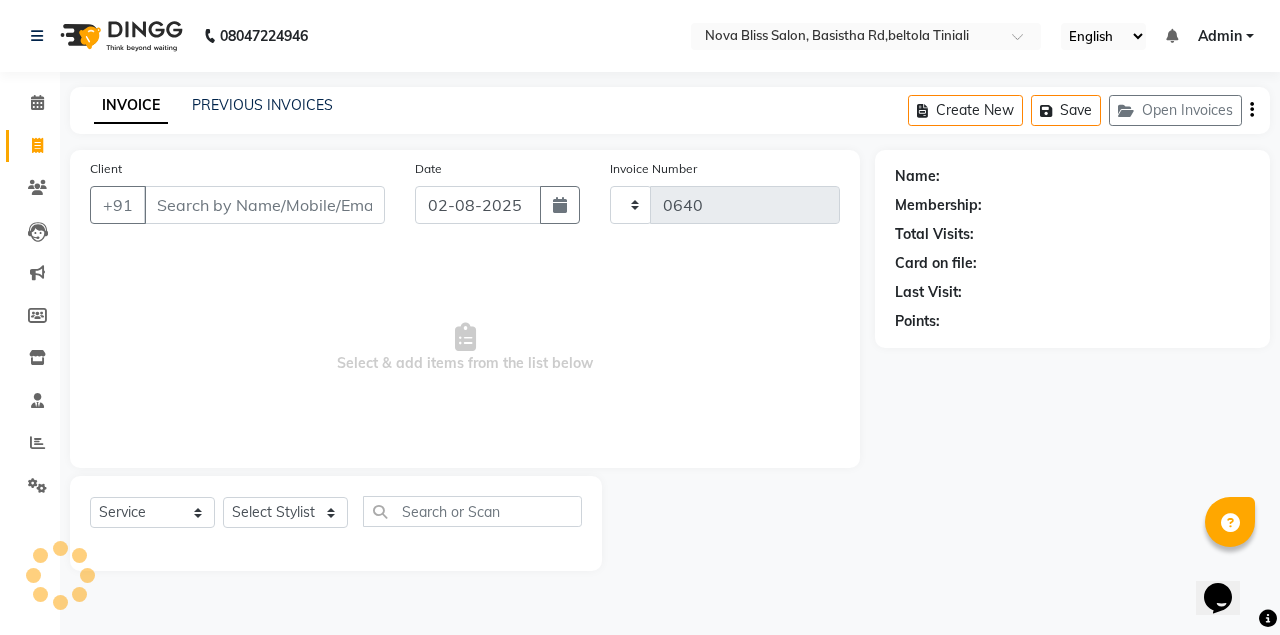 select on "6211" 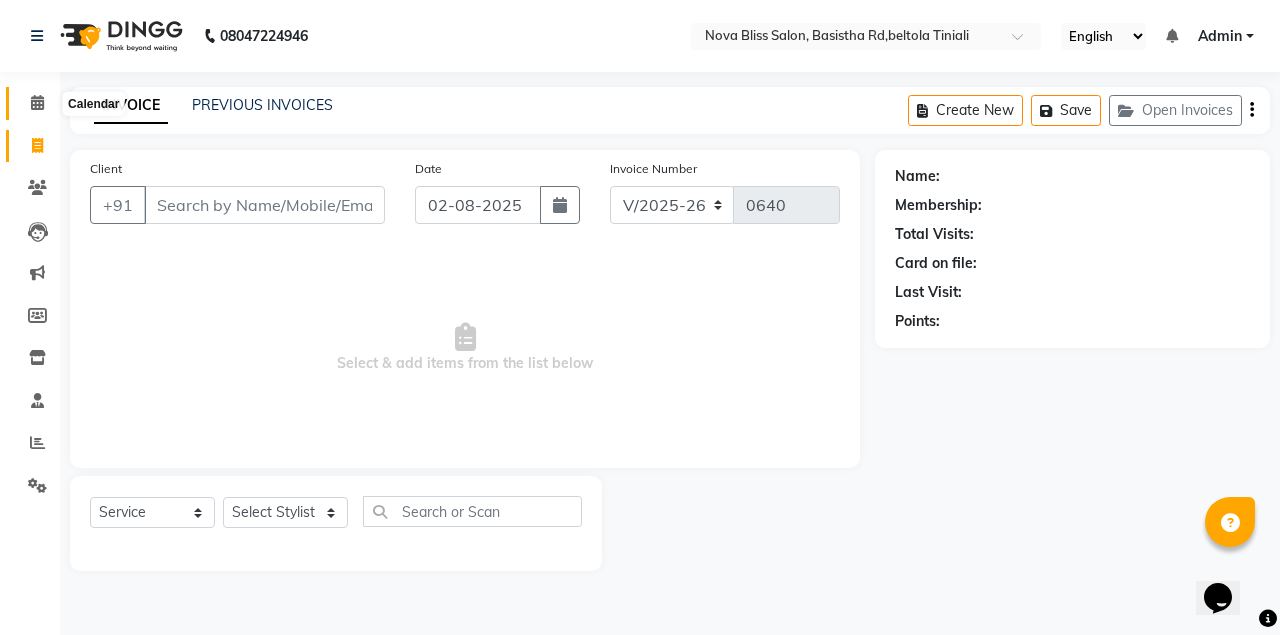 click 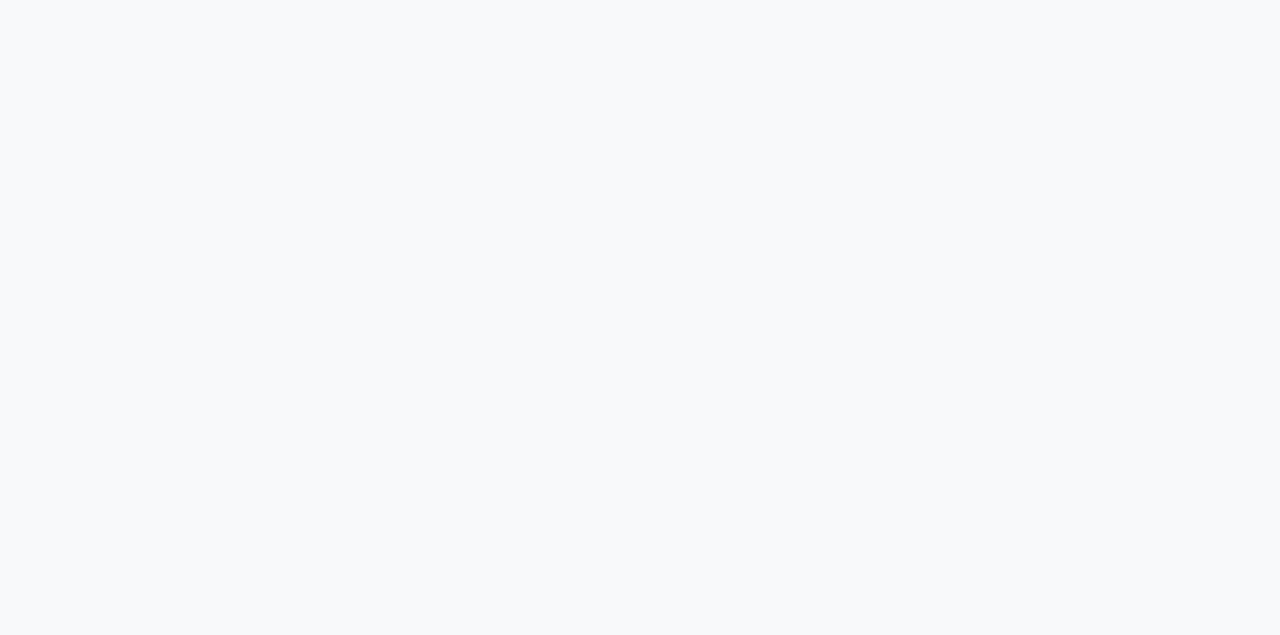 scroll, scrollTop: 0, scrollLeft: 0, axis: both 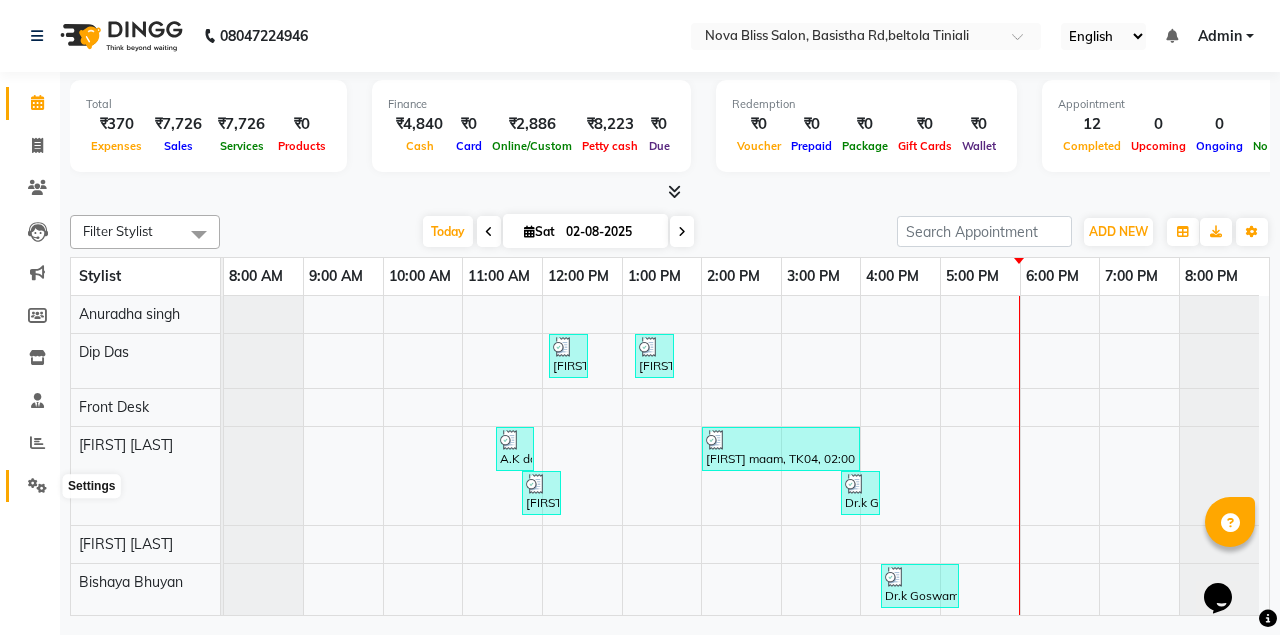 click 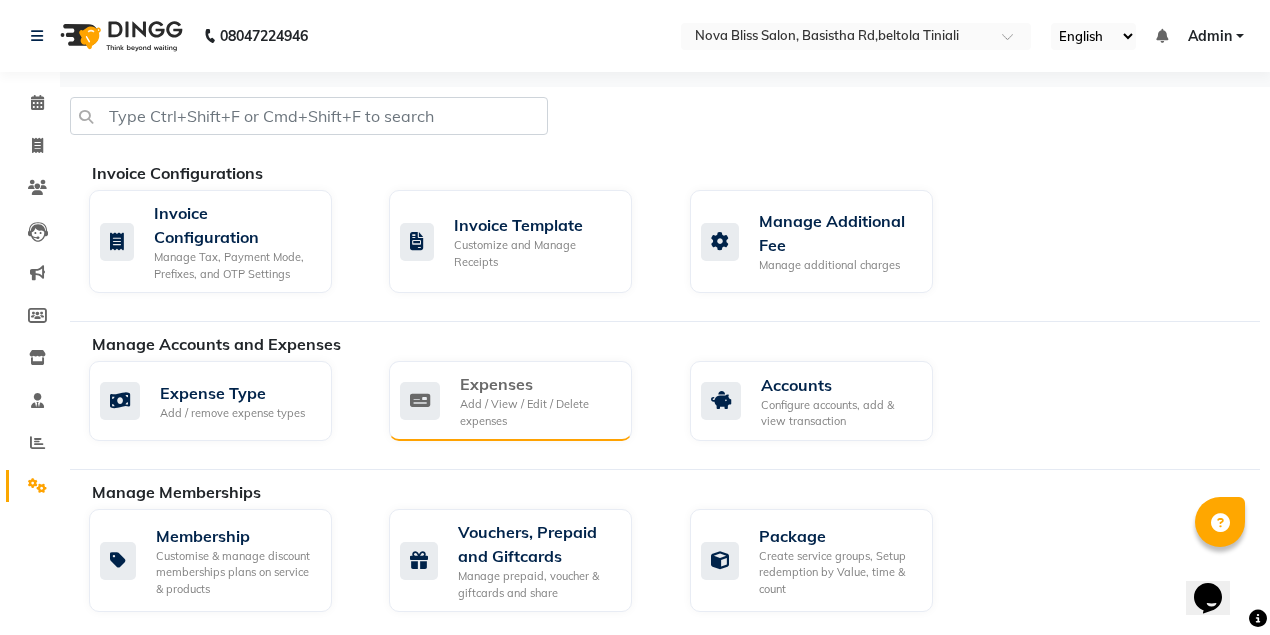 click on "Expenses" 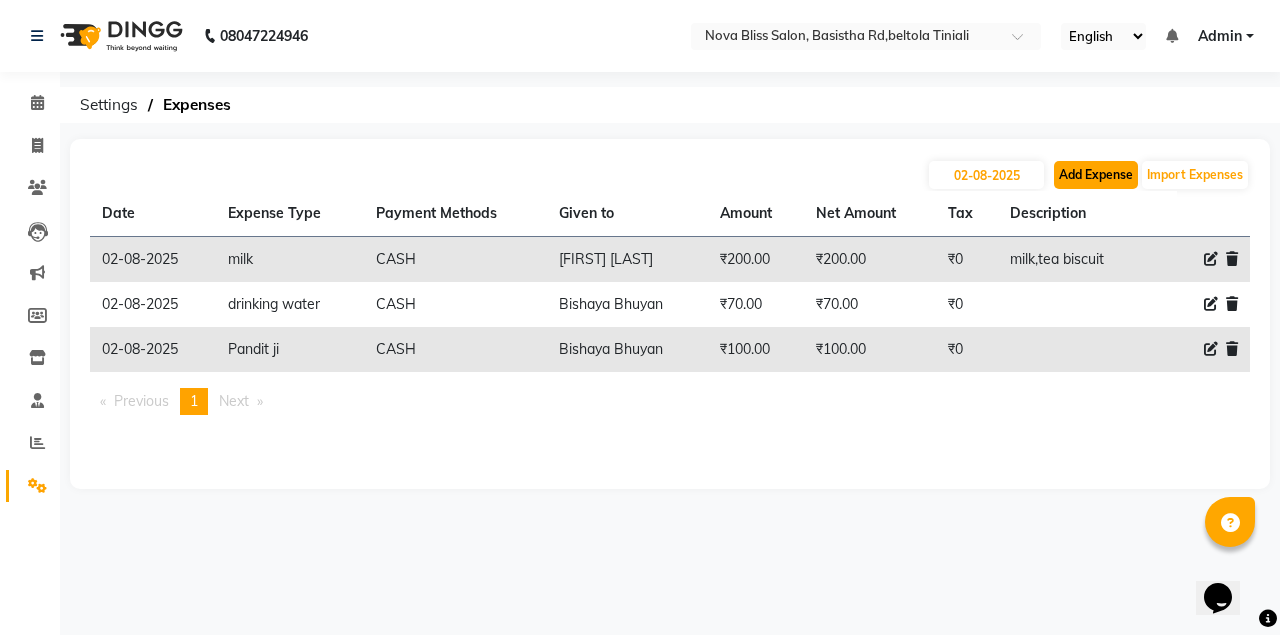 click on "Add Expense" 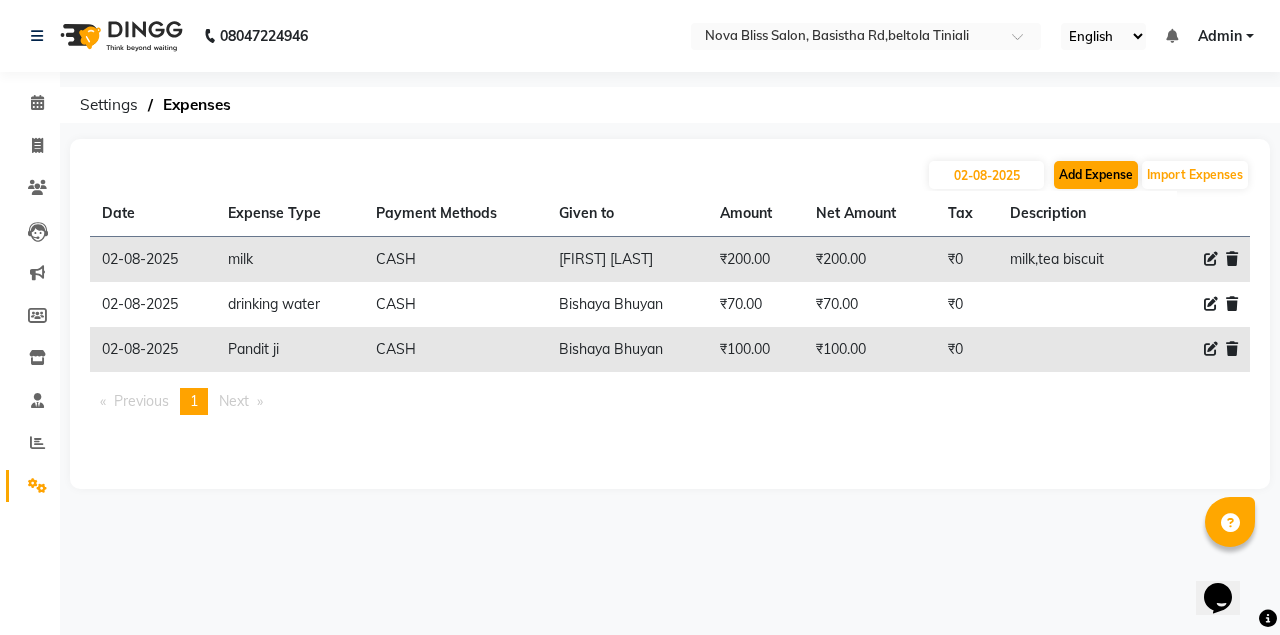 select on "1" 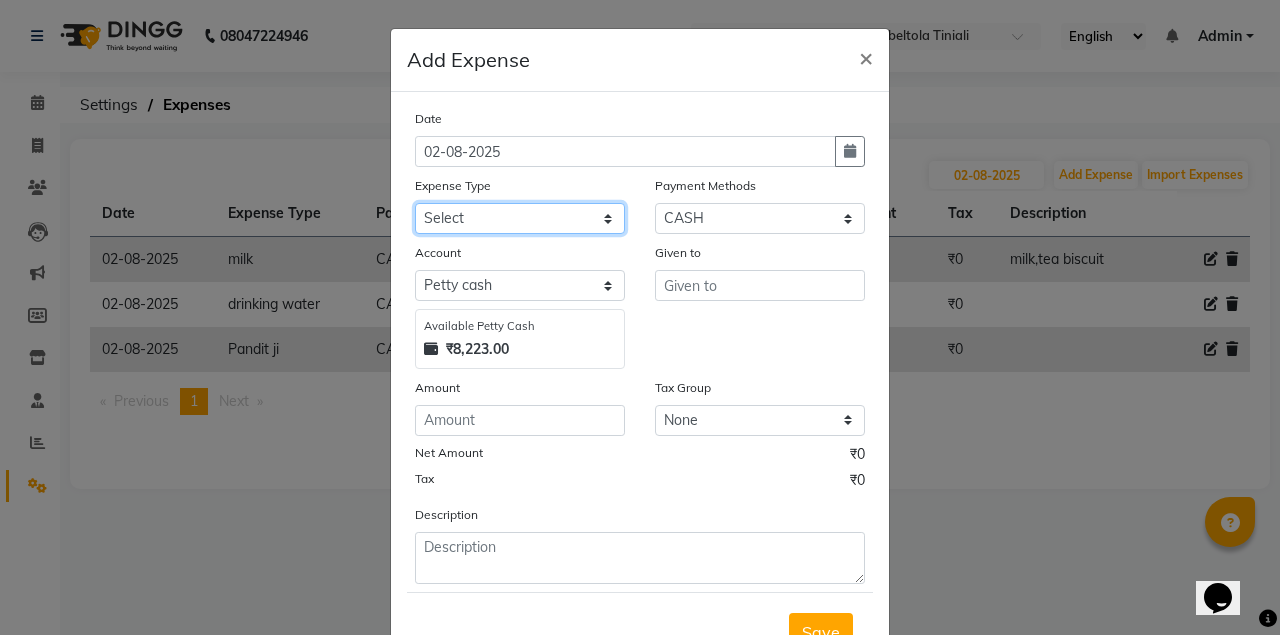 click on "Select AC repeair Advance Salary BEAUY ZONE biolume product cash return to client Client Snacks consumables prodcut Daan Dg servicing drinking water Dustbin dustbin bag electriycity repair Equipment Face Mask Fuel gloves HOME Home money Illuvia product kanpeki product krone product laundry loreal product Maintenance Marketing medicine milk Miscellaneous MOBILE RECHAGE MORROCCAN PRODUCT MRA Neoplex product Other OVERTIME Pandit ji Pani Pantry PAY TO Product puspak traders QOD PRODUCT Rent Retail product Room Spray Sakoni Salary schwarzkopf product Staff Snacks STREX PRODUCT Tea & Refreshment Utilities vega product VEGA PRODUCT Wahl product water Wella Product" 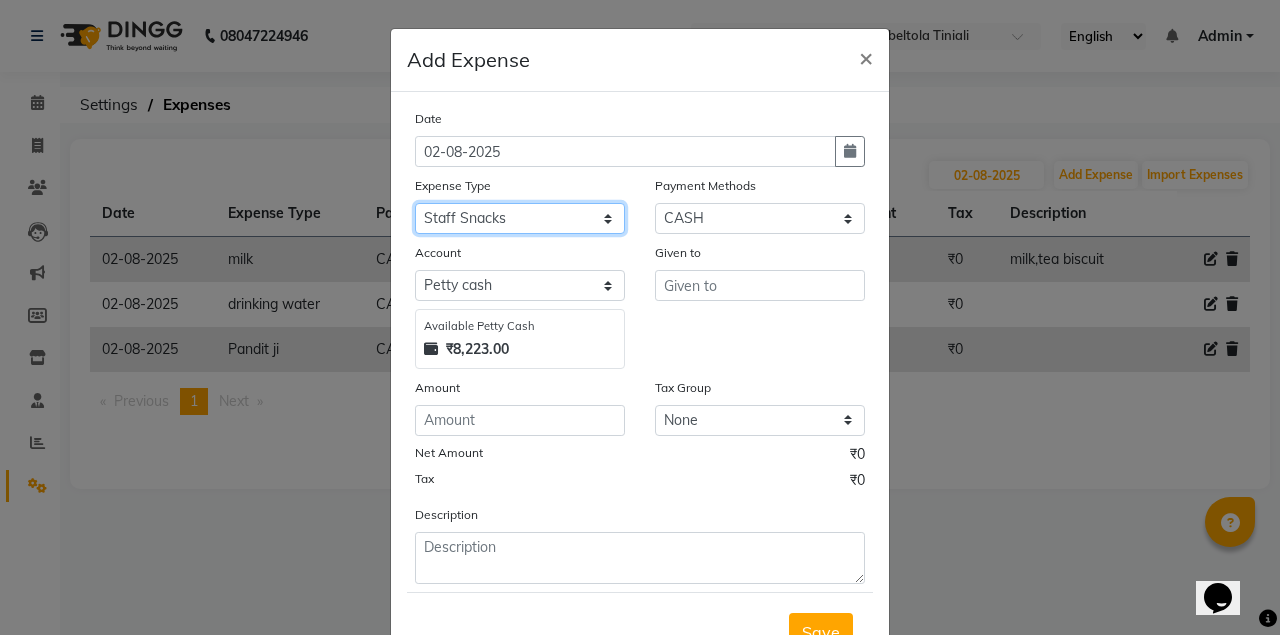 click on "Select AC repeair Advance Salary BEAUY ZONE biolume product cash return to client Client Snacks consumables prodcut Daan Dg servicing drinking water Dustbin dustbin bag electriycity repair Equipment Face Mask Fuel gloves HOME Home money Illuvia product kanpeki product krone product laundry loreal product Maintenance Marketing medicine milk Miscellaneous MOBILE RECHAGE MORROCCAN PRODUCT MRA Neoplex product Other OVERTIME Pandit ji Pani Pantry PAY TO Product puspak traders QOD PRODUCT Rent Retail product Room Spray Sakoni Salary schwarzkopf product Staff Snacks STREX PRODUCT Tea & Refreshment Utilities vega product VEGA PRODUCT Wahl product water Wella Product" 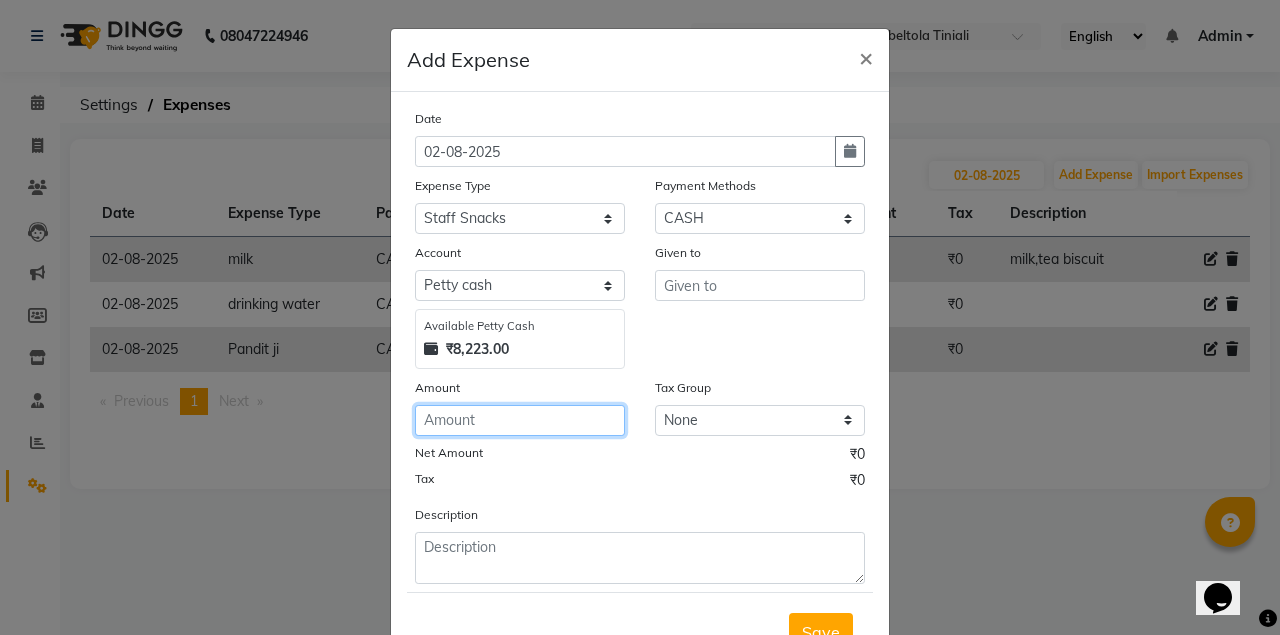 click 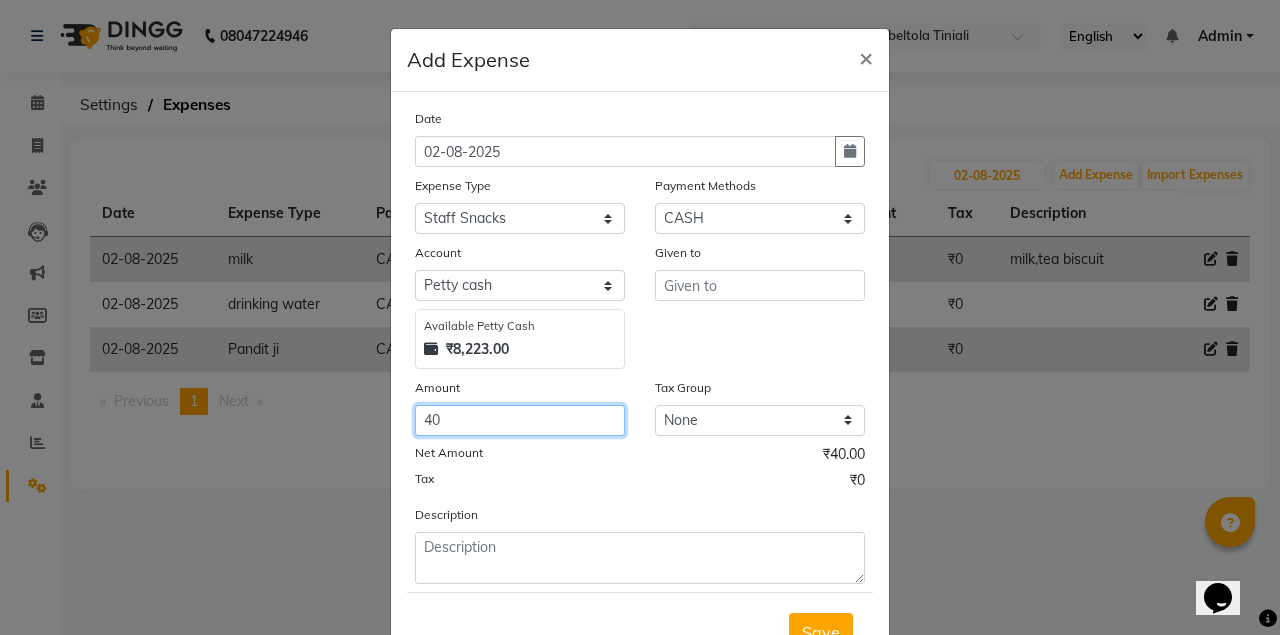 type on "40" 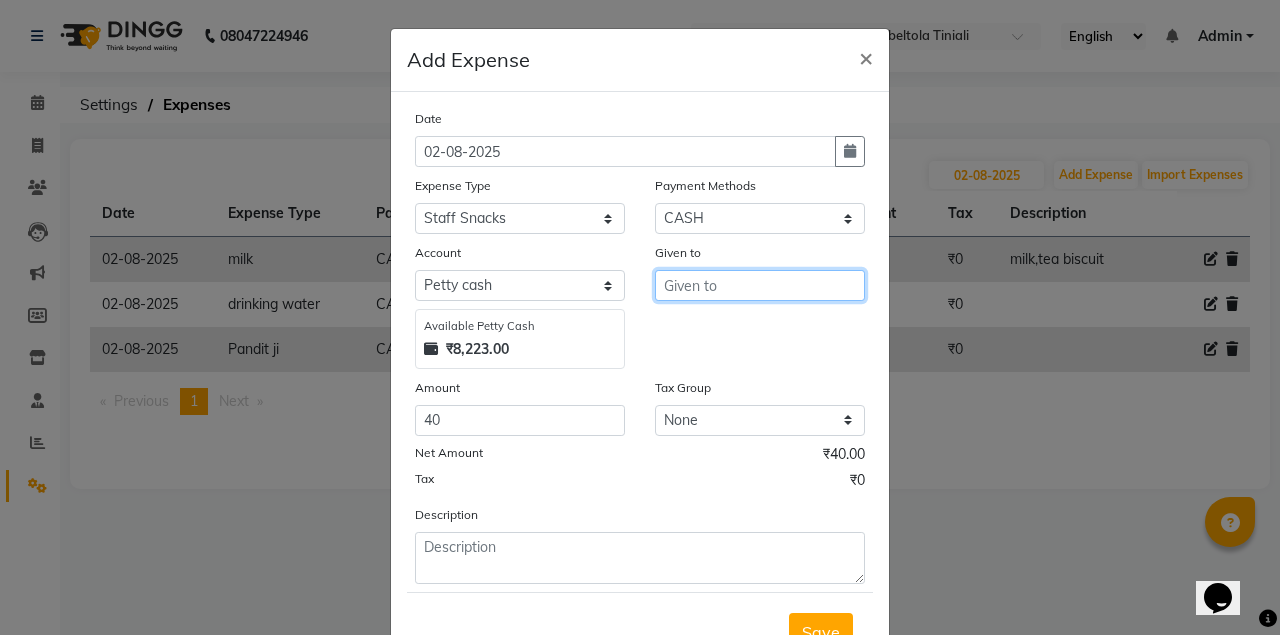 click at bounding box center [760, 285] 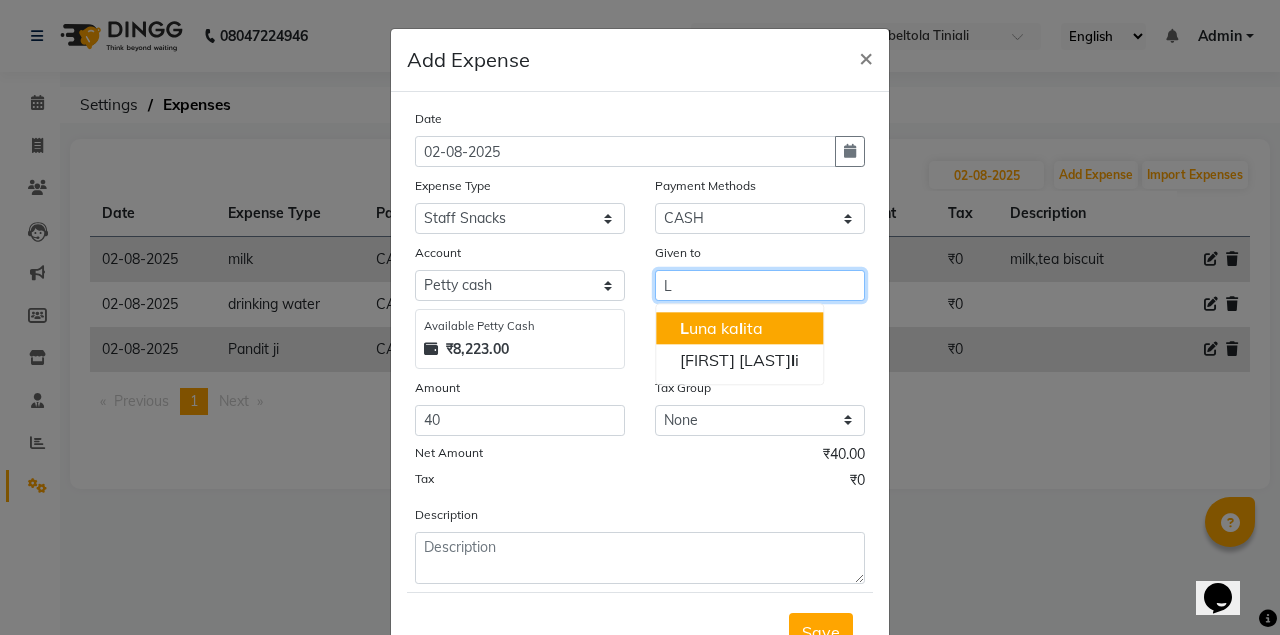 click on "[FIRST] ka l ita" at bounding box center [721, 328] 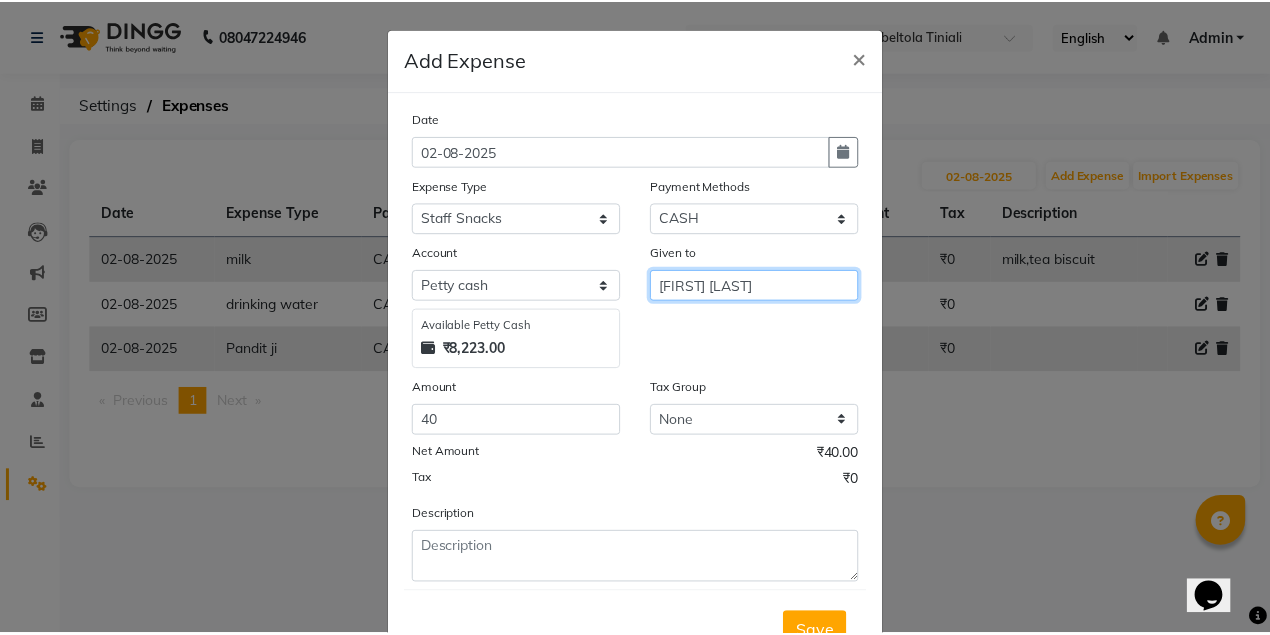 scroll, scrollTop: 77, scrollLeft: 0, axis: vertical 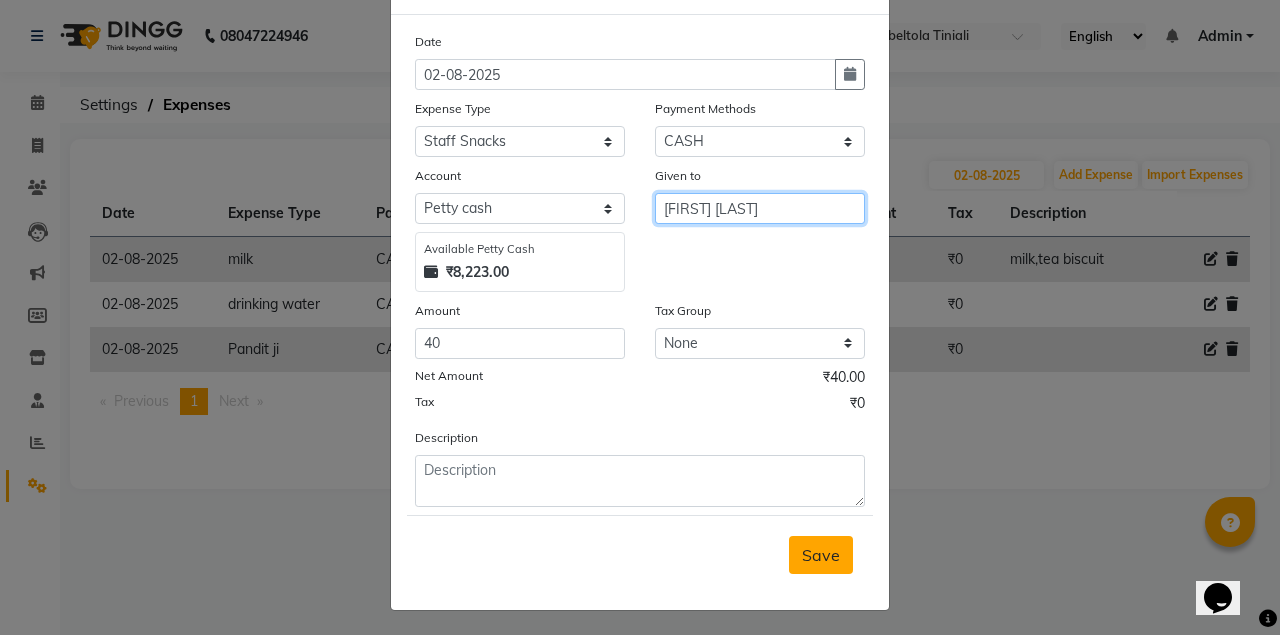 type on "[FIRST] [LAST]" 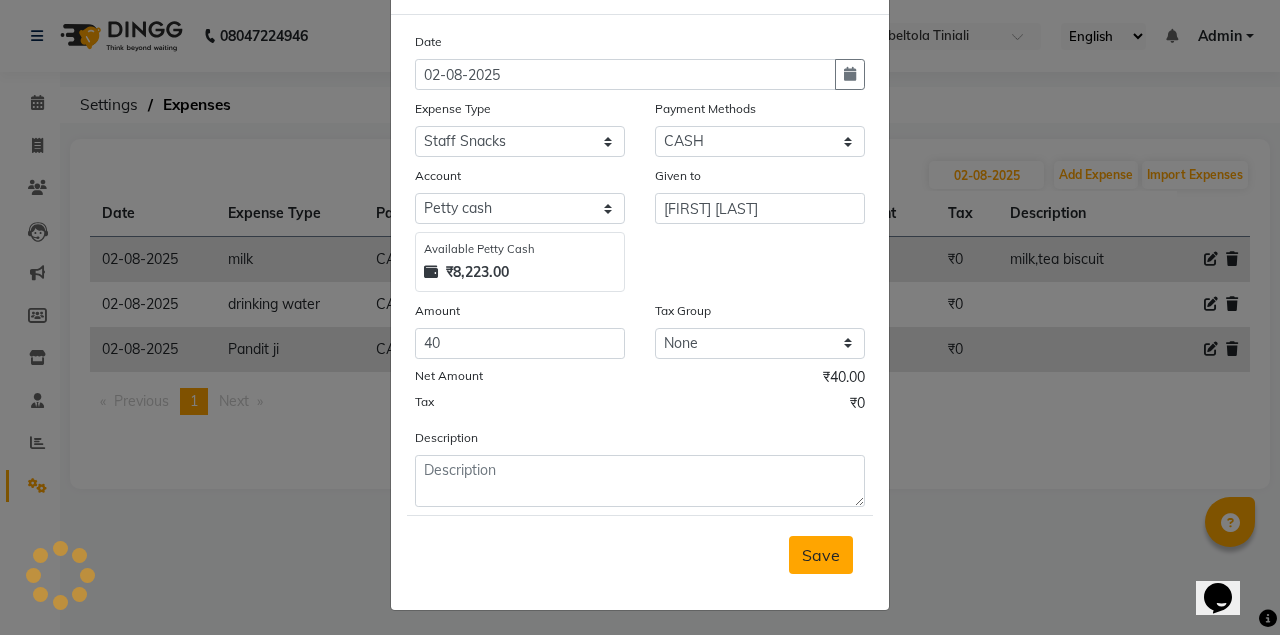 click on "Save" at bounding box center (821, 555) 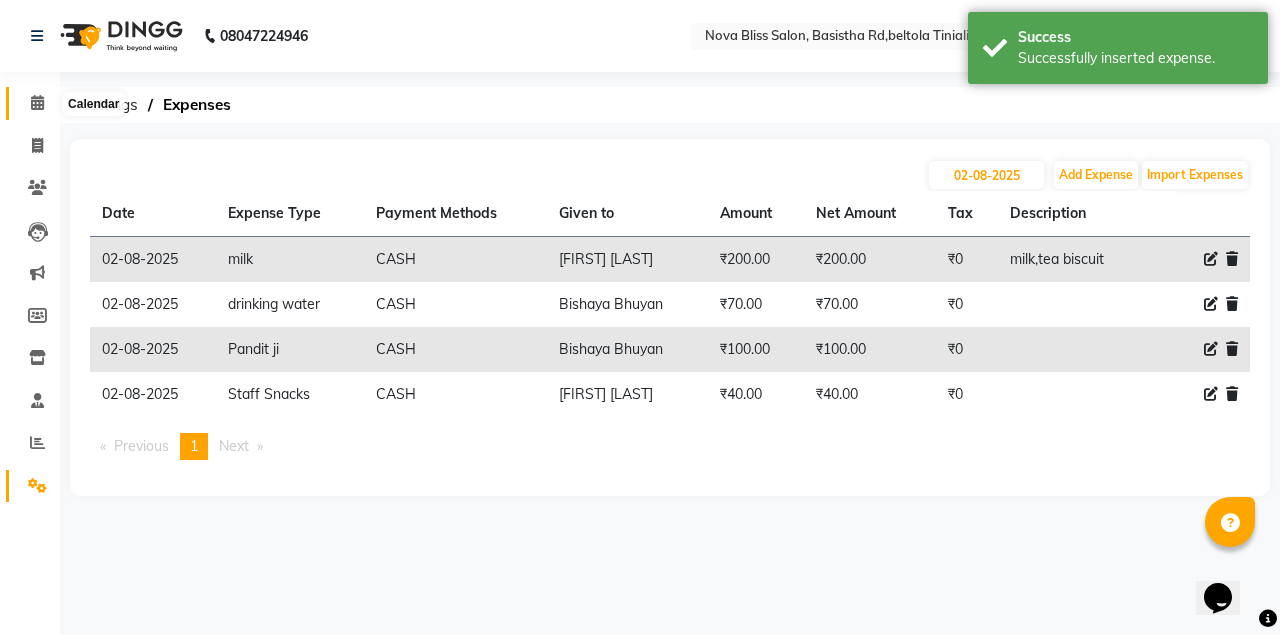 click 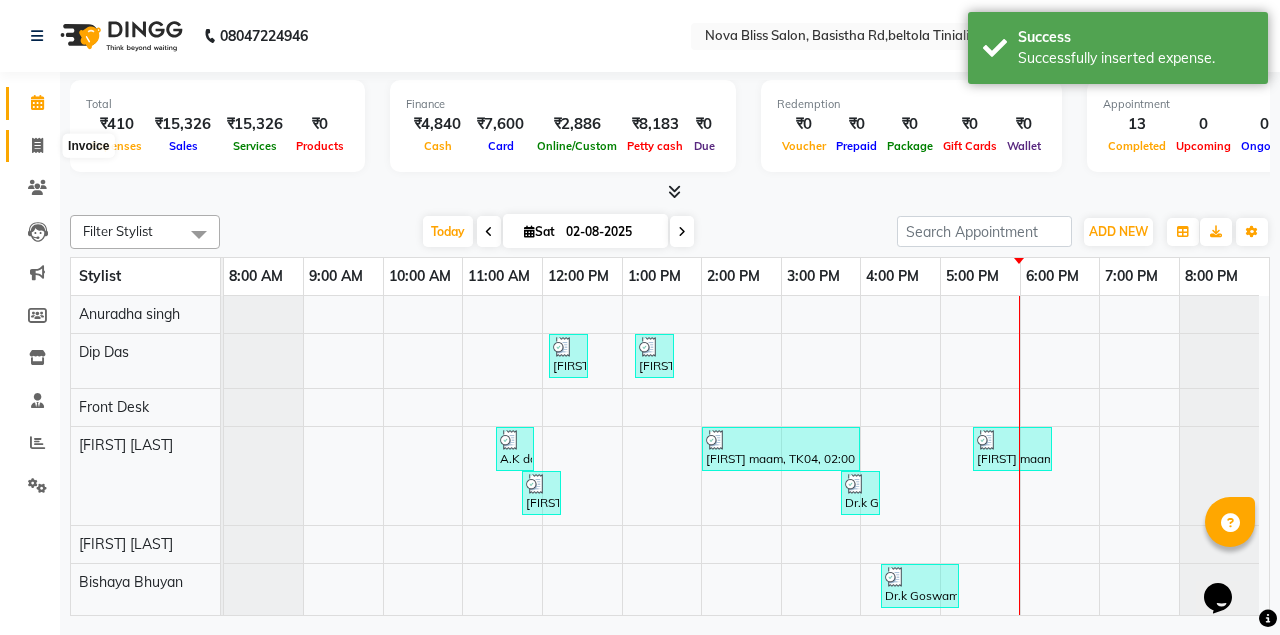 click 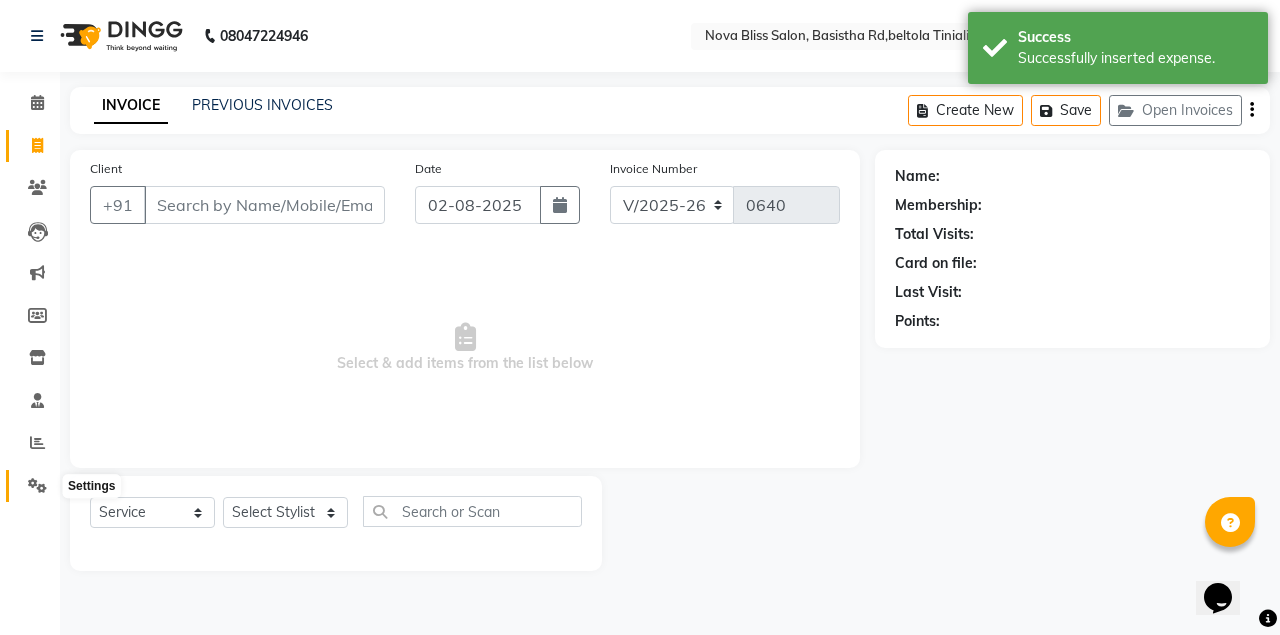 click 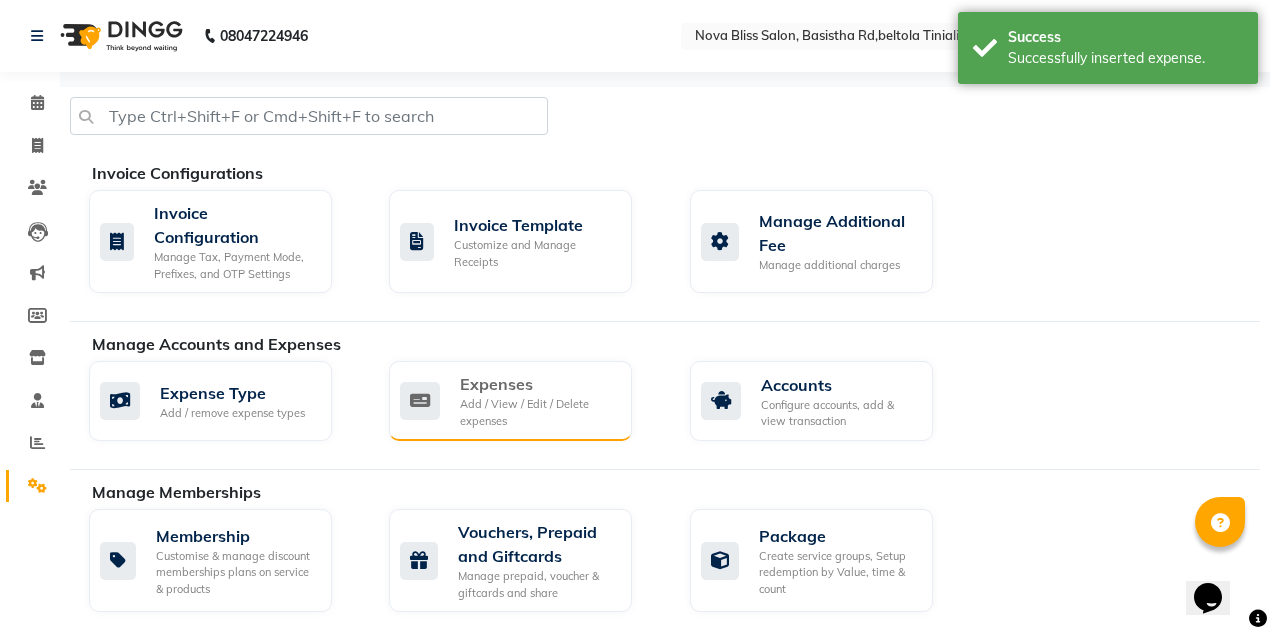 click on "Add / View / Edit / Delete expenses" 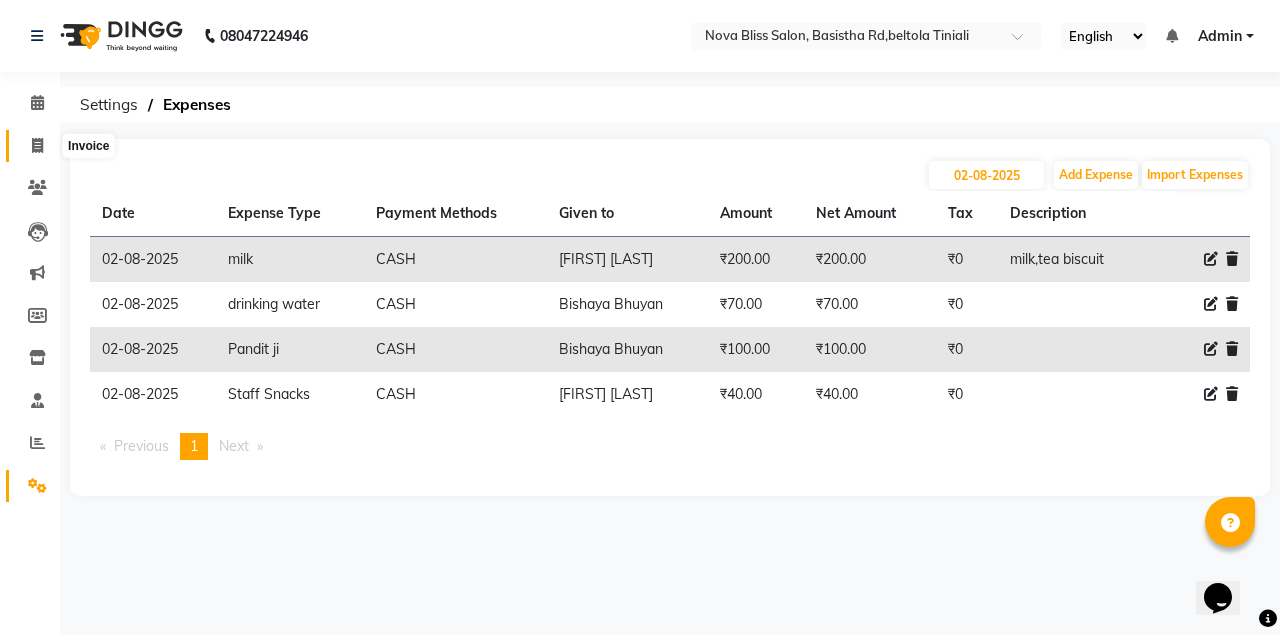 click 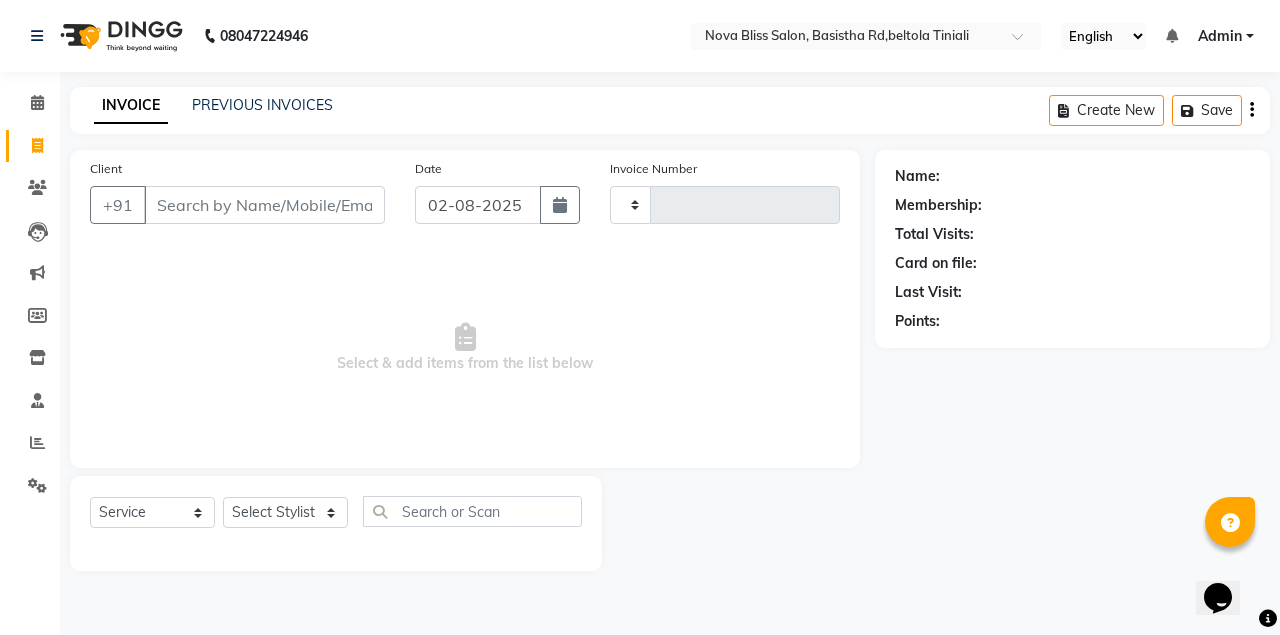 type on "0640" 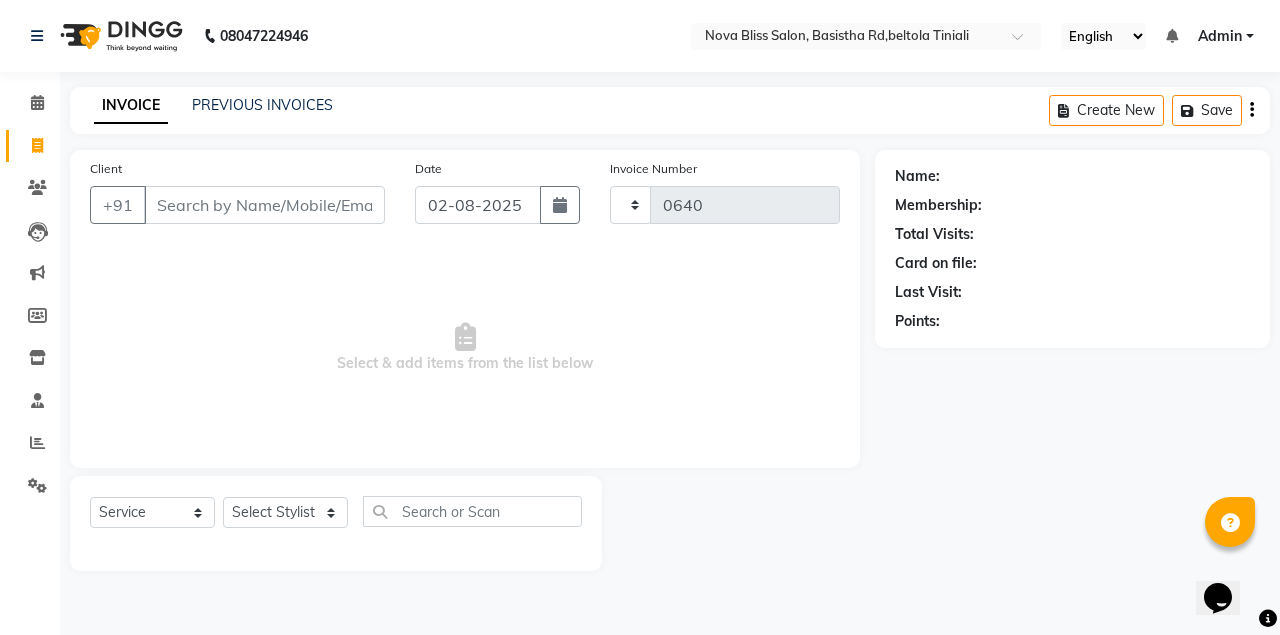 select on "6211" 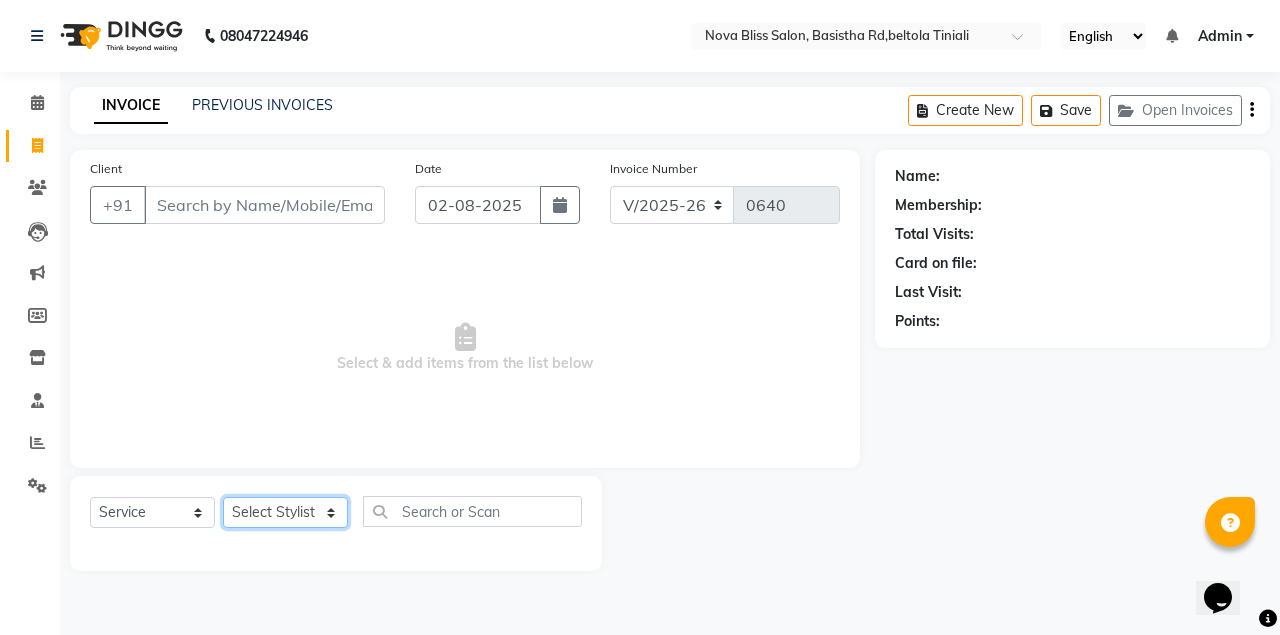 click on "Select Stylist Anuradha singh Bishaya Bhuyan Dip Das Ester jarain  Front Desk Luna kalita monisha mili Pintu Rajak" 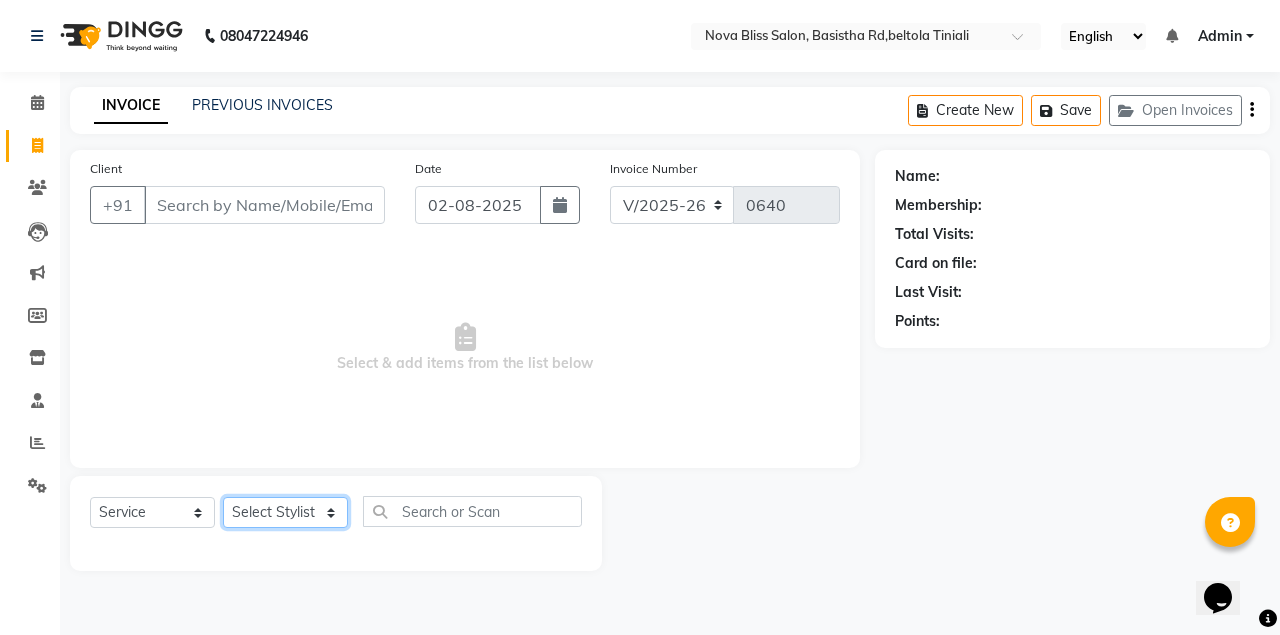 select on "70880" 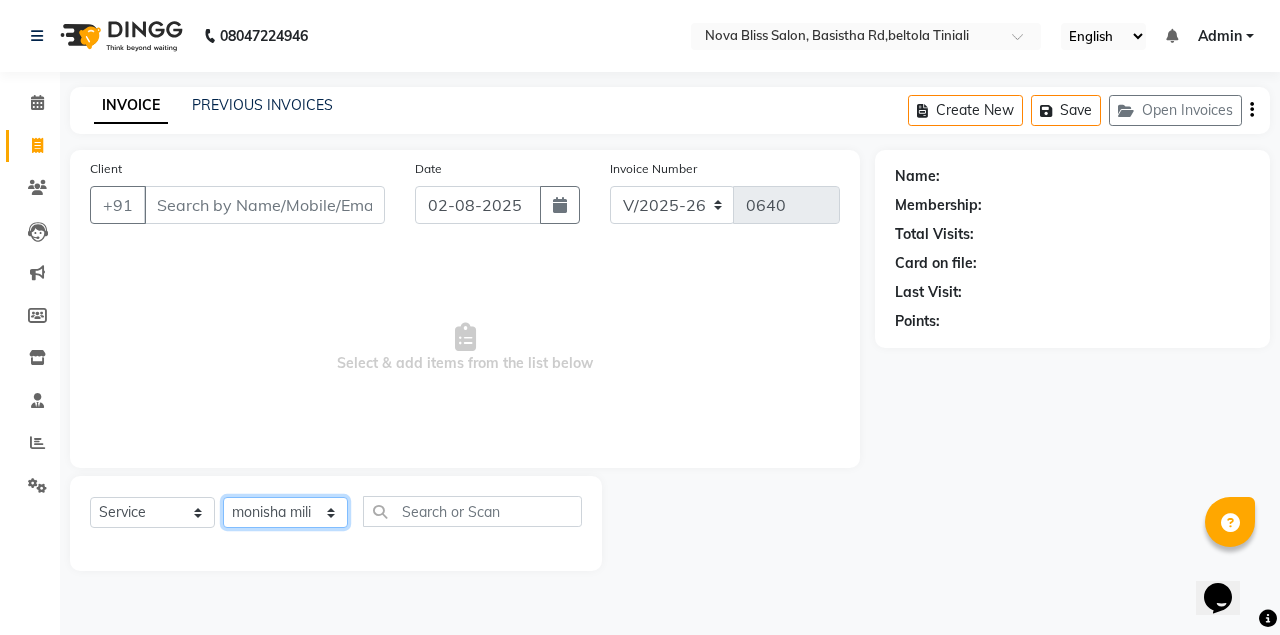 click on "Select Stylist Anuradha singh Bishaya Bhuyan Dip Das Ester jarain  Front Desk Luna kalita monisha mili Pintu Rajak" 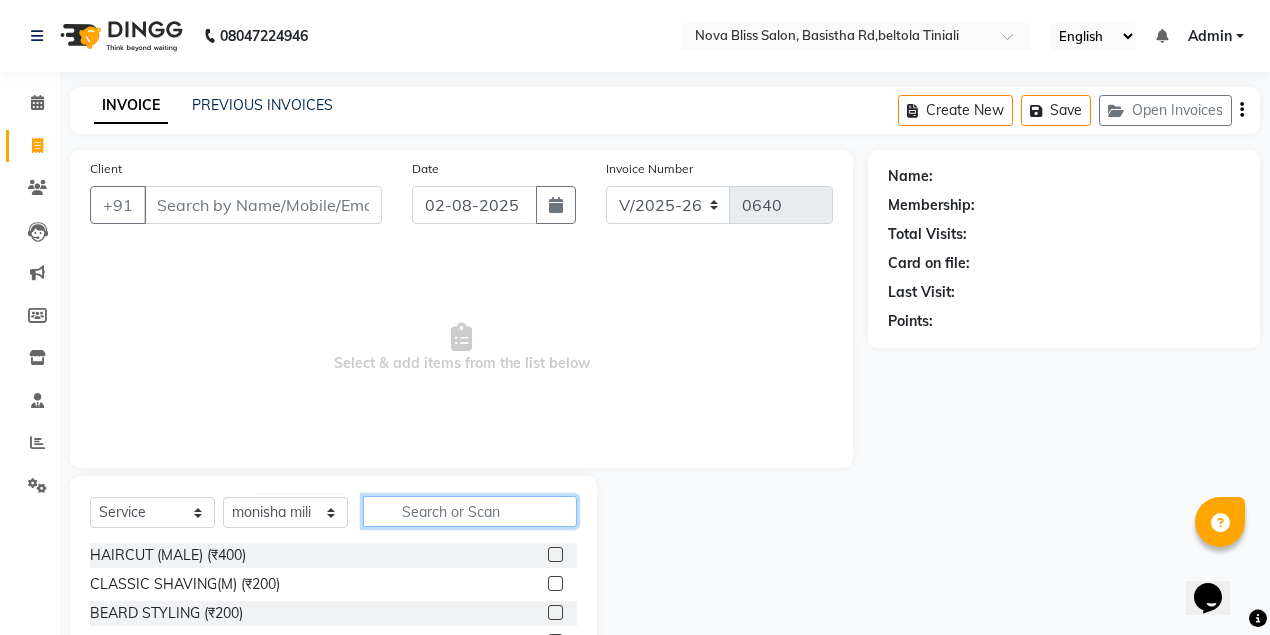 click 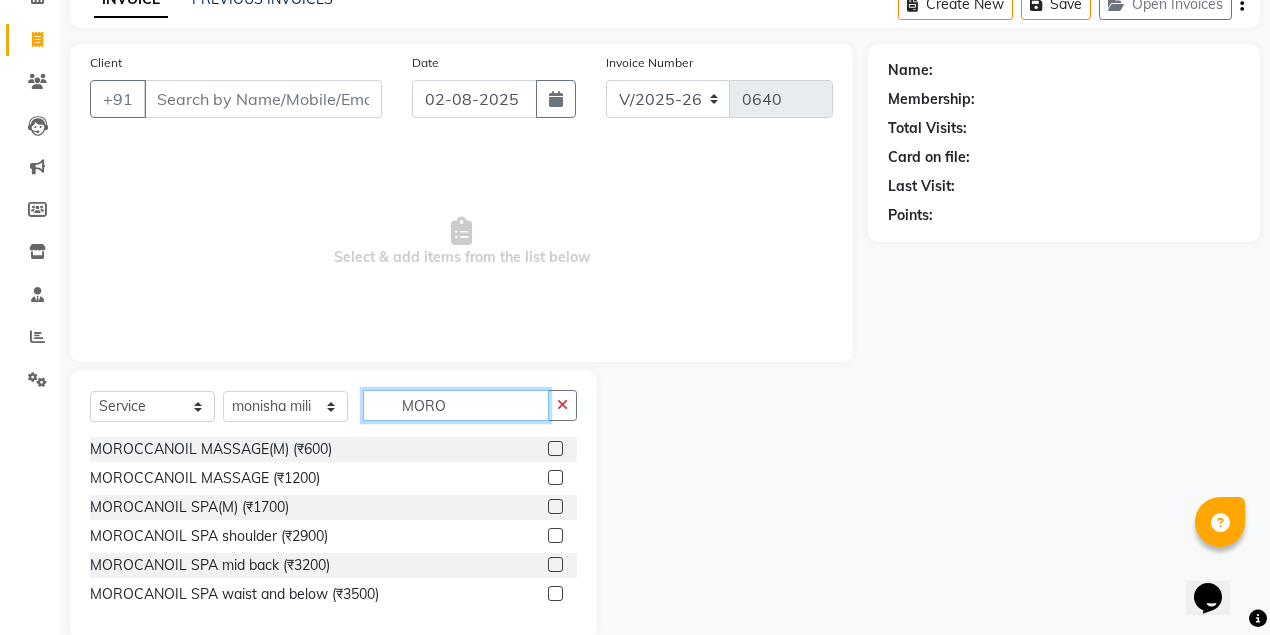 scroll, scrollTop: 139, scrollLeft: 0, axis: vertical 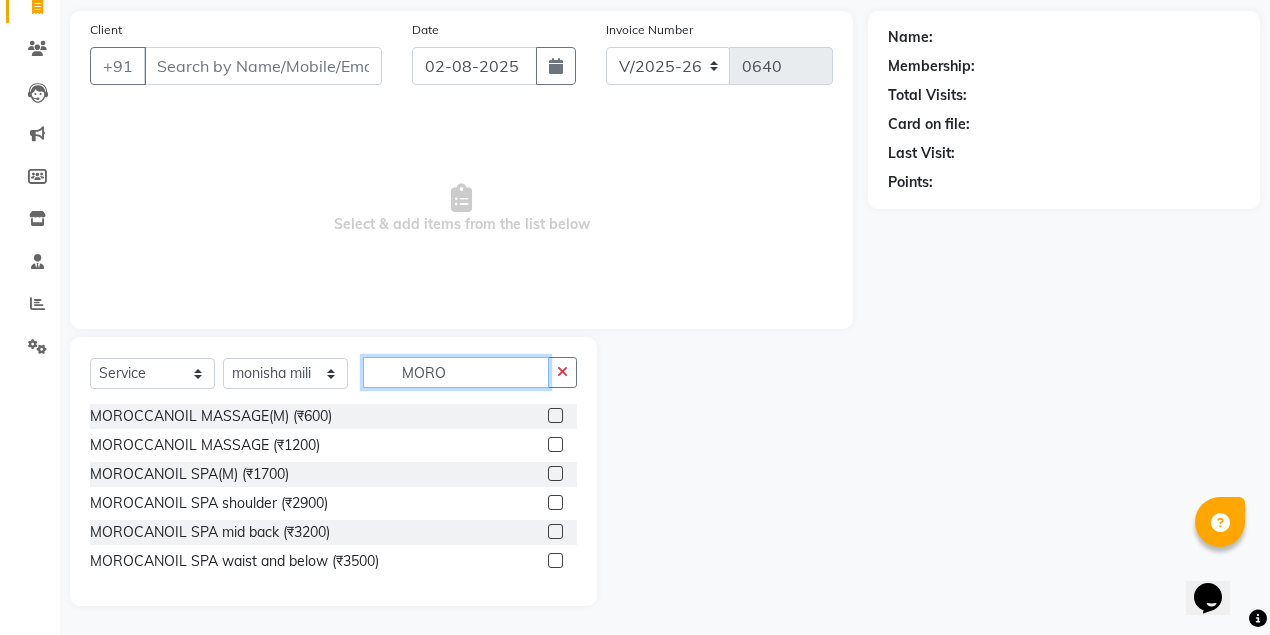 type on "MORO" 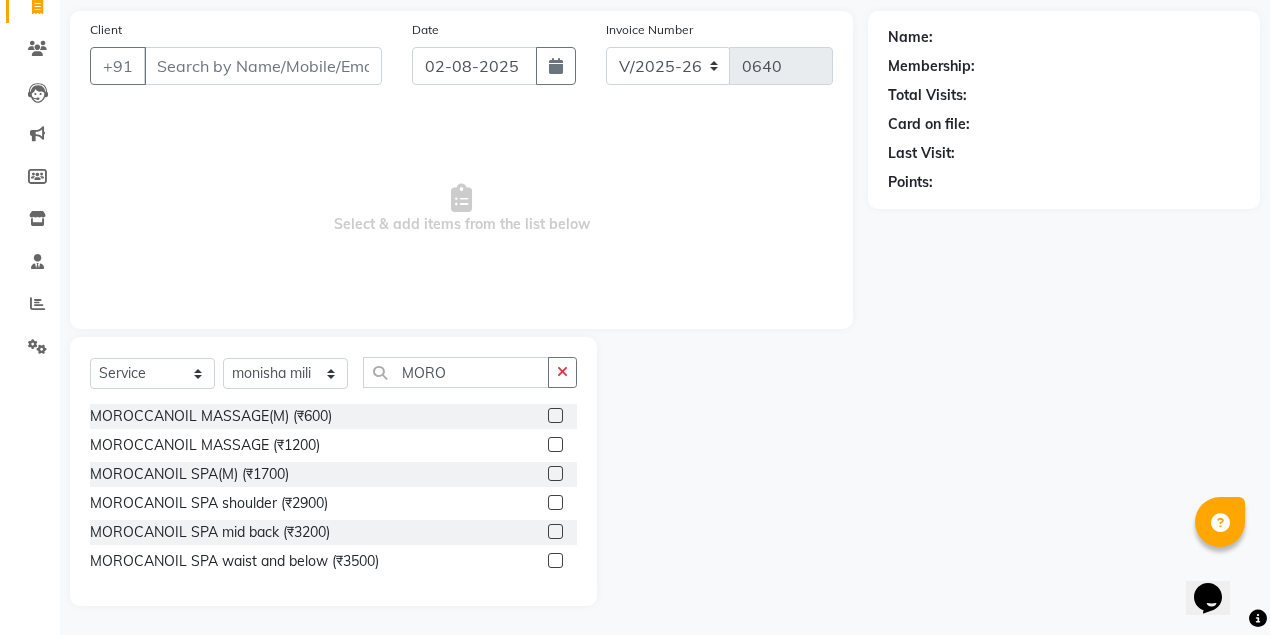 click 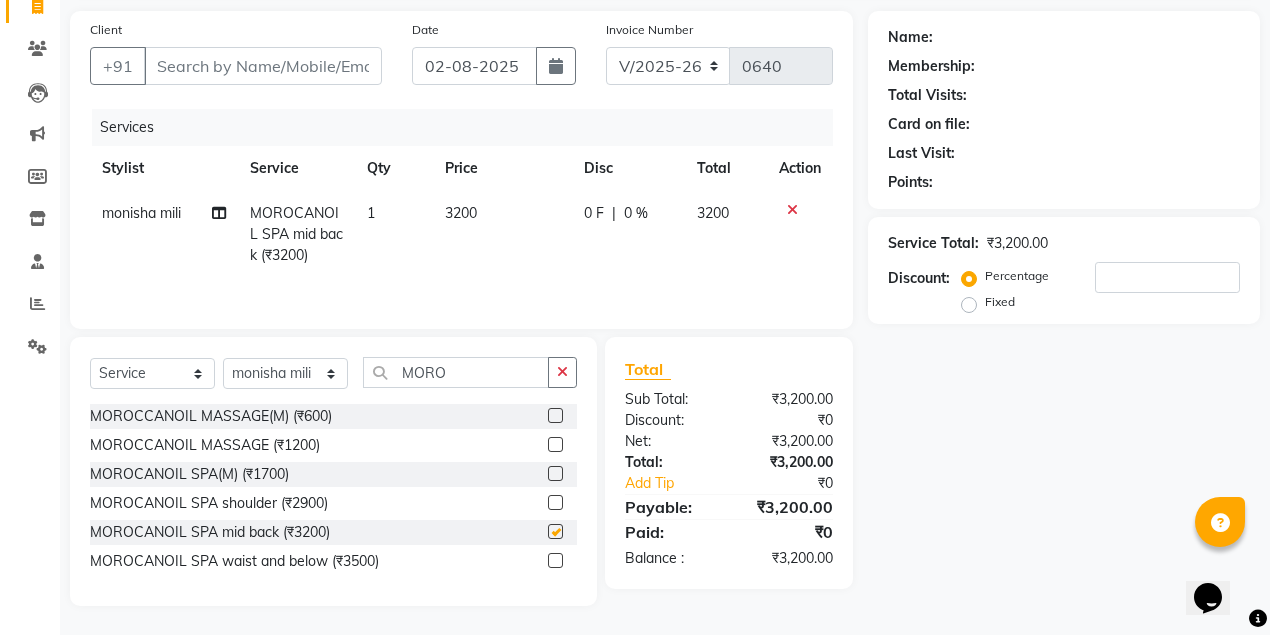 checkbox on "false" 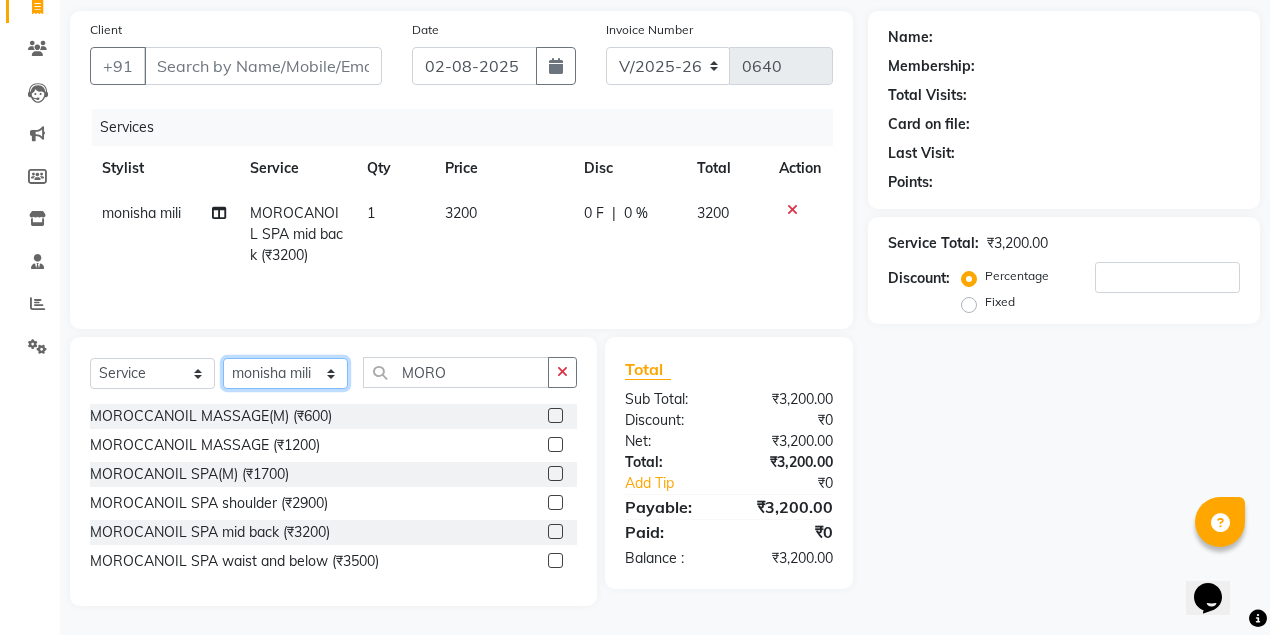 click on "Select Stylist Anuradha singh Bishaya Bhuyan Dip Das Ester jarain  Front Desk Luna kalita monisha mili Pintu Rajak" 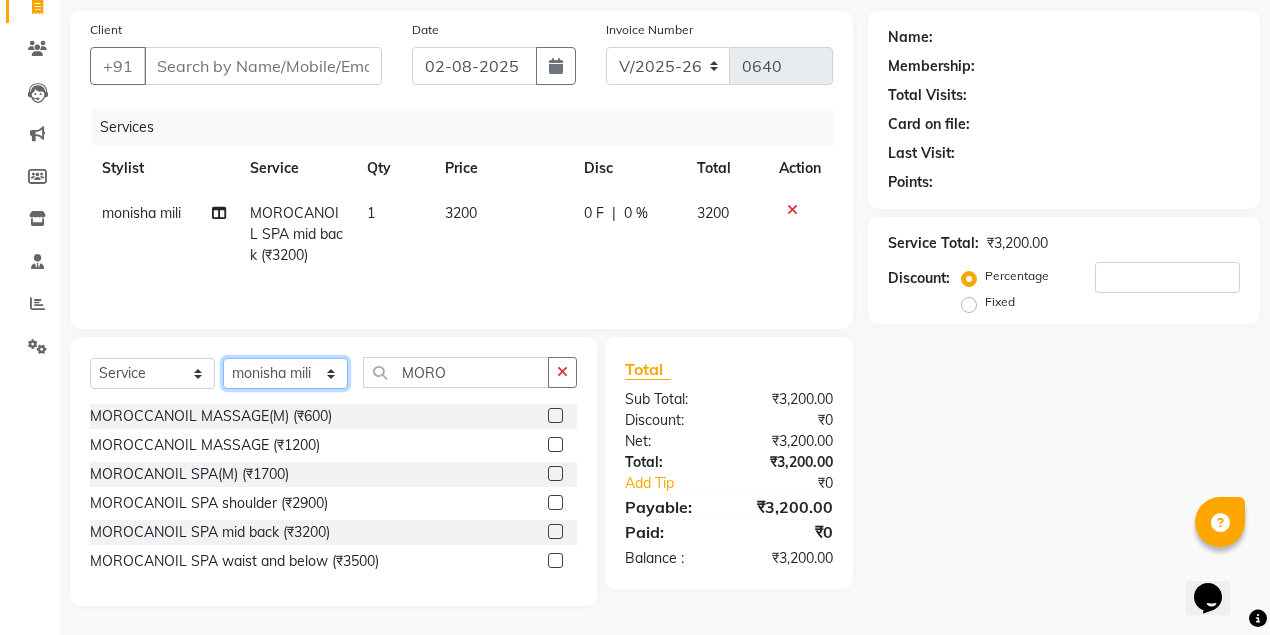 select on "45622" 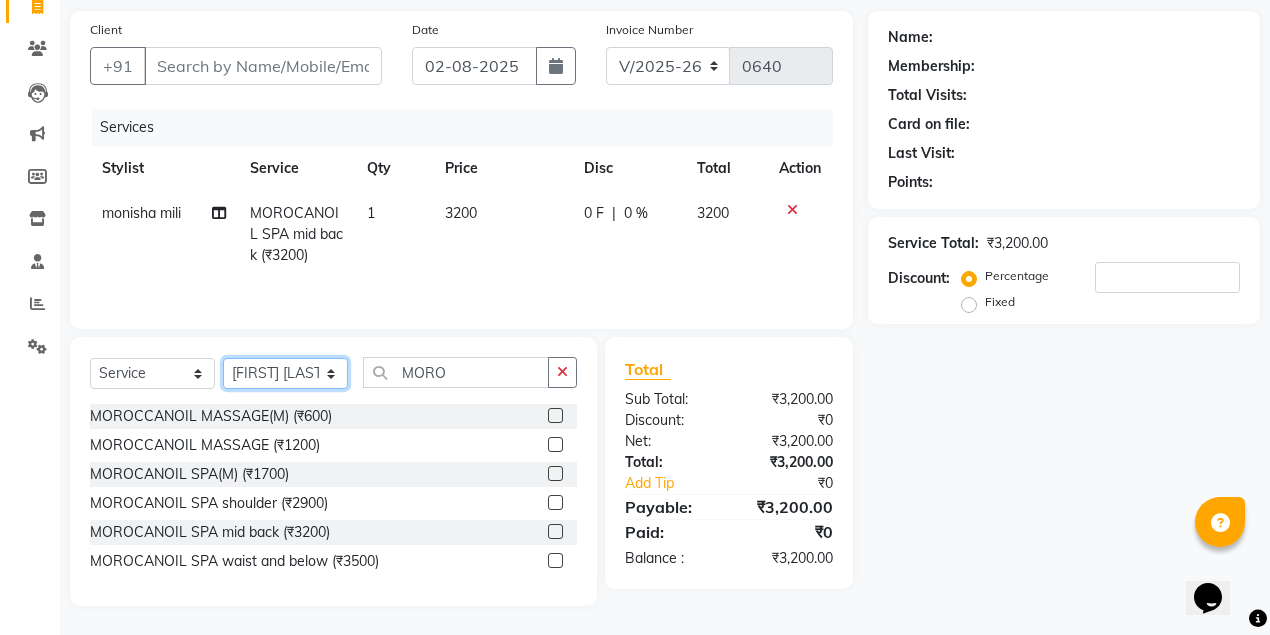 click on "Select Stylist Anuradha singh Bishaya Bhuyan Dip Das Ester jarain  Front Desk Luna kalita monisha mili Pintu Rajak" 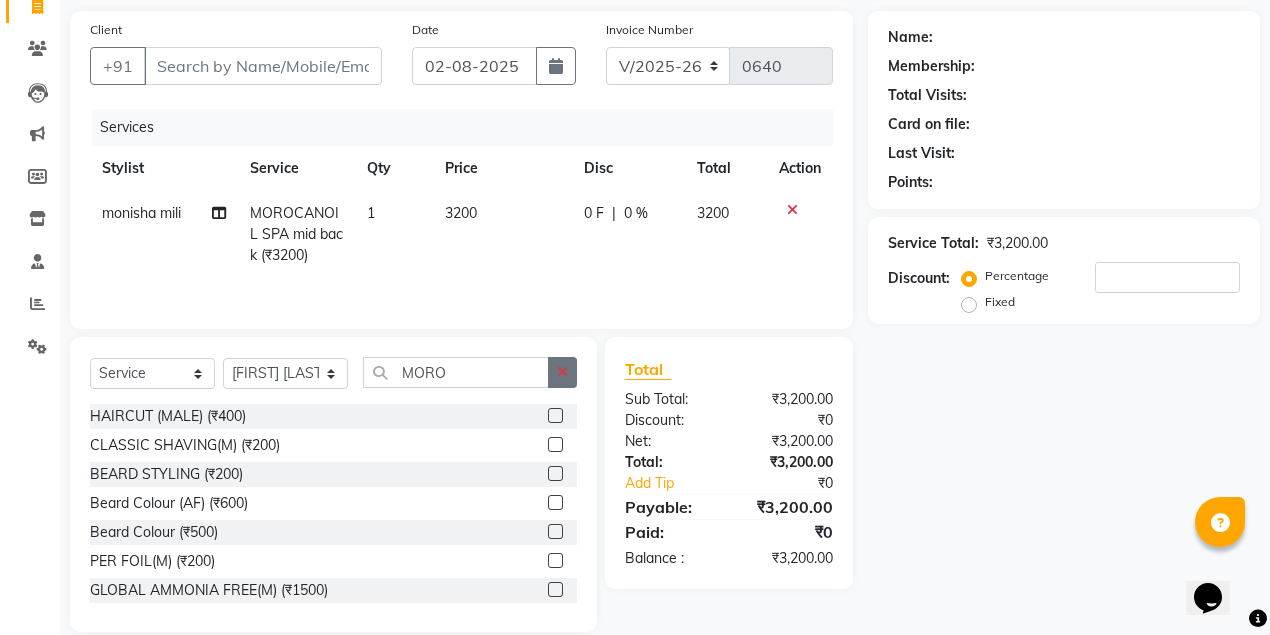 click 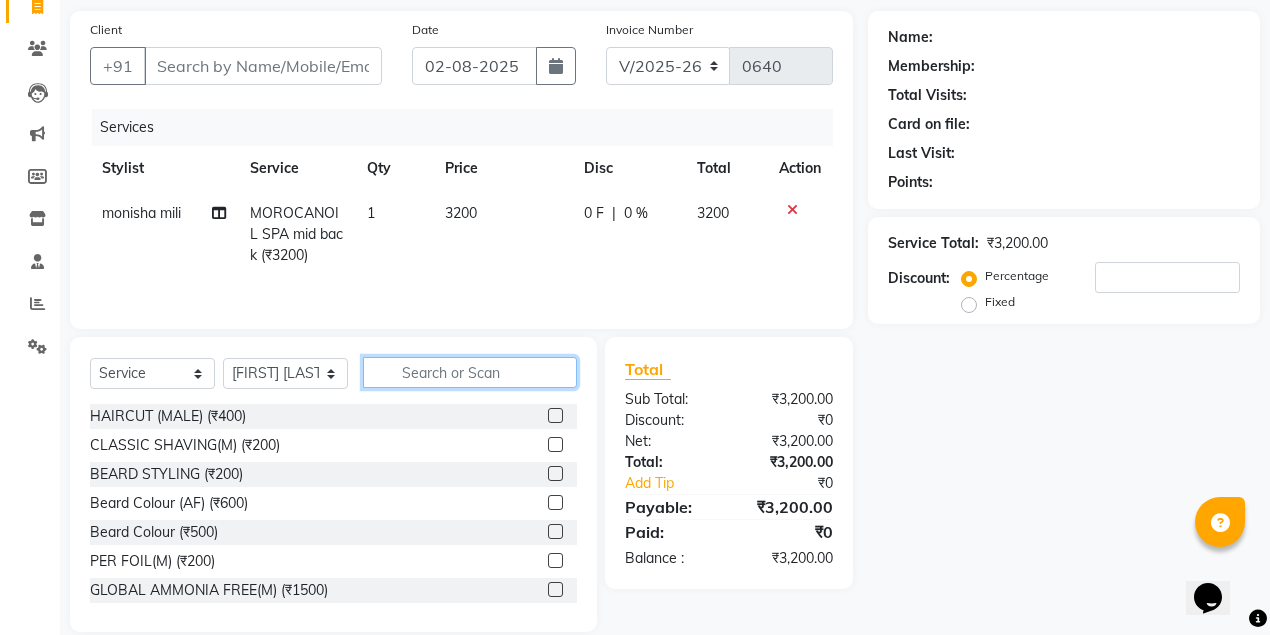 click 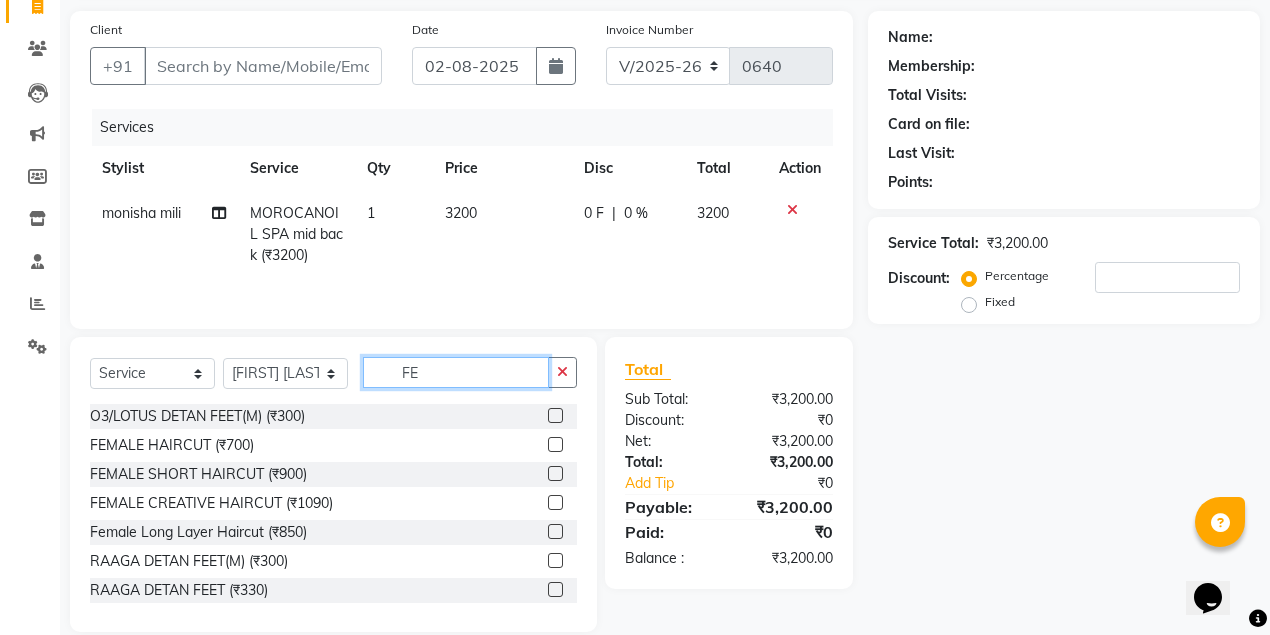 type on "FE" 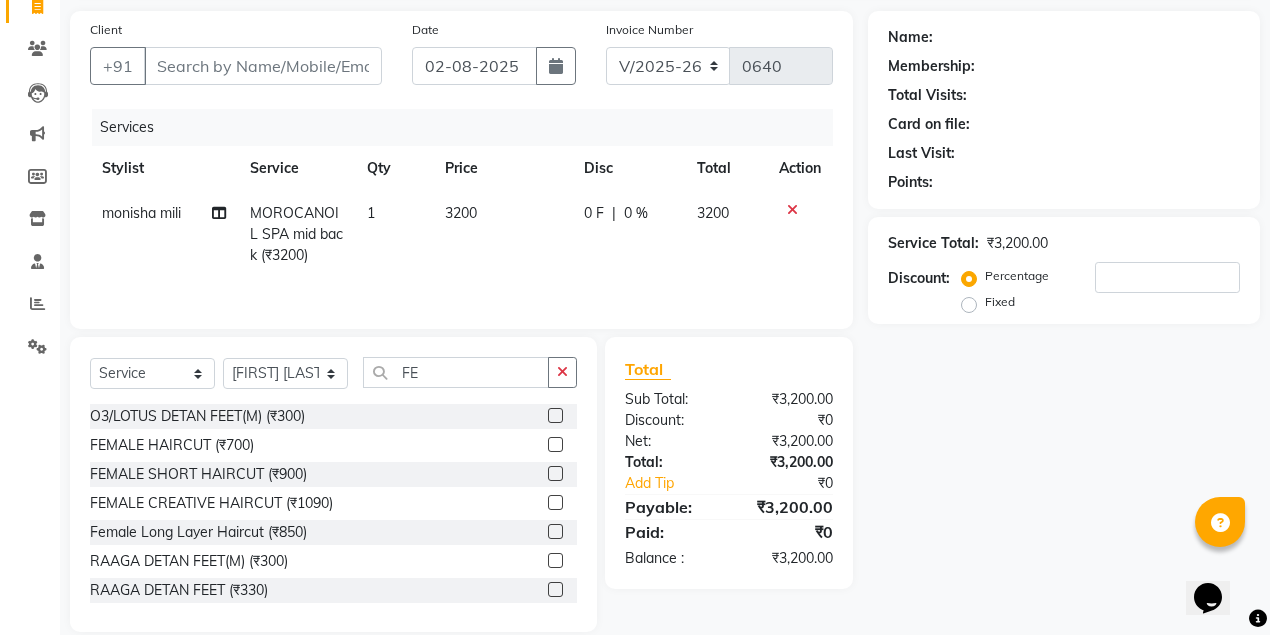 click 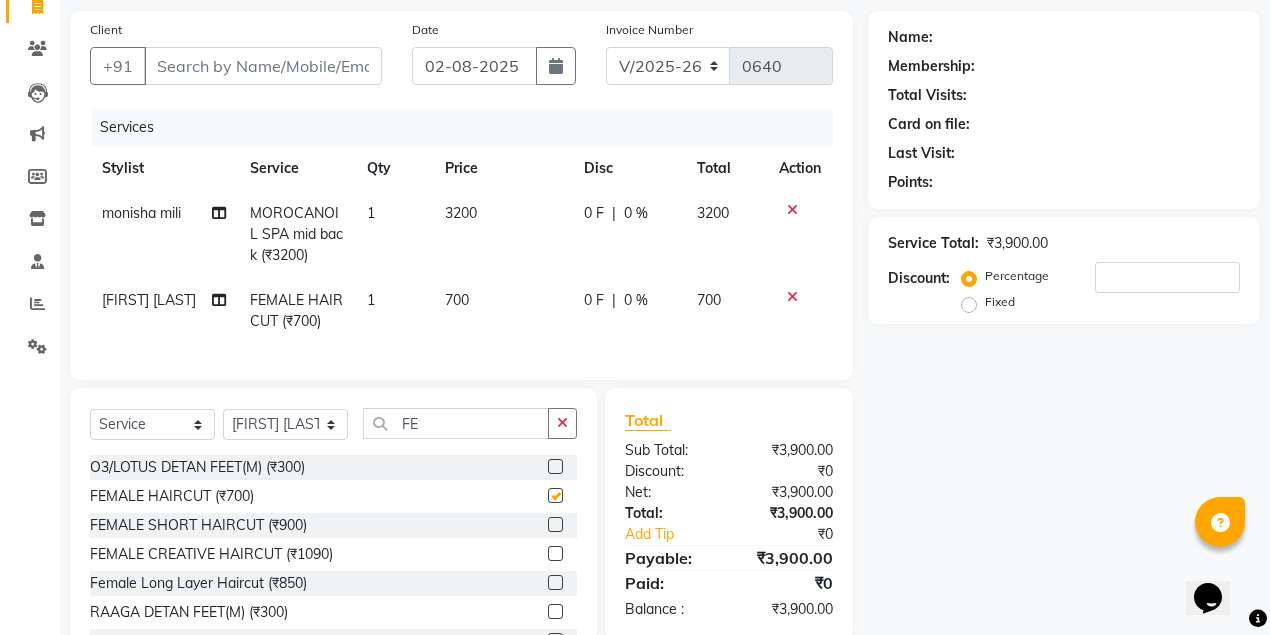 checkbox on "false" 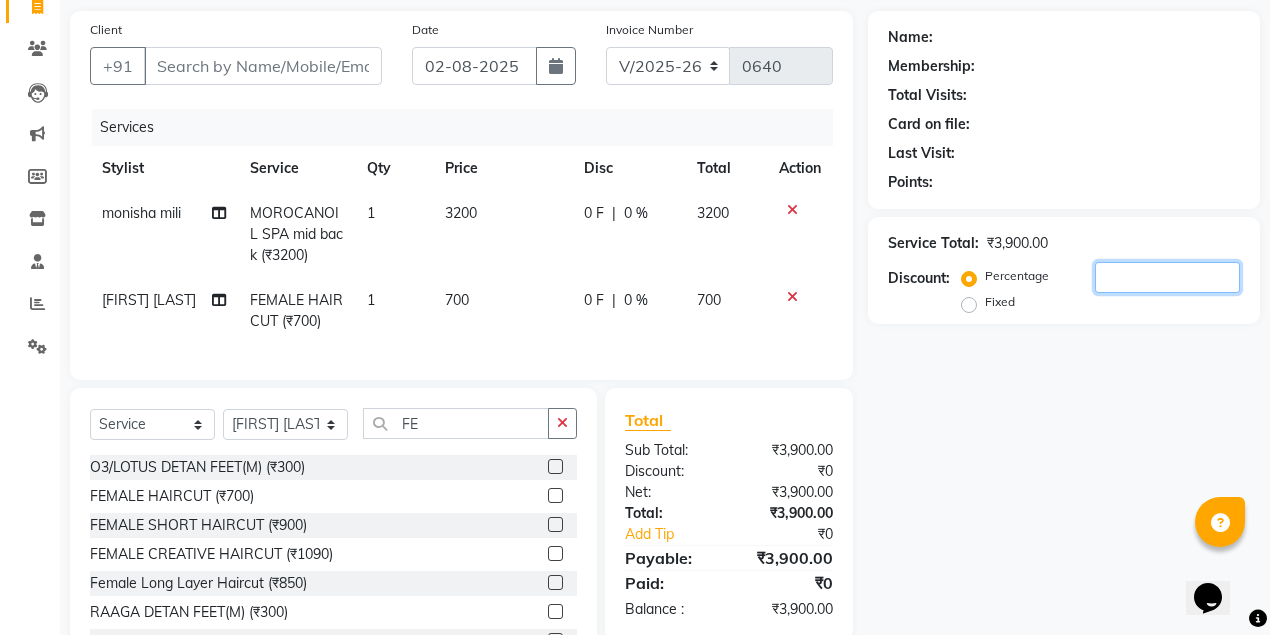 click 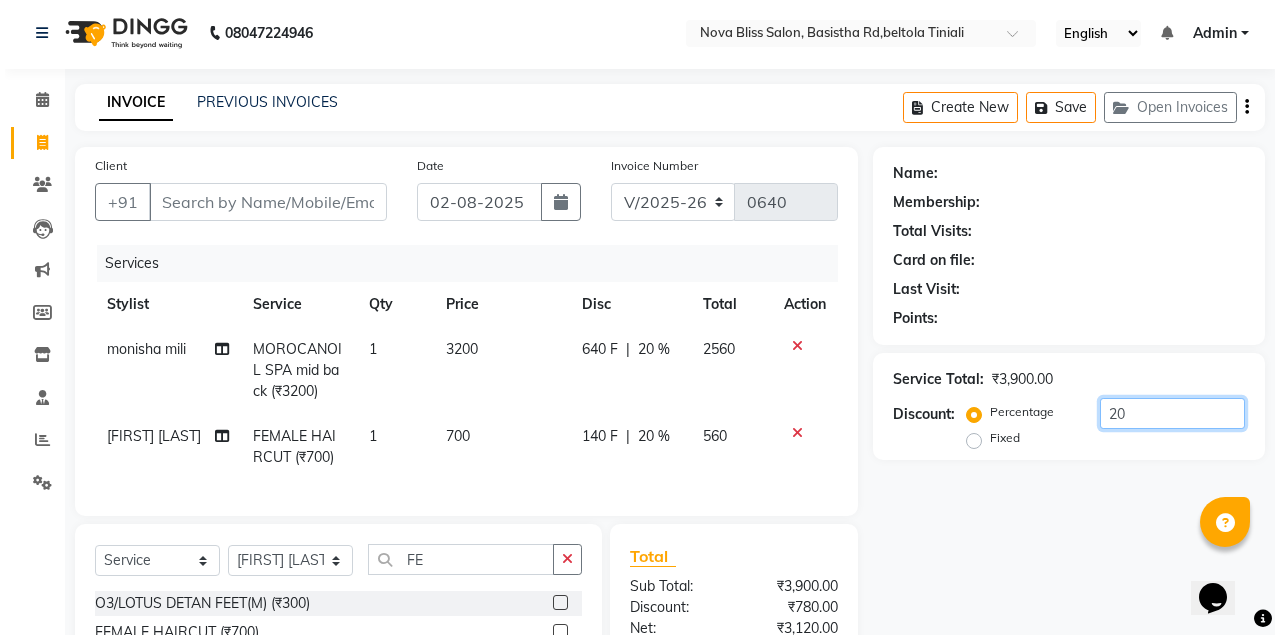 scroll, scrollTop: 0, scrollLeft: 0, axis: both 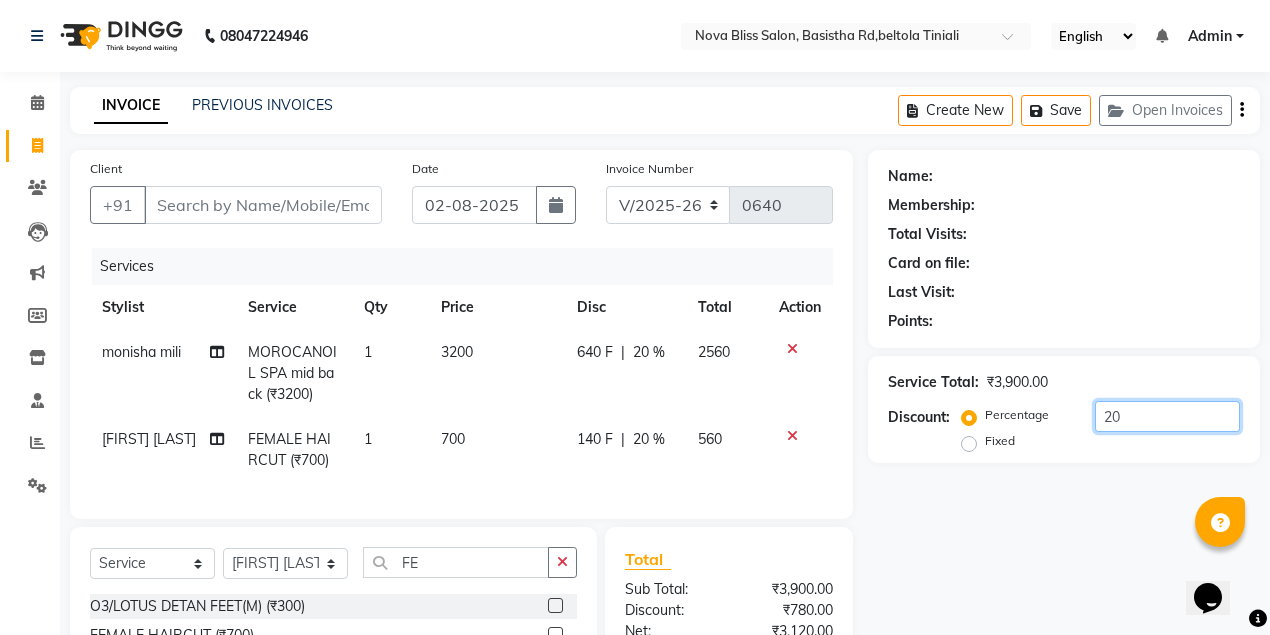 type on "20" 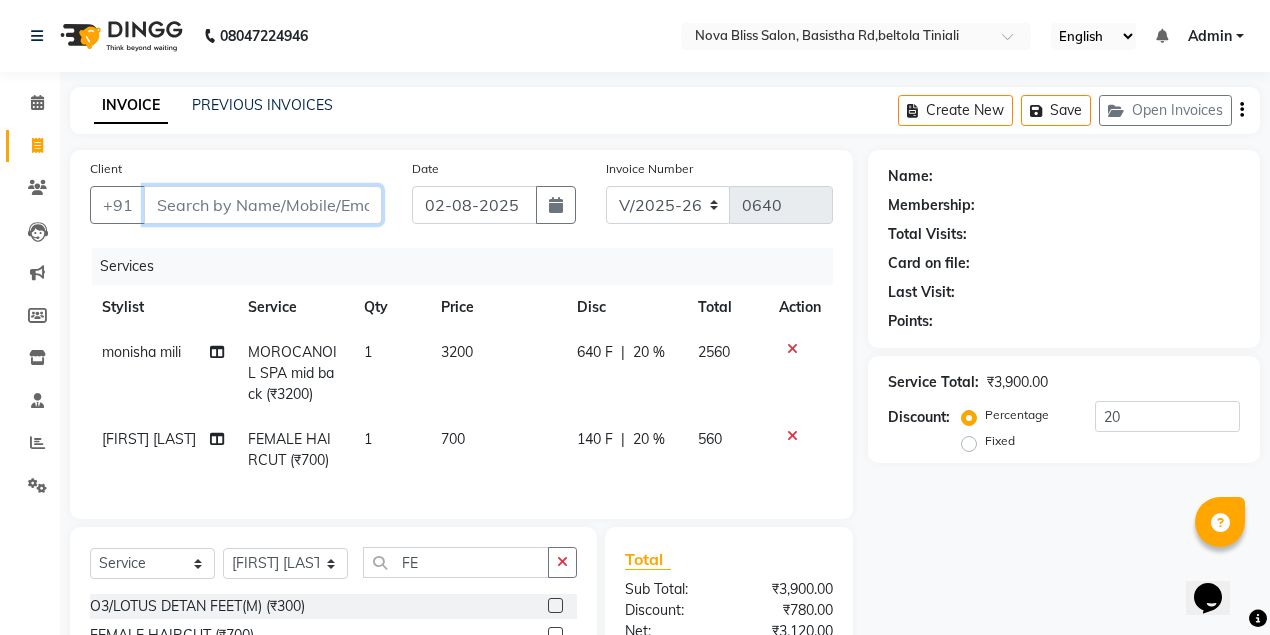 click on "Client" at bounding box center (263, 205) 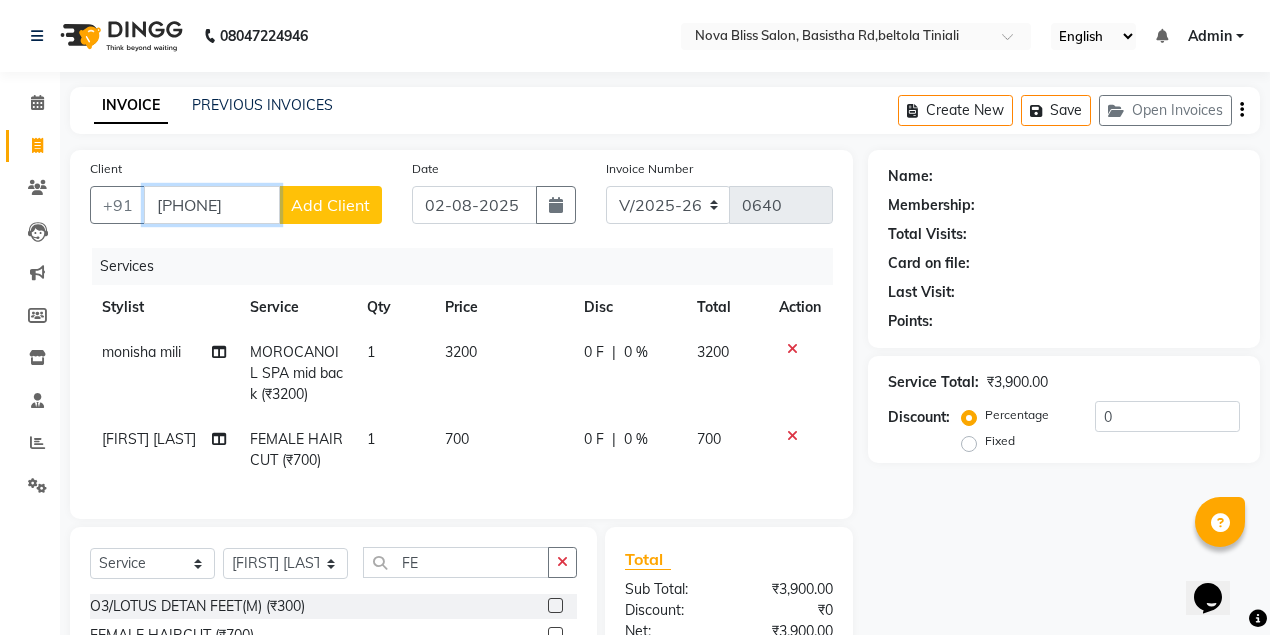 type on "[PHONE]" 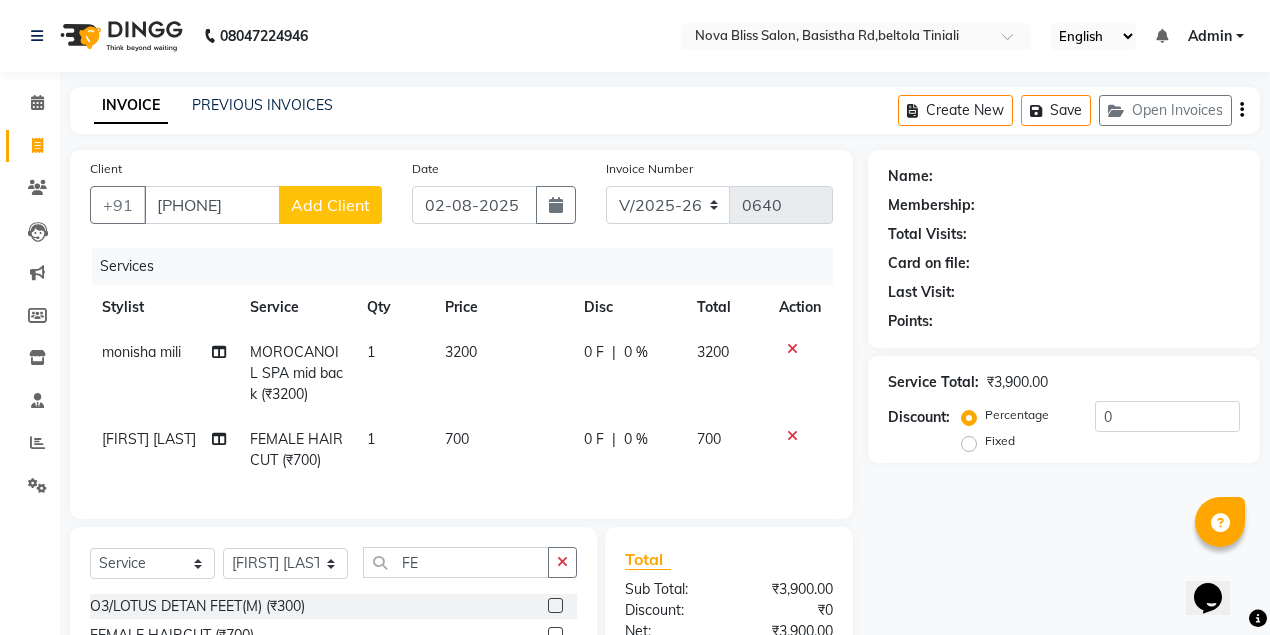 click on "Add Client" 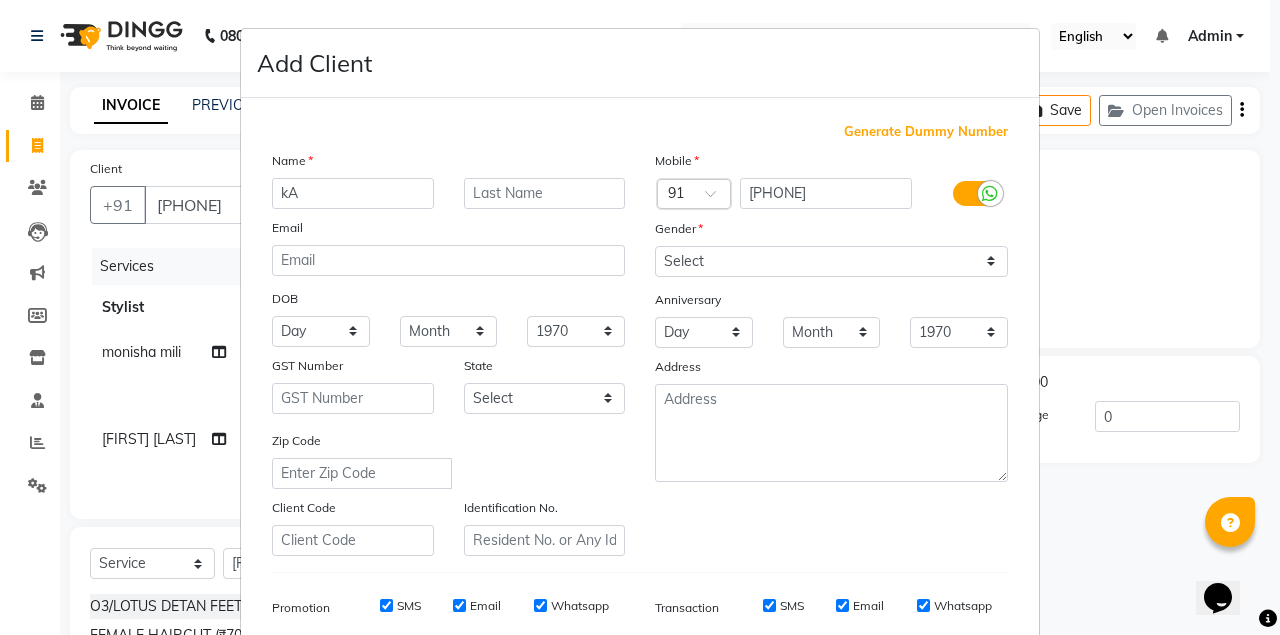 type on "k" 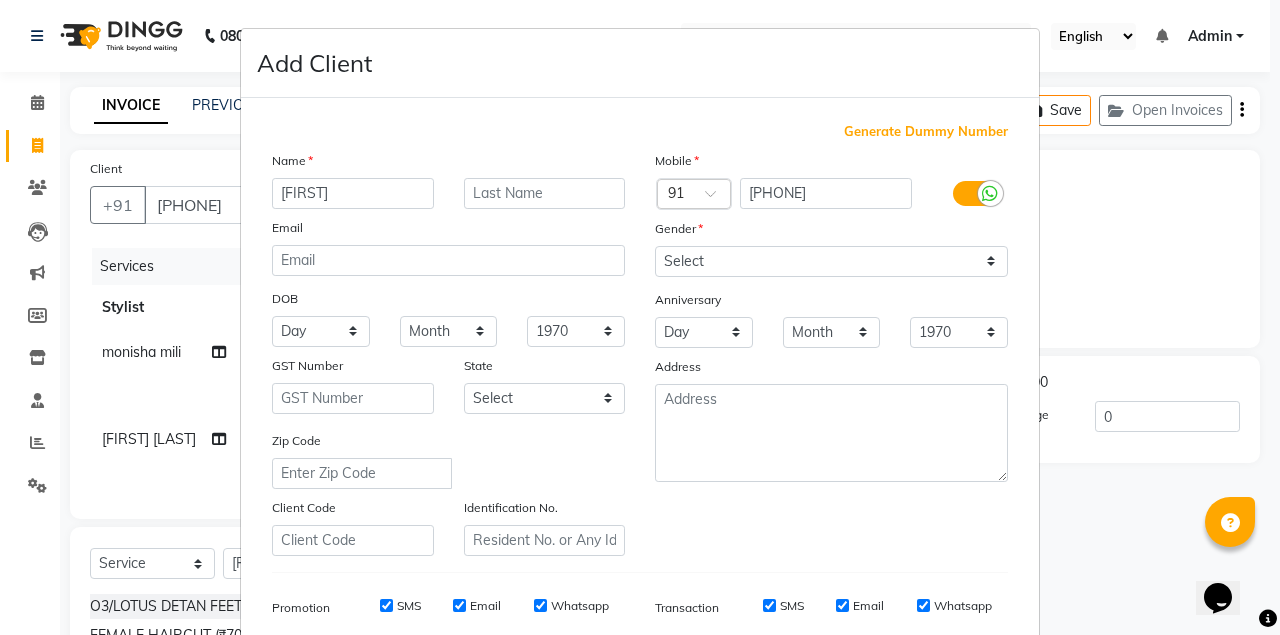 type on "[FIRST]" 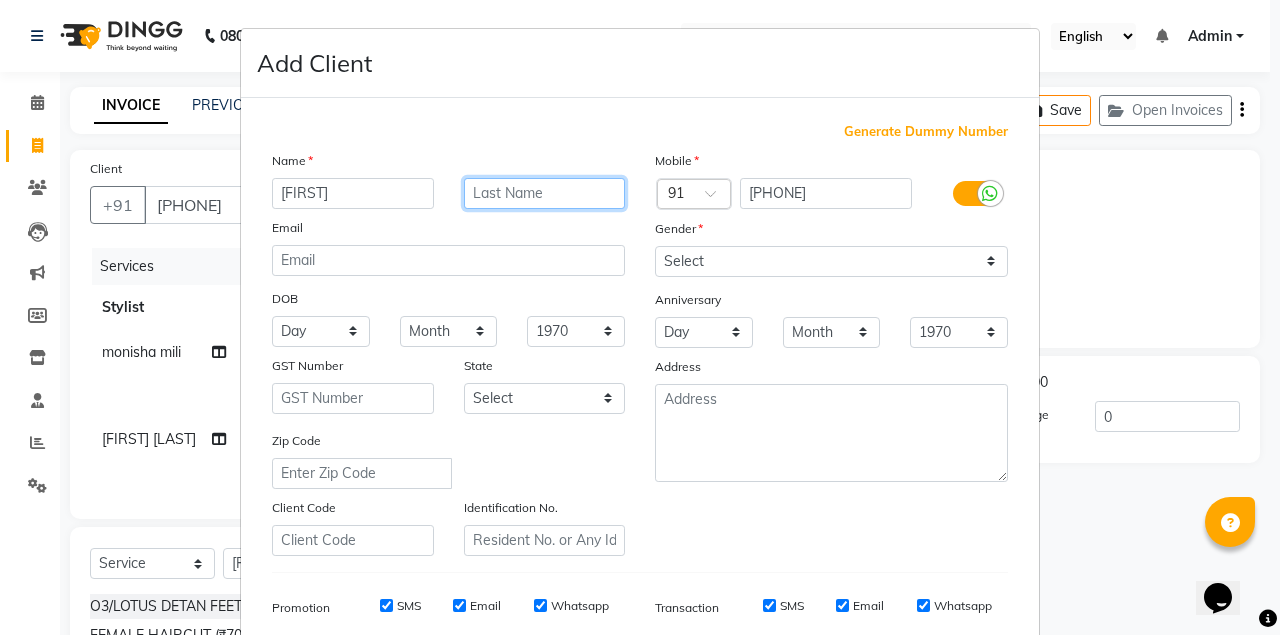 click at bounding box center (545, 193) 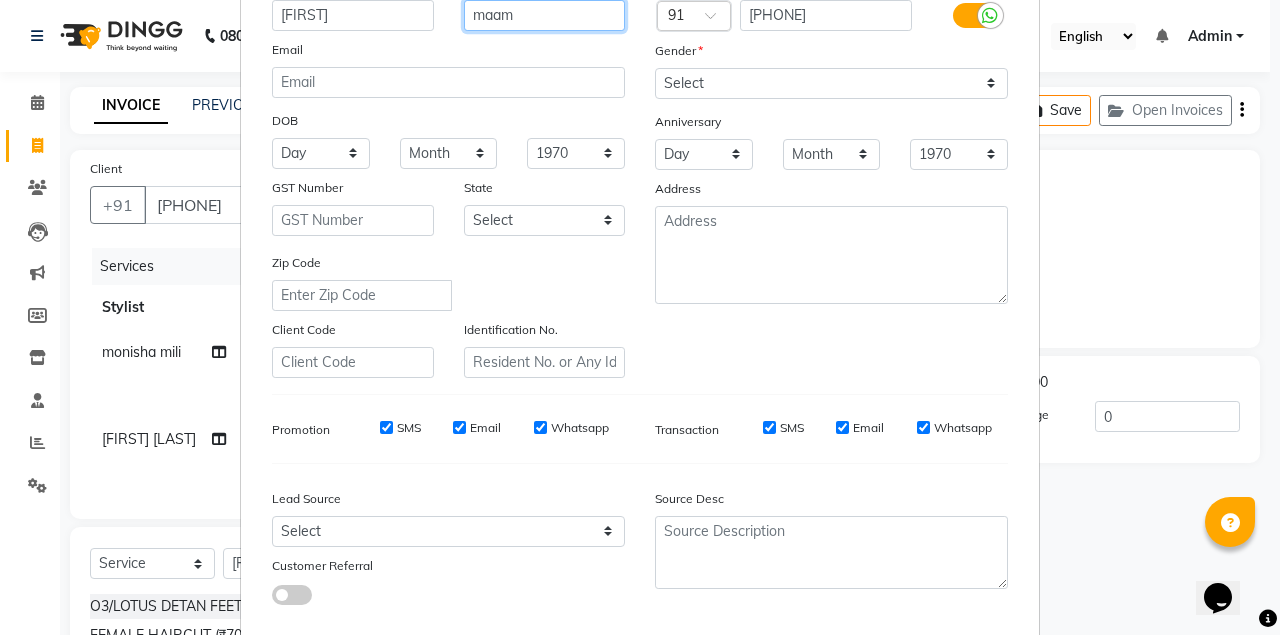 scroll, scrollTop: 0, scrollLeft: 0, axis: both 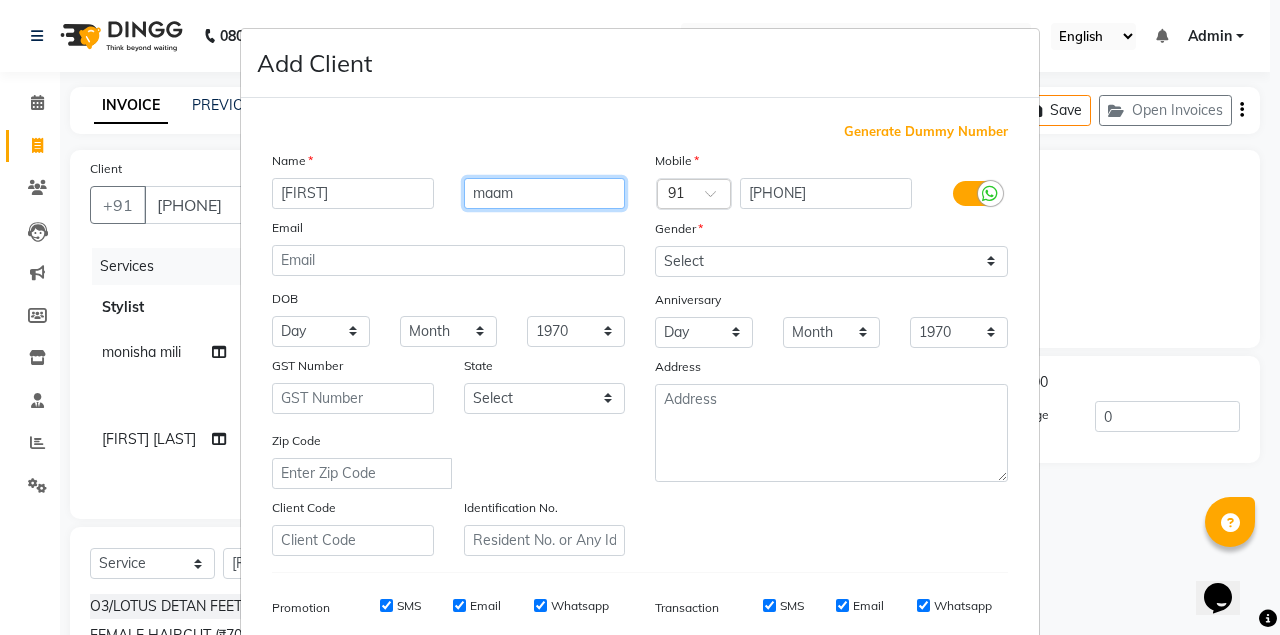 type on "maam" 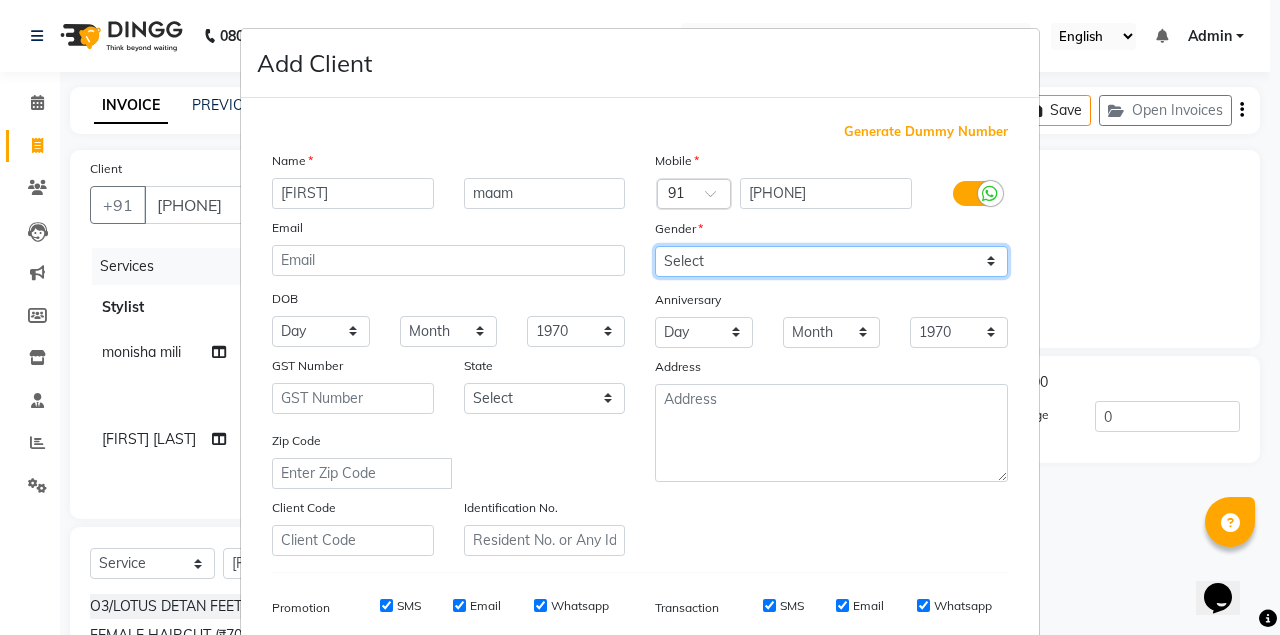 click on "Select Male Female Other Prefer Not To Say" at bounding box center (831, 261) 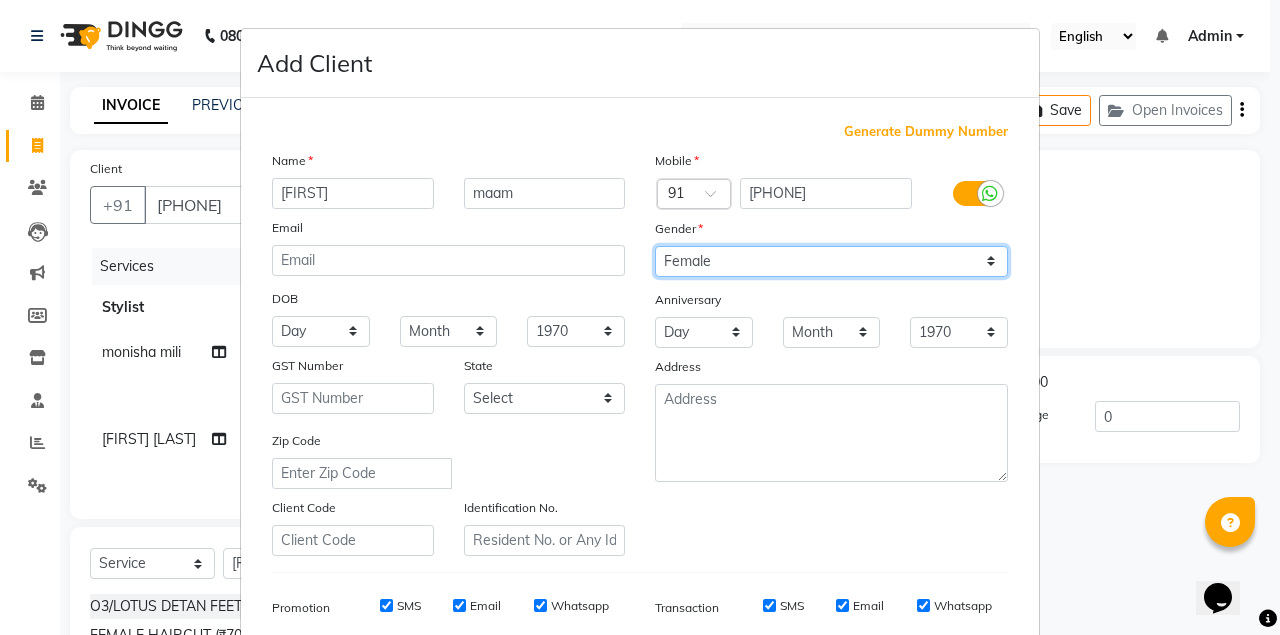 click on "Select Male Female Other Prefer Not To Say" at bounding box center (831, 261) 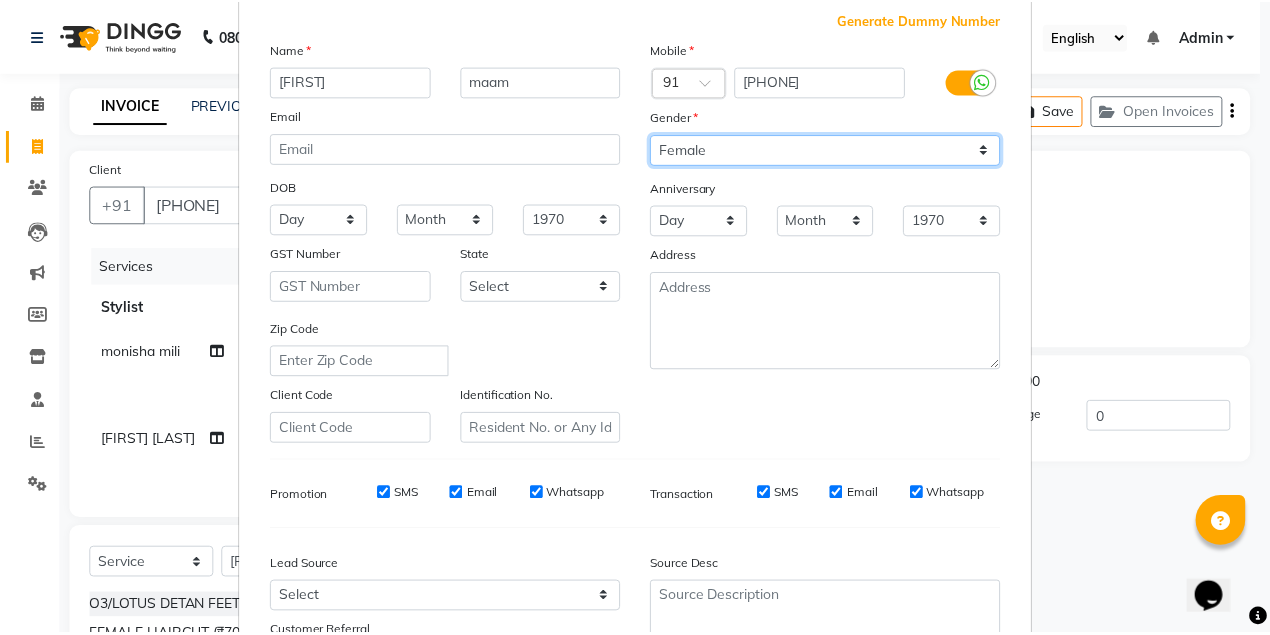 scroll, scrollTop: 284, scrollLeft: 0, axis: vertical 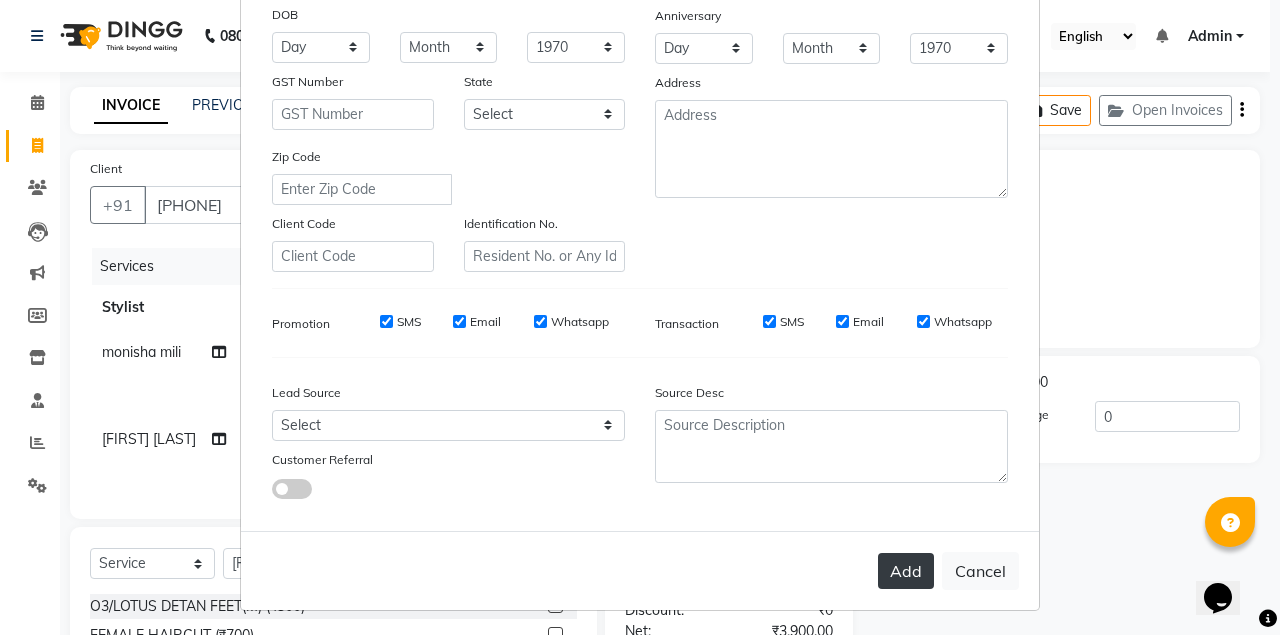 click on "Add" at bounding box center (906, 571) 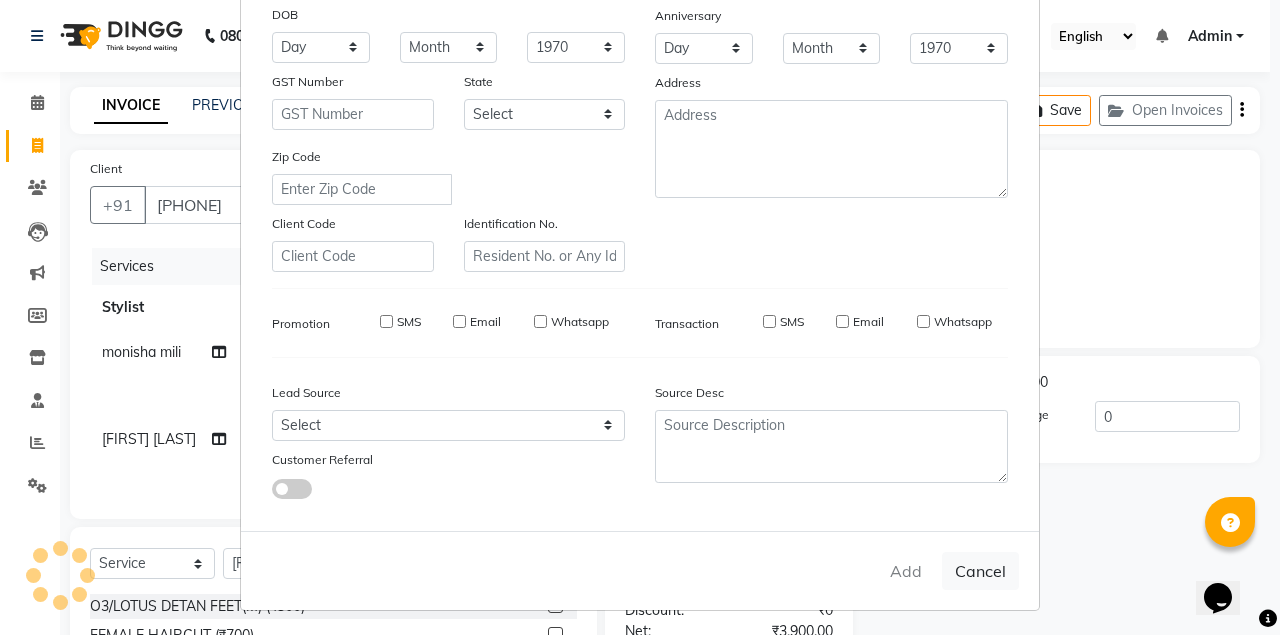 type 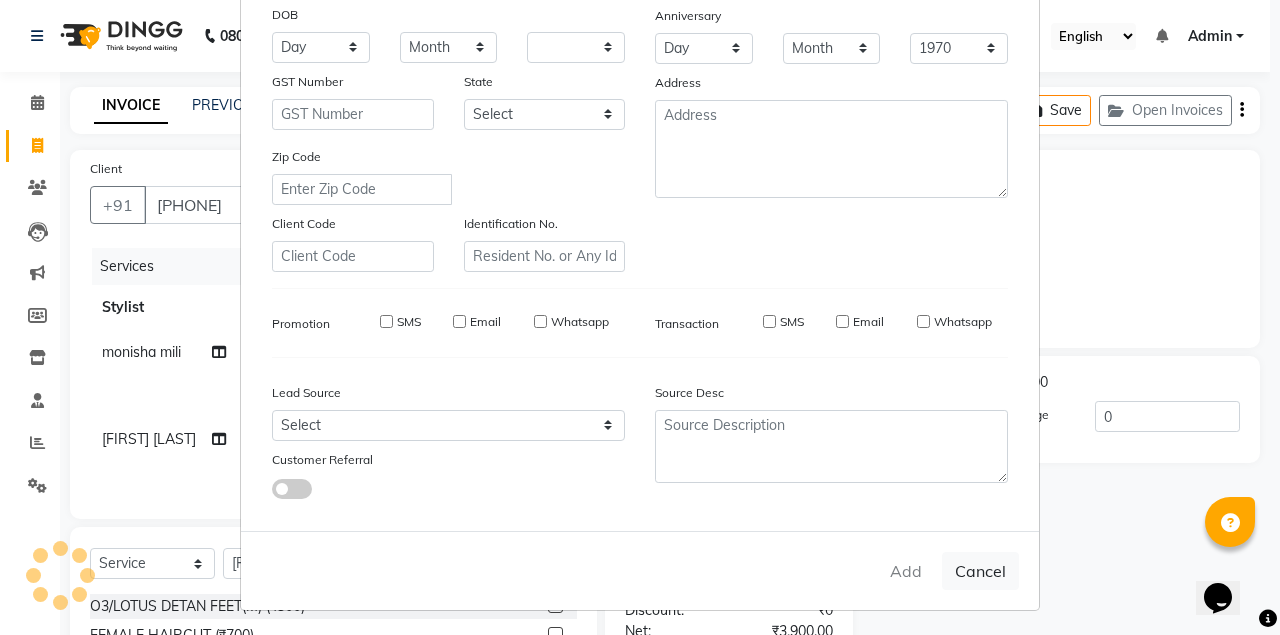 select 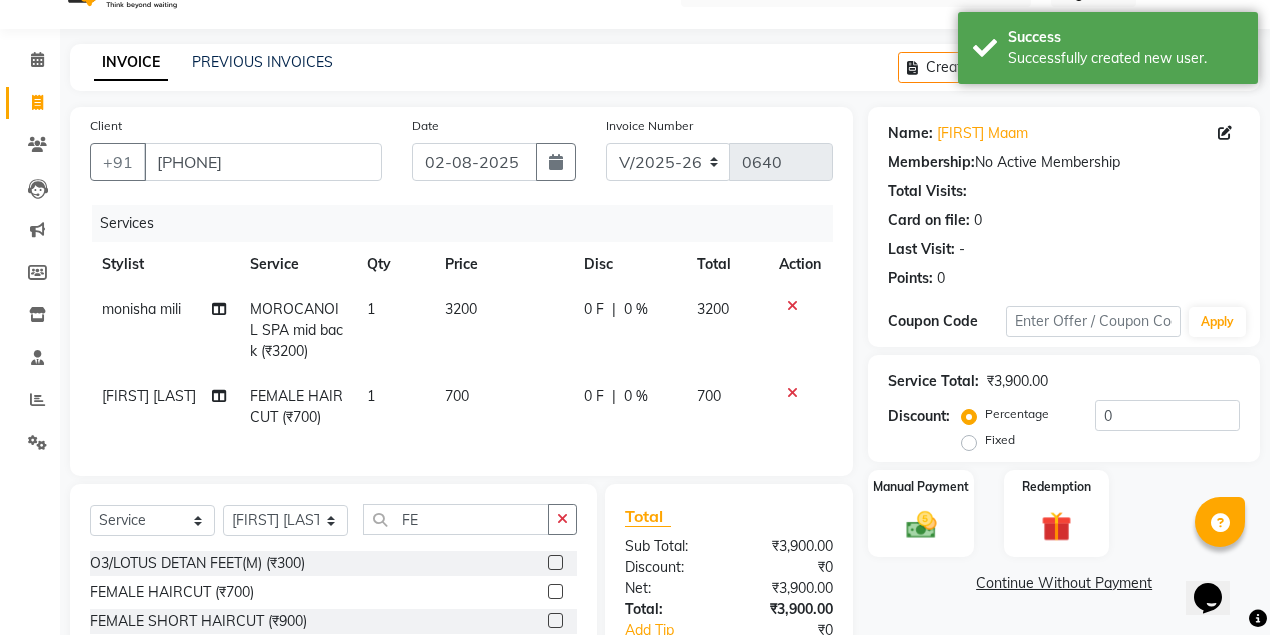 scroll, scrollTop: 66, scrollLeft: 0, axis: vertical 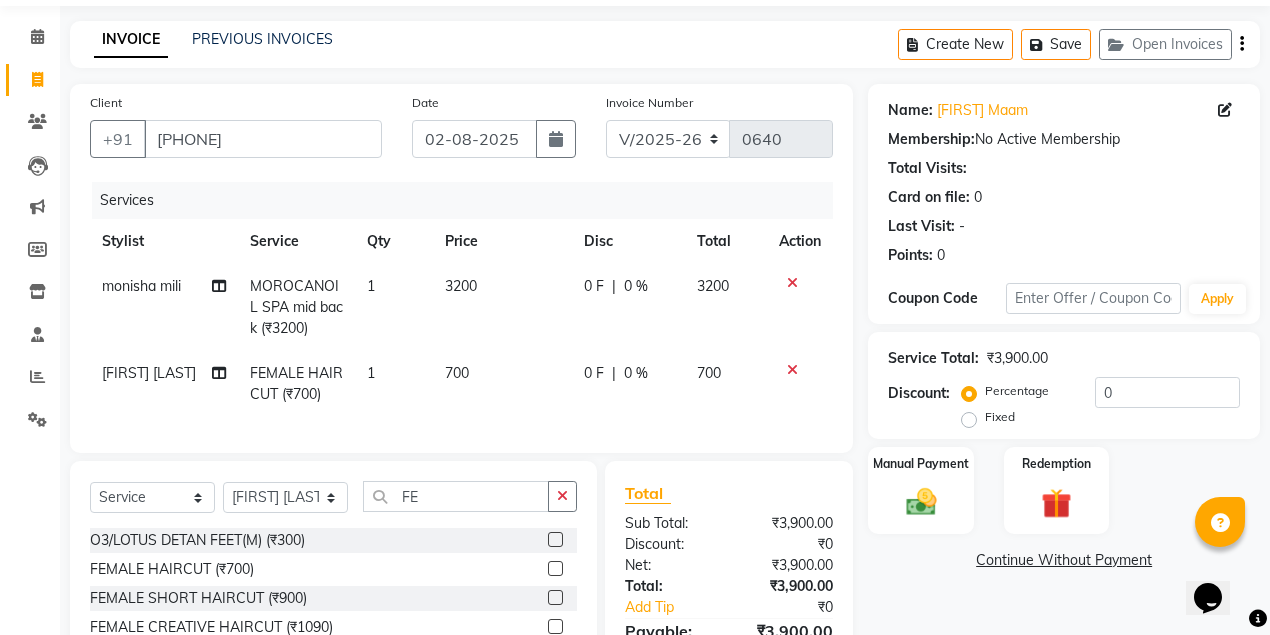 click 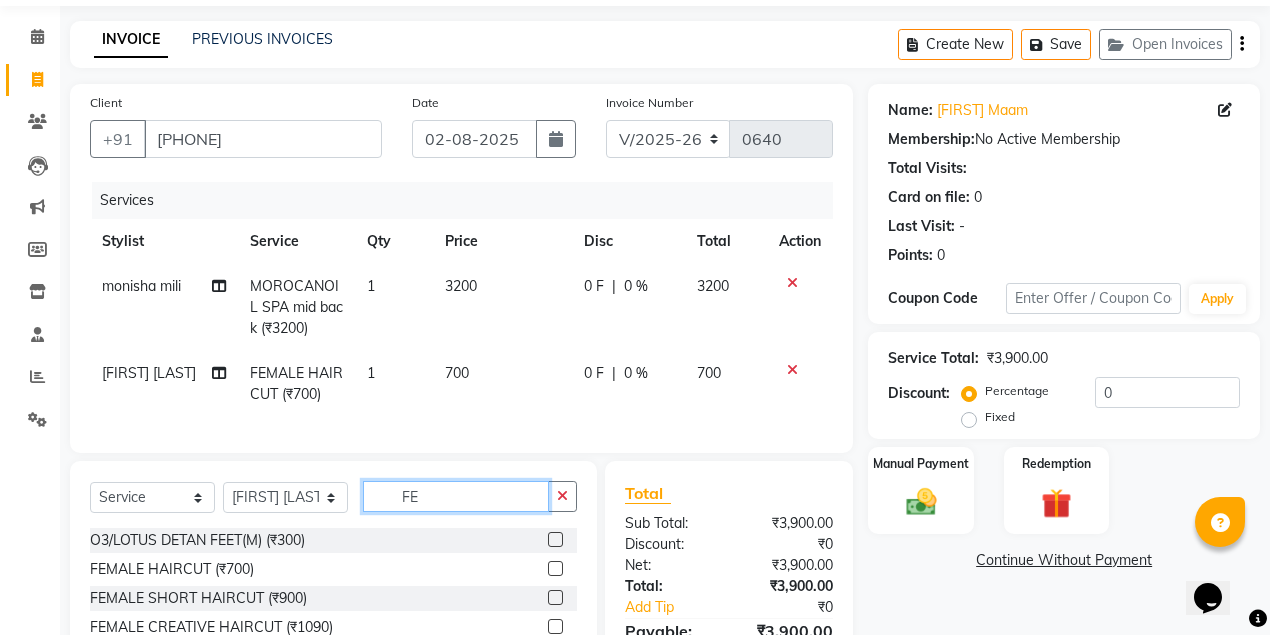 type 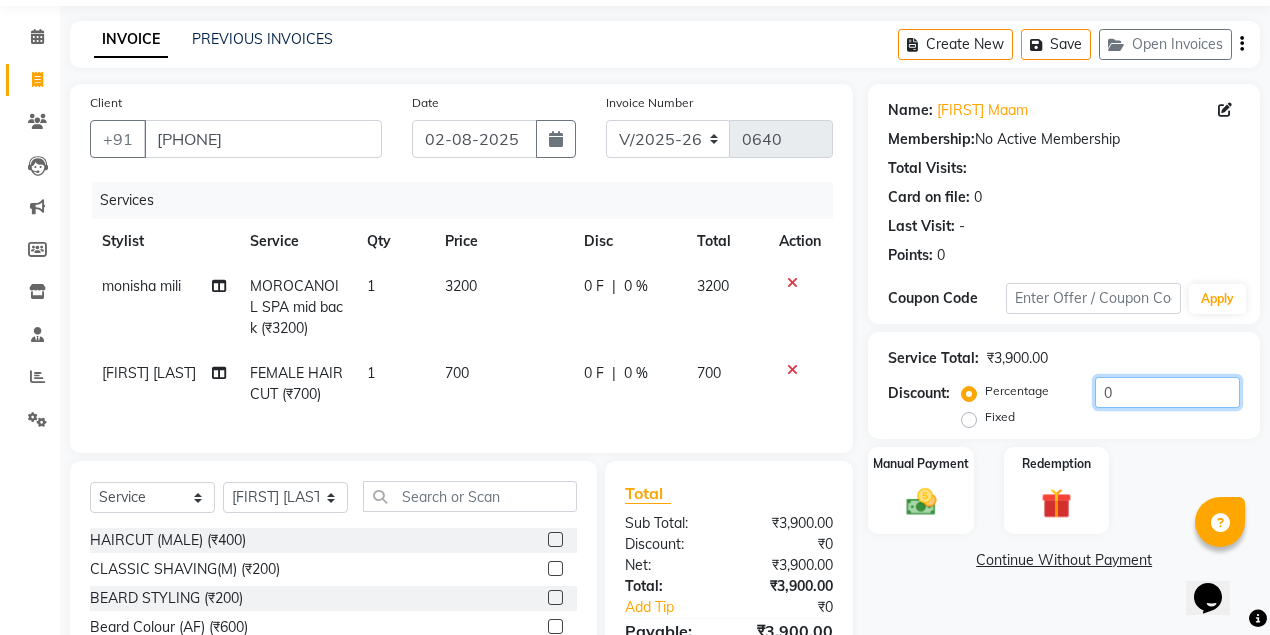 click on "0" 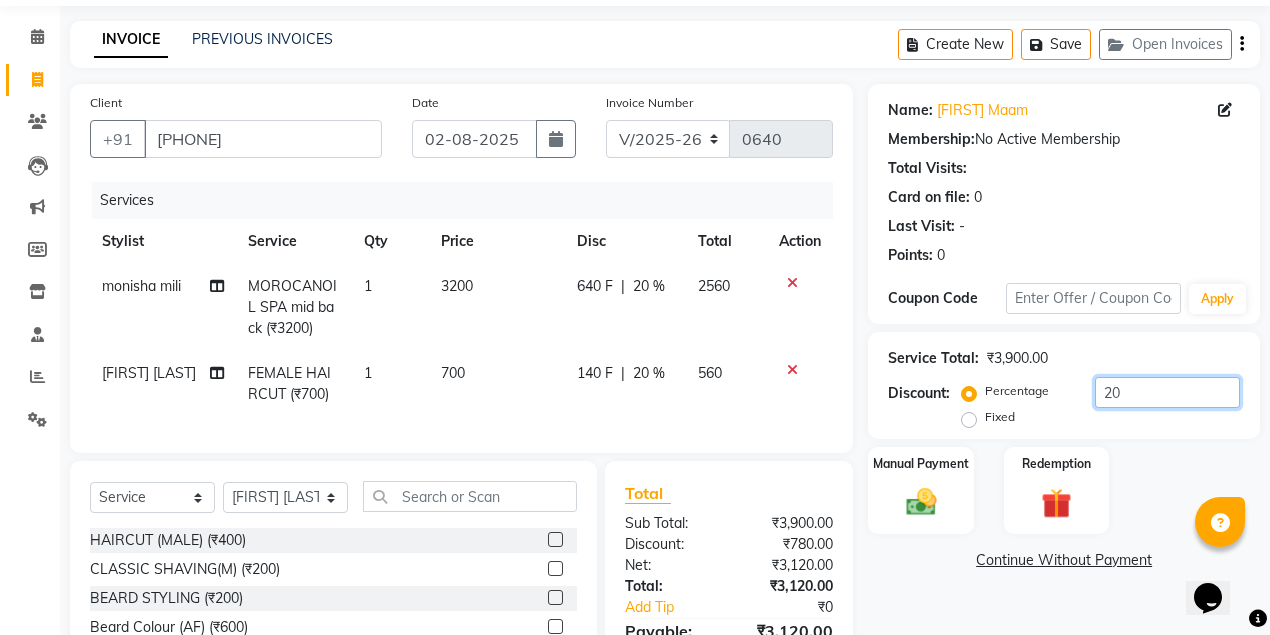 type on "20" 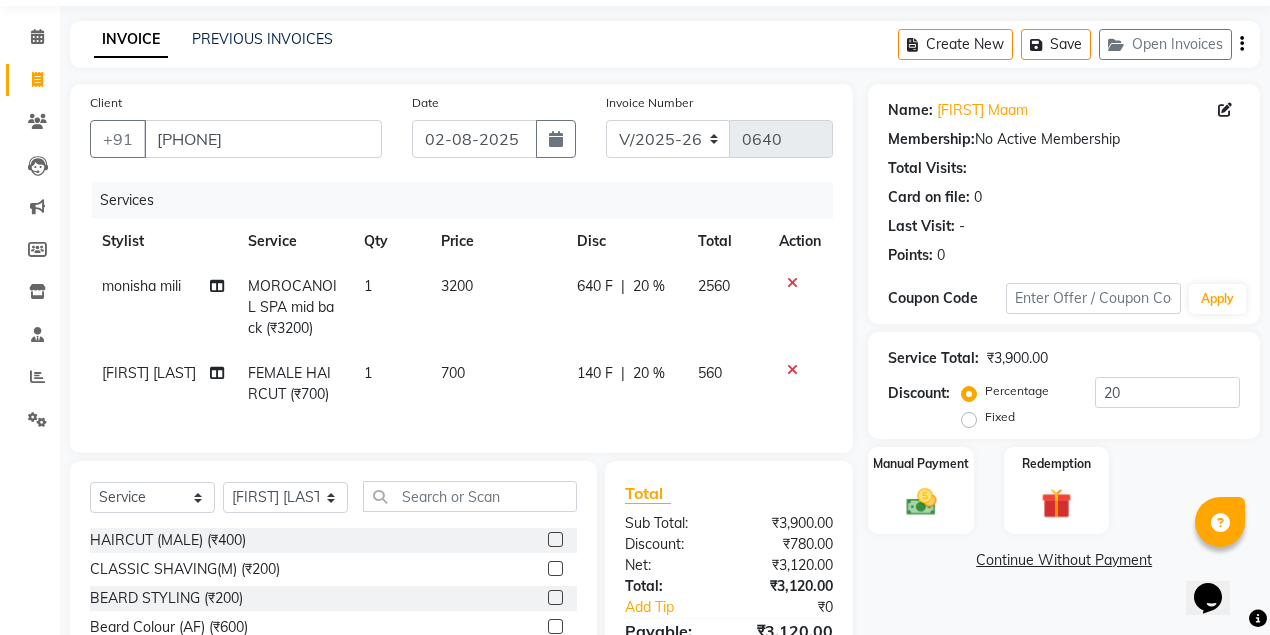 click 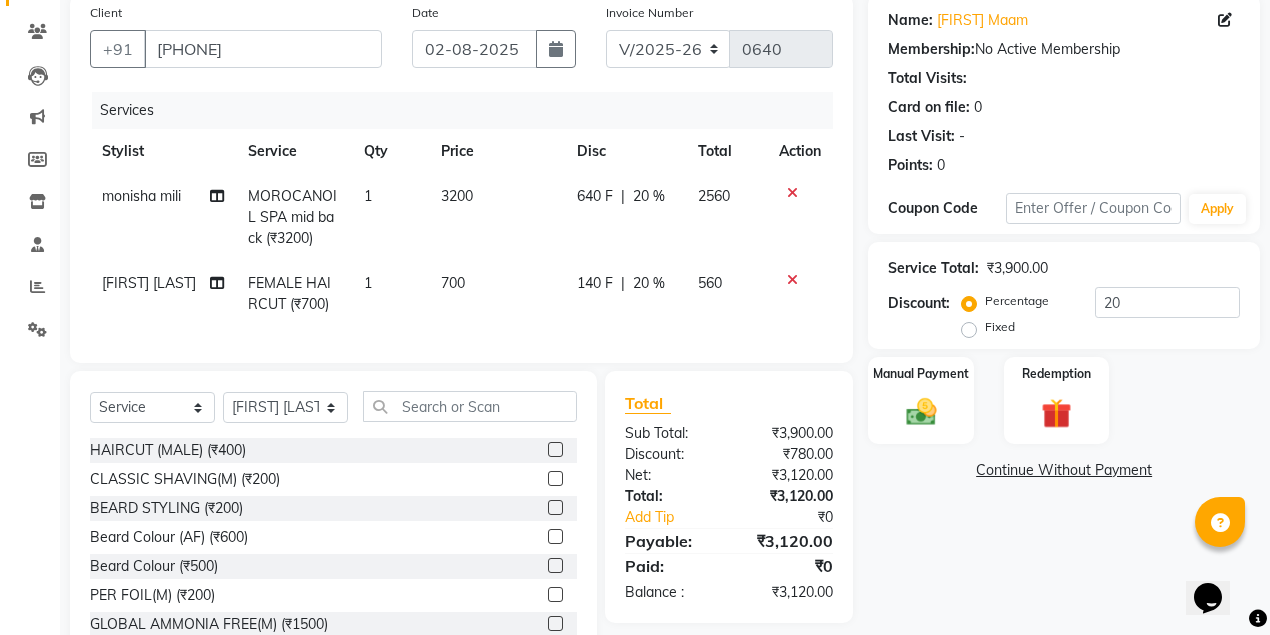 scroll, scrollTop: 133, scrollLeft: 0, axis: vertical 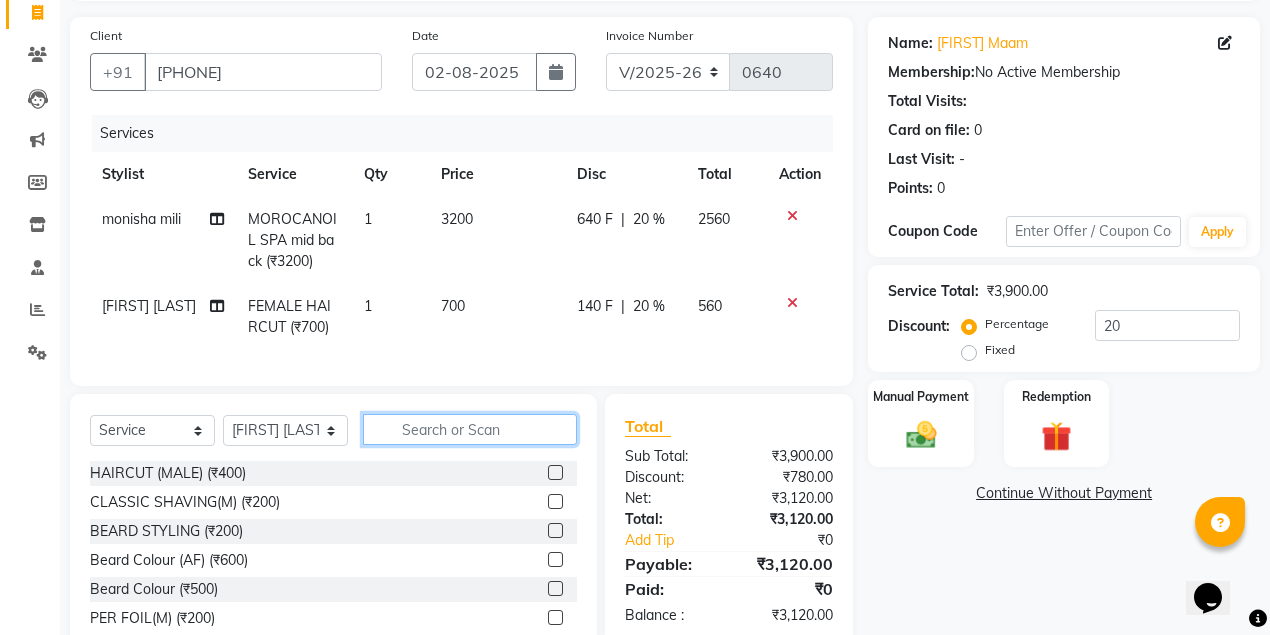 click 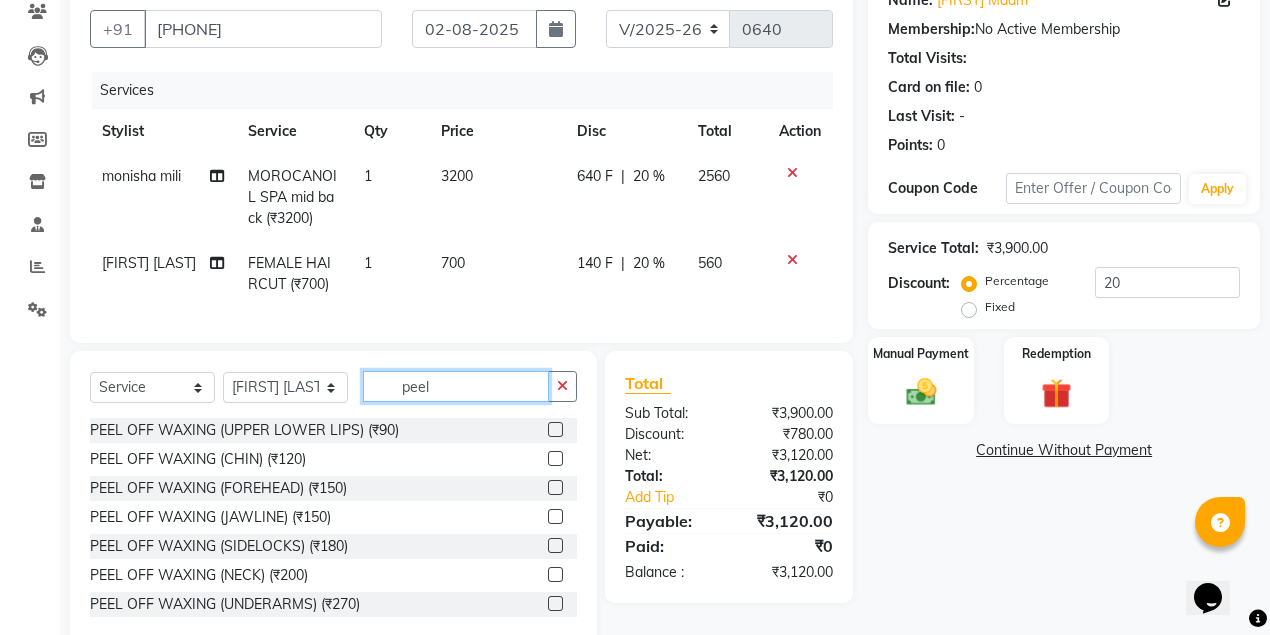 scroll, scrollTop: 200, scrollLeft: 0, axis: vertical 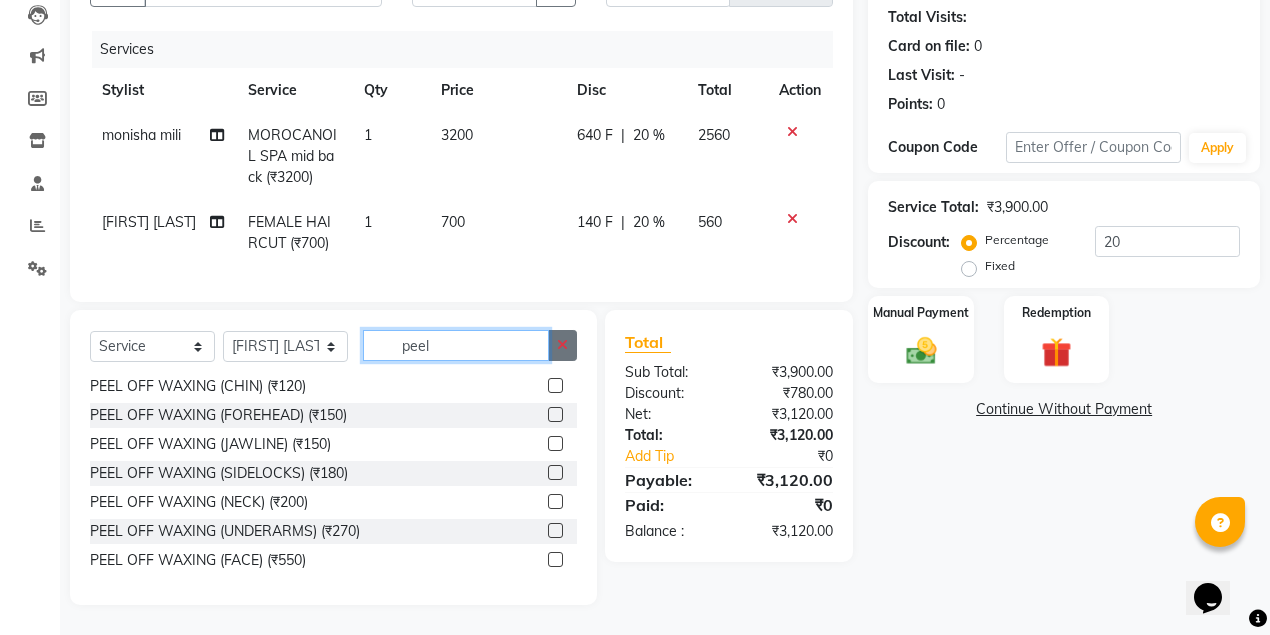 type on "peel" 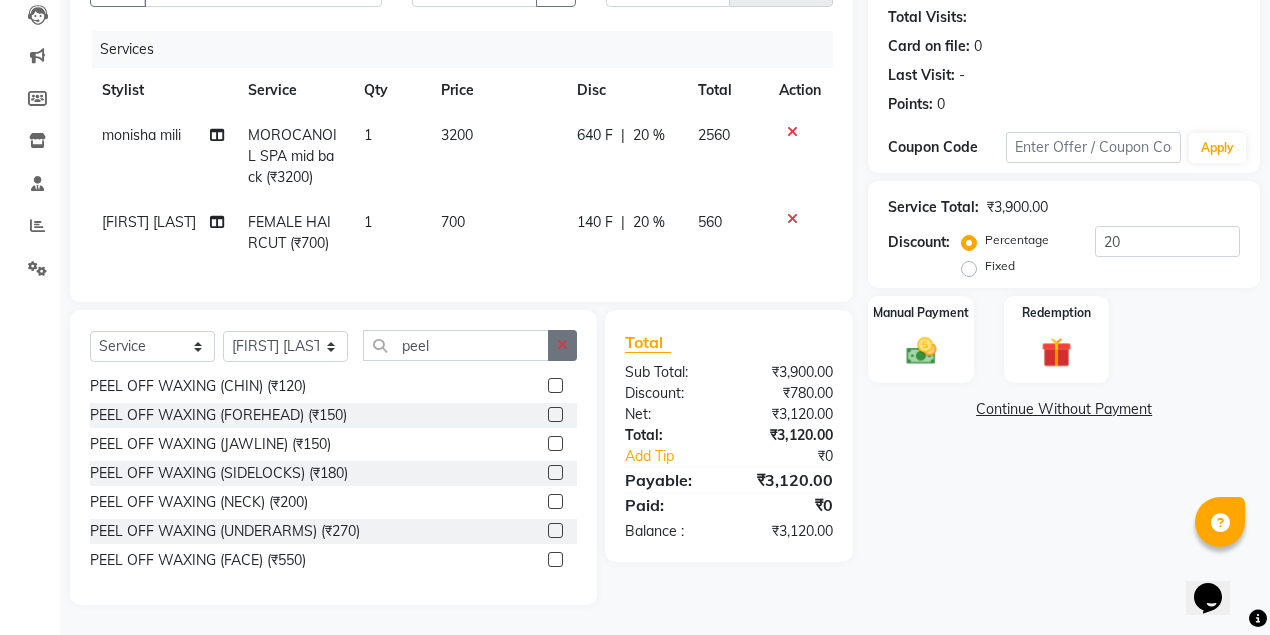 click 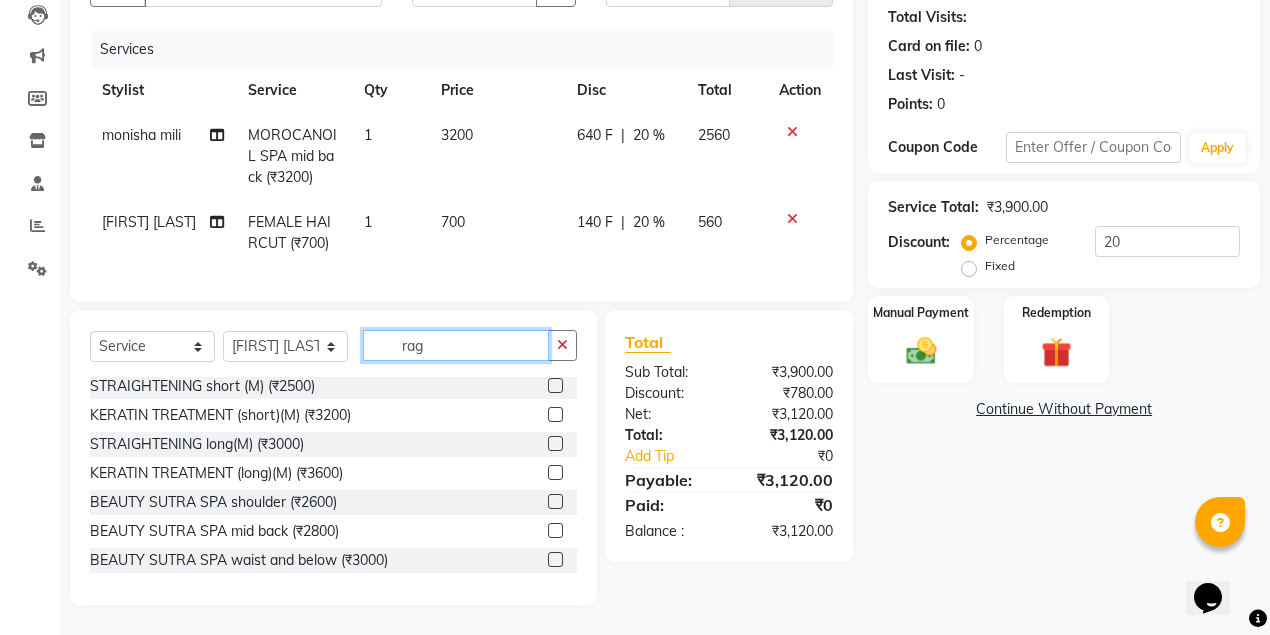 scroll, scrollTop: 0, scrollLeft: 0, axis: both 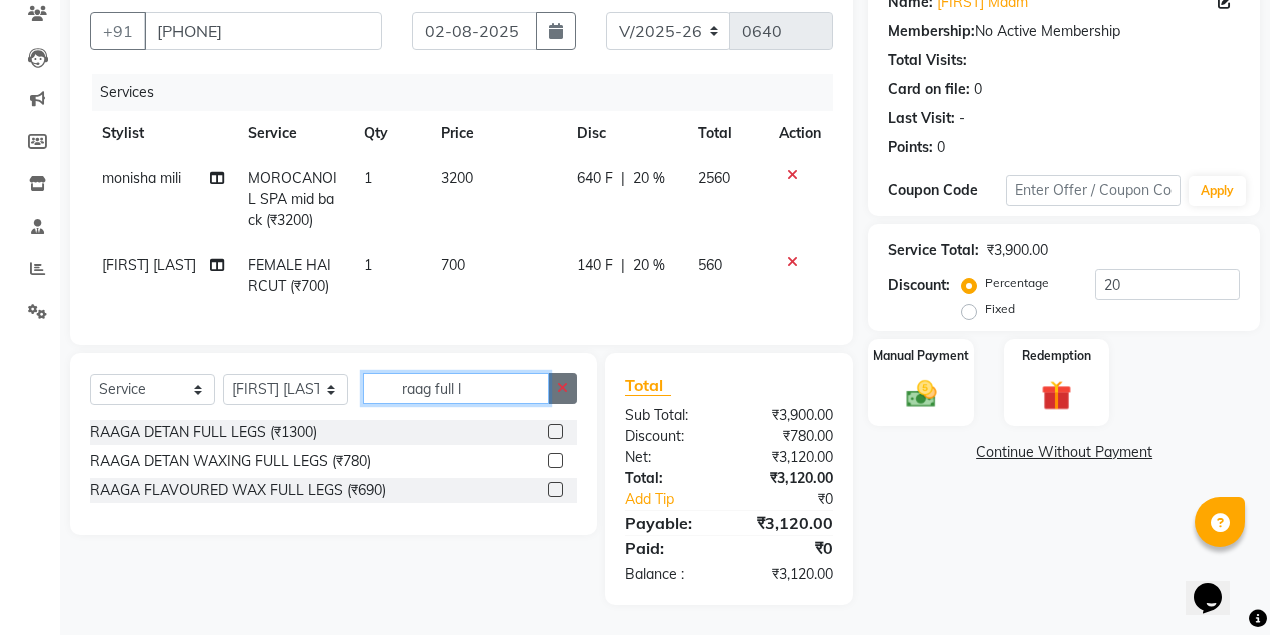 type on "raag full l" 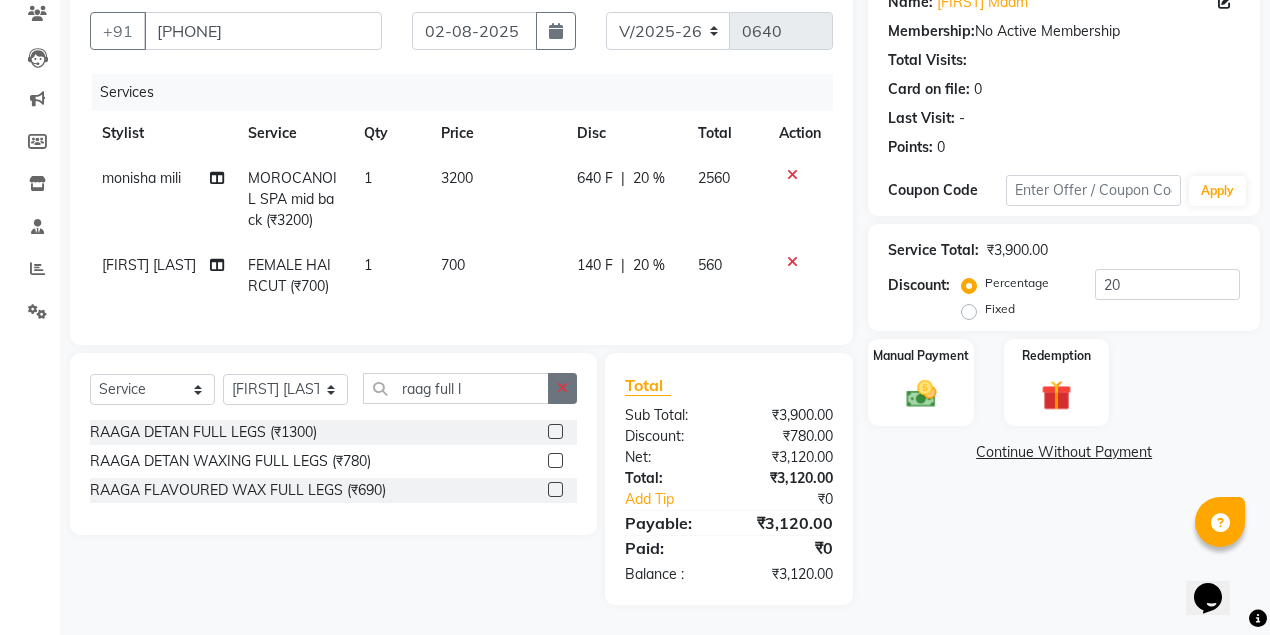 click 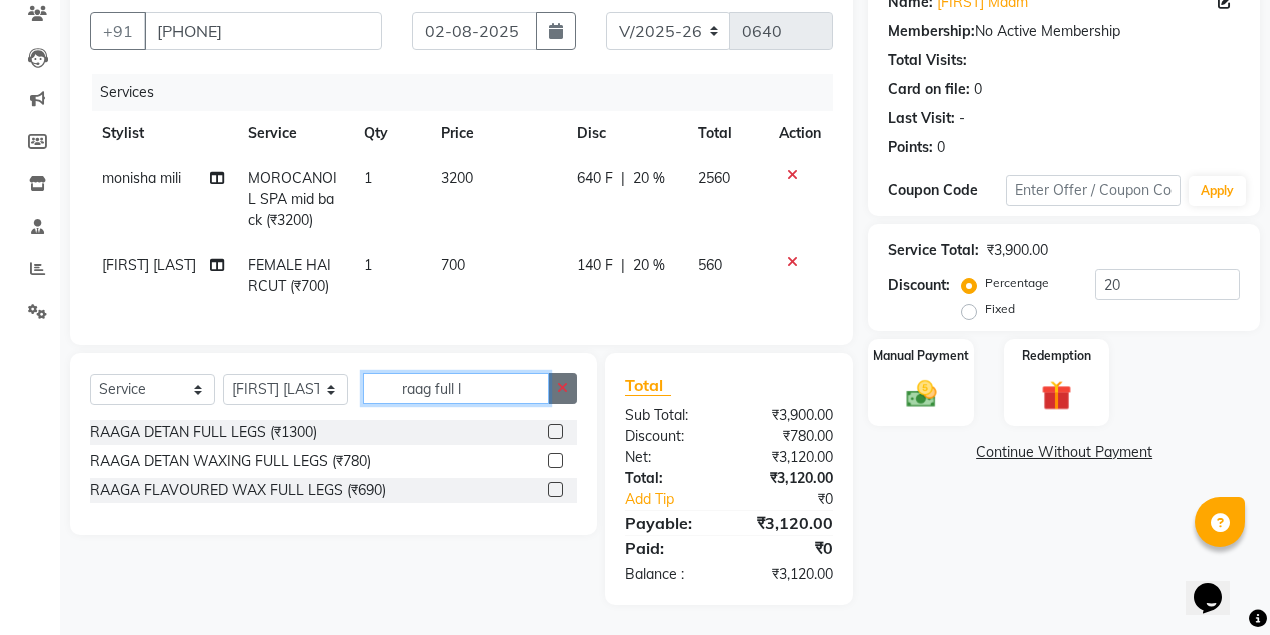 type 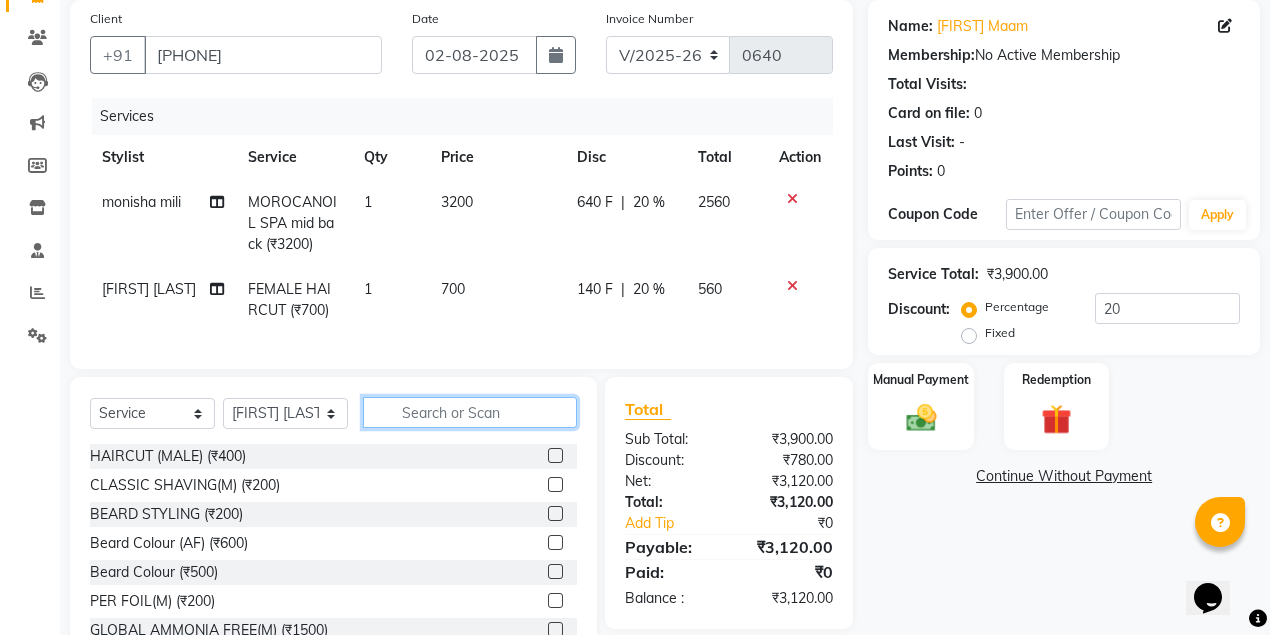 scroll, scrollTop: 182, scrollLeft: 0, axis: vertical 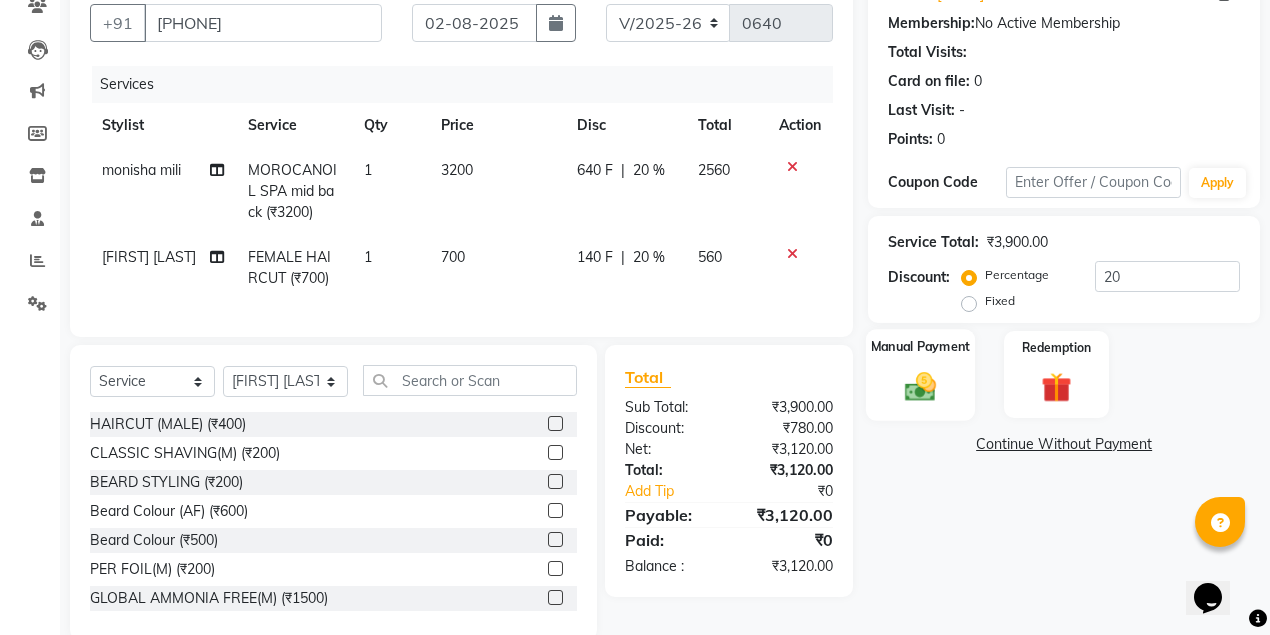 click on "Manual Payment" 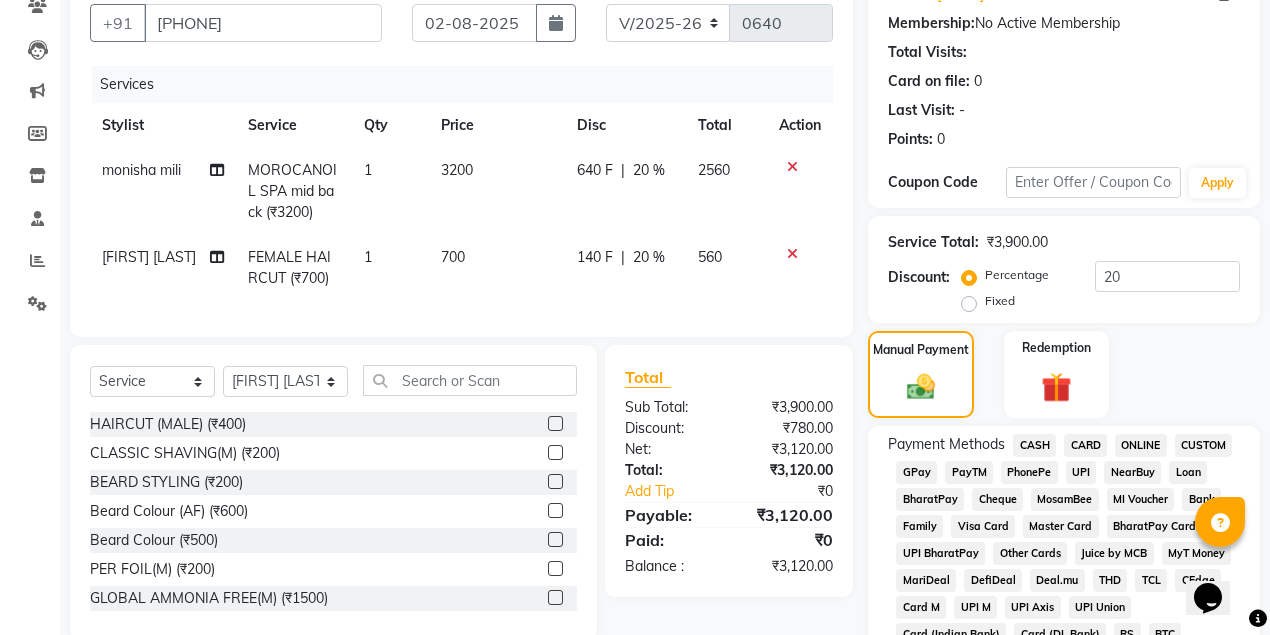 click on "GPay" 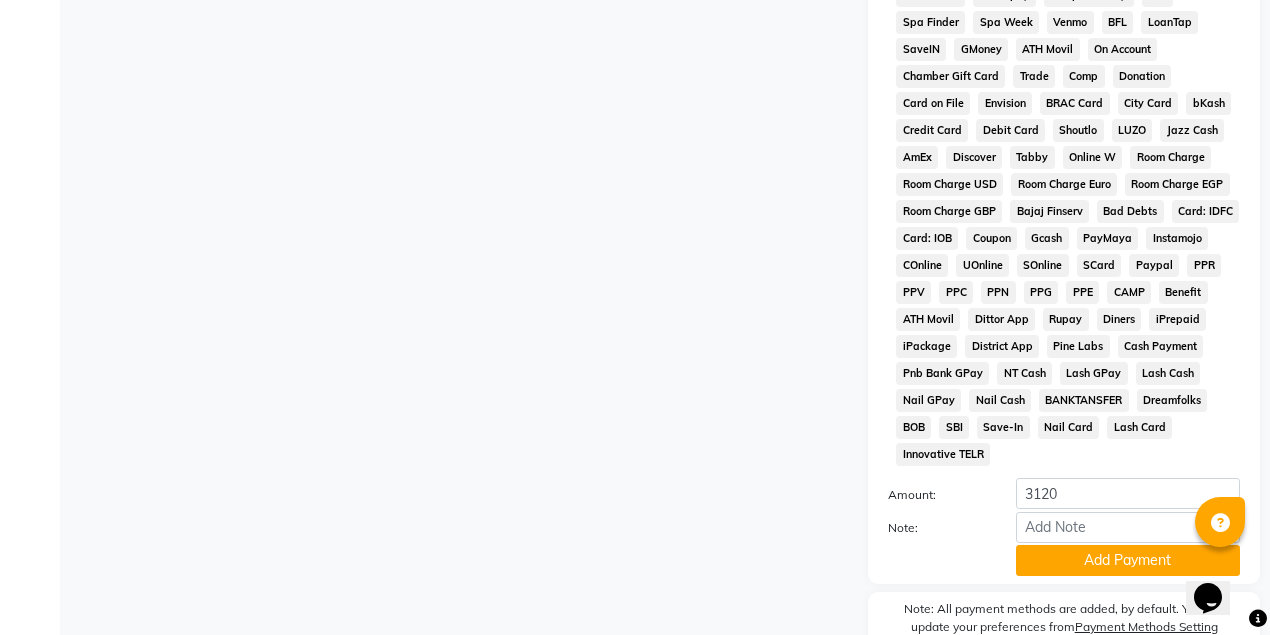 scroll, scrollTop: 849, scrollLeft: 0, axis: vertical 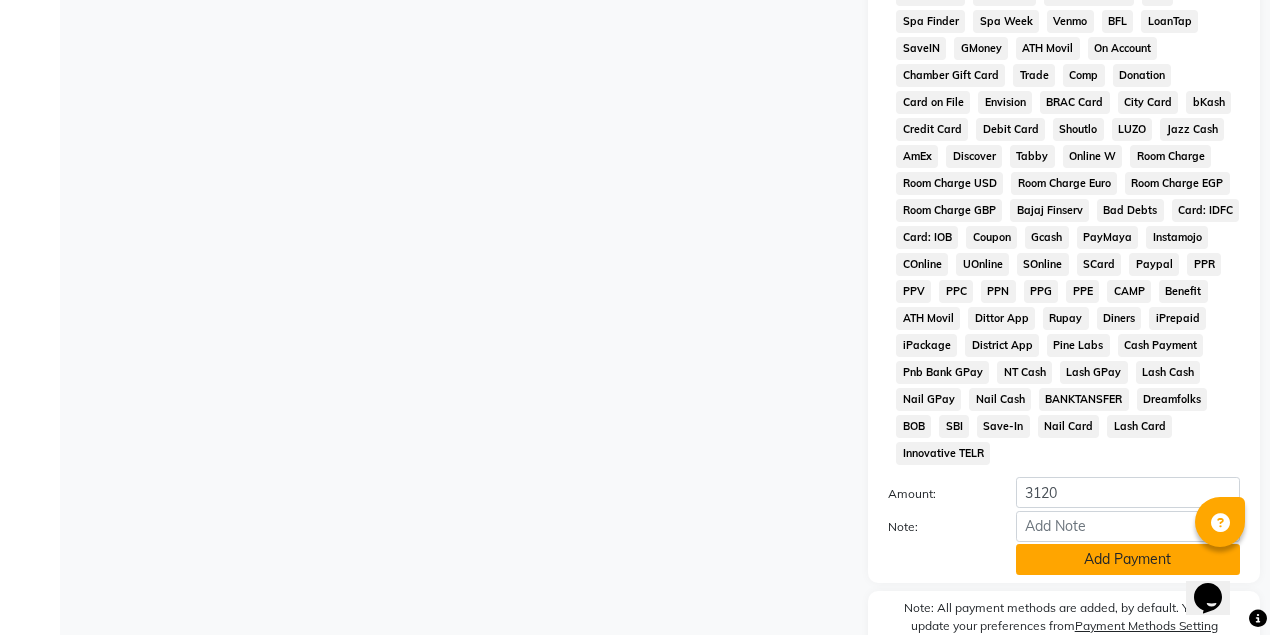 click on "Add Payment" 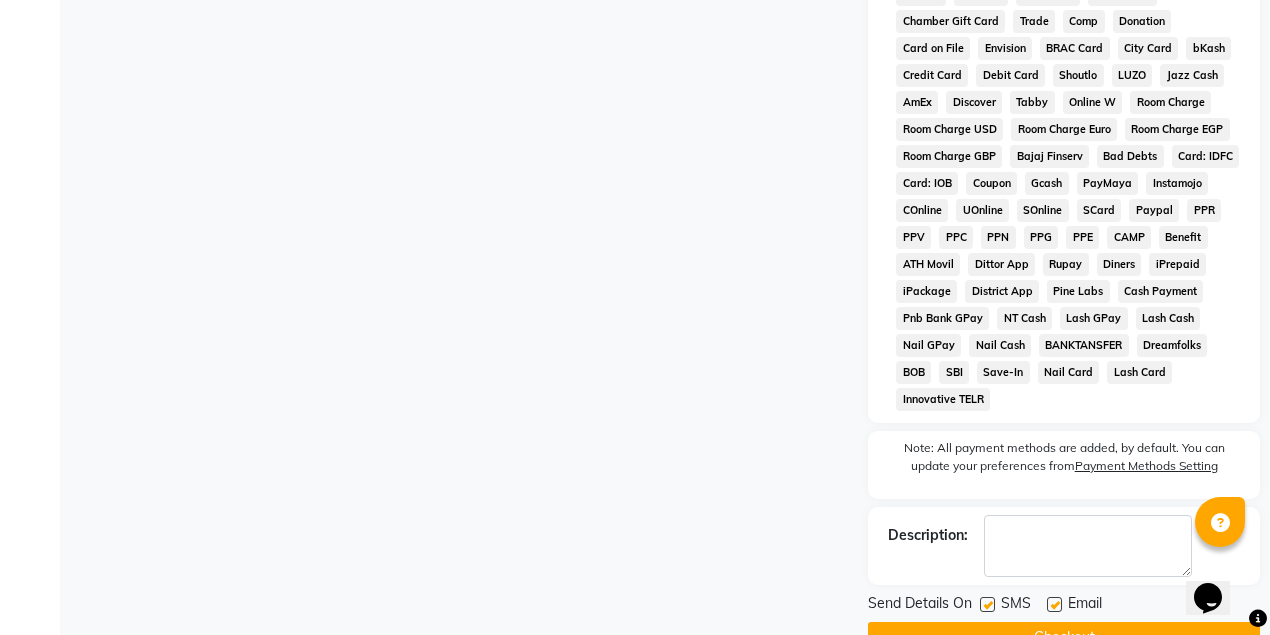 scroll, scrollTop: 956, scrollLeft: 0, axis: vertical 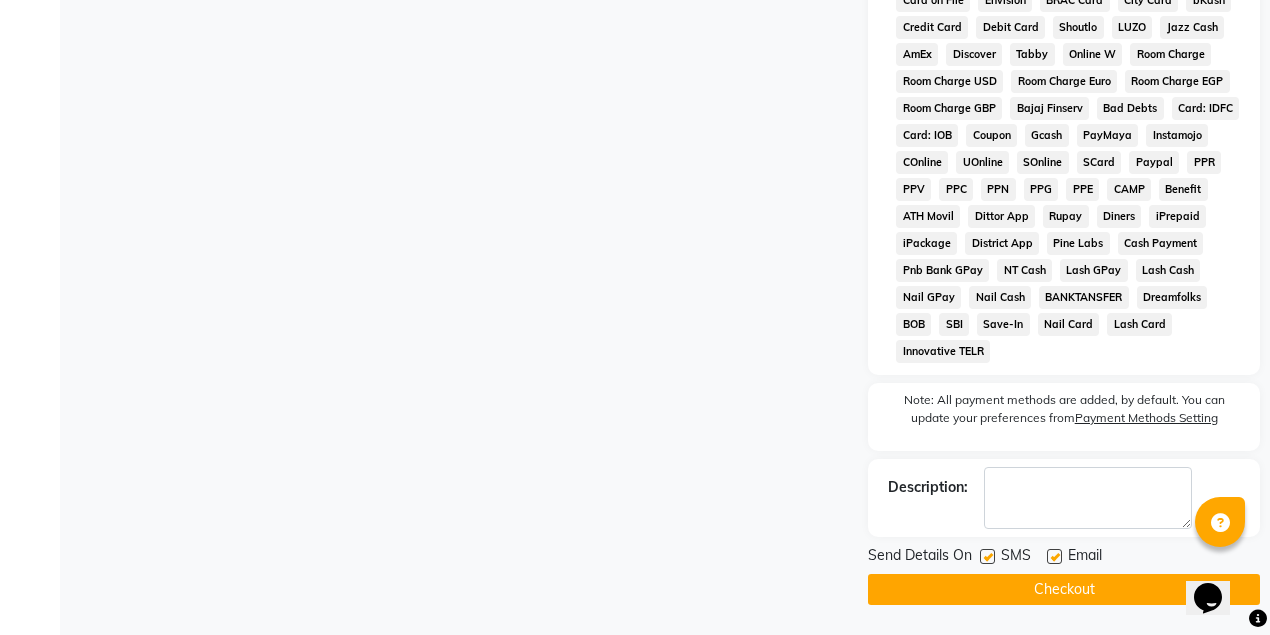 click on "Checkout" 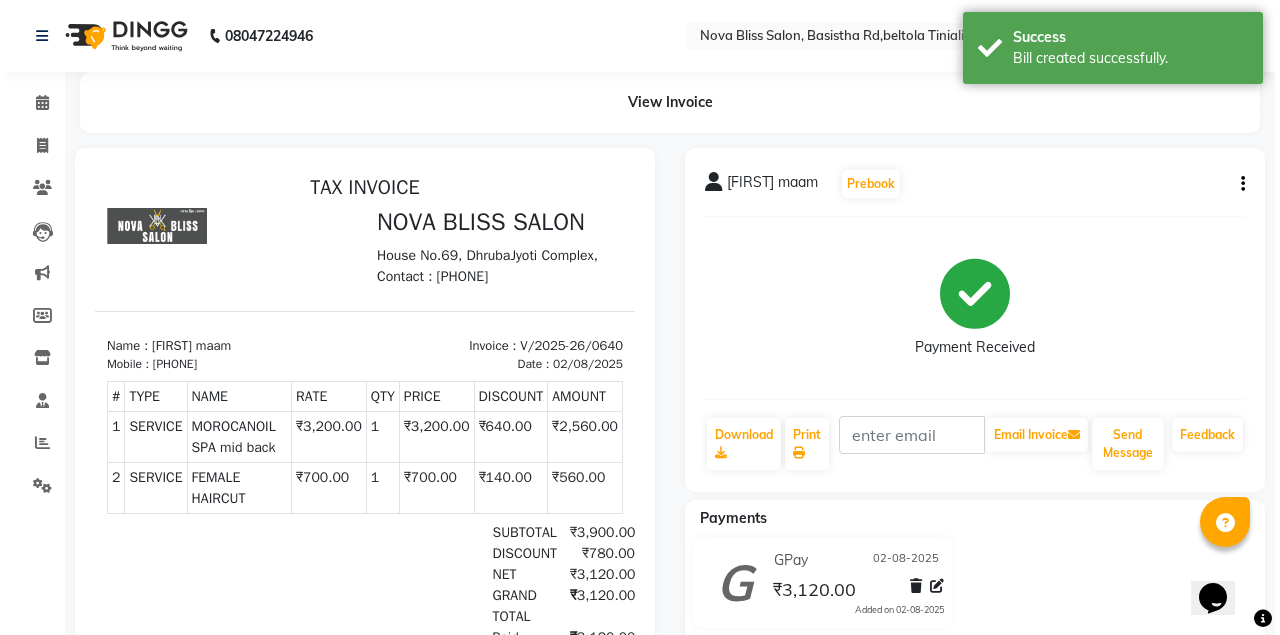 scroll, scrollTop: 0, scrollLeft: 0, axis: both 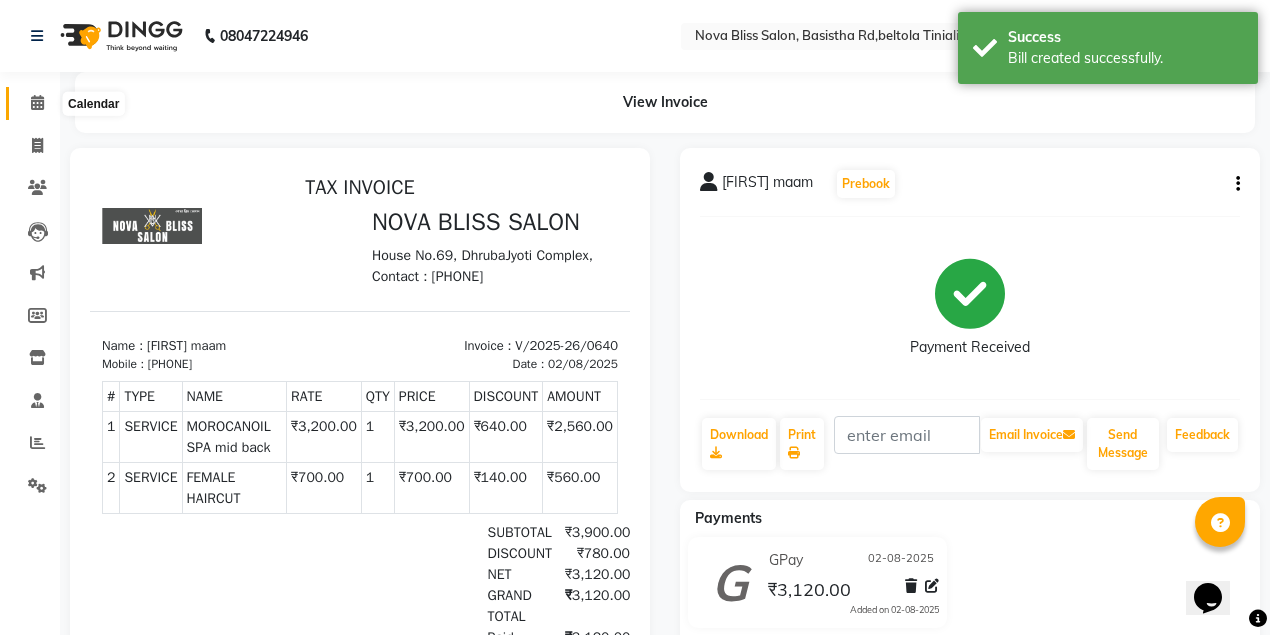click 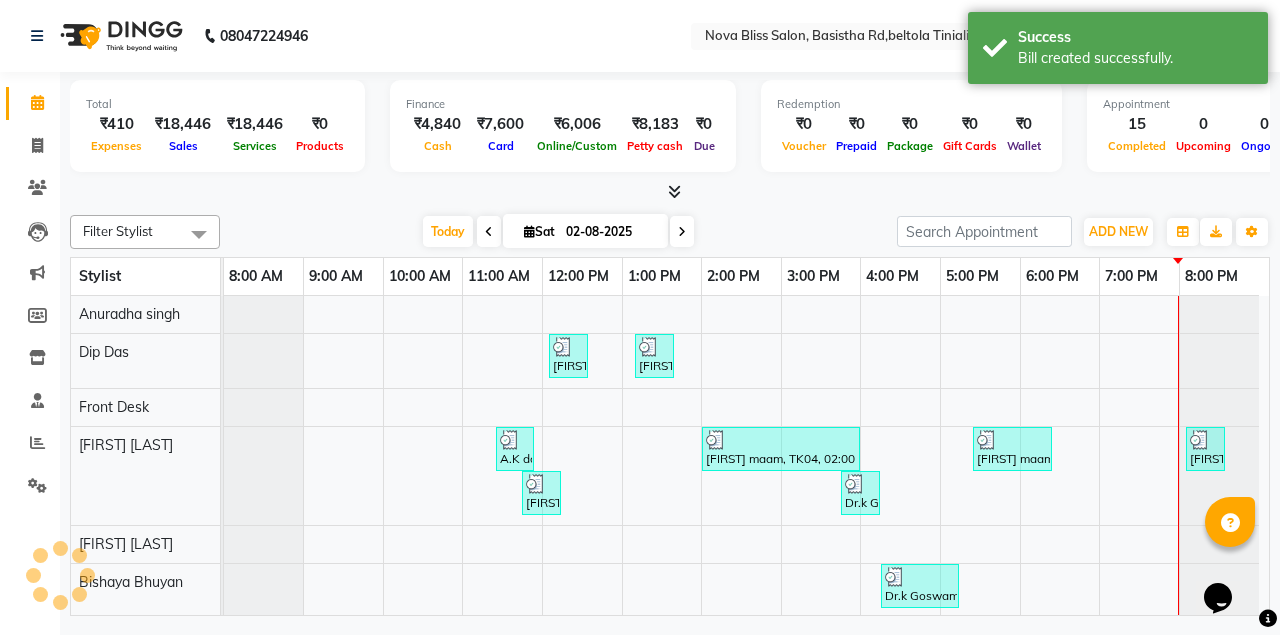 scroll, scrollTop: 0, scrollLeft: 0, axis: both 